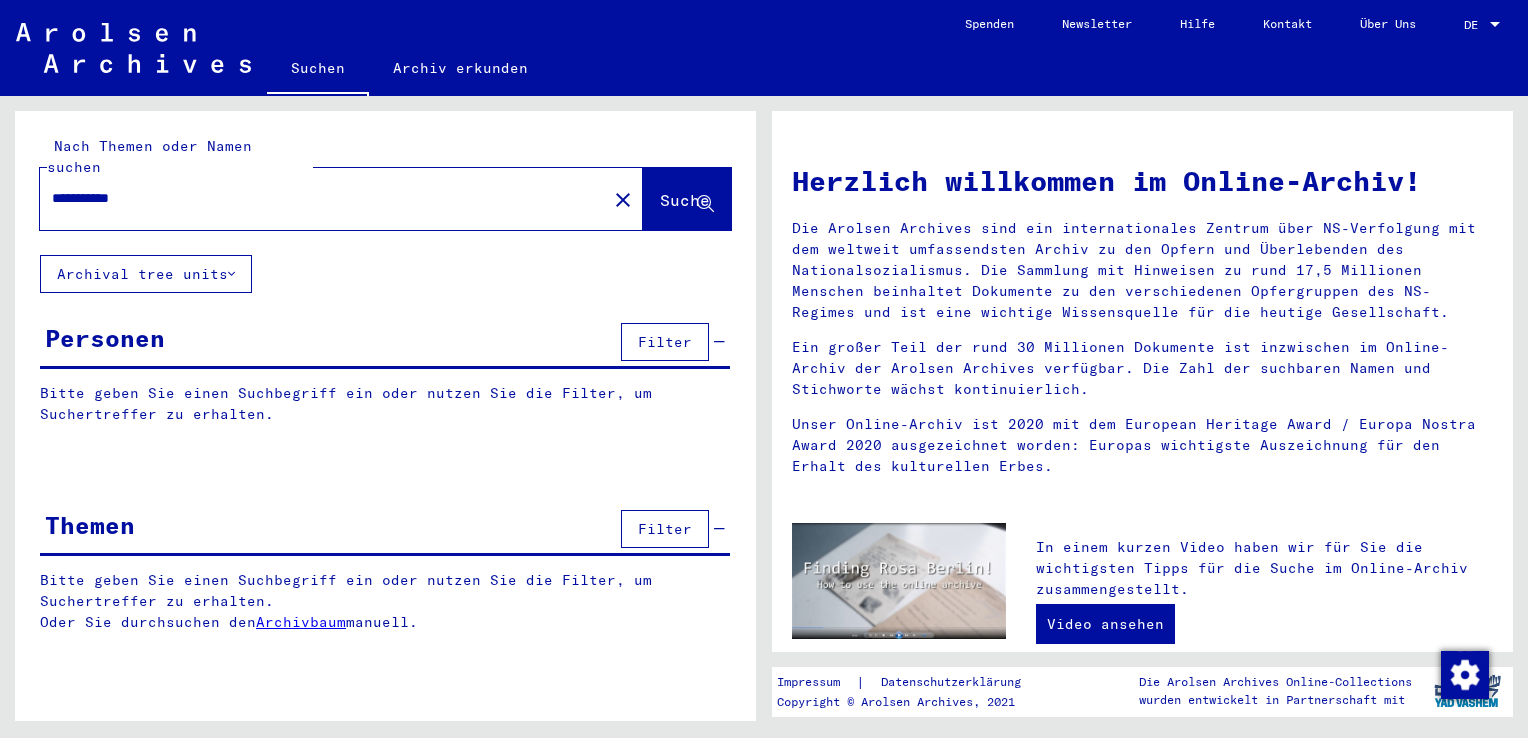 scroll, scrollTop: 0, scrollLeft: 0, axis: both 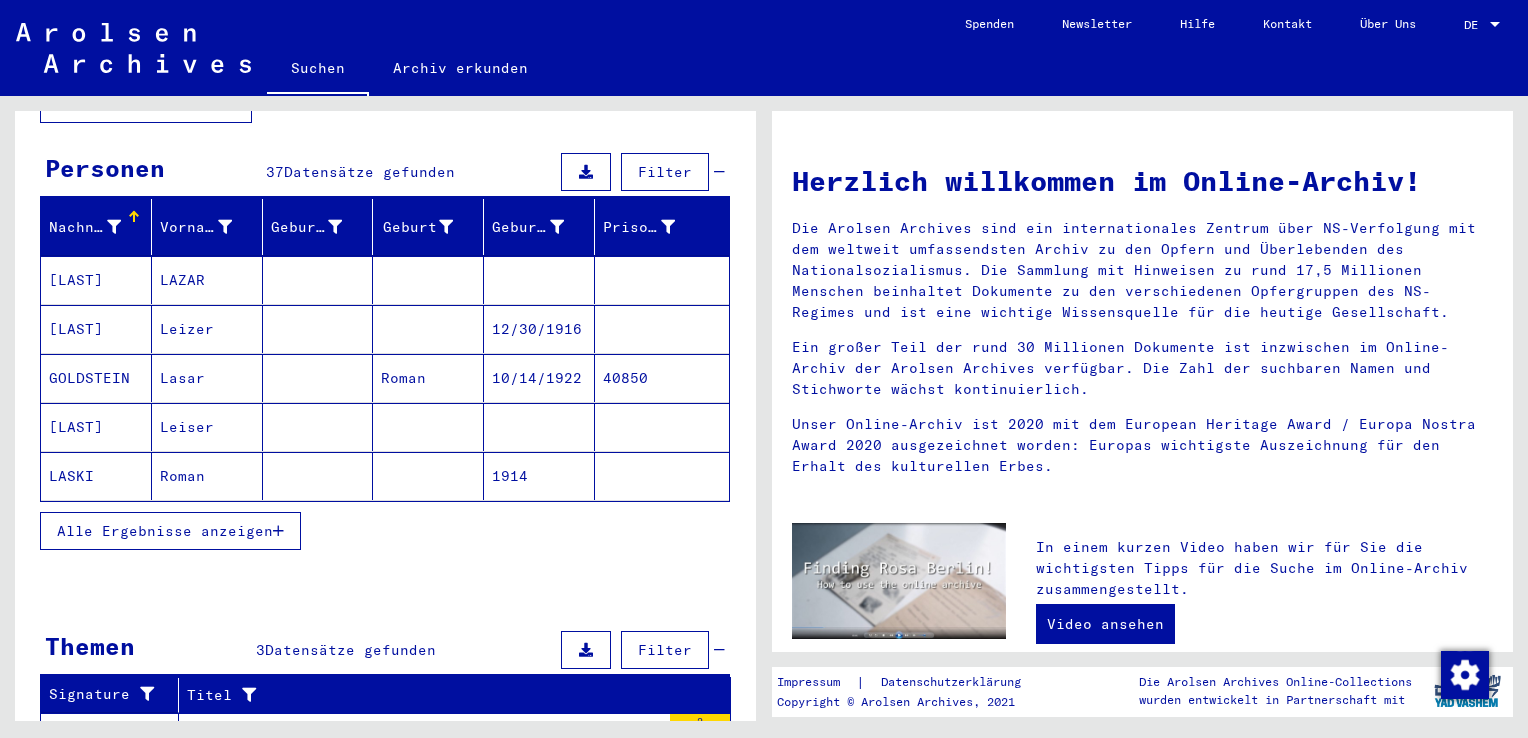click 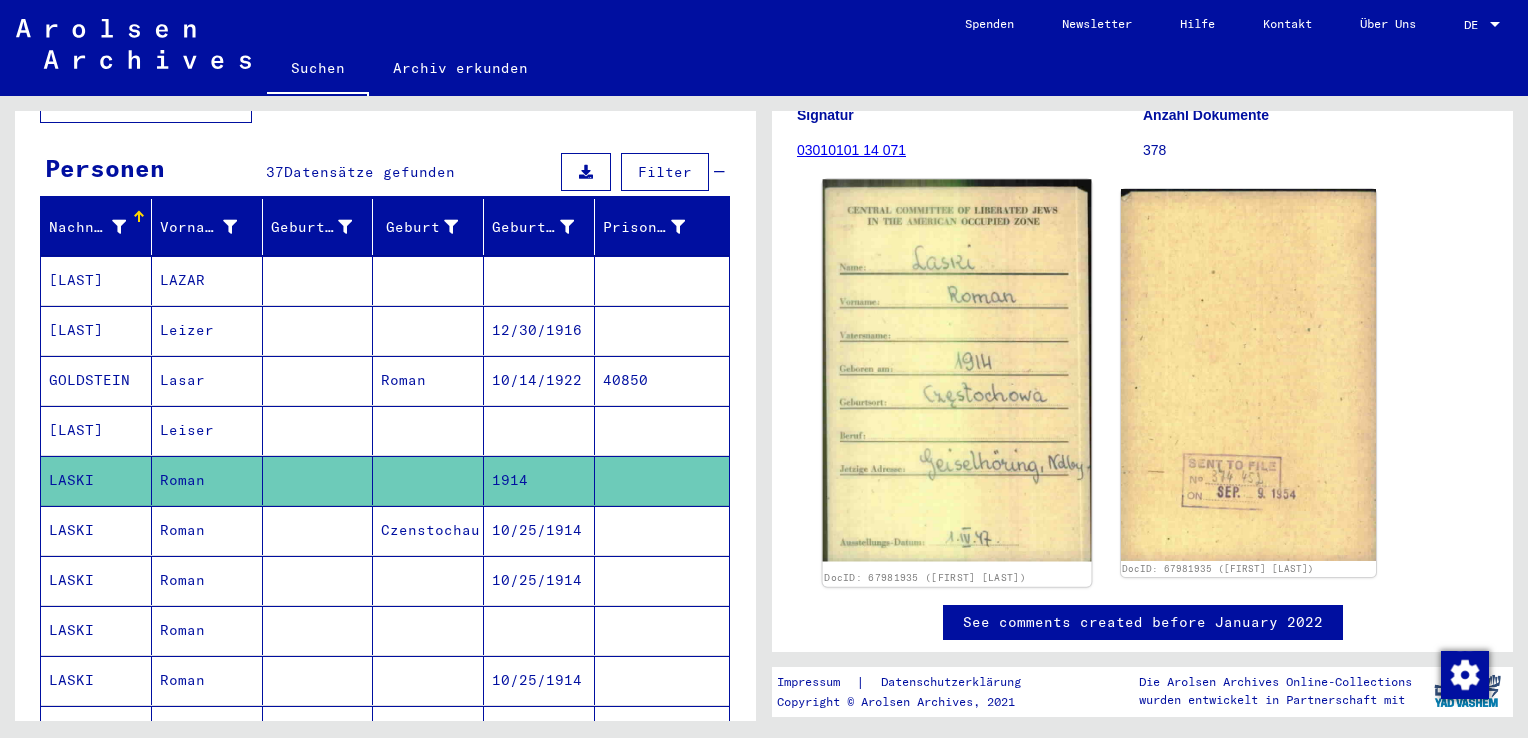 scroll, scrollTop: 300, scrollLeft: 0, axis: vertical 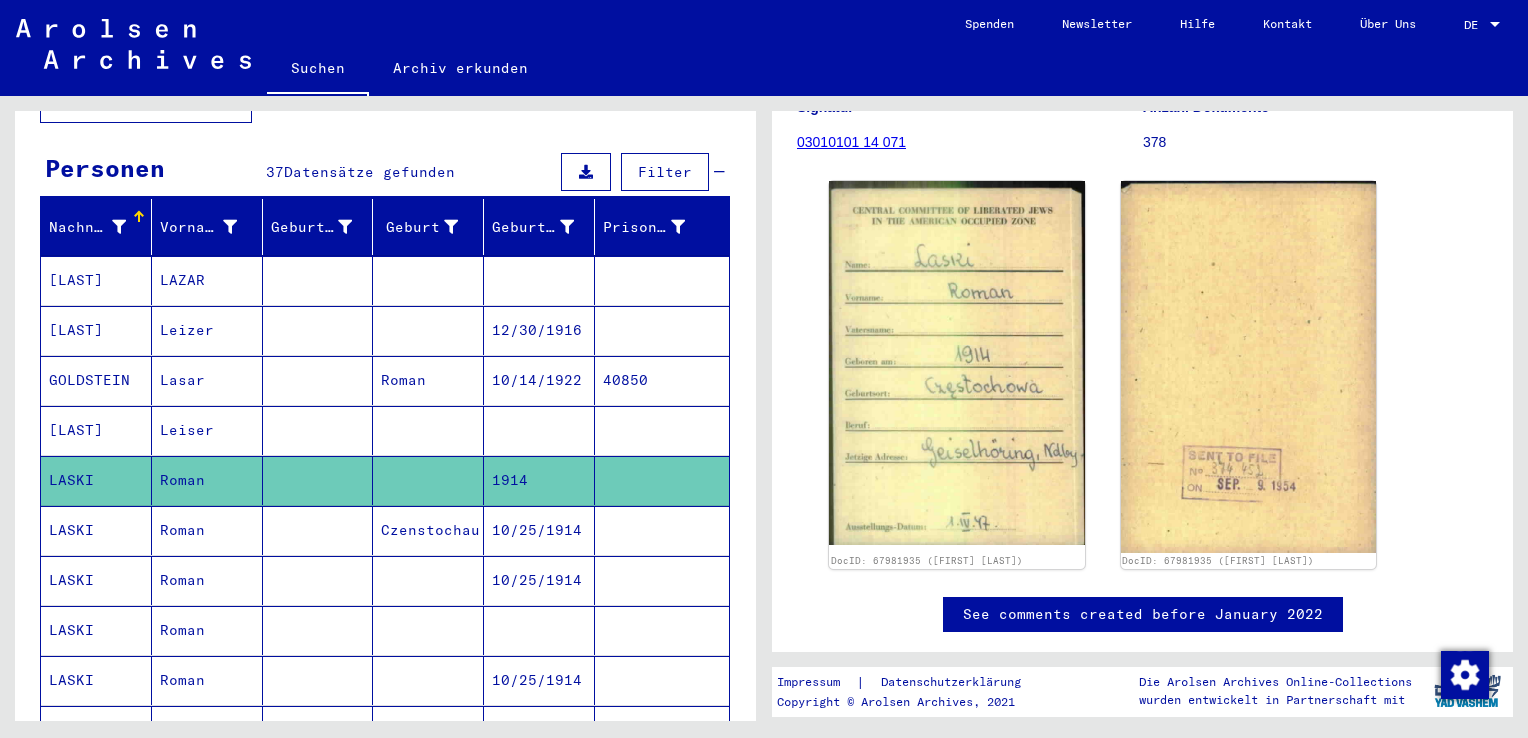click on "10/25/1914" at bounding box center (539, 580) 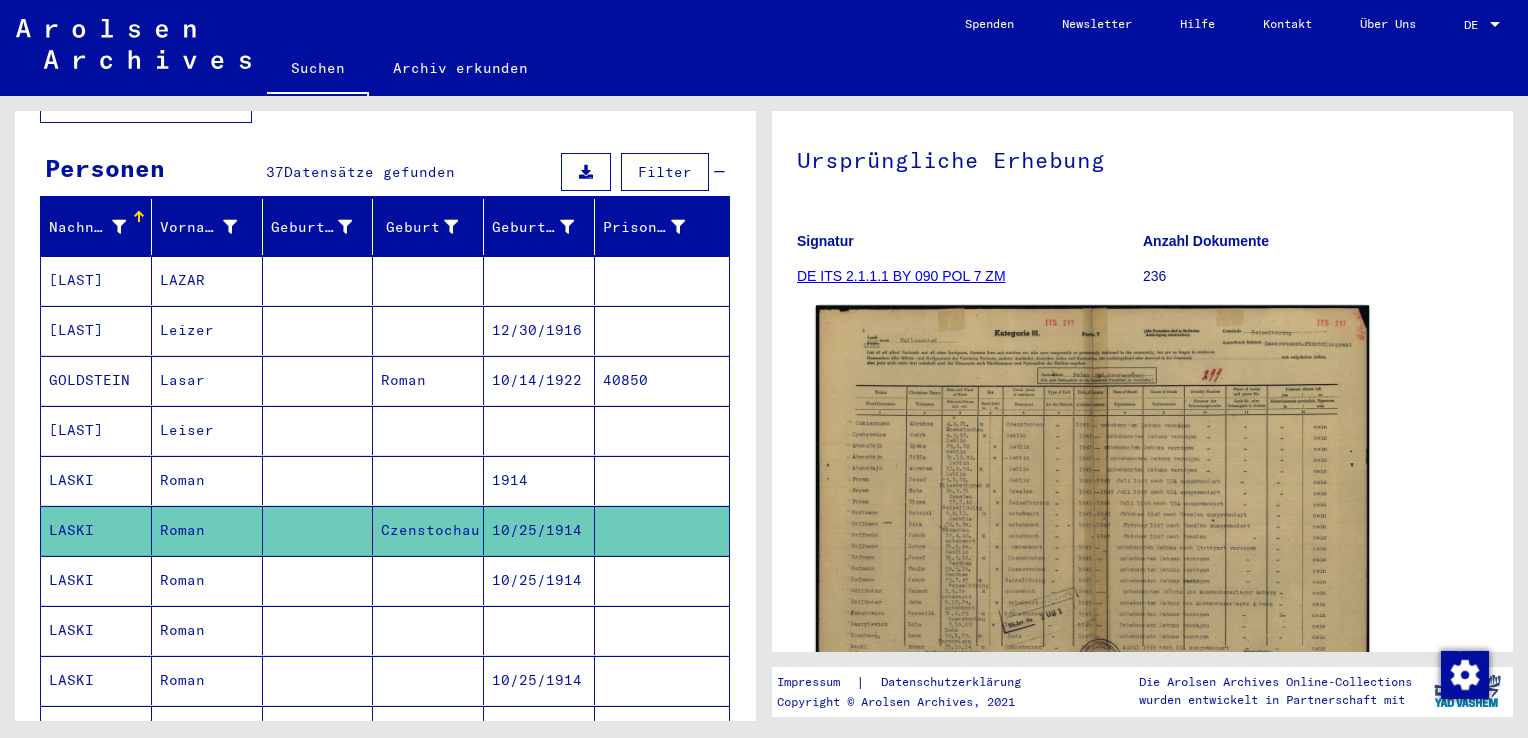 scroll, scrollTop: 200, scrollLeft: 0, axis: vertical 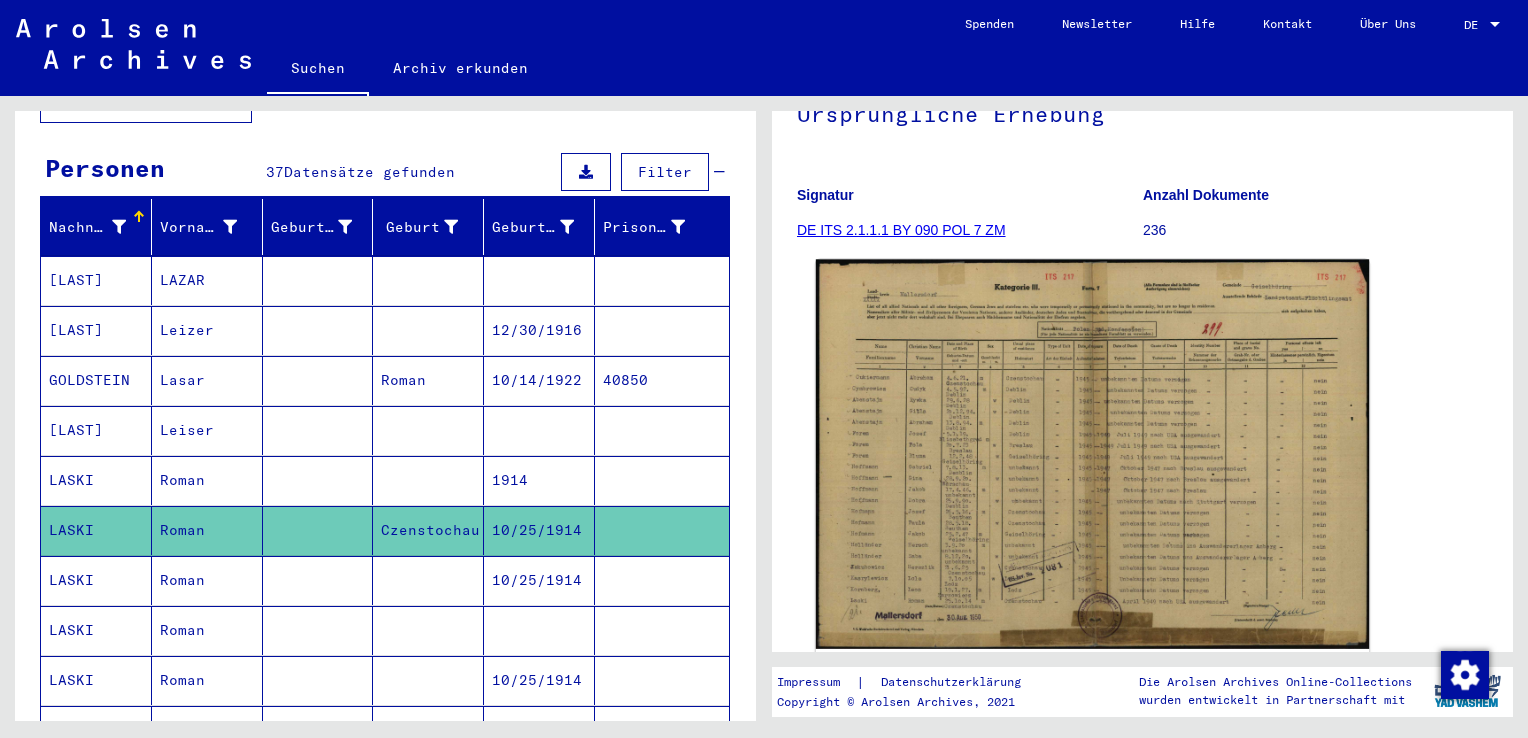 click 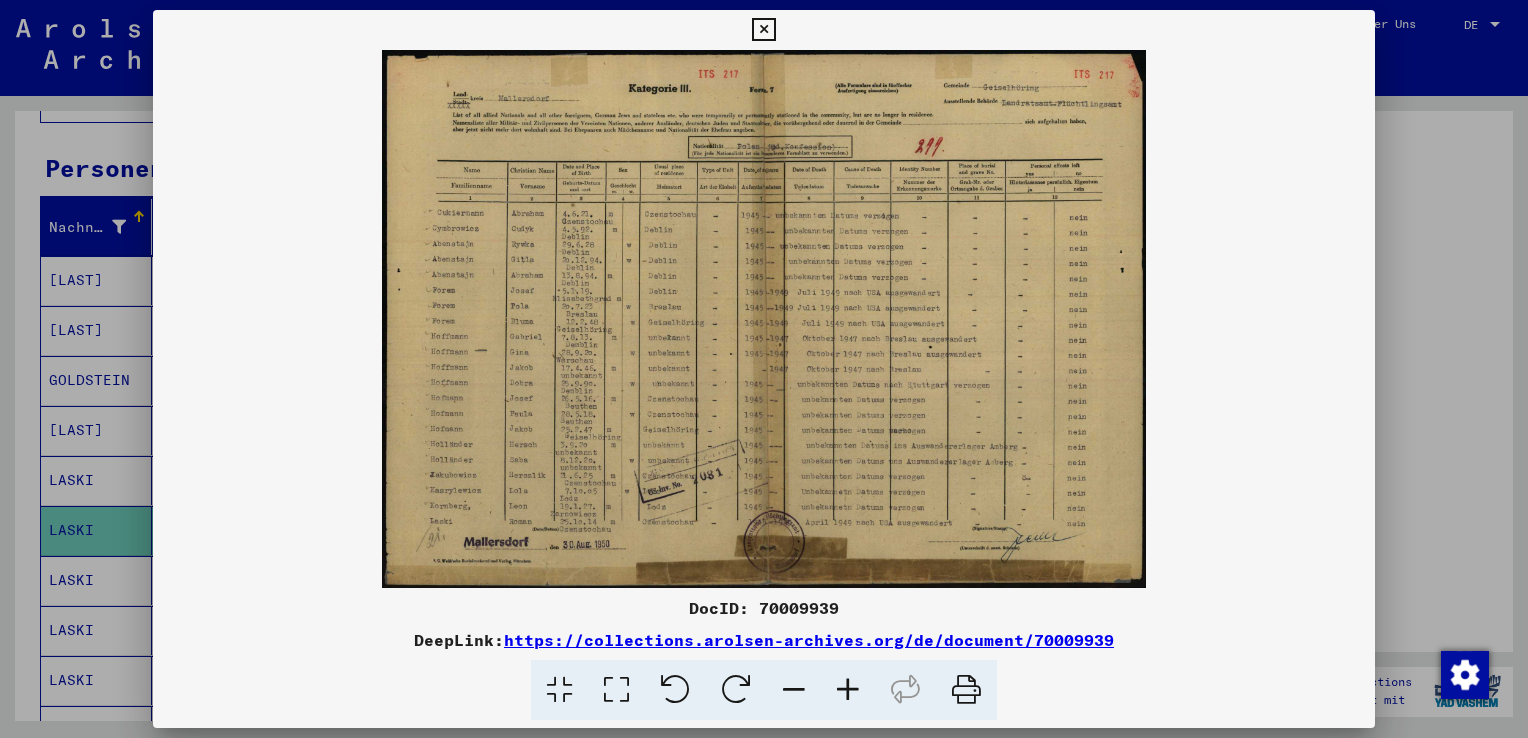 click at bounding box center (848, 690) 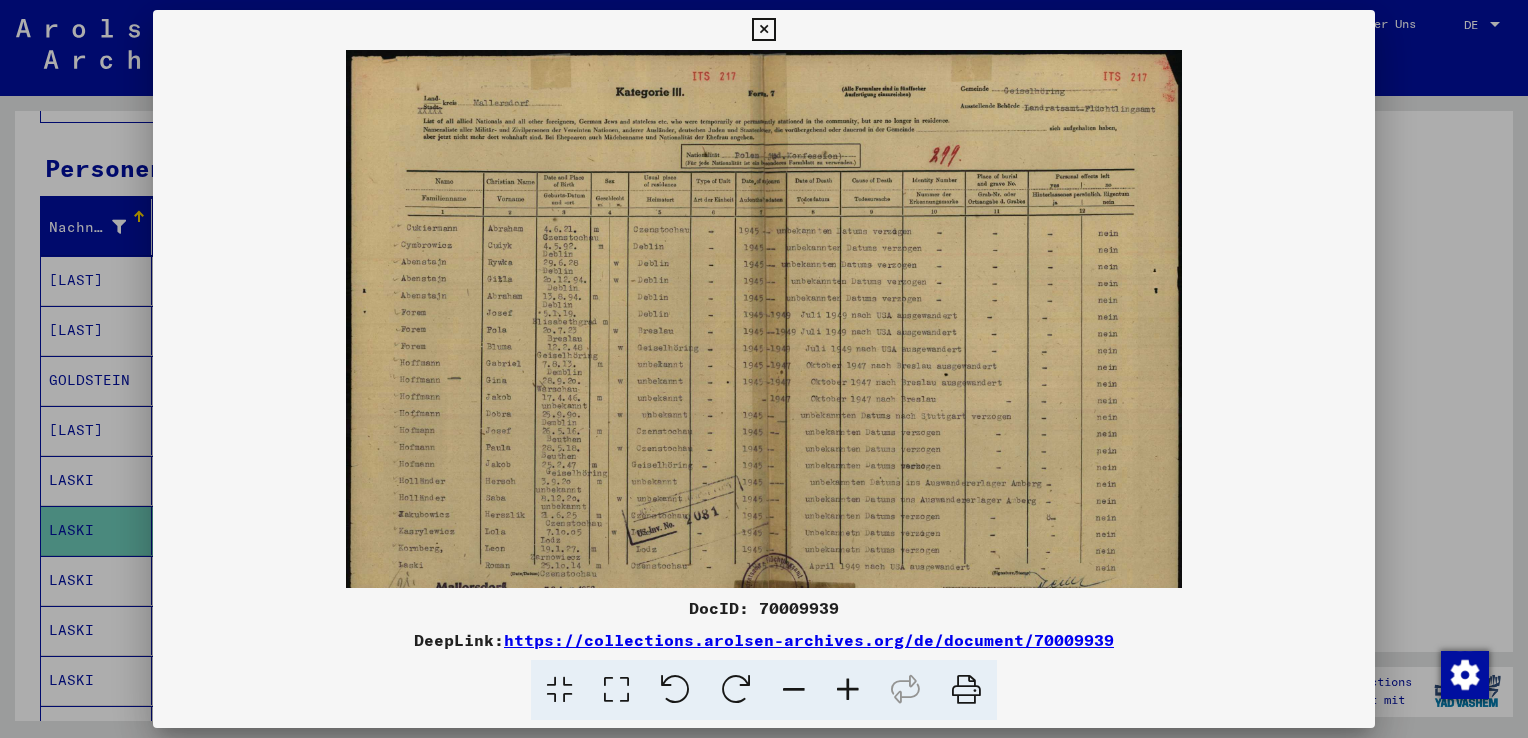 click at bounding box center [848, 690] 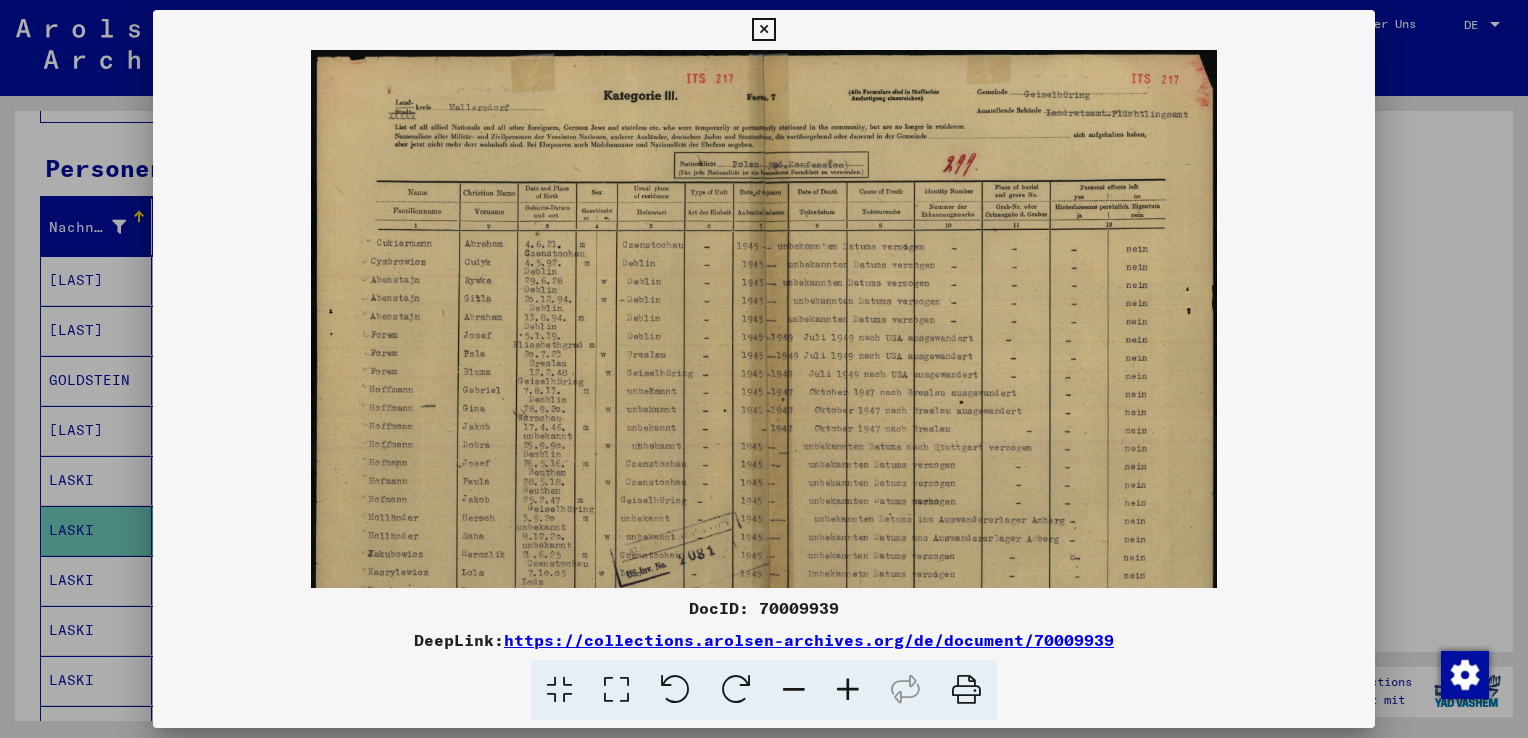 click at bounding box center [848, 690] 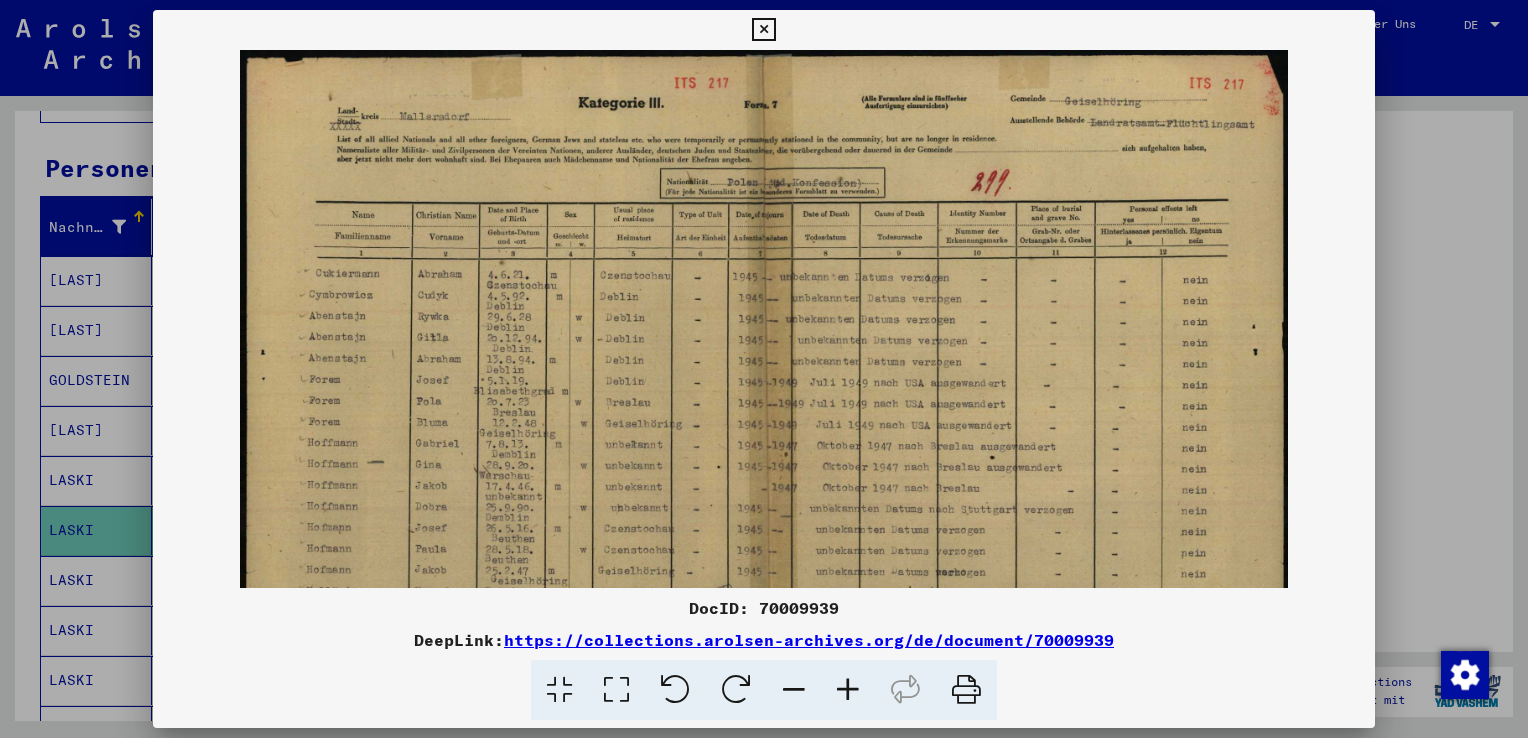 click at bounding box center (848, 690) 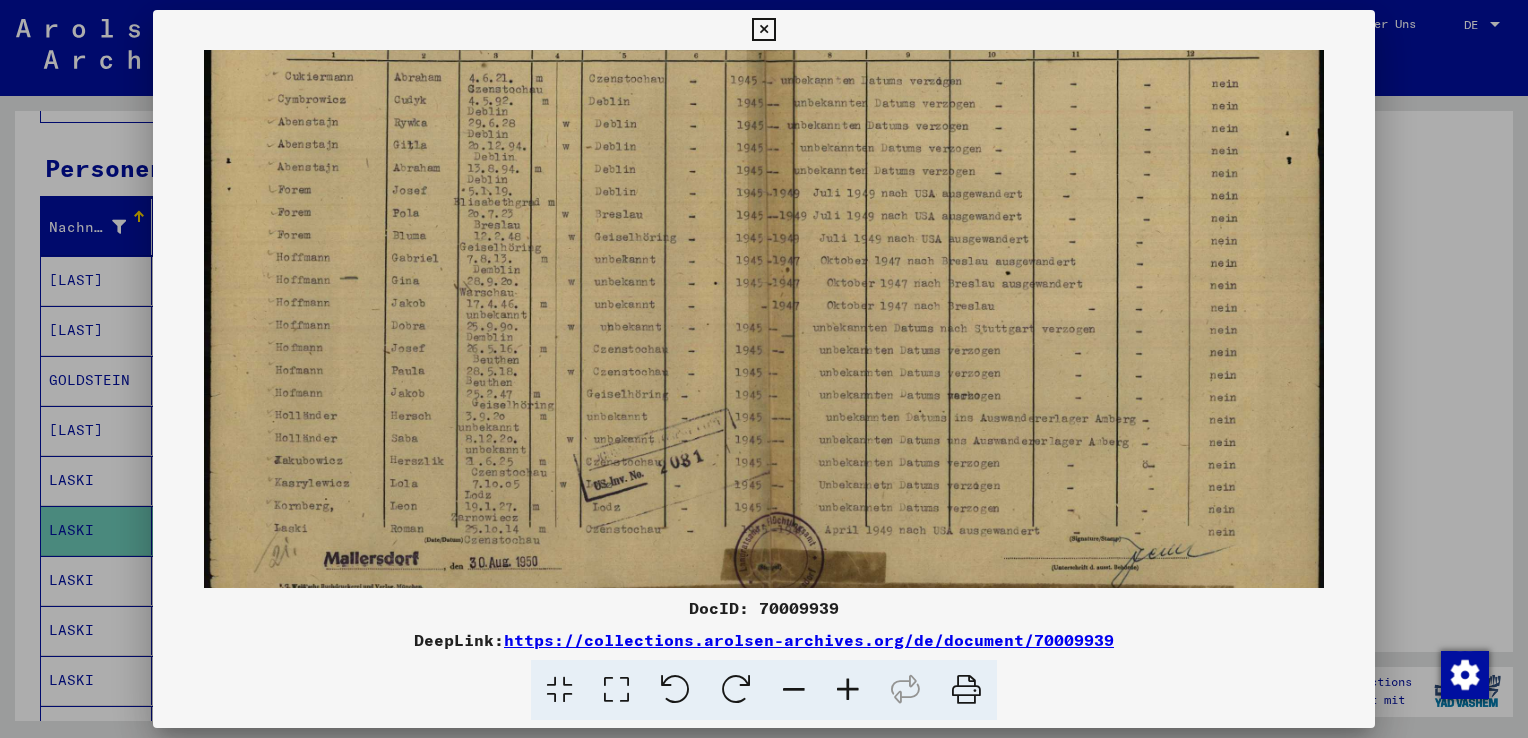 scroll, scrollTop: 214, scrollLeft: 0, axis: vertical 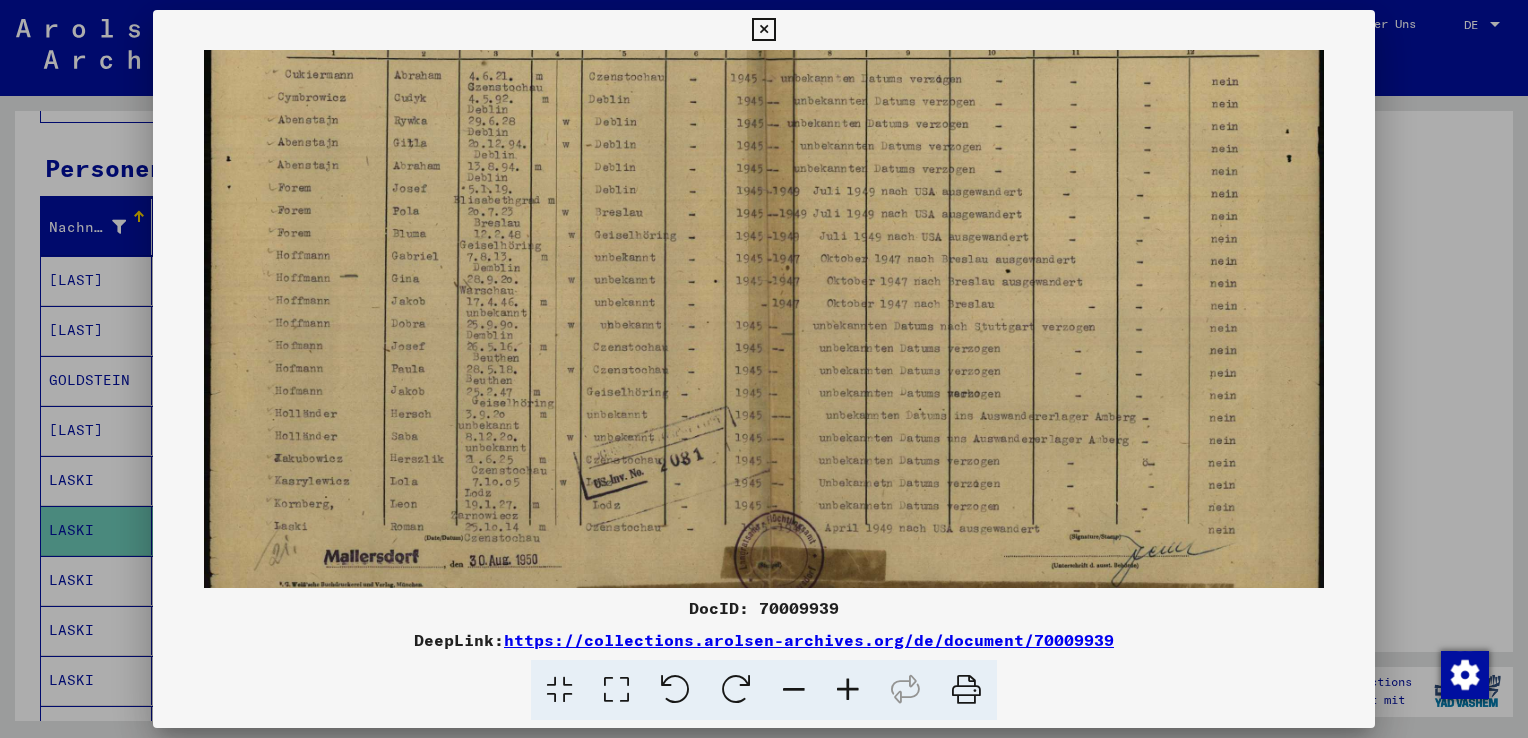 drag, startPoint x: 844, startPoint y: 453, endPoint x: 847, endPoint y: 239, distance: 214.02103 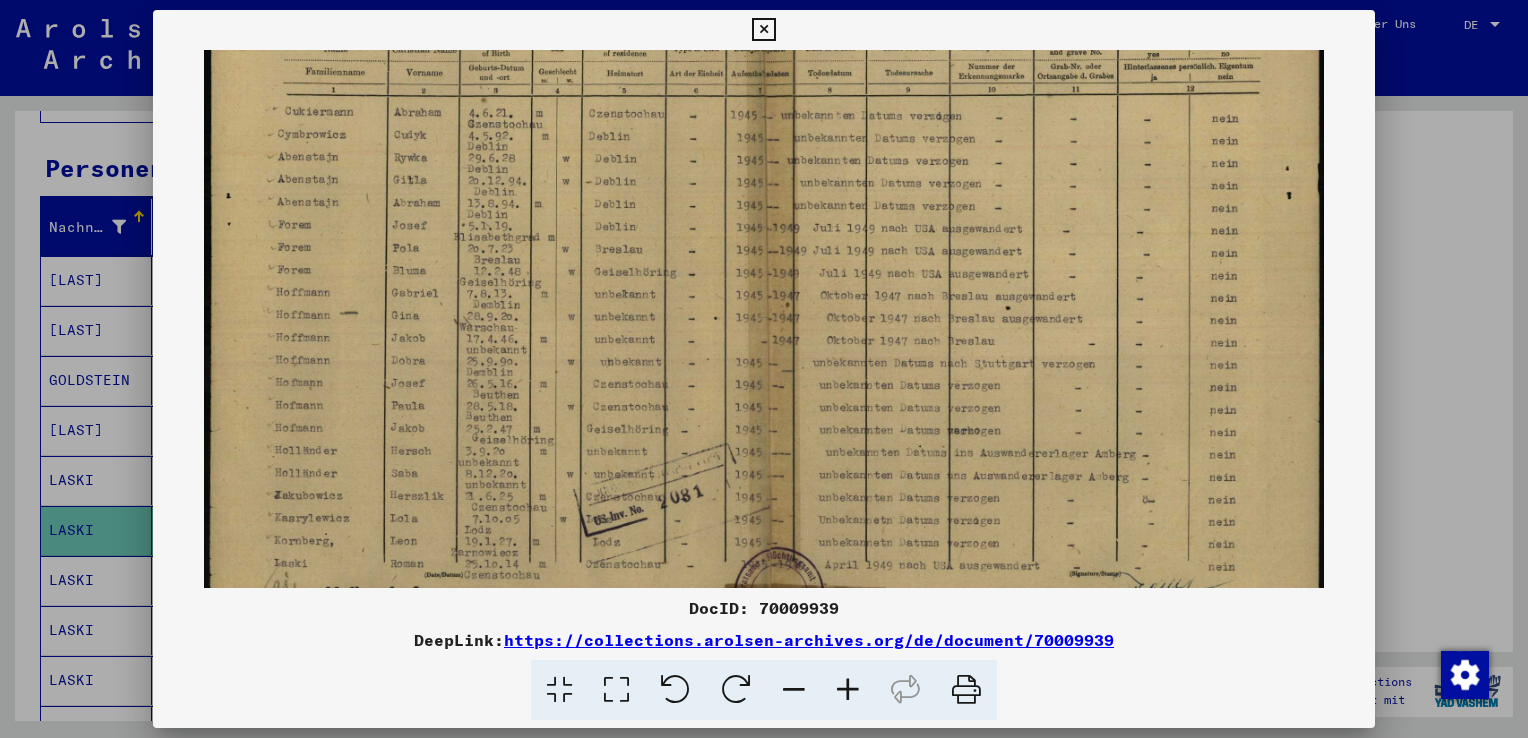 scroll, scrollTop: 249, scrollLeft: 0, axis: vertical 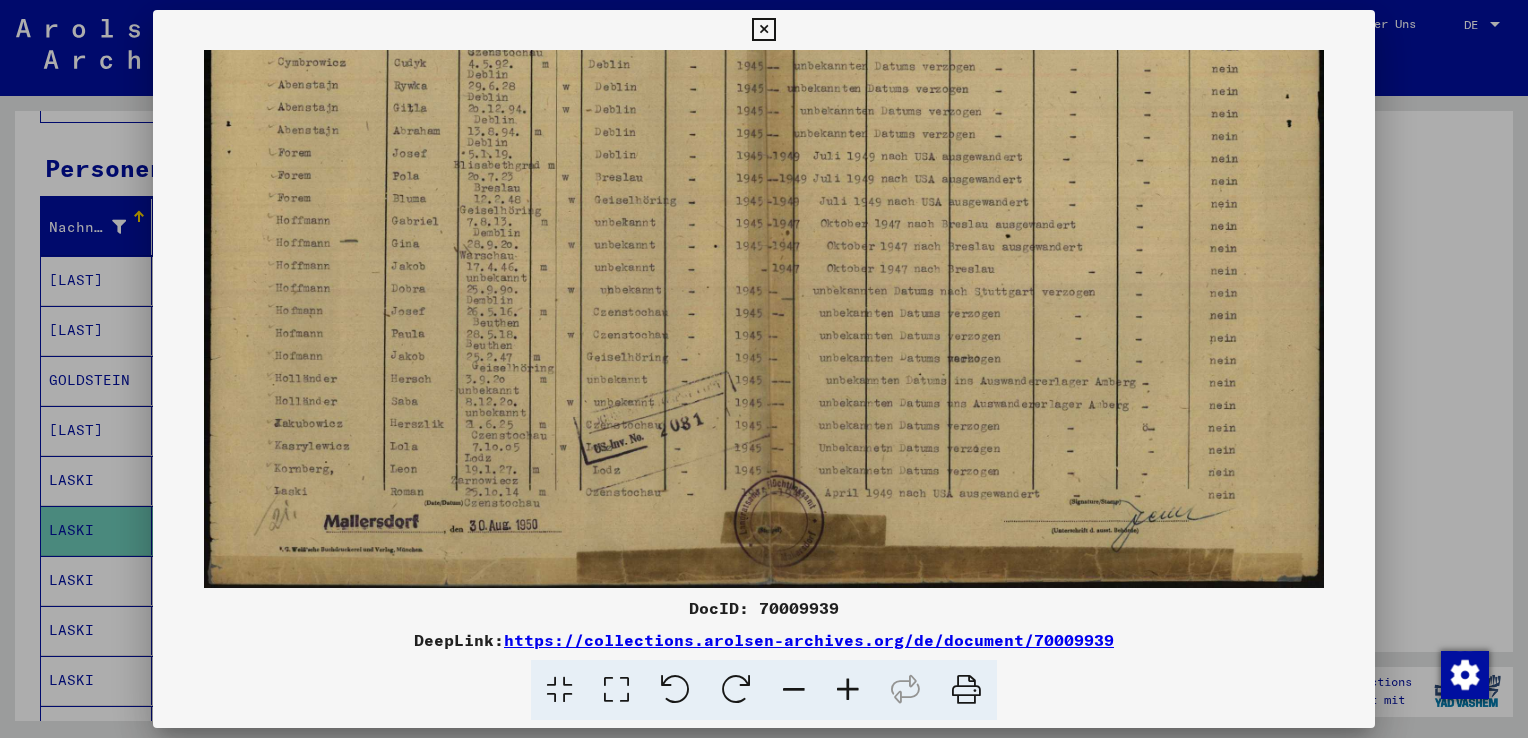 drag, startPoint x: 882, startPoint y: 406, endPoint x: 848, endPoint y: 306, distance: 105.62197 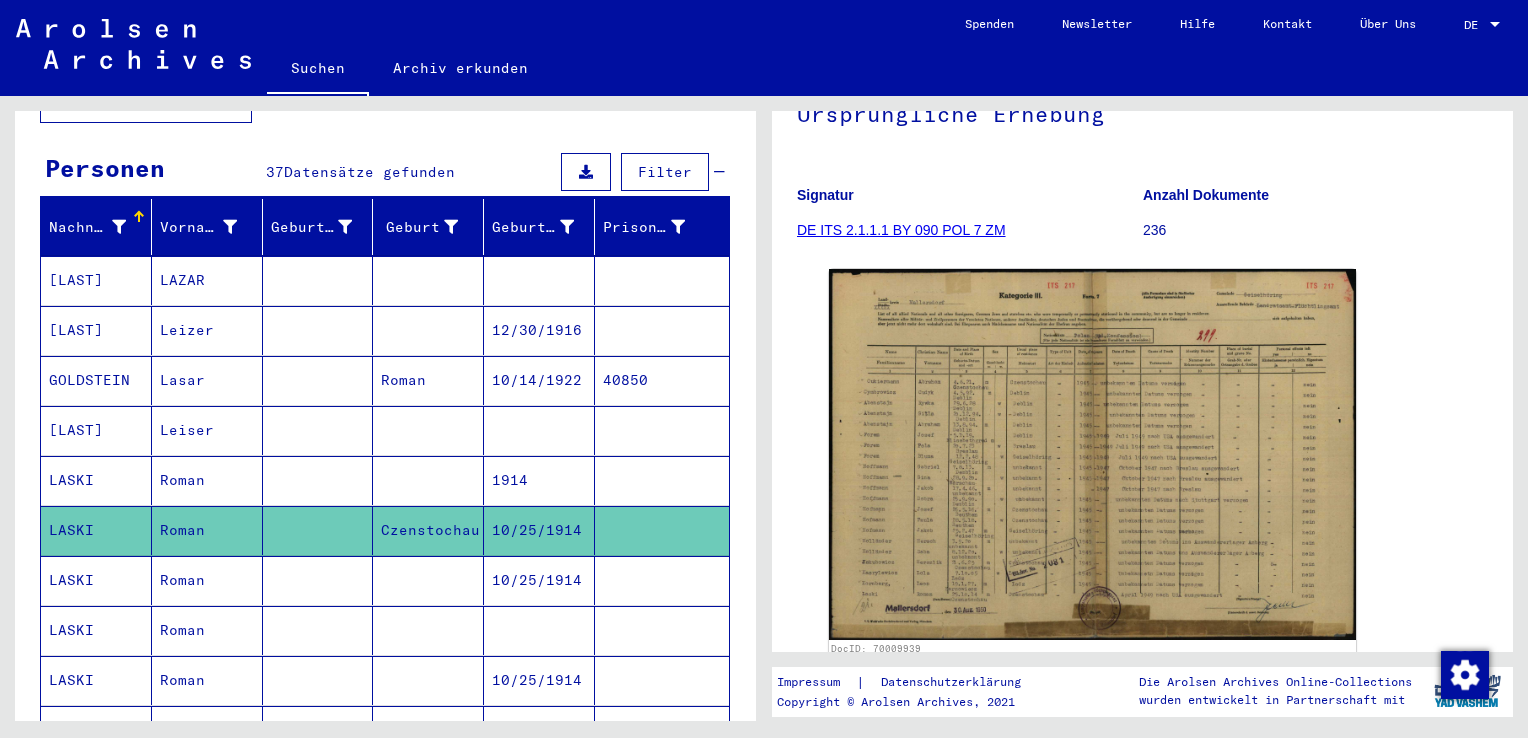 click at bounding box center (428, 630) 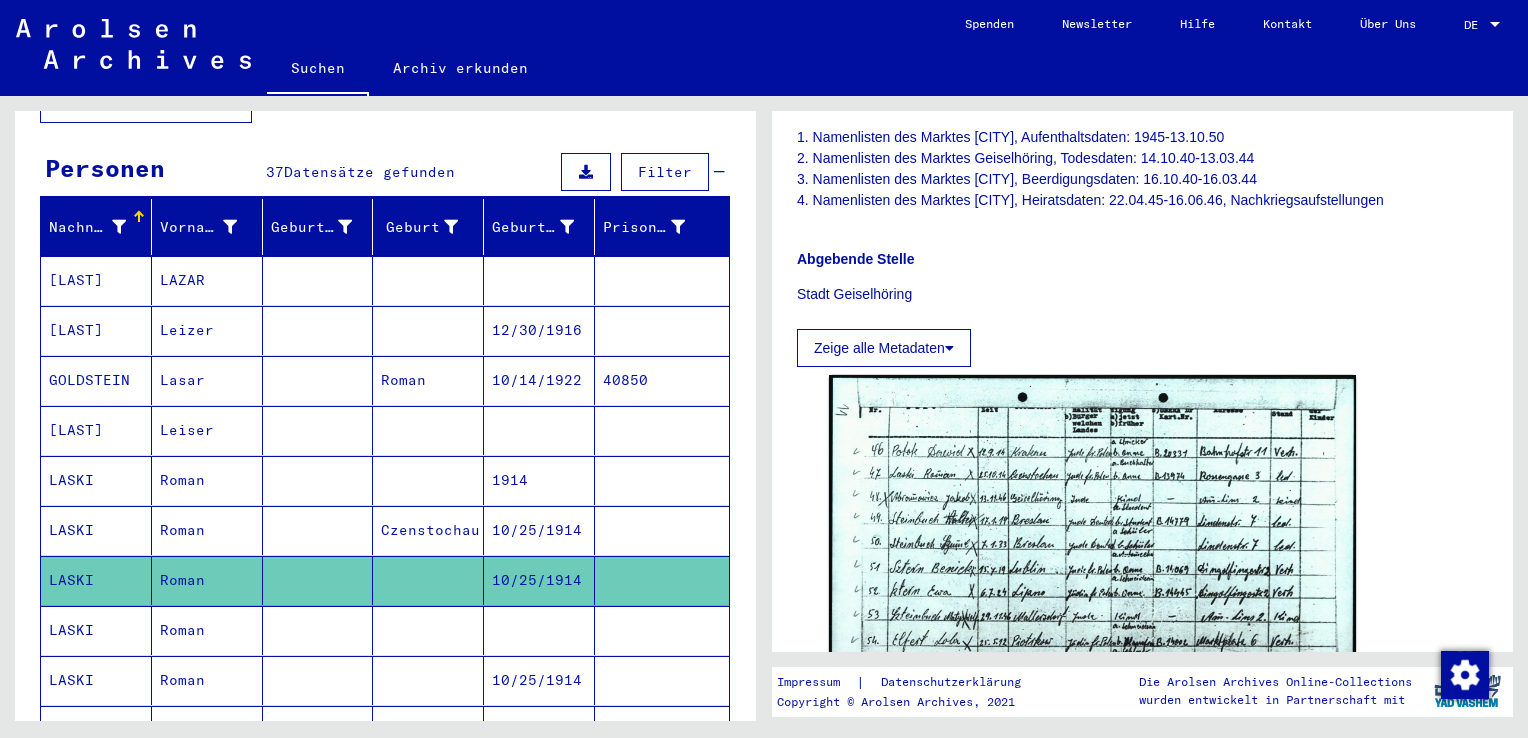 scroll, scrollTop: 500, scrollLeft: 0, axis: vertical 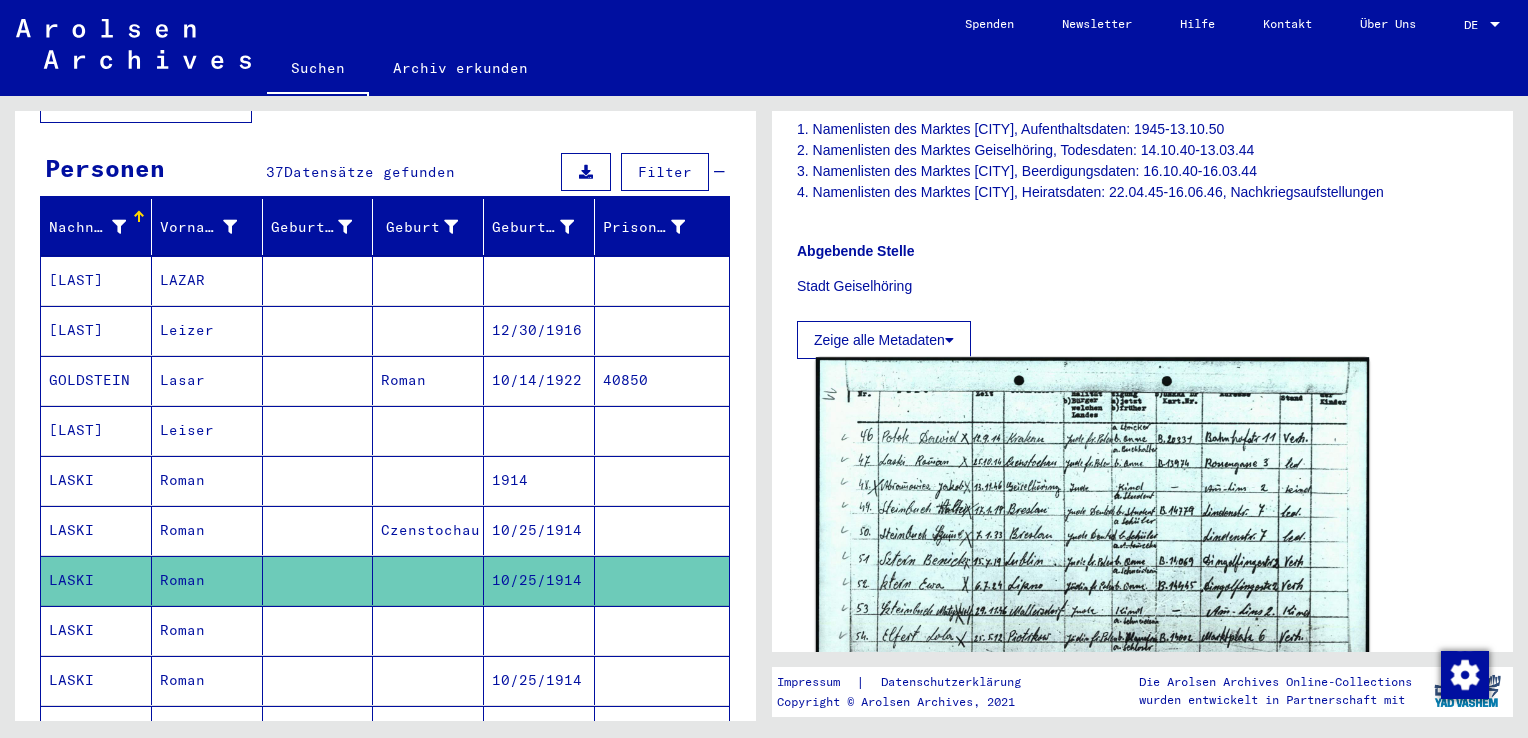 click 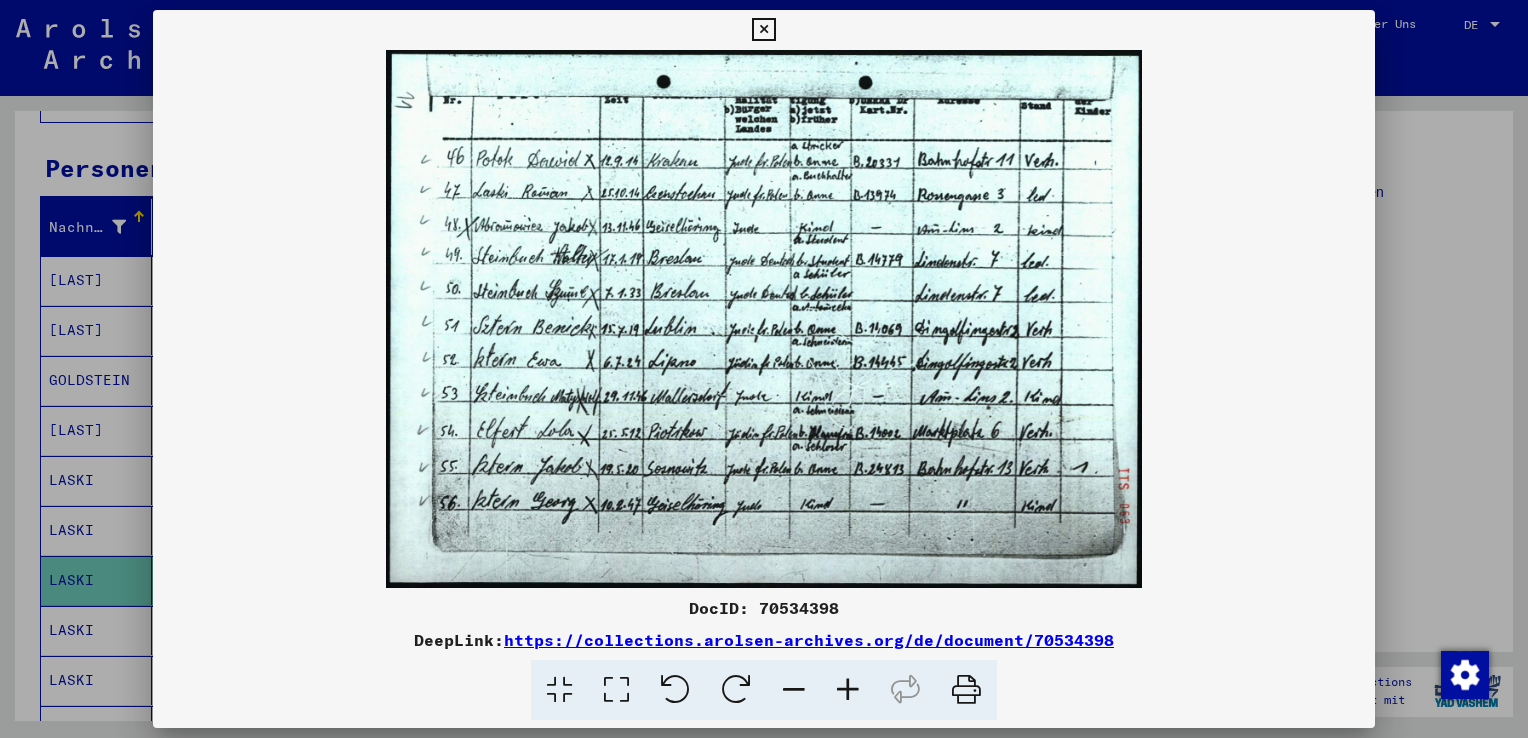 click at bounding box center (848, 690) 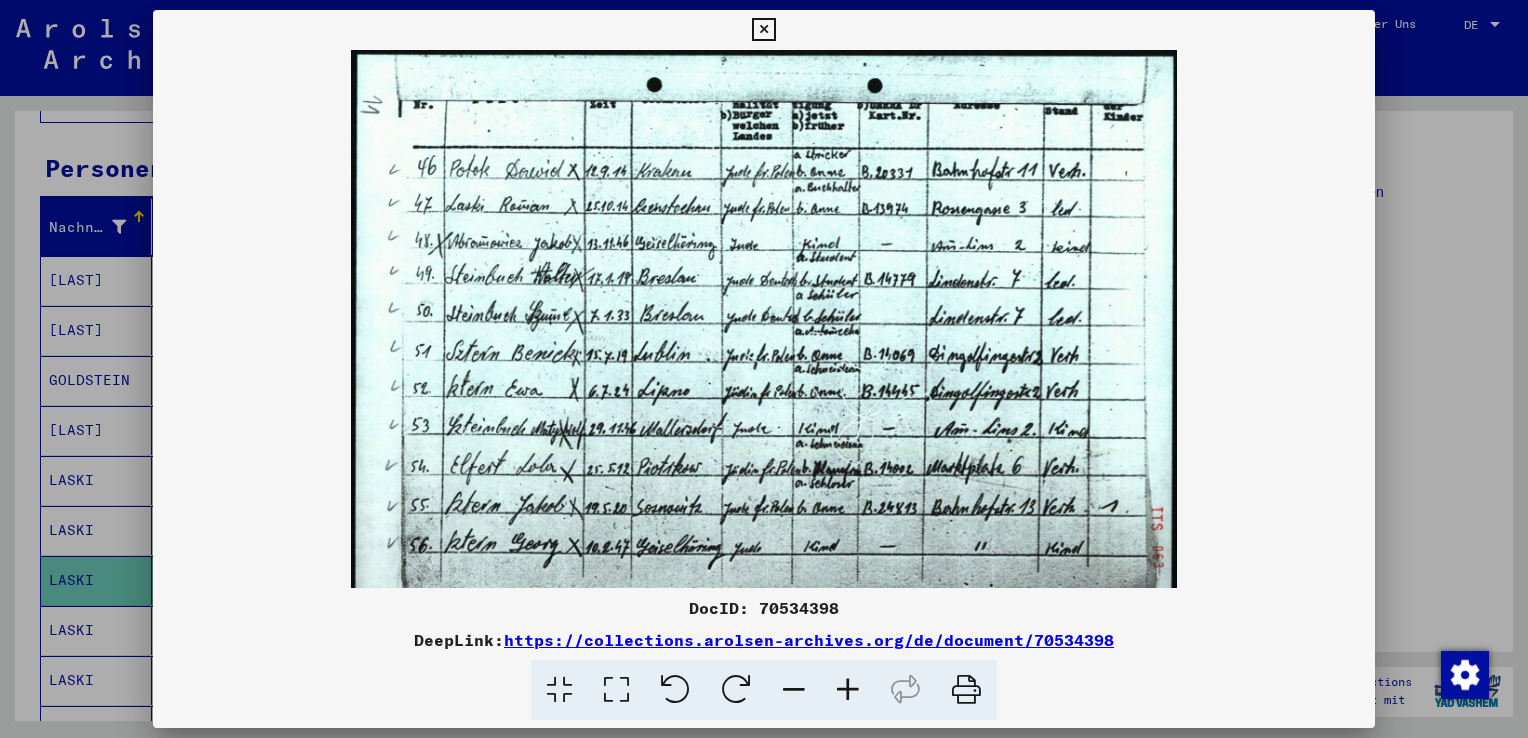 click at bounding box center (848, 690) 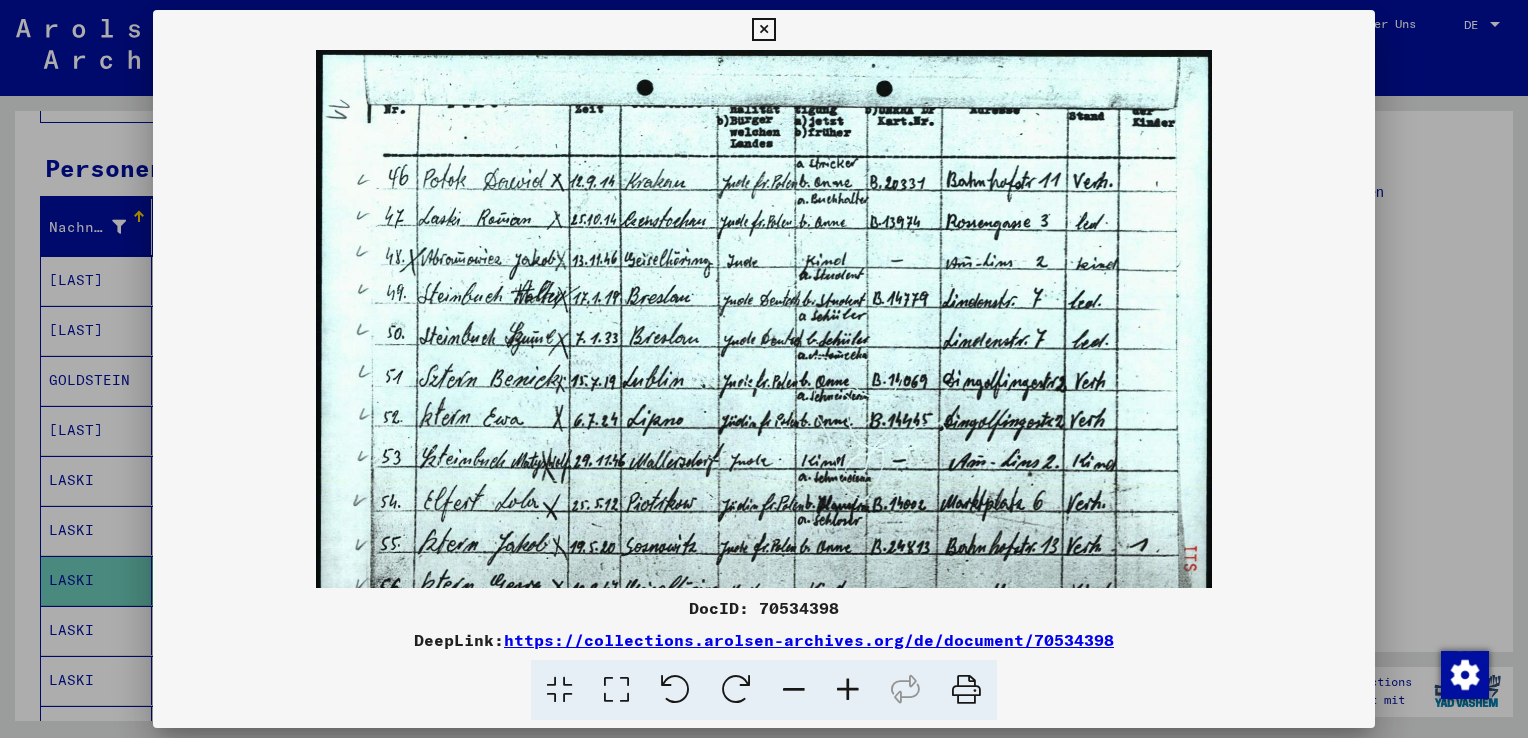 click at bounding box center [848, 690] 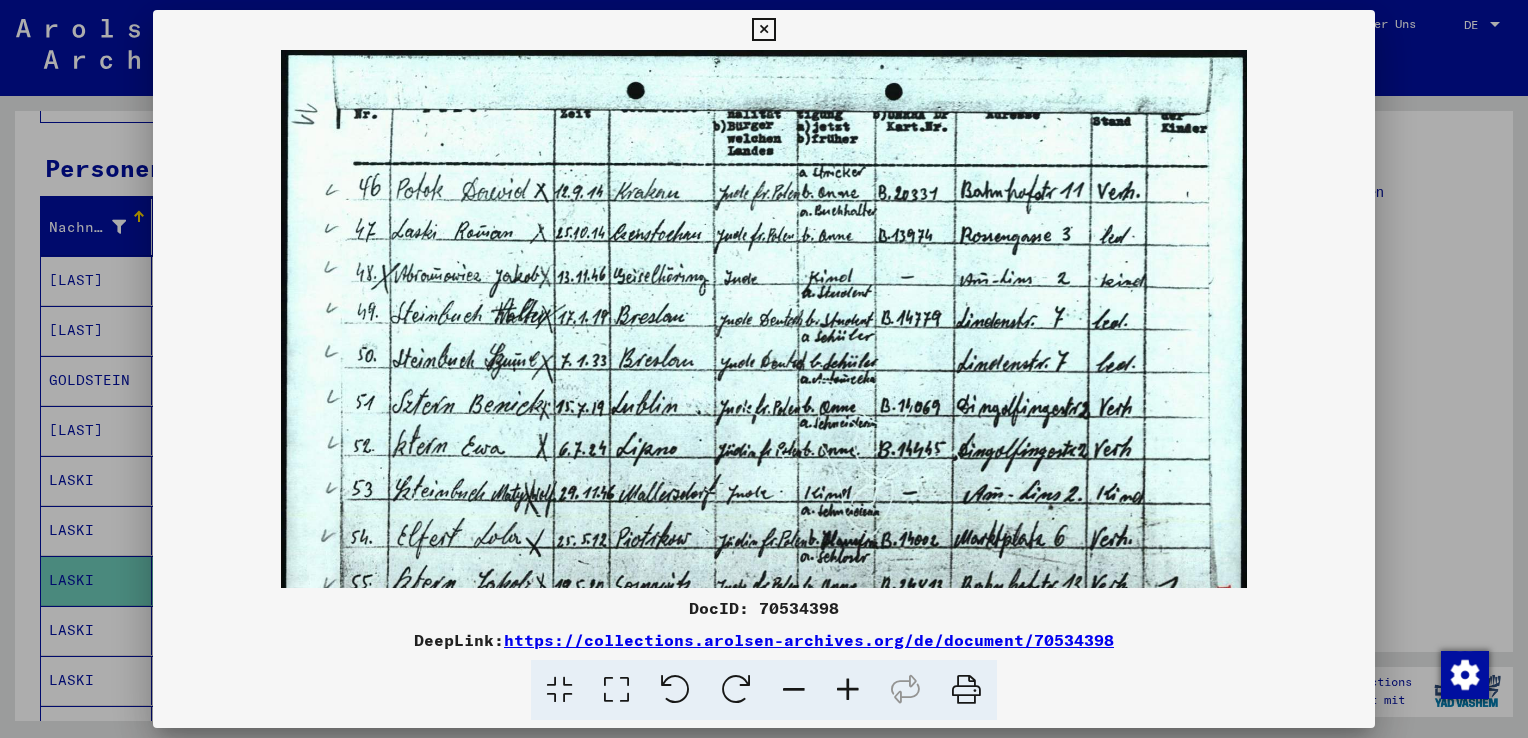 click at bounding box center [848, 690] 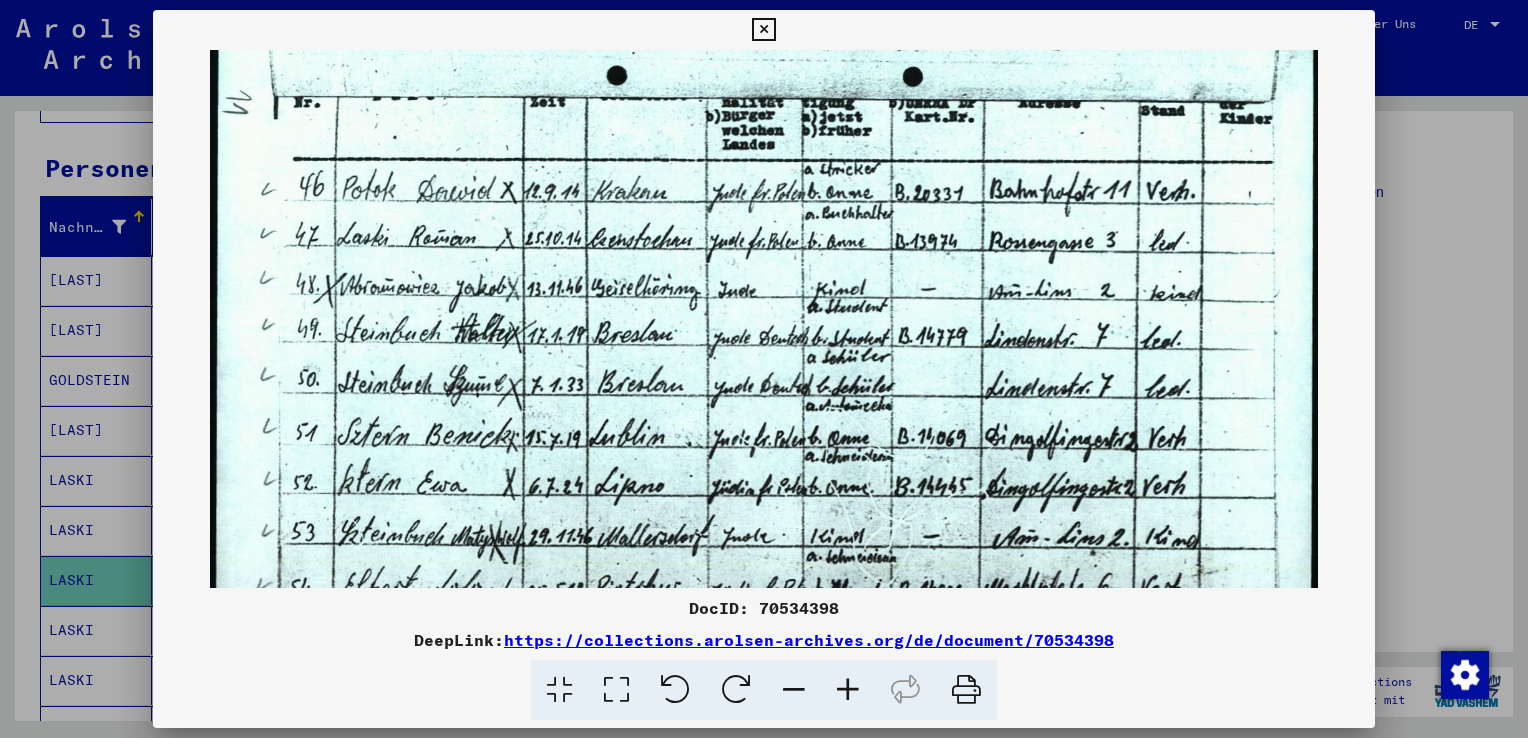 scroll, scrollTop: 22, scrollLeft: 0, axis: vertical 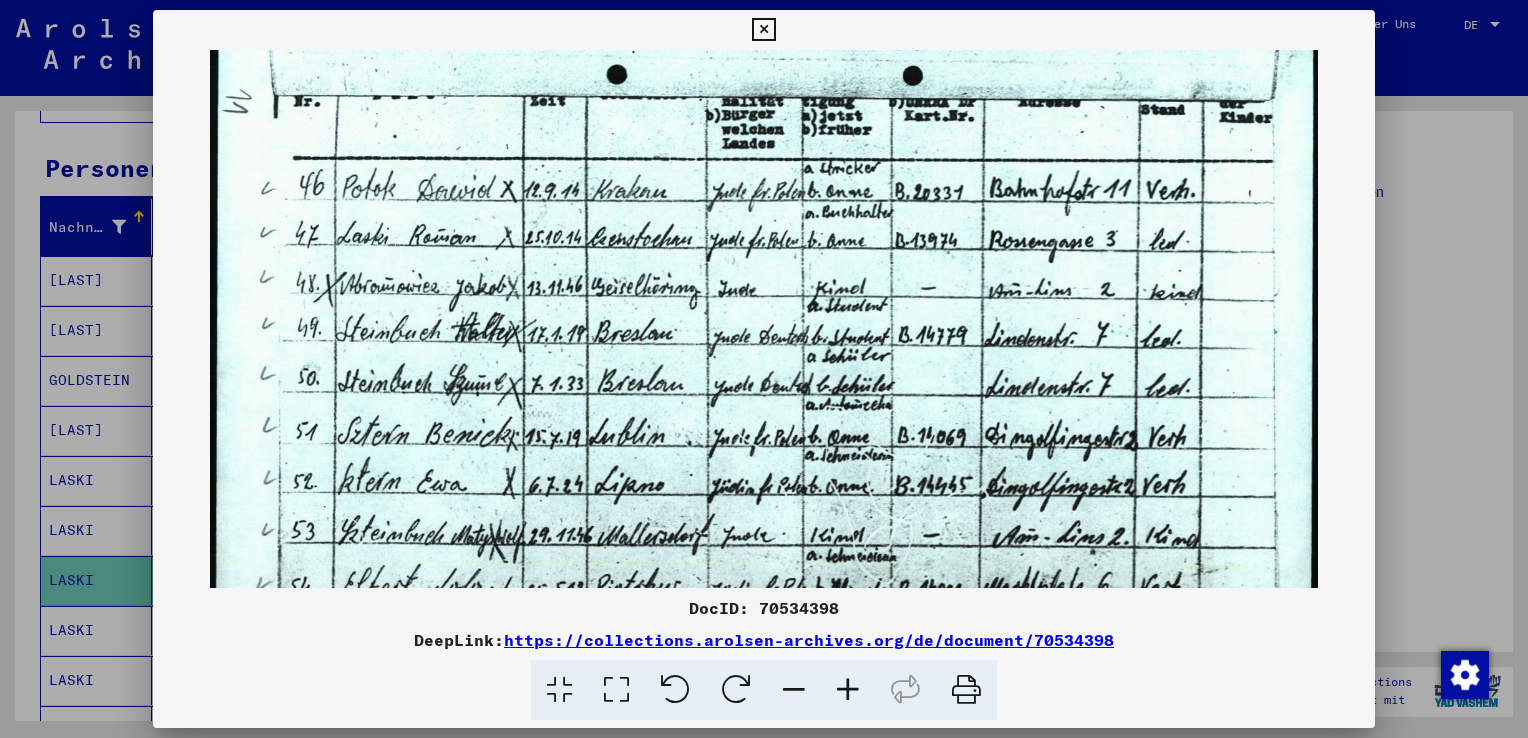 drag, startPoint x: 856, startPoint y: 354, endPoint x: 824, endPoint y: 370, distance: 35.77709 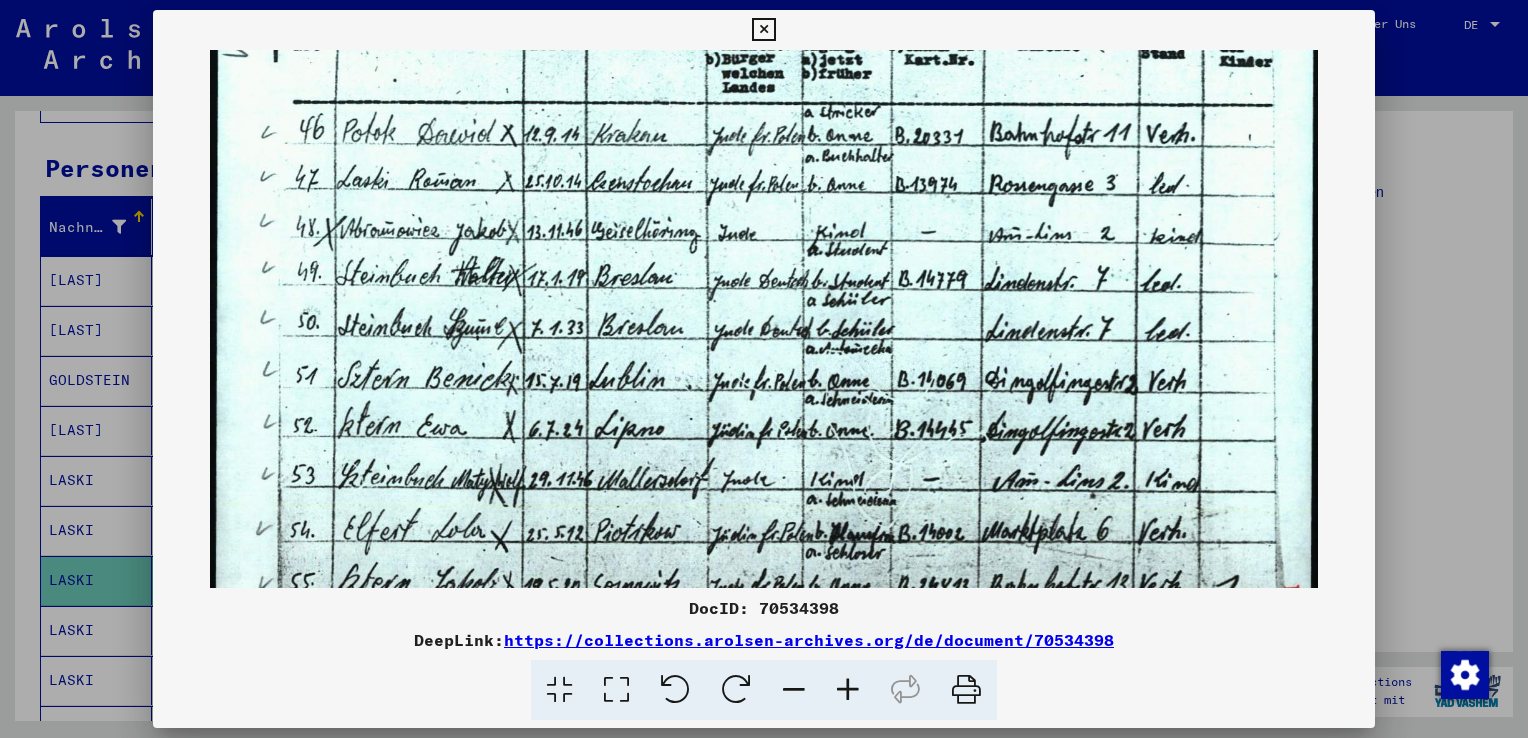 scroll, scrollTop: 76, scrollLeft: 0, axis: vertical 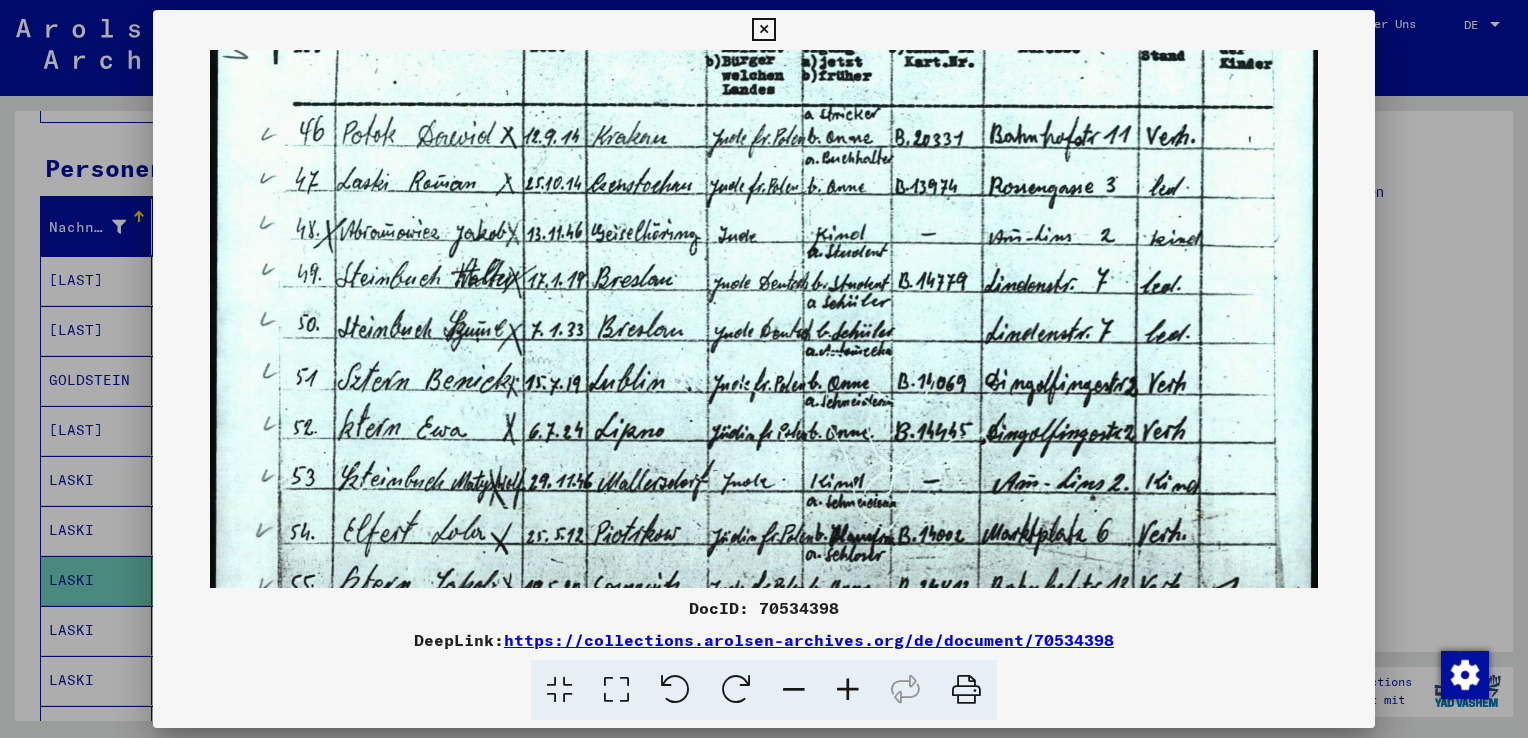 drag, startPoint x: 768, startPoint y: 466, endPoint x: 804, endPoint y: 464, distance: 36.05551 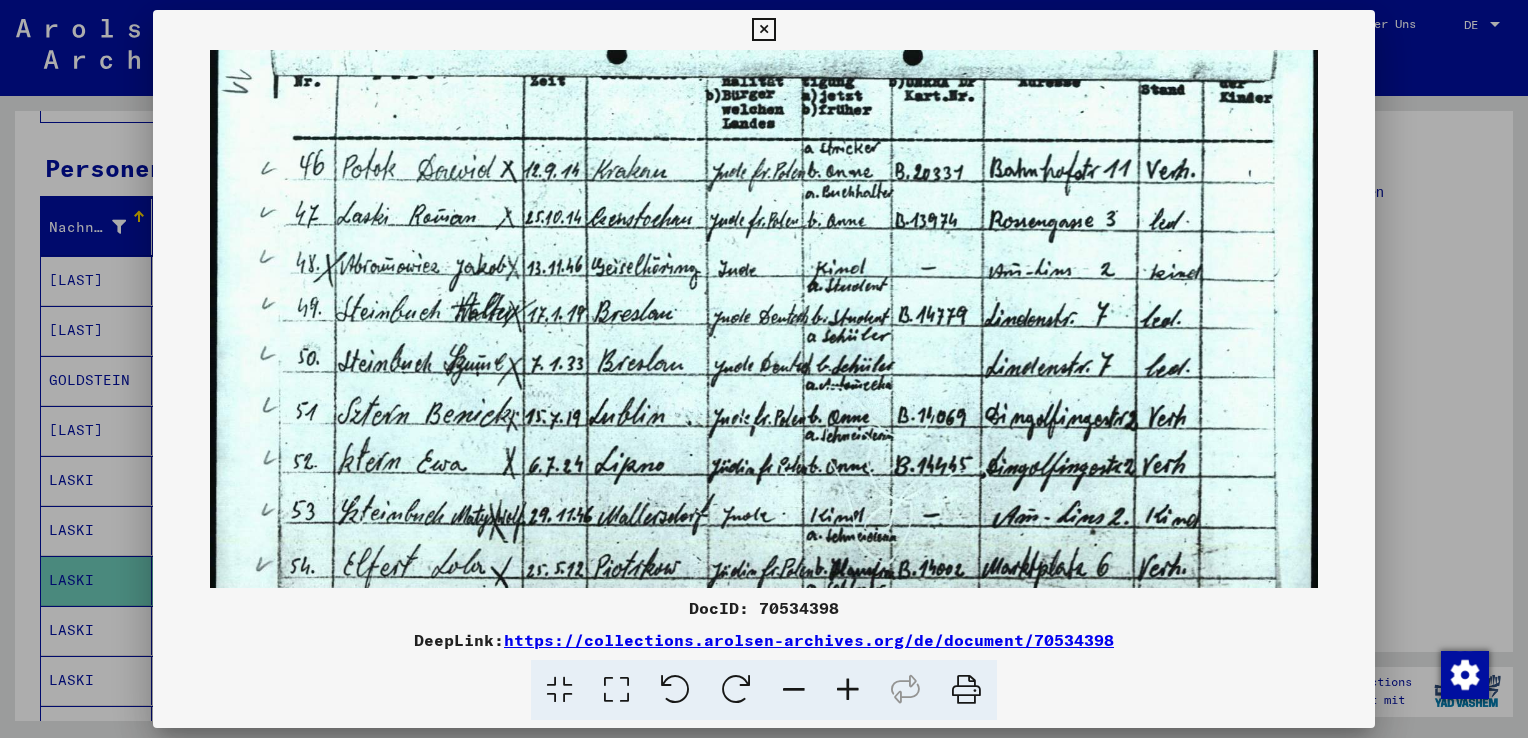 scroll, scrollTop: 40, scrollLeft: 0, axis: vertical 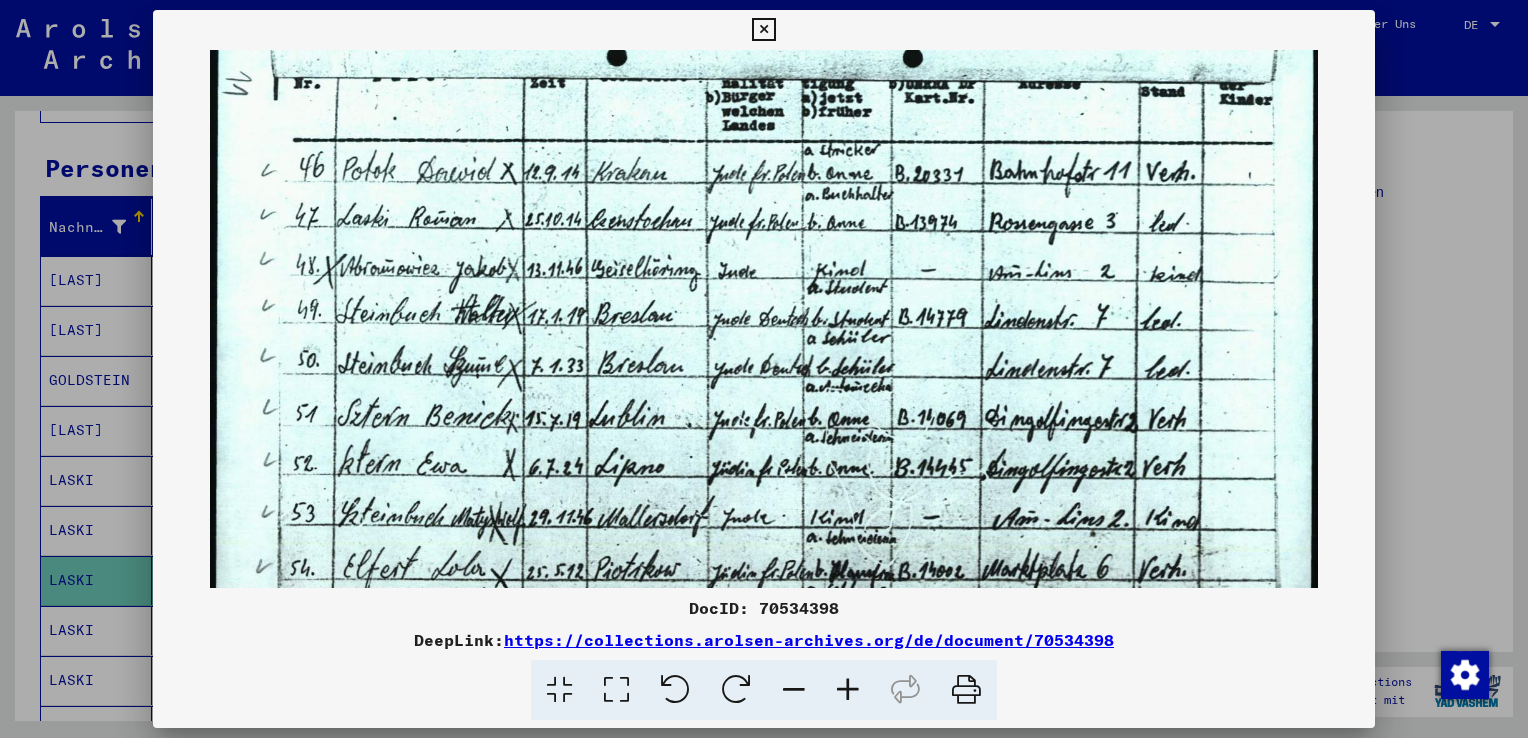 drag, startPoint x: 1204, startPoint y: 196, endPoint x: 1191, endPoint y: 241, distance: 46.840153 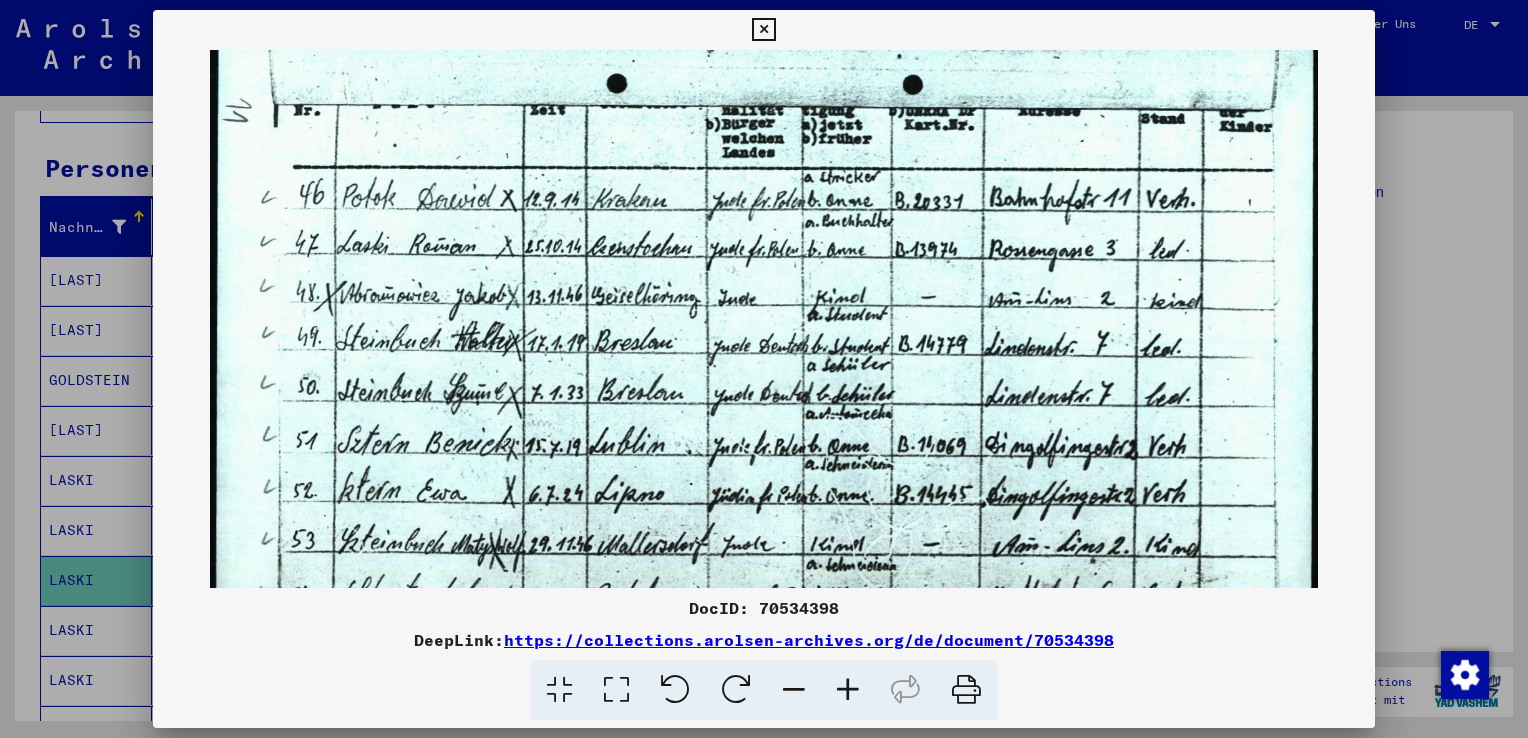 scroll, scrollTop: 10, scrollLeft: 0, axis: vertical 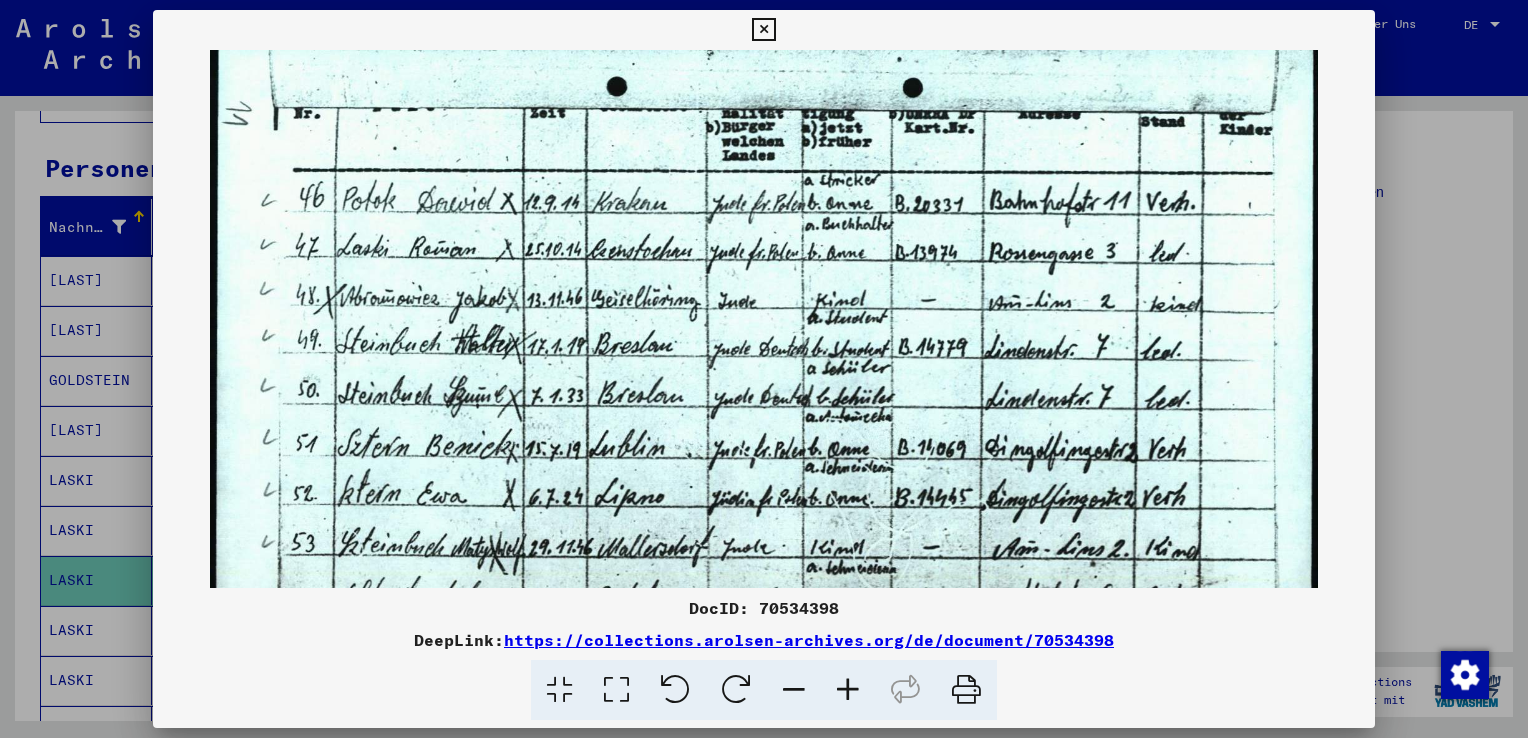 drag, startPoint x: 576, startPoint y: 194, endPoint x: 569, endPoint y: 232, distance: 38.63936 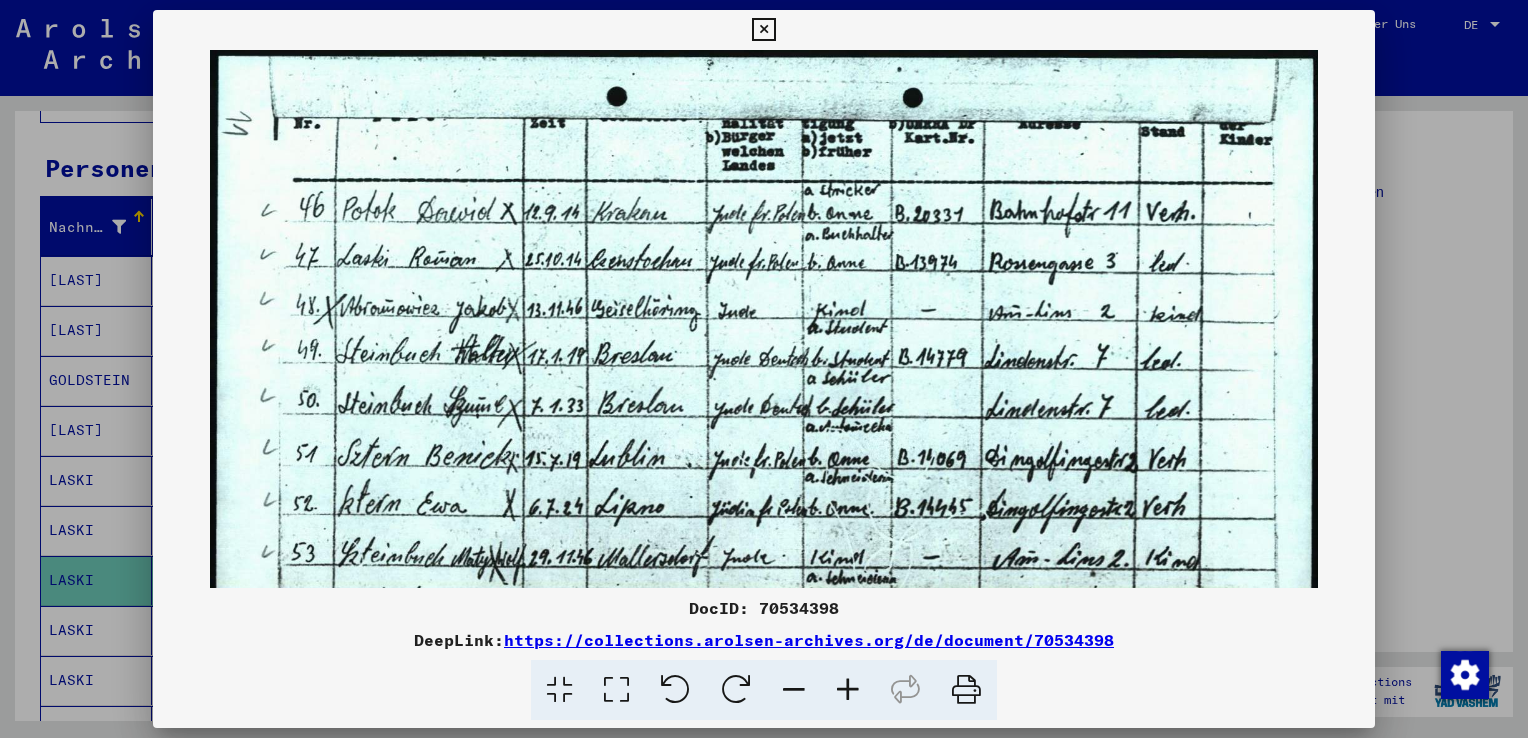 drag, startPoint x: 636, startPoint y: 249, endPoint x: 662, endPoint y: 261, distance: 28.635643 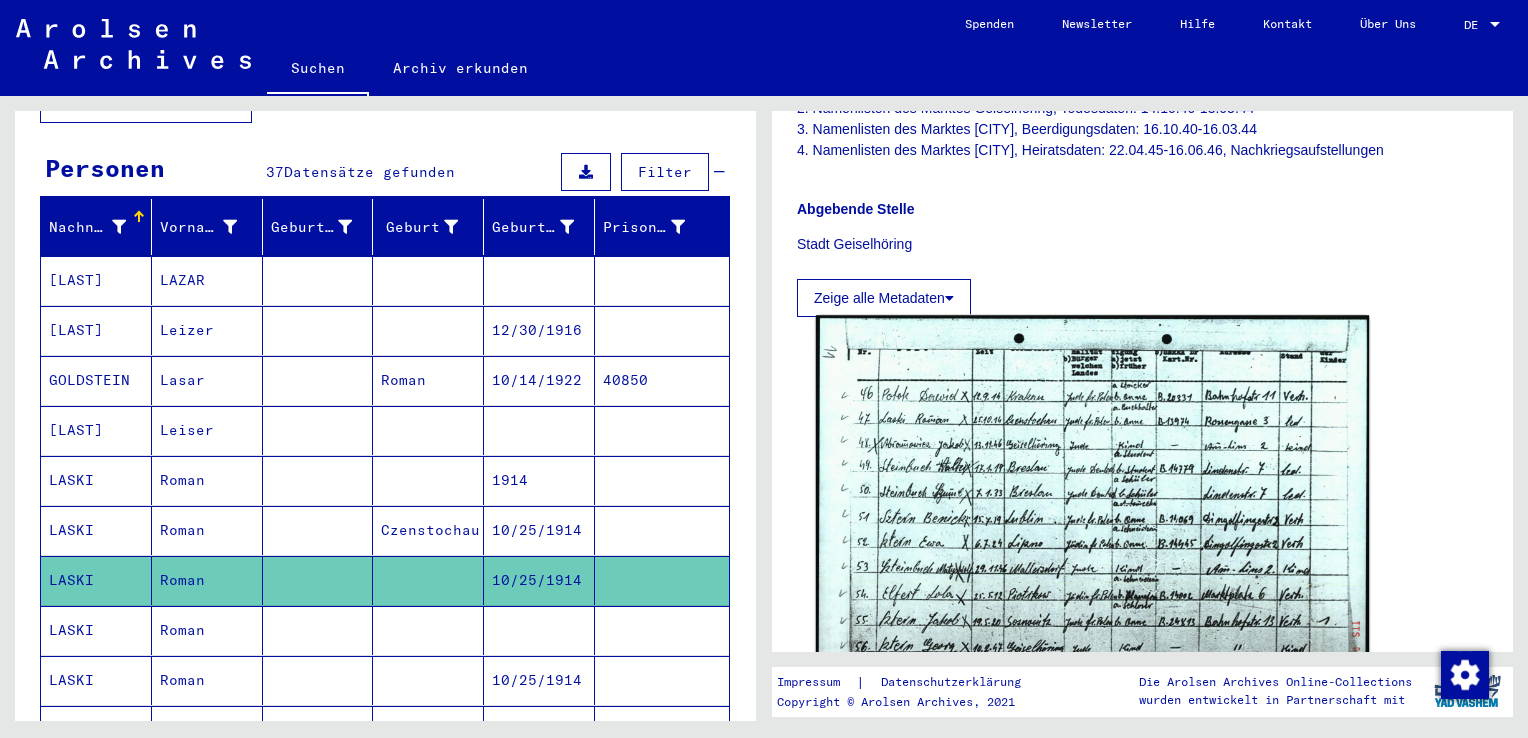 scroll, scrollTop: 700, scrollLeft: 0, axis: vertical 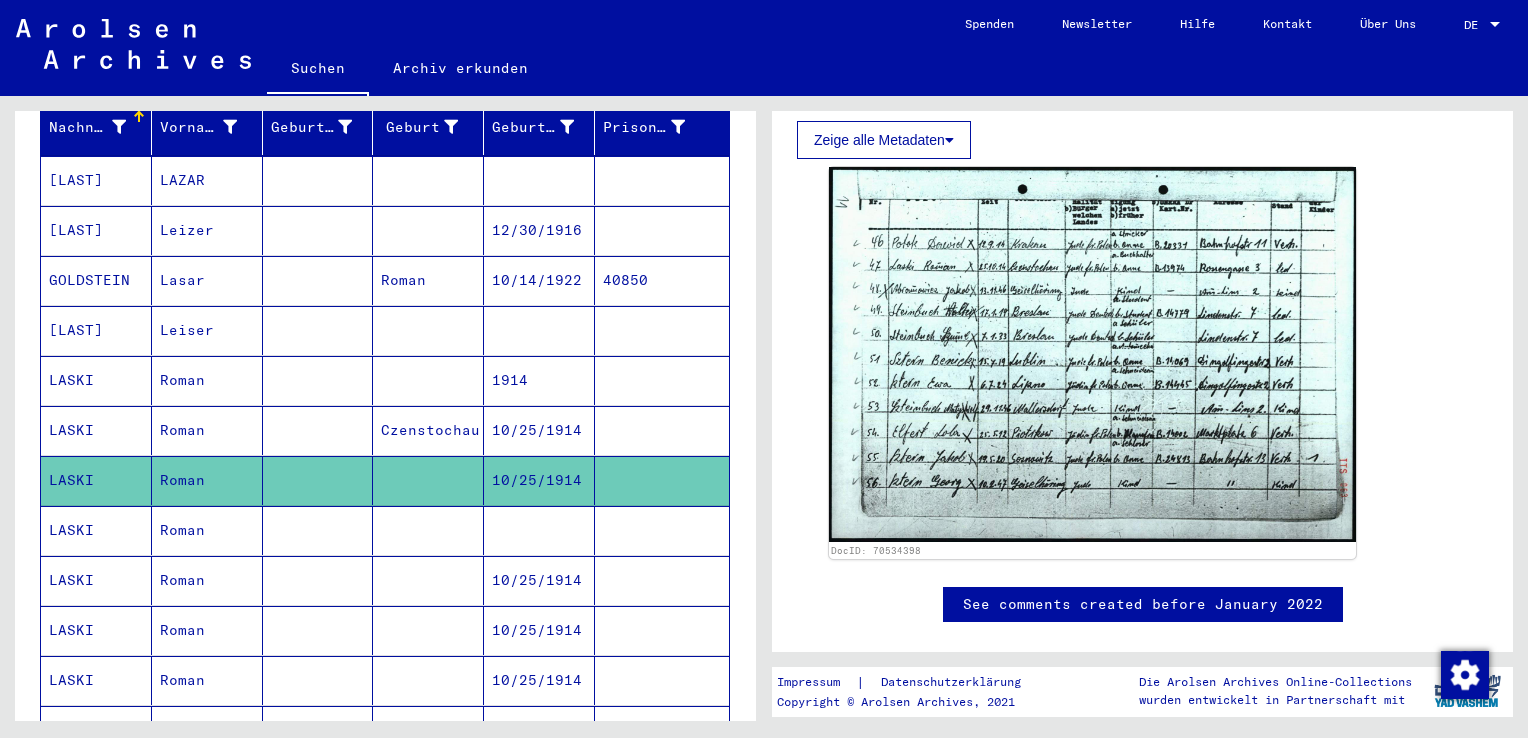 click at bounding box center [428, 580] 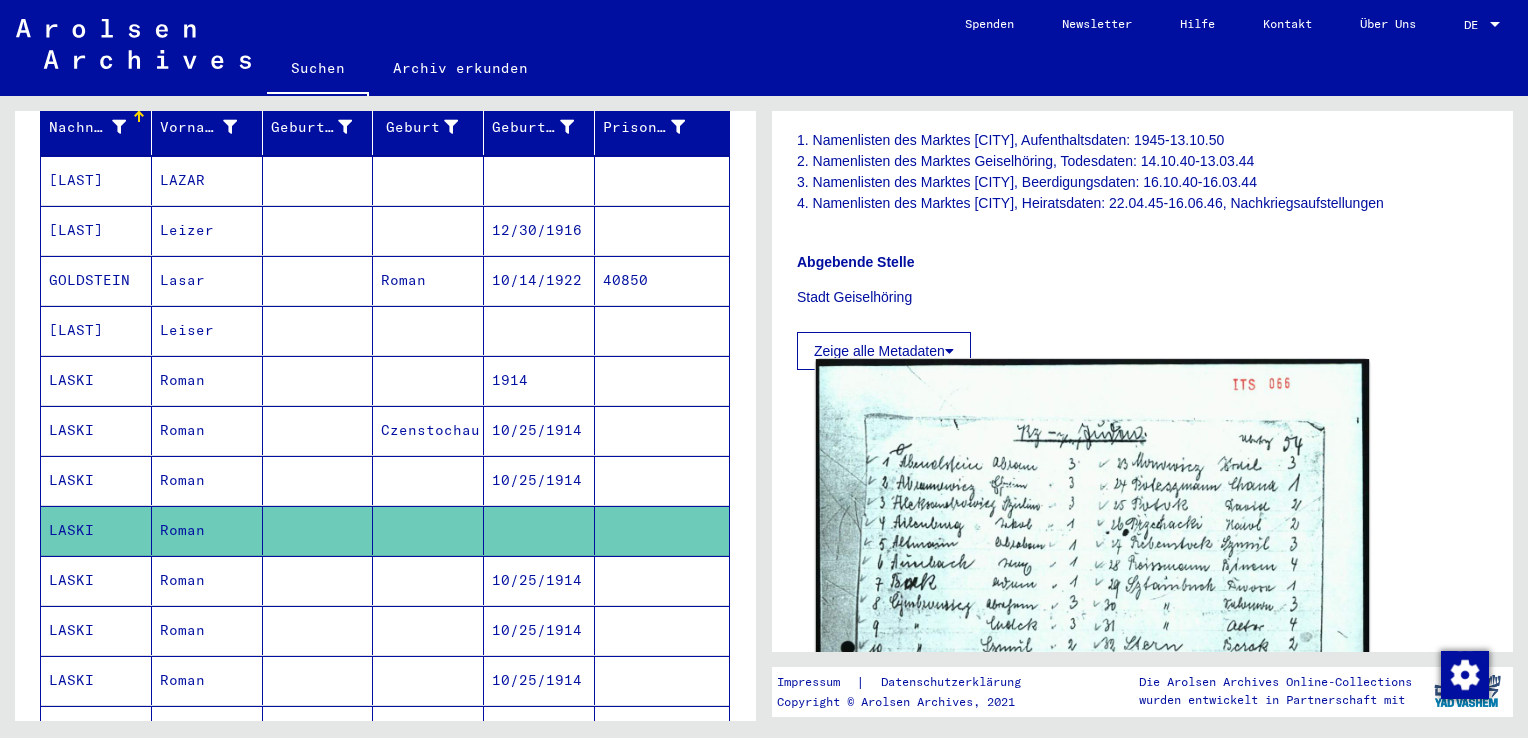 scroll, scrollTop: 500, scrollLeft: 0, axis: vertical 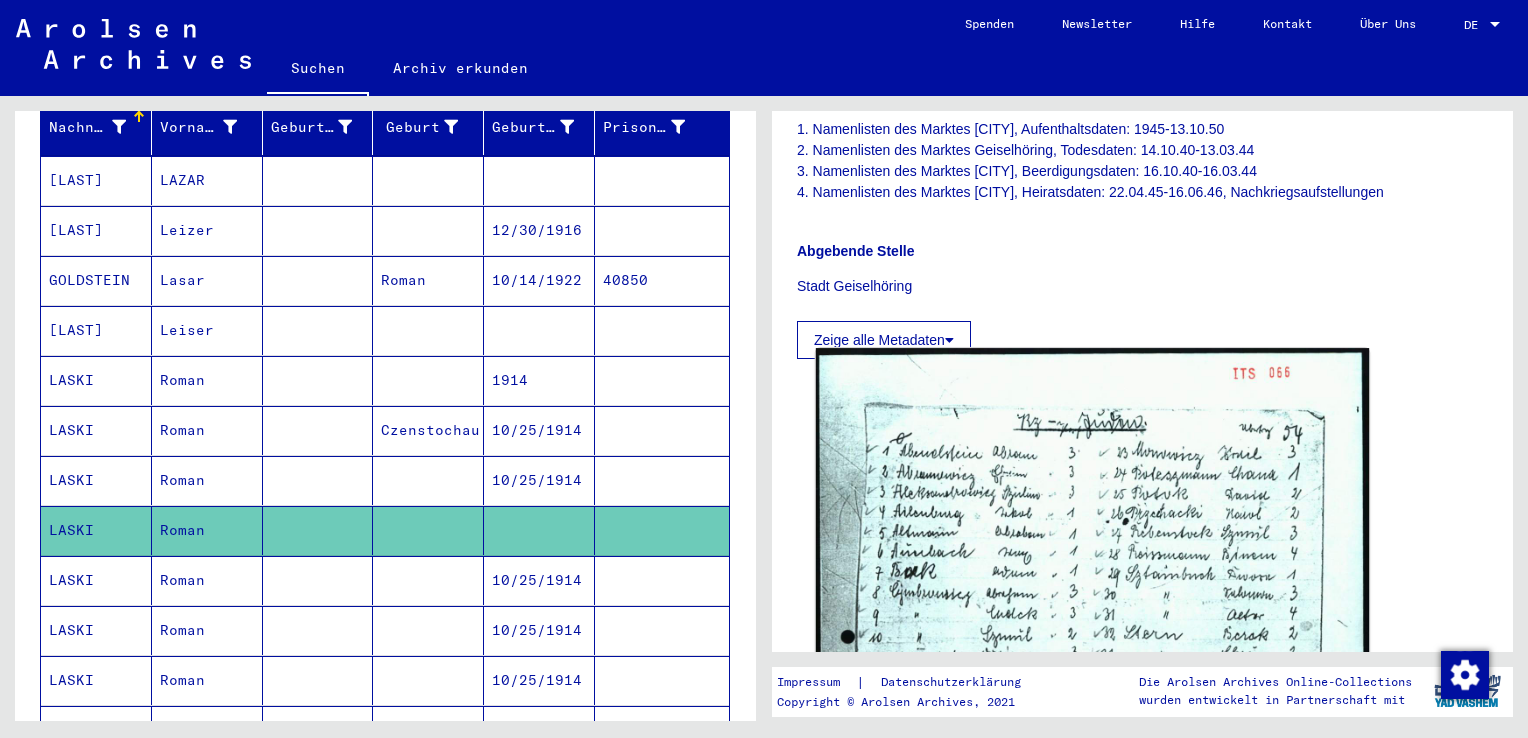 click 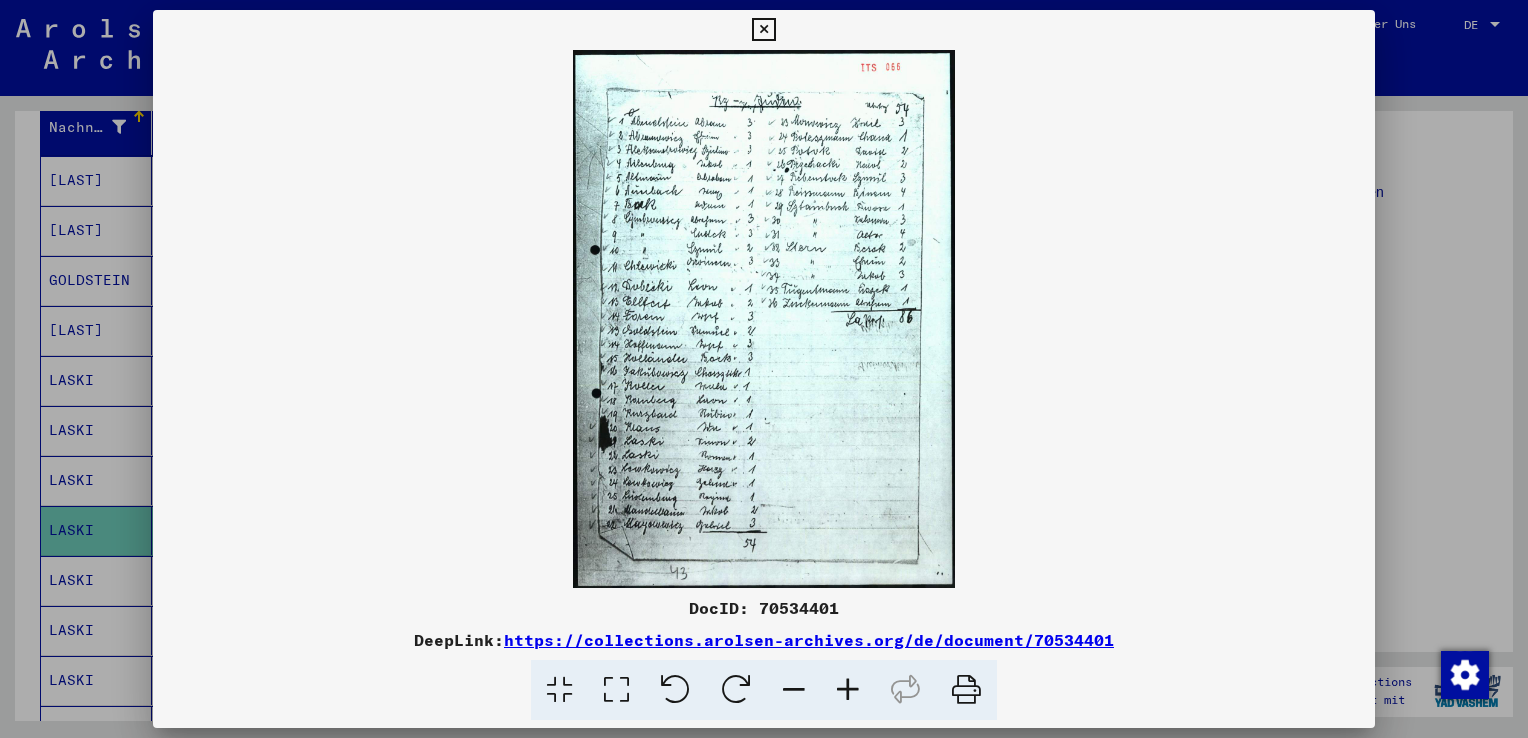 click at bounding box center [848, 690] 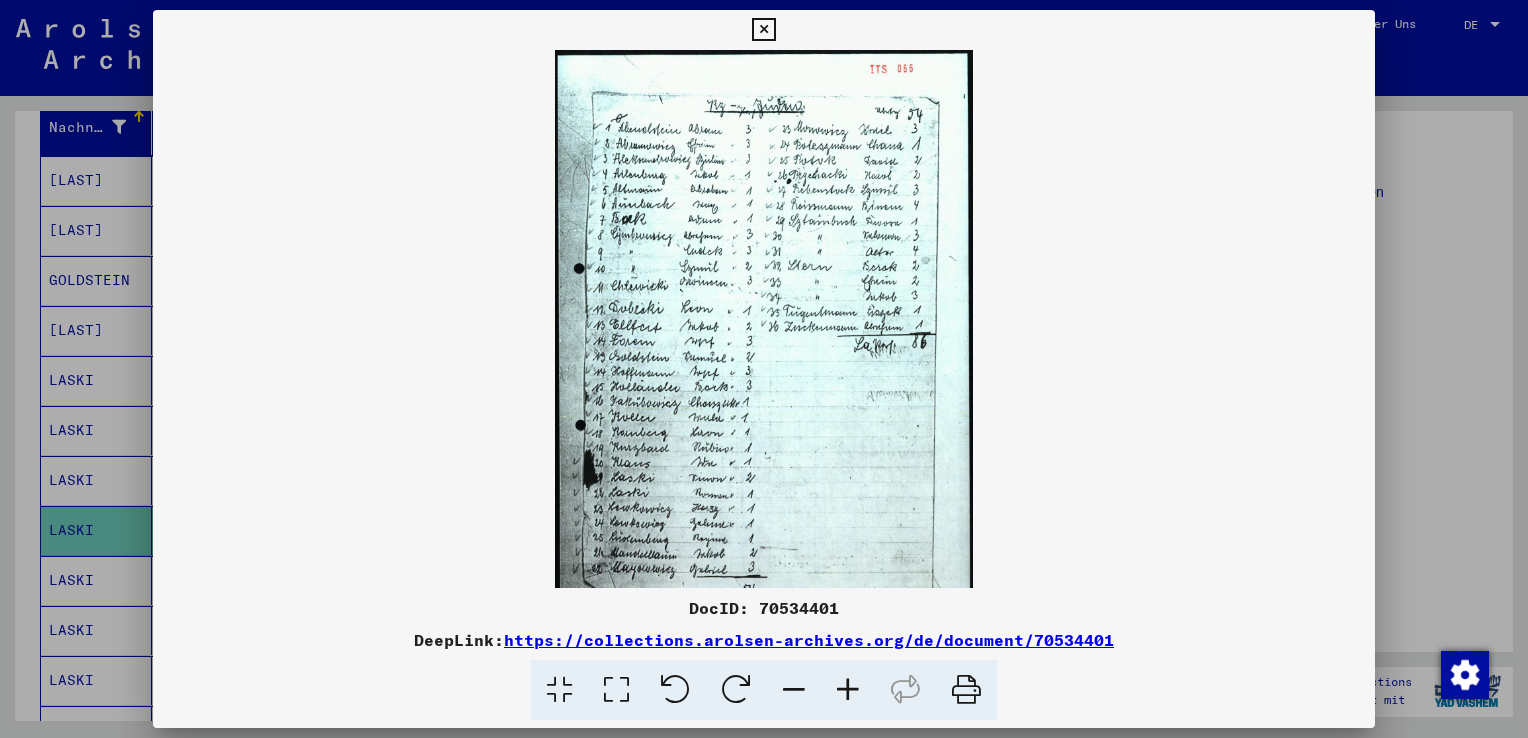 click at bounding box center [848, 690] 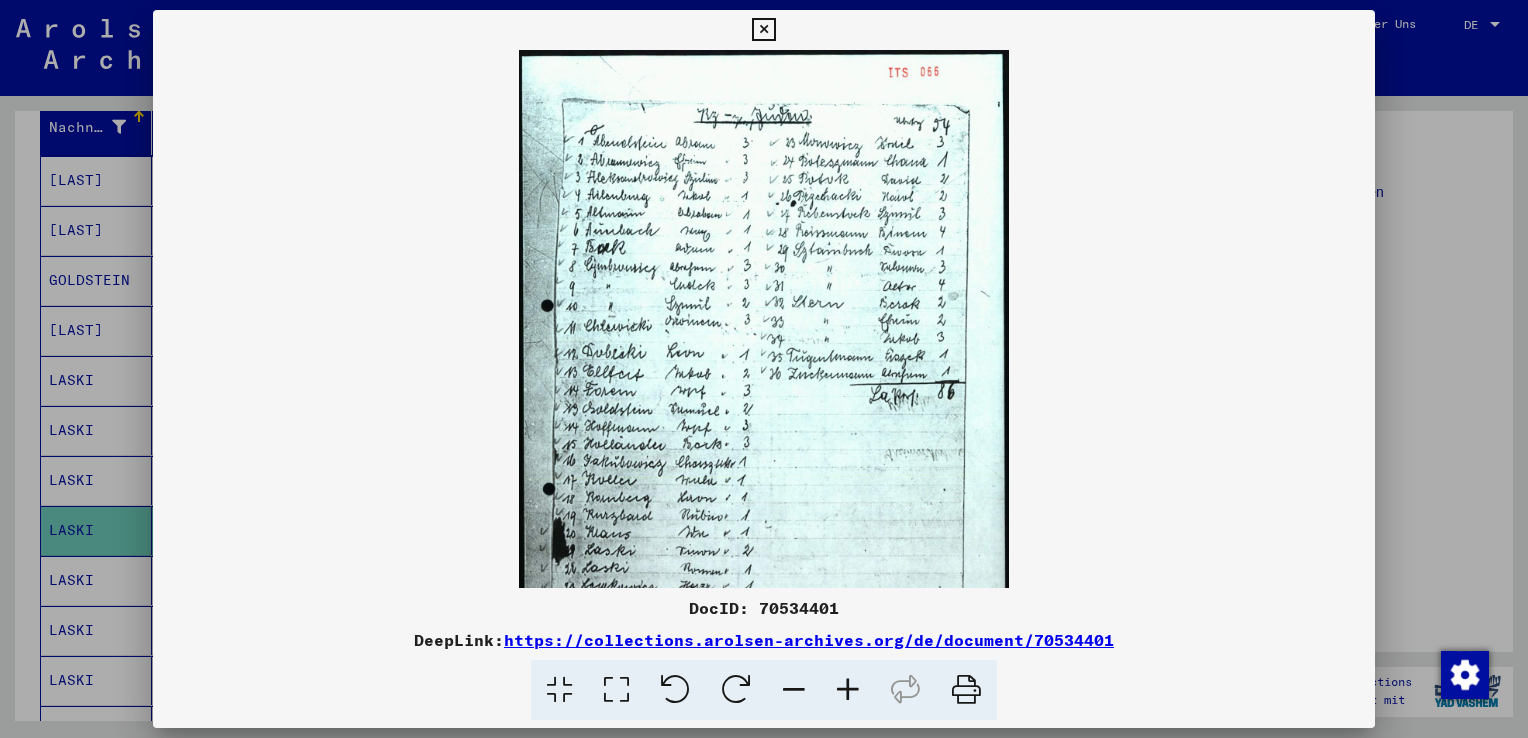 click at bounding box center [848, 690] 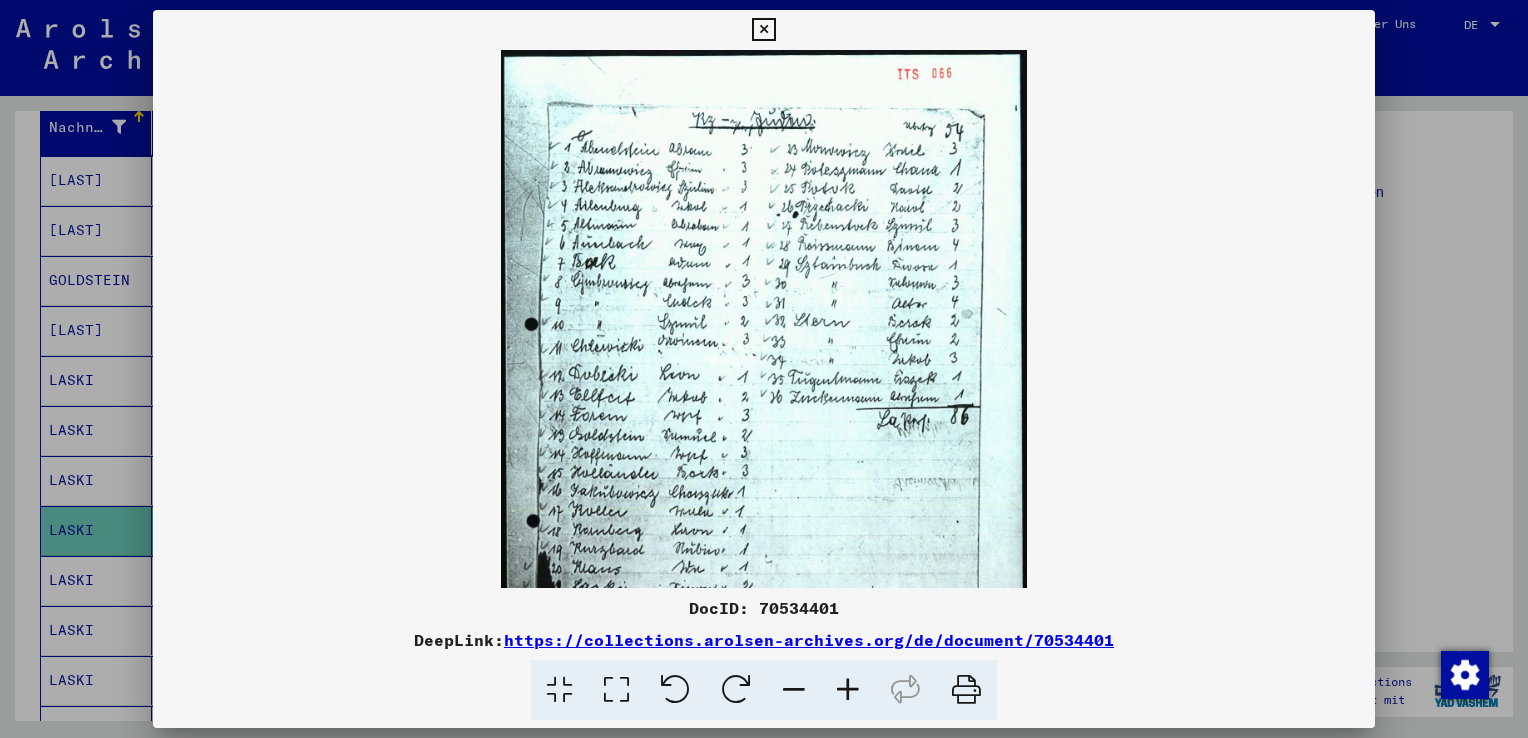 click at bounding box center (848, 690) 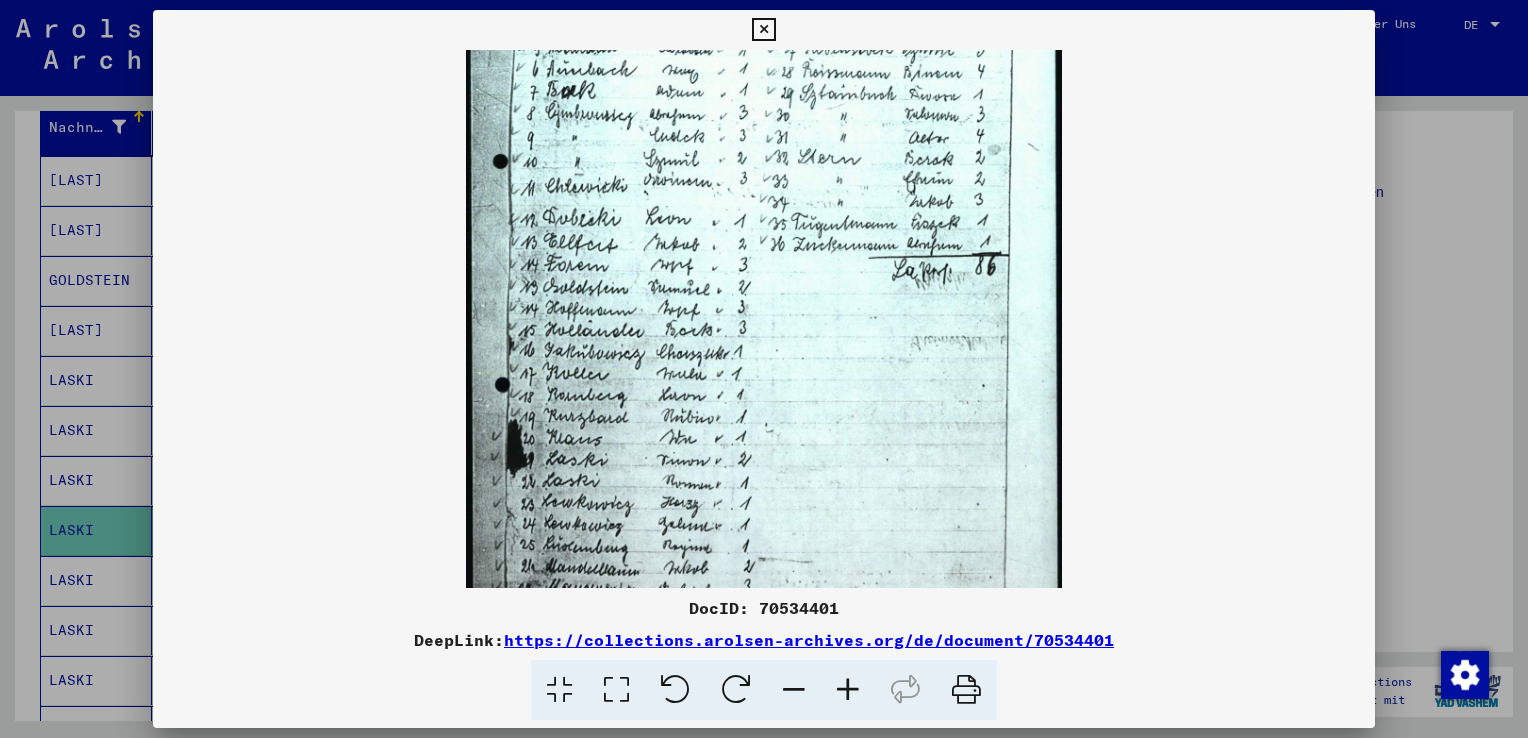 drag, startPoint x: 719, startPoint y: 464, endPoint x: 772, endPoint y: 256, distance: 214.64622 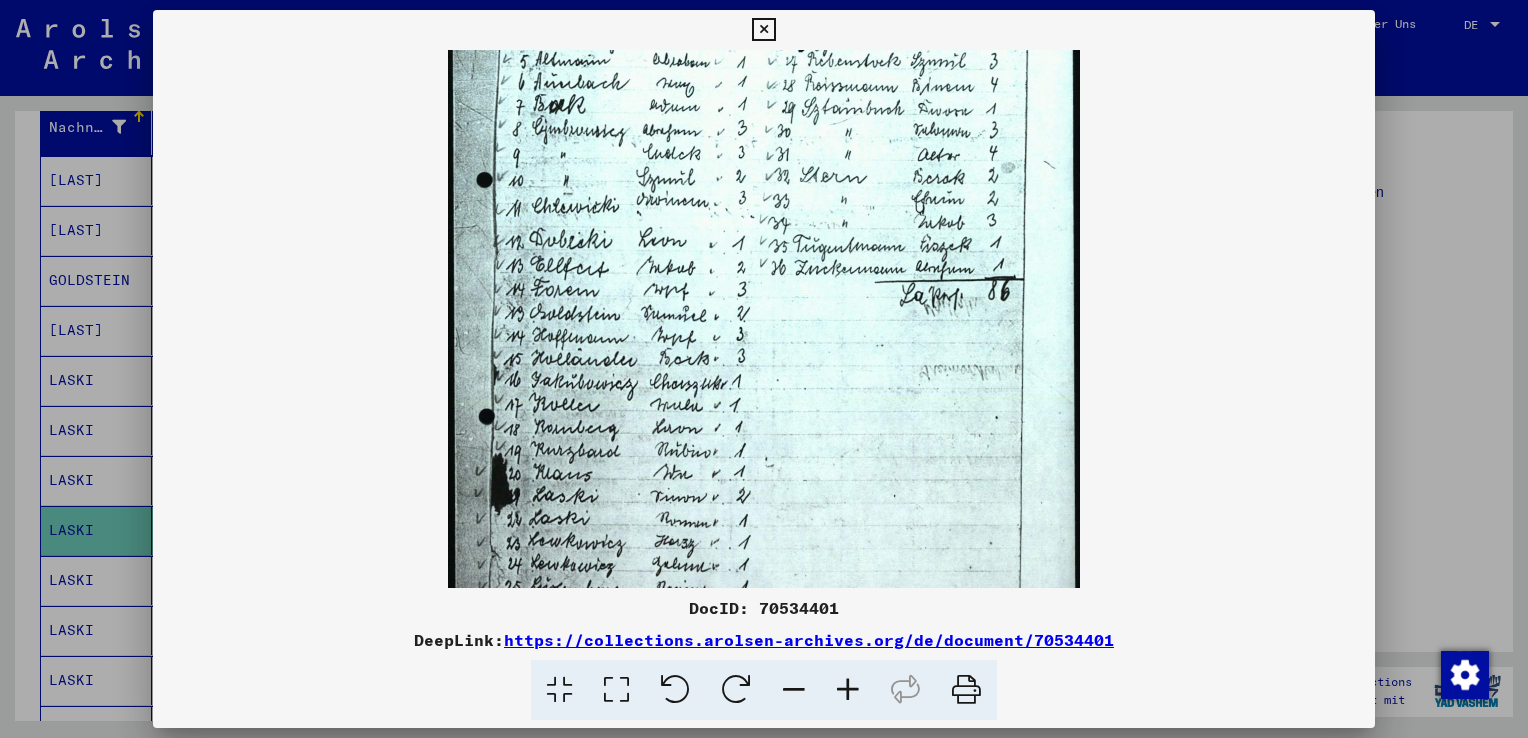 click at bounding box center (848, 690) 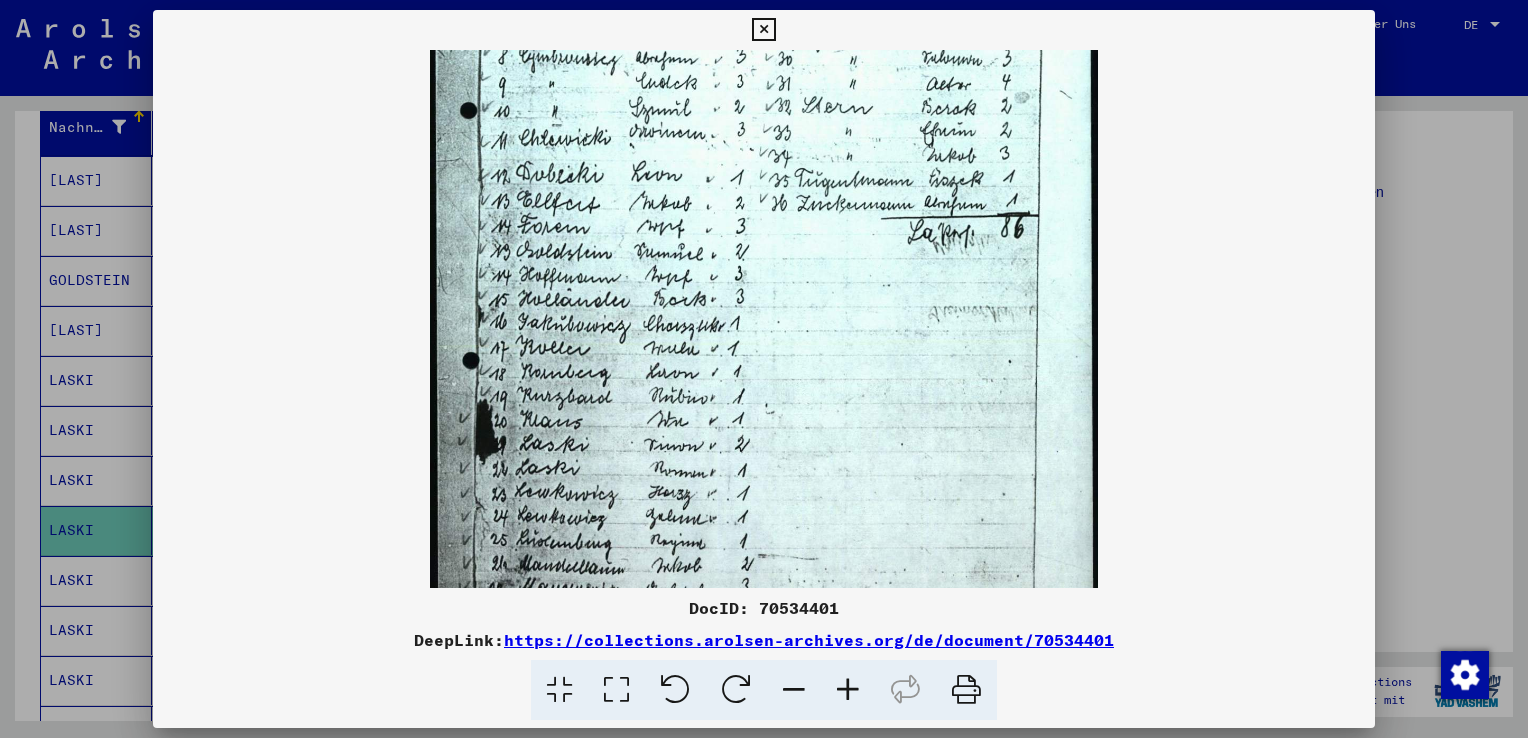 scroll, scrollTop: 311, scrollLeft: 0, axis: vertical 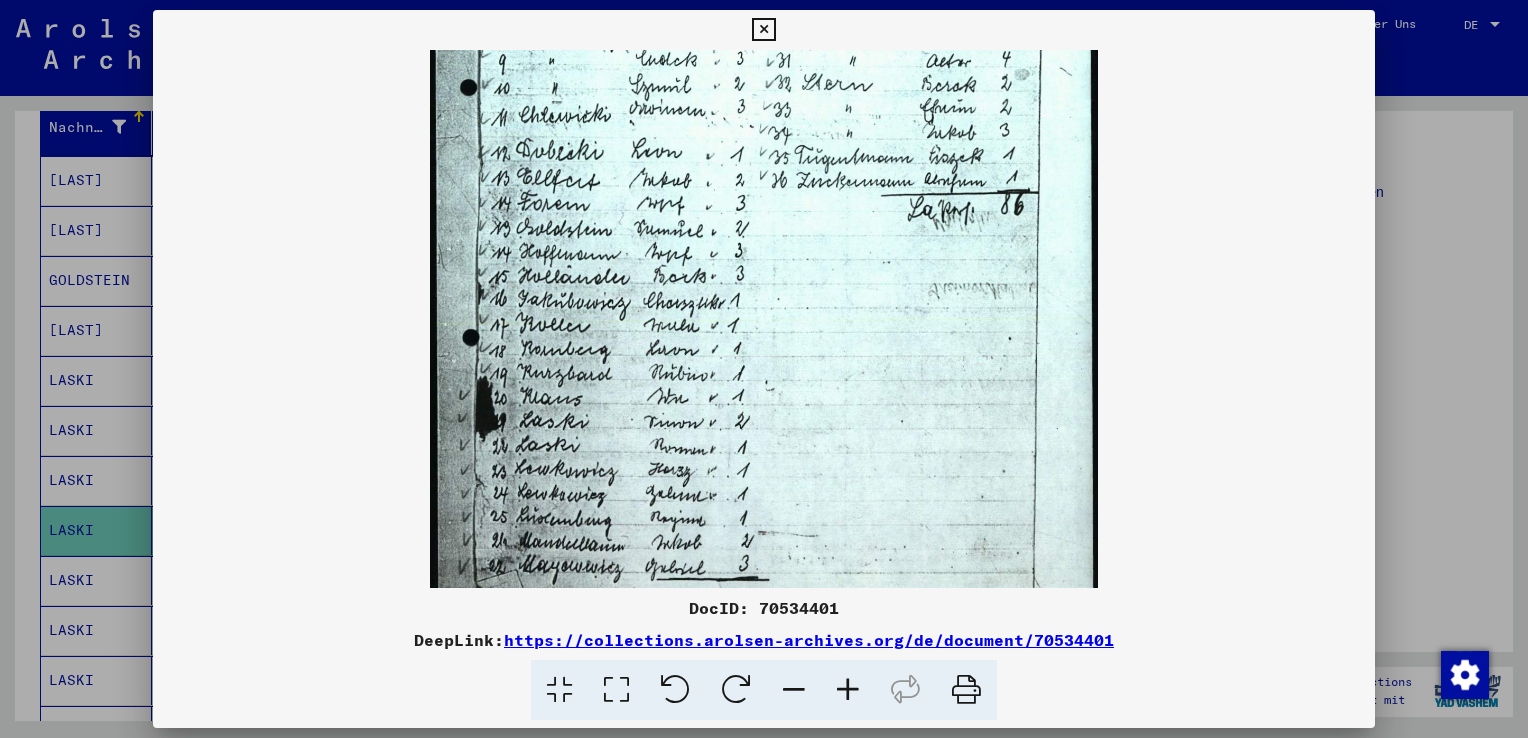 drag, startPoint x: 813, startPoint y: 509, endPoint x: 804, endPoint y: 407, distance: 102.396286 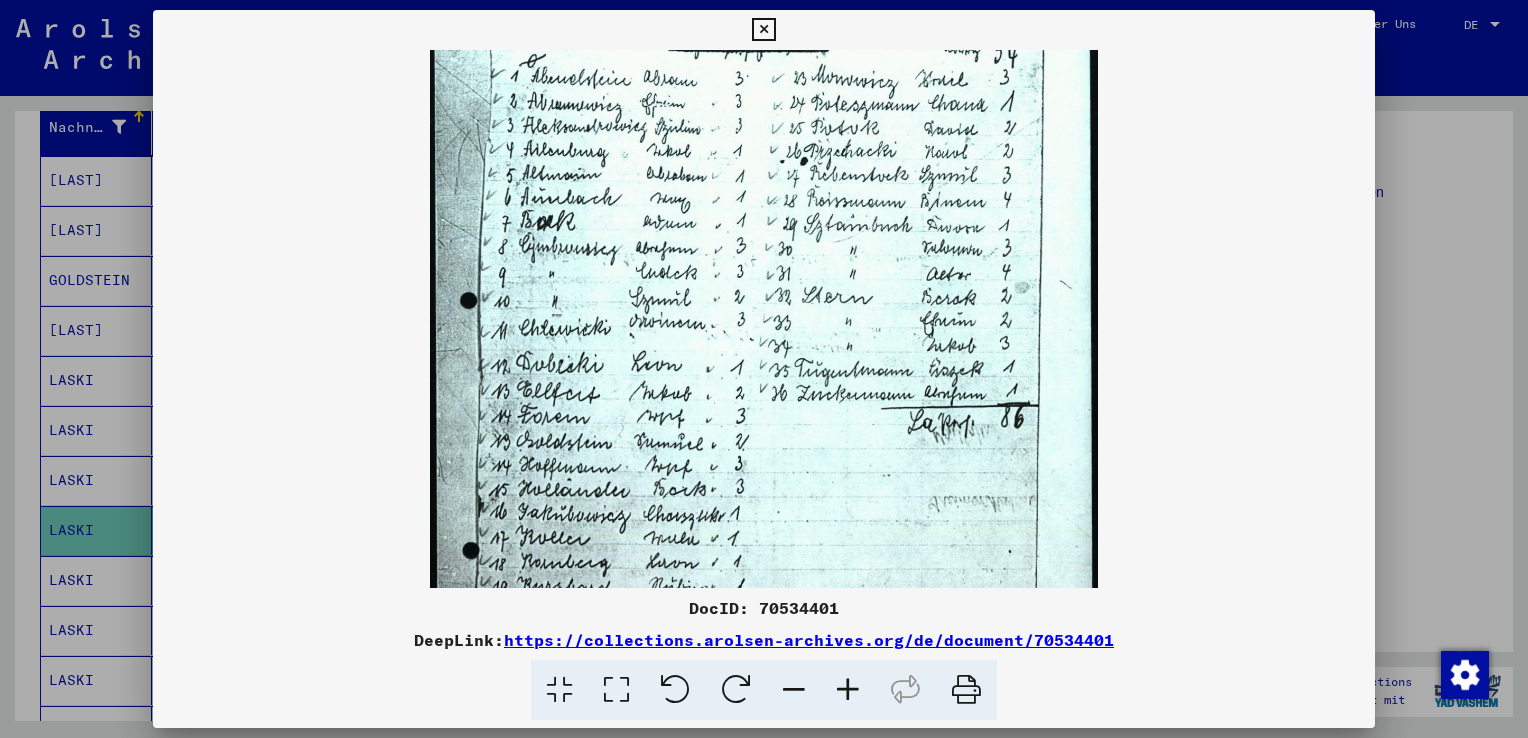 drag, startPoint x: 769, startPoint y: 386, endPoint x: 774, endPoint y: 602, distance: 216.05786 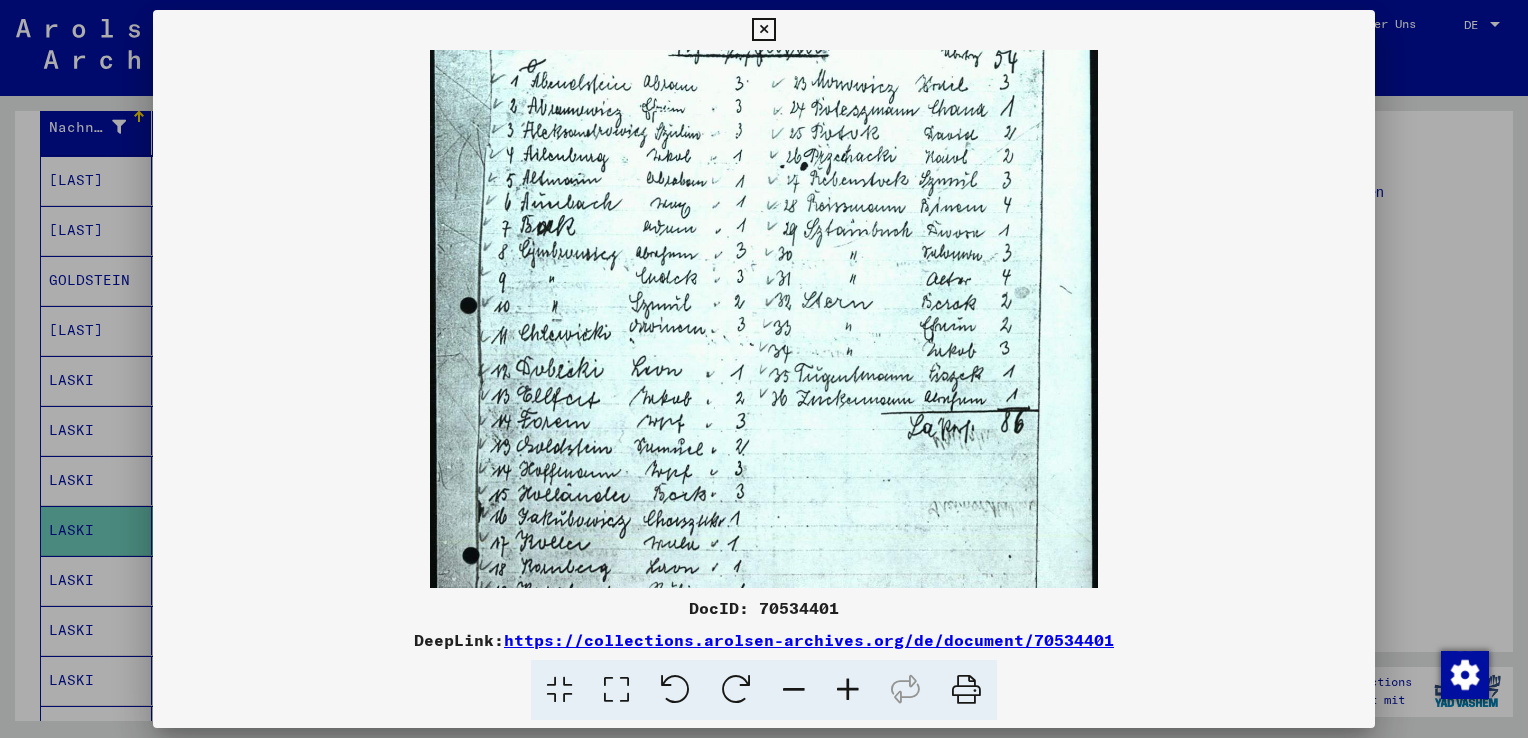 scroll, scrollTop: 41, scrollLeft: 0, axis: vertical 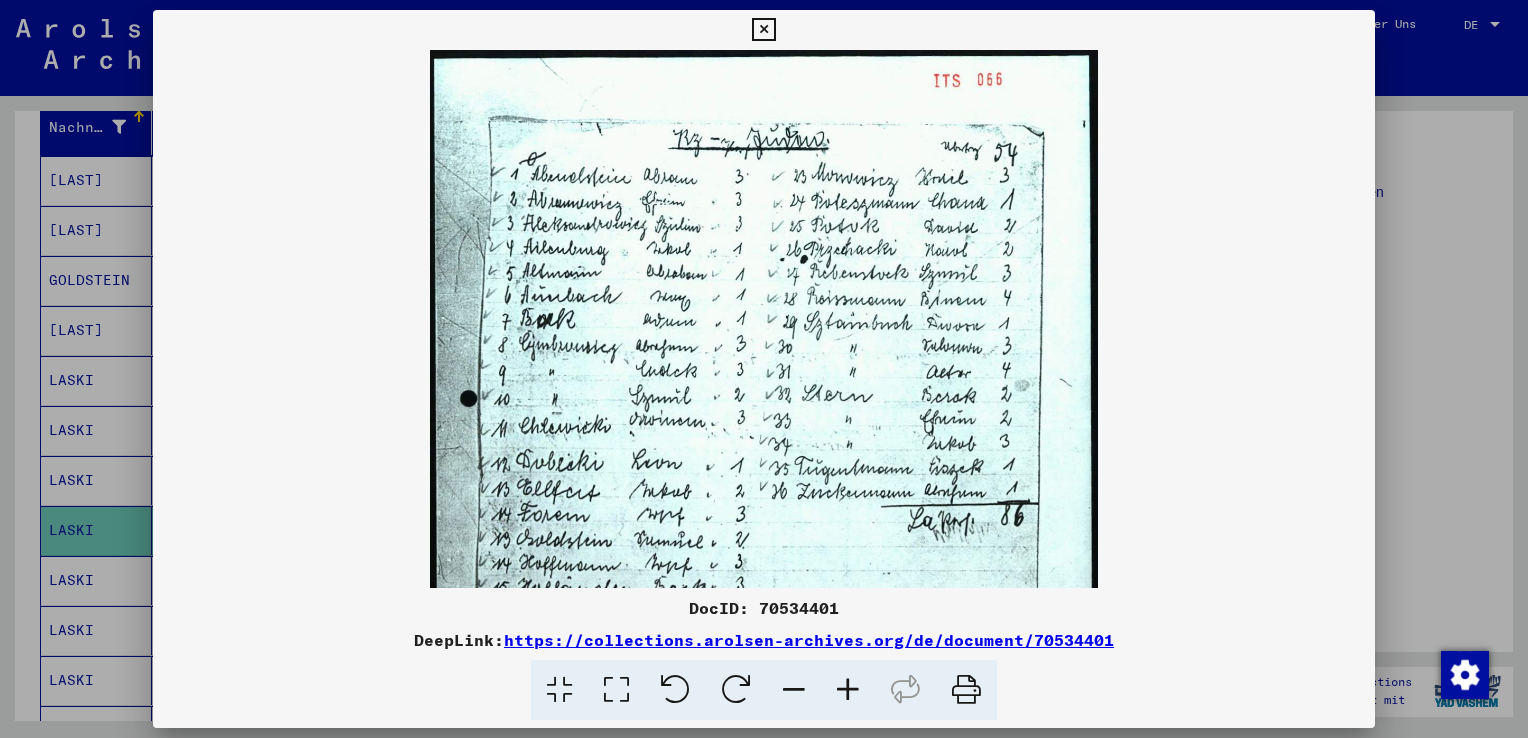 drag, startPoint x: 791, startPoint y: 469, endPoint x: 736, endPoint y: 386, distance: 99.56907 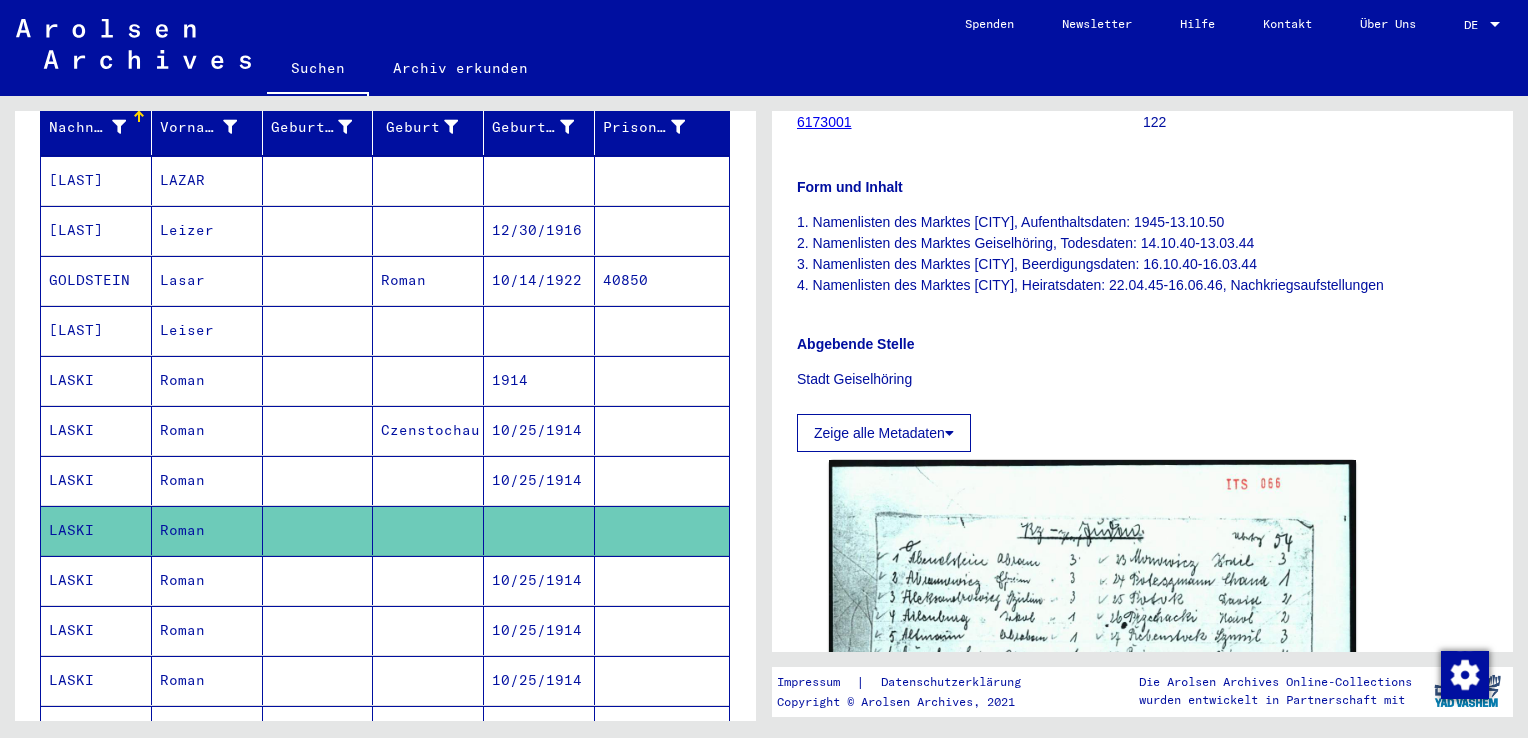scroll, scrollTop: 400, scrollLeft: 0, axis: vertical 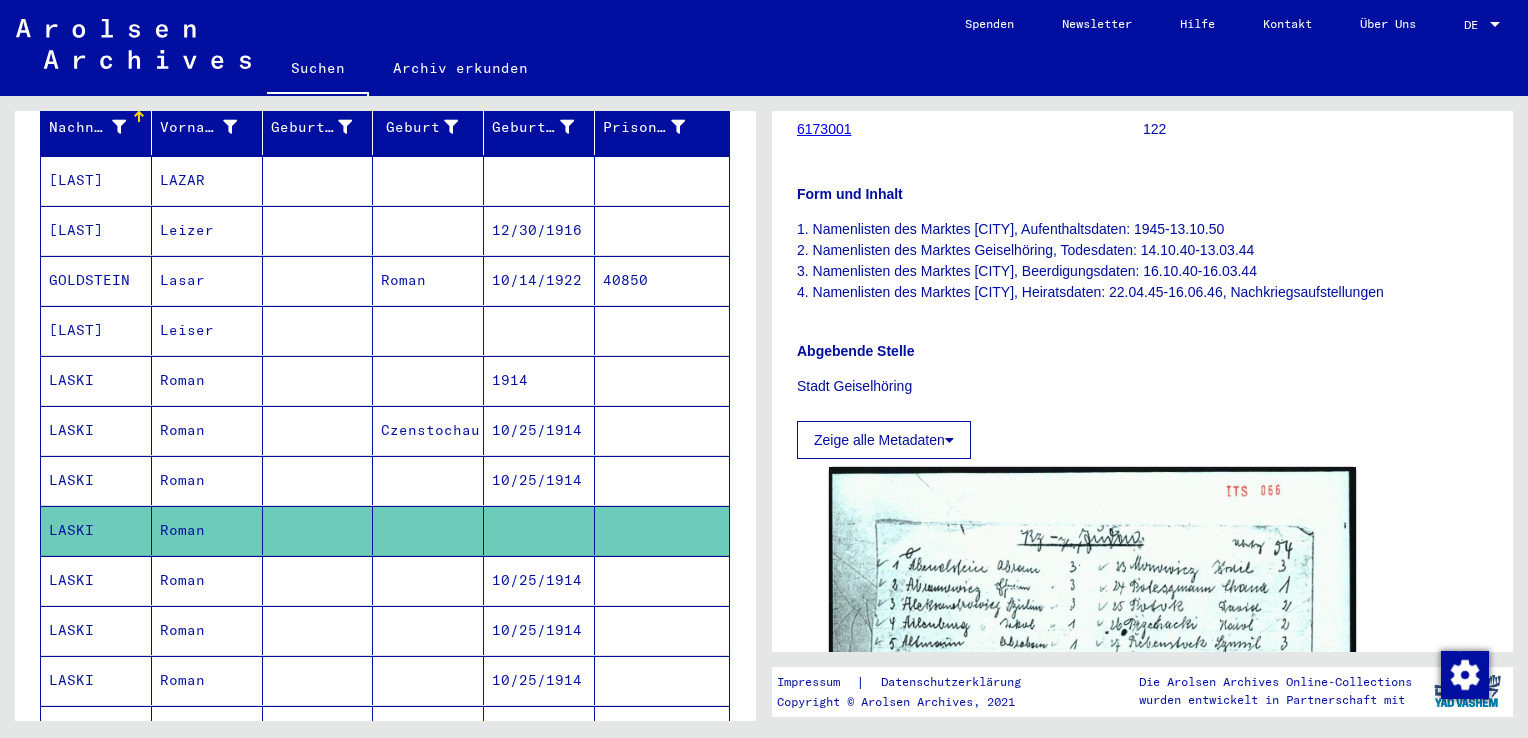 click on "Zeige alle Metadaten" 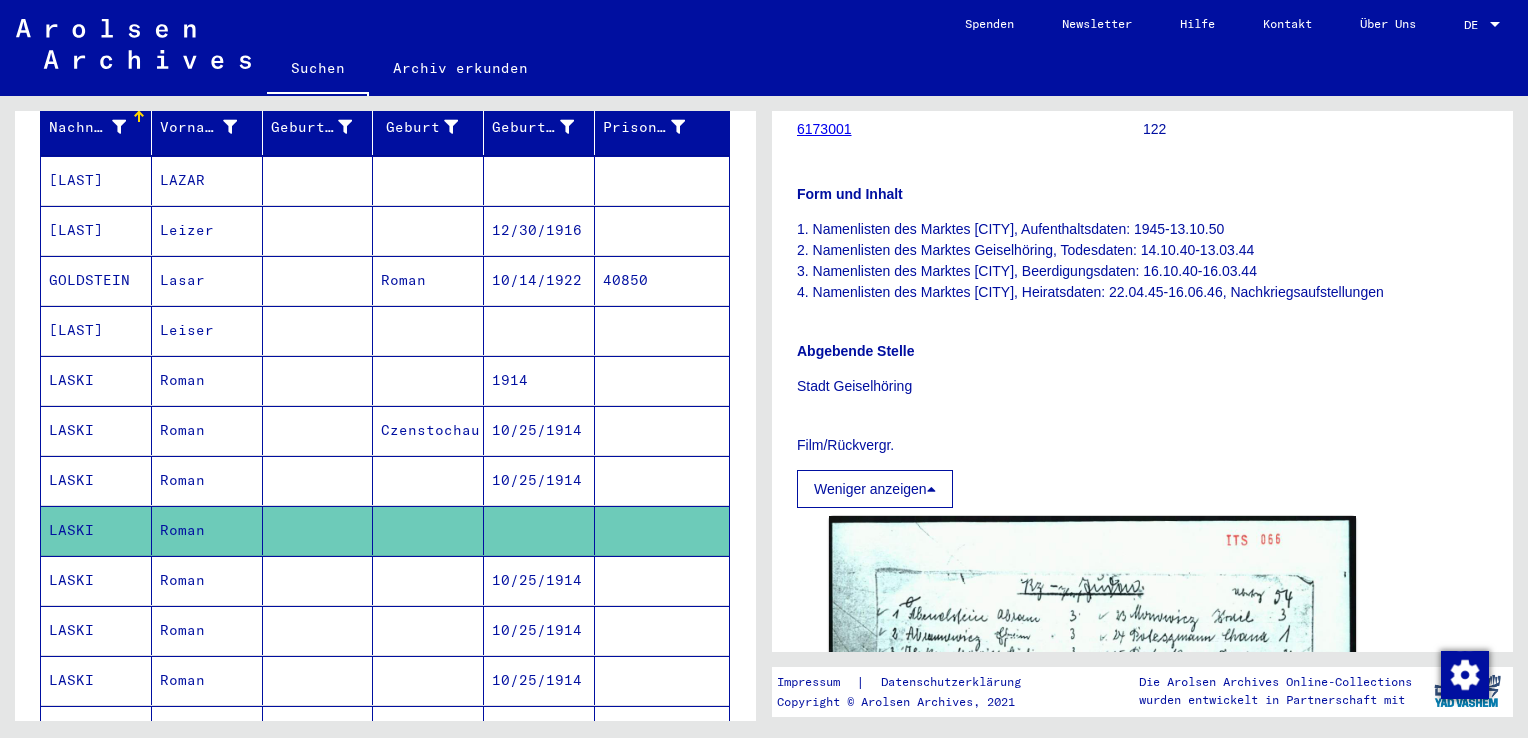 click on "Weniger anzeigen" at bounding box center [875, 489] 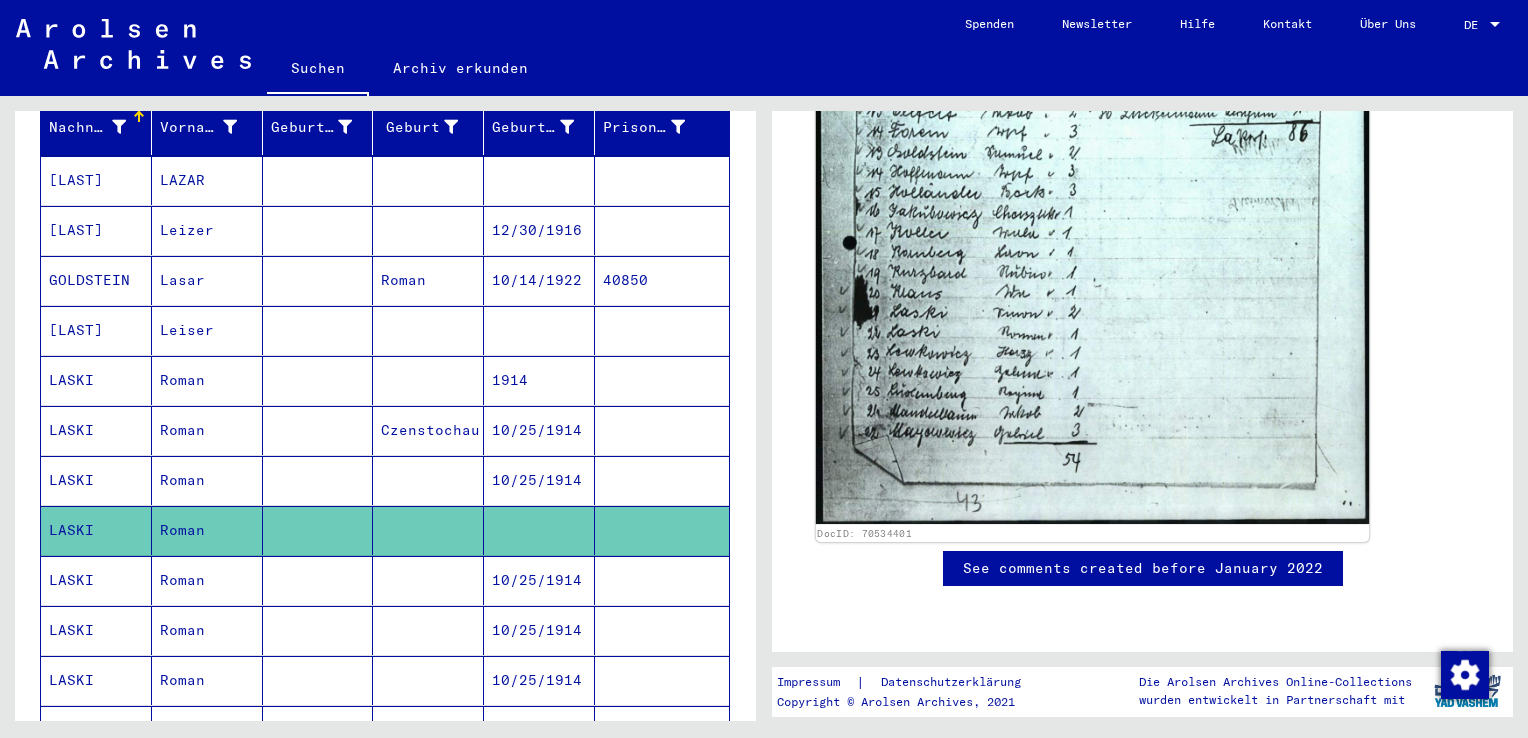 scroll, scrollTop: 1149, scrollLeft: 0, axis: vertical 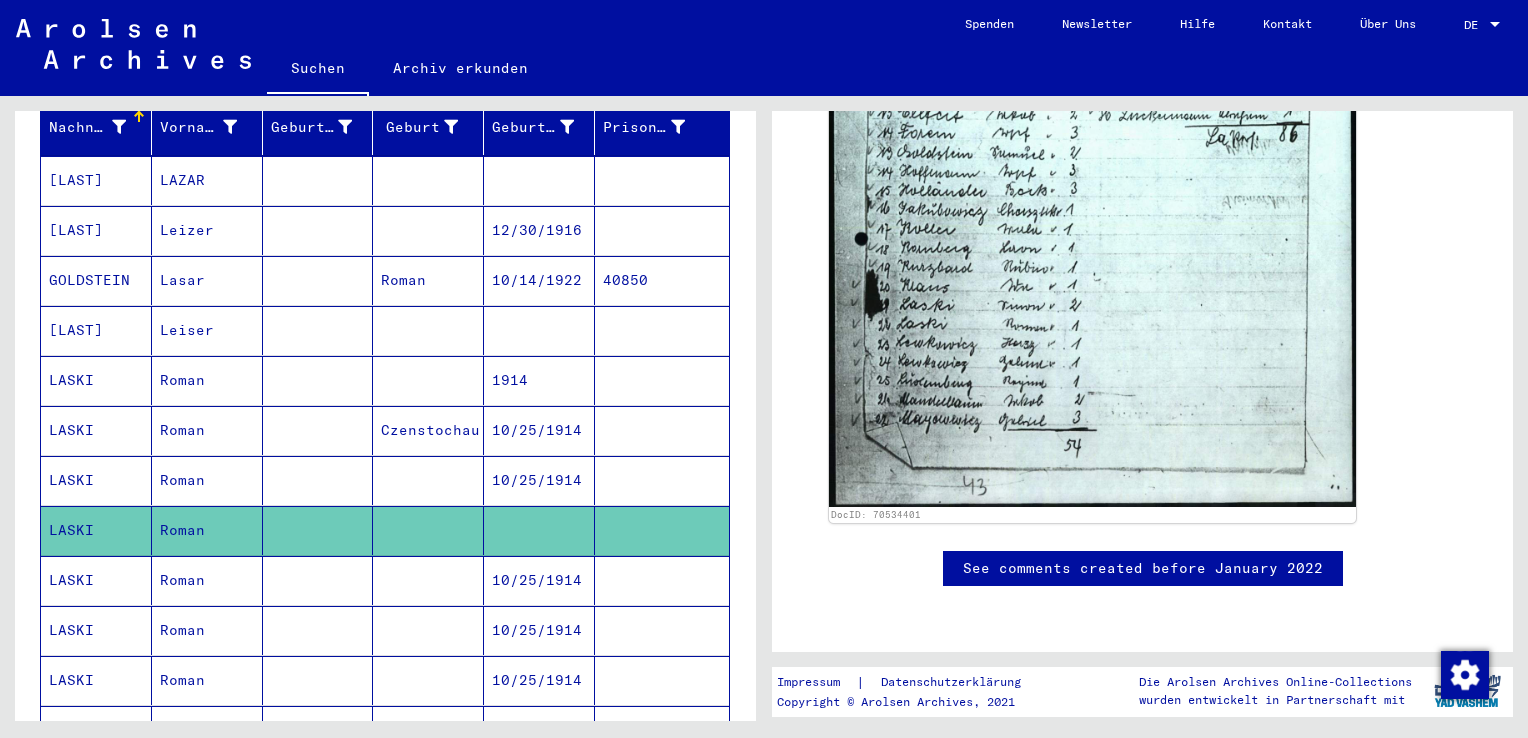 click on "10/25/1914" at bounding box center (539, 630) 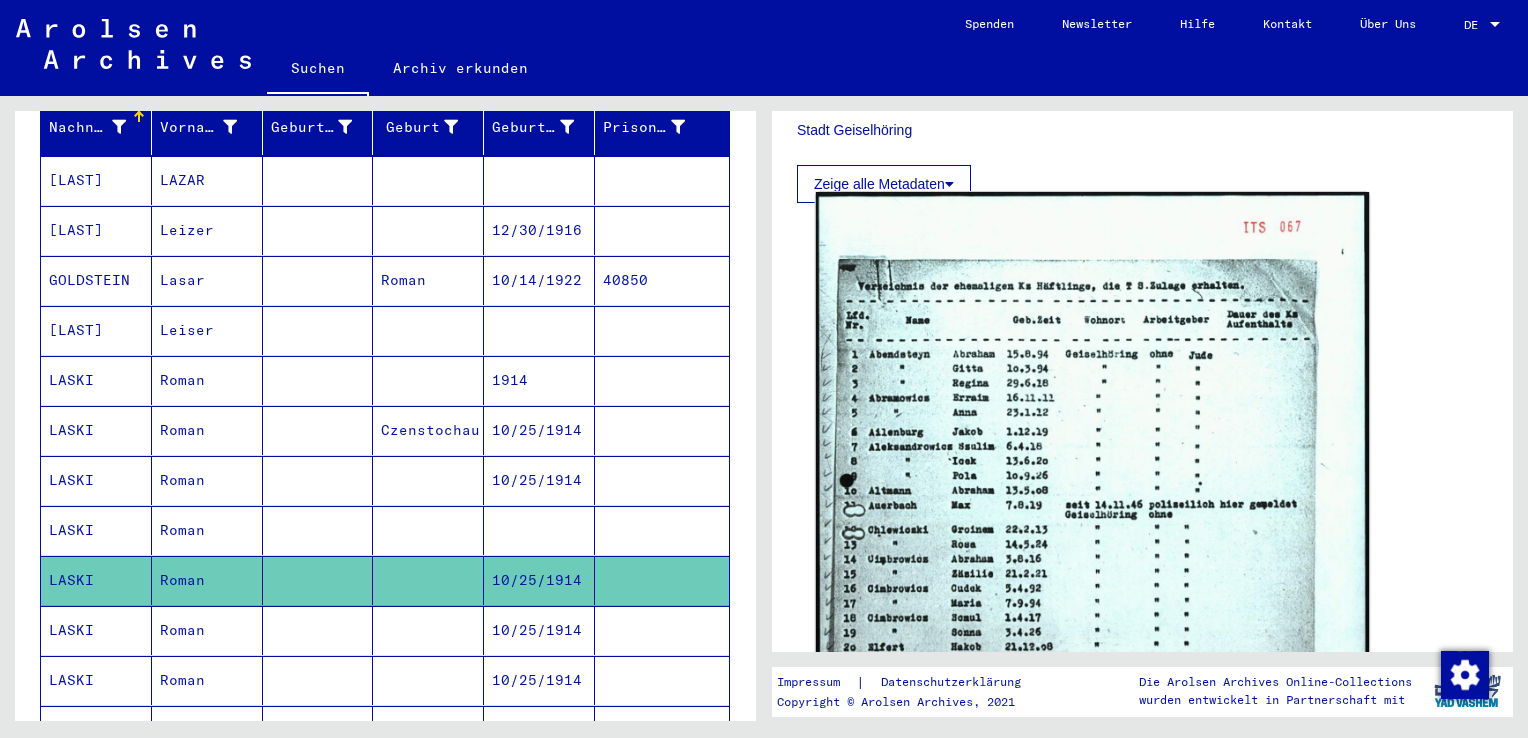 scroll, scrollTop: 700, scrollLeft: 0, axis: vertical 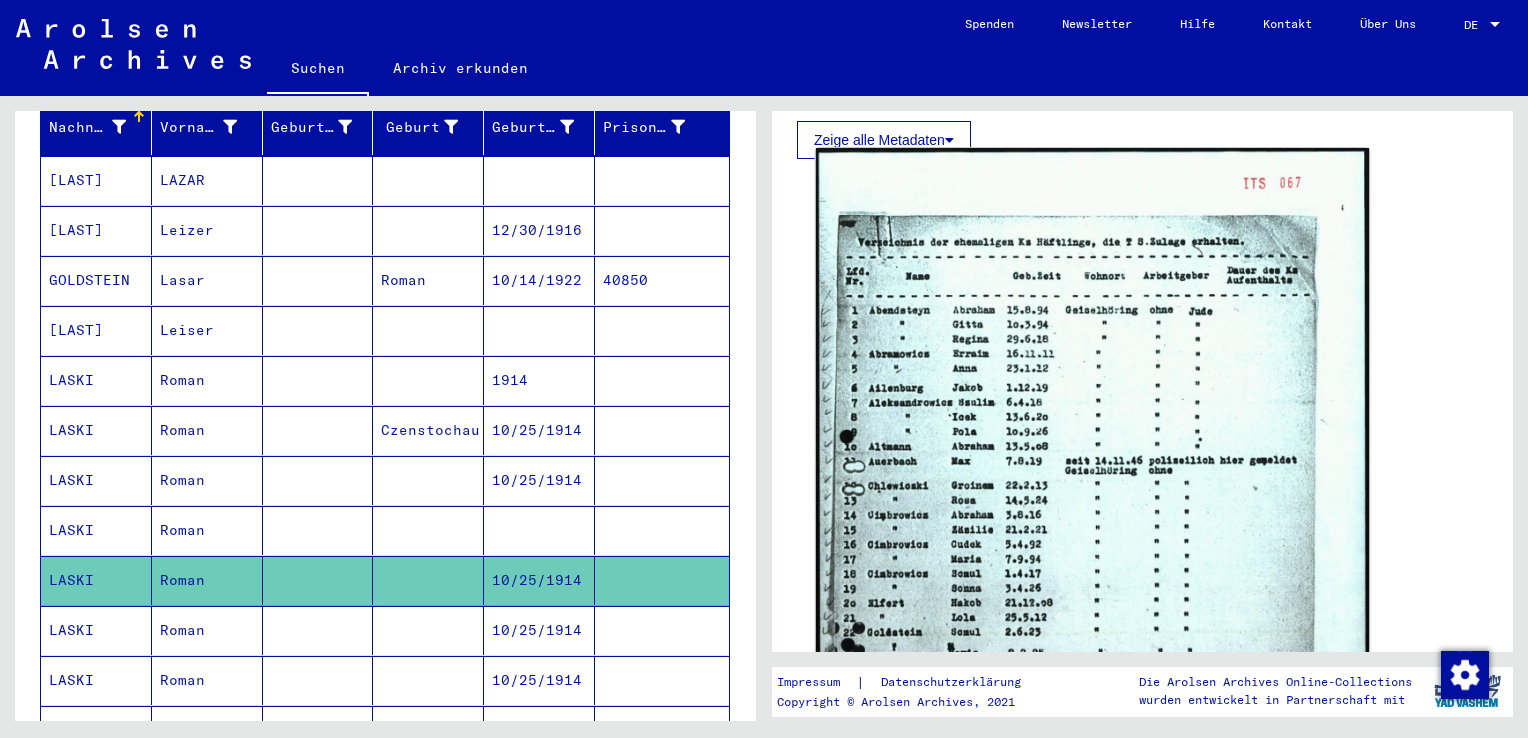 click 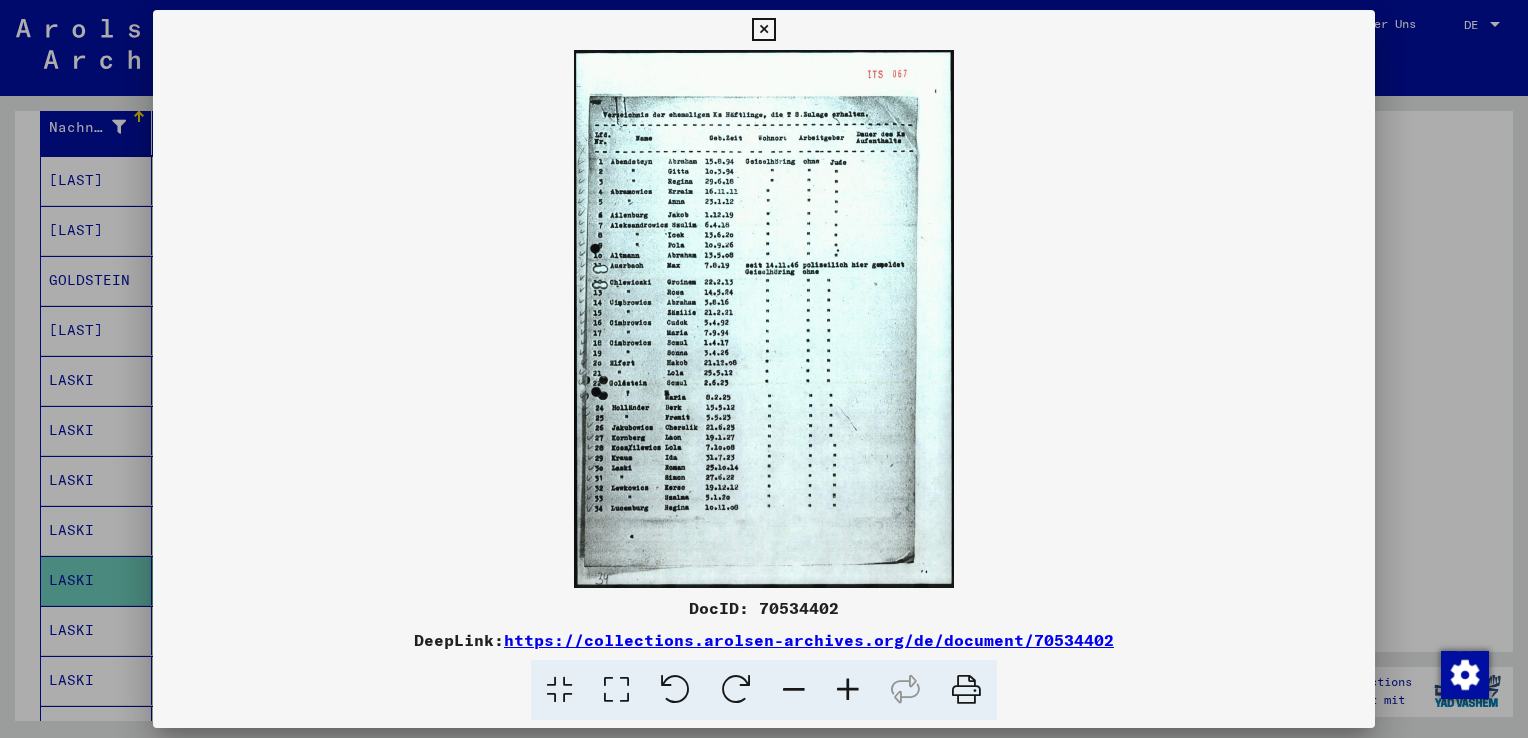 click at bounding box center (848, 690) 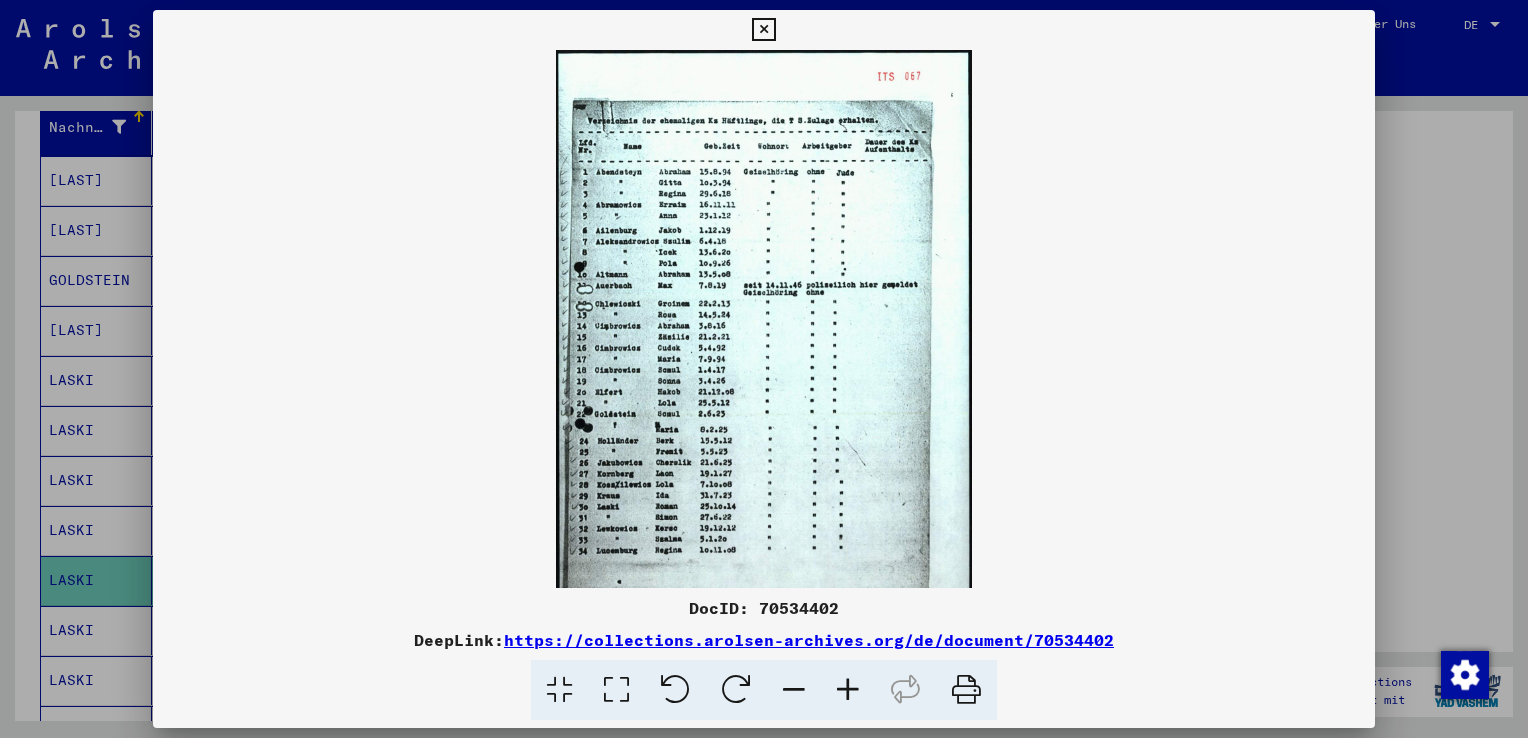 click at bounding box center [848, 690] 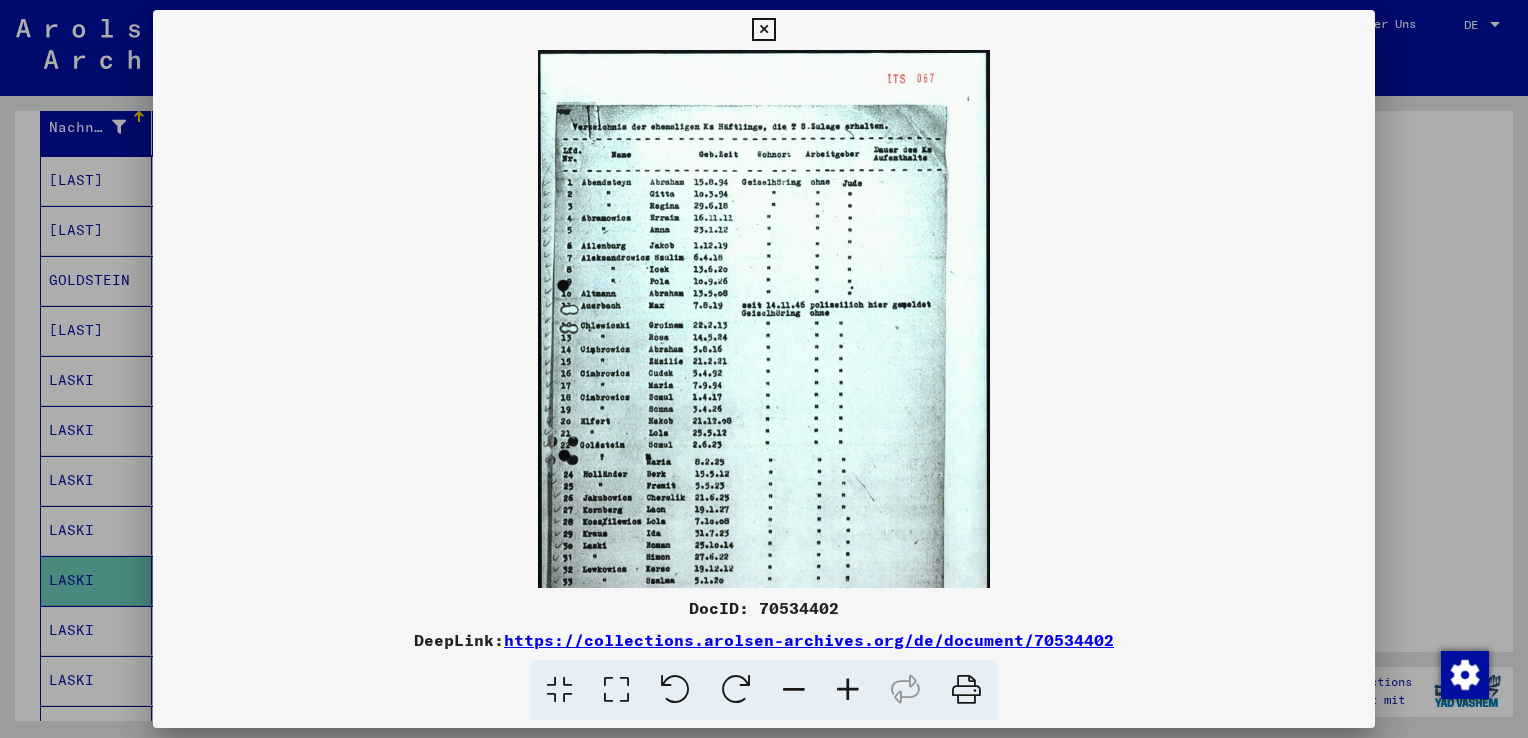 click at bounding box center [848, 690] 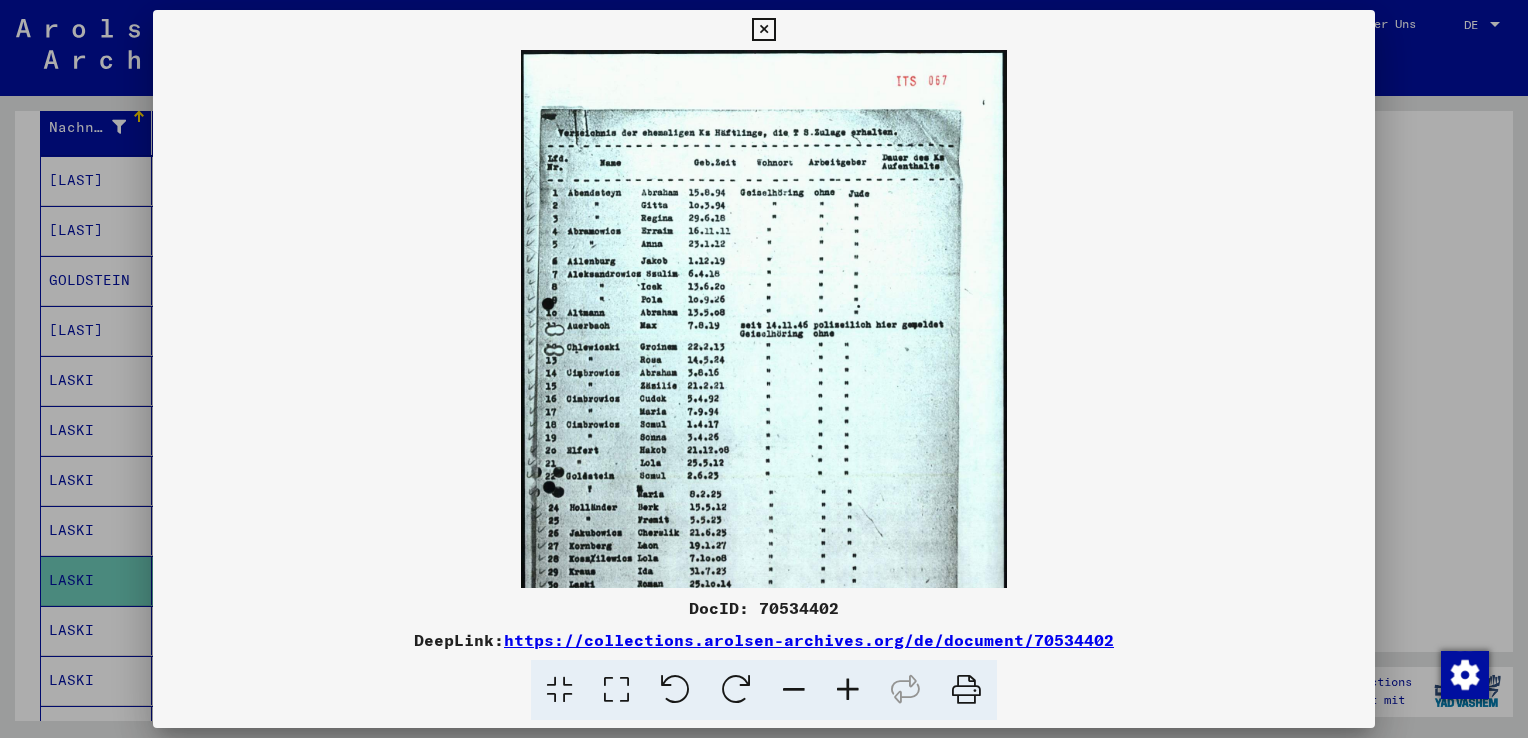 click at bounding box center [848, 690] 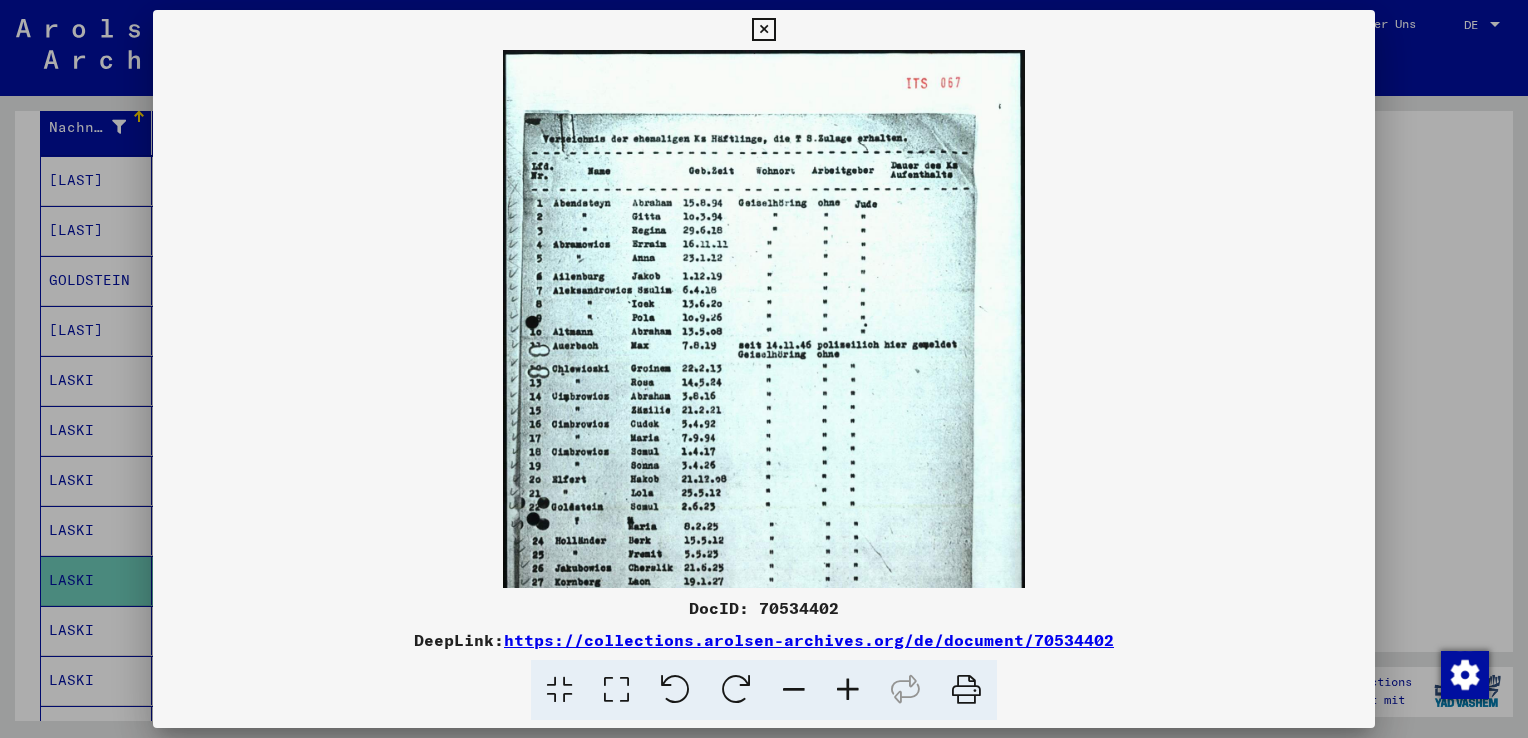 click at bounding box center (848, 690) 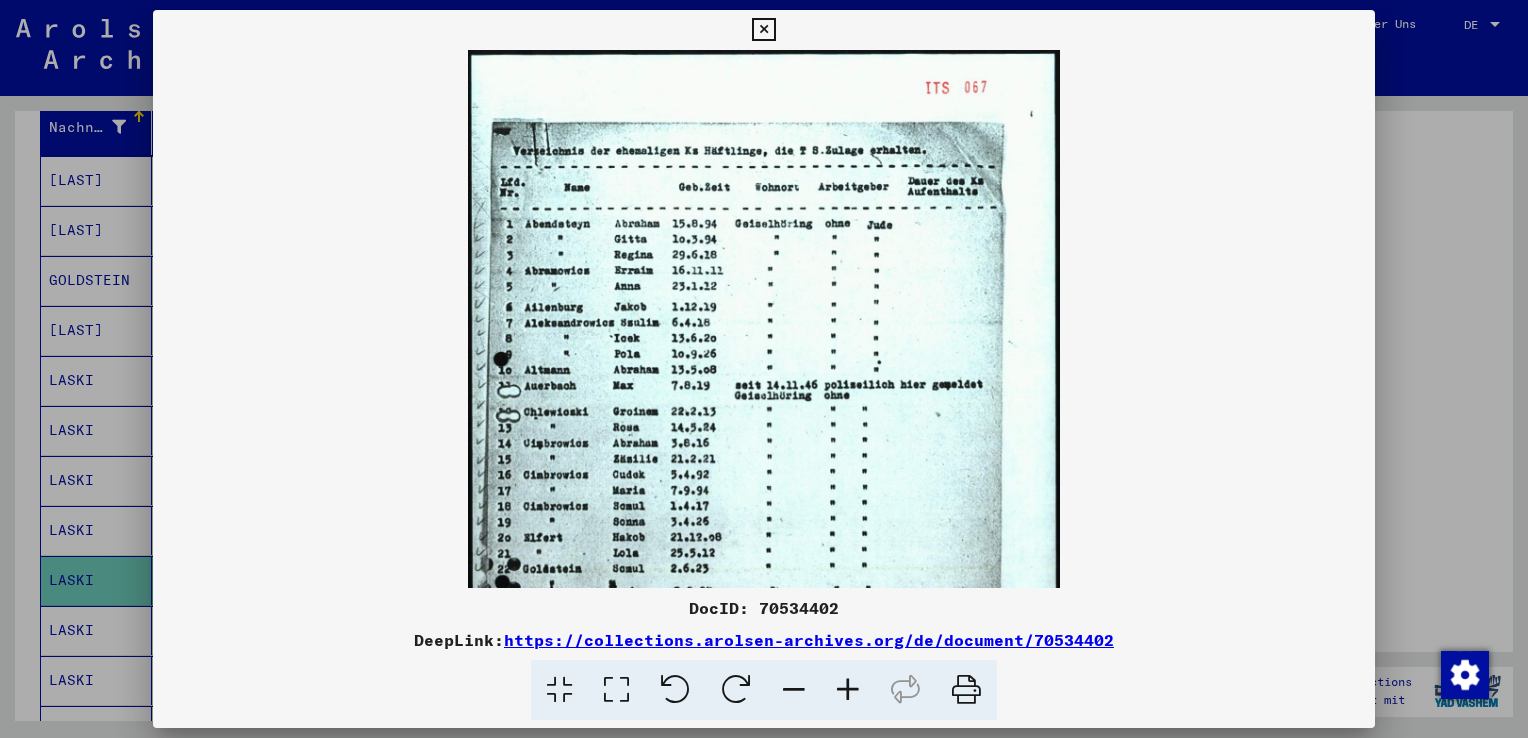 click at bounding box center (848, 690) 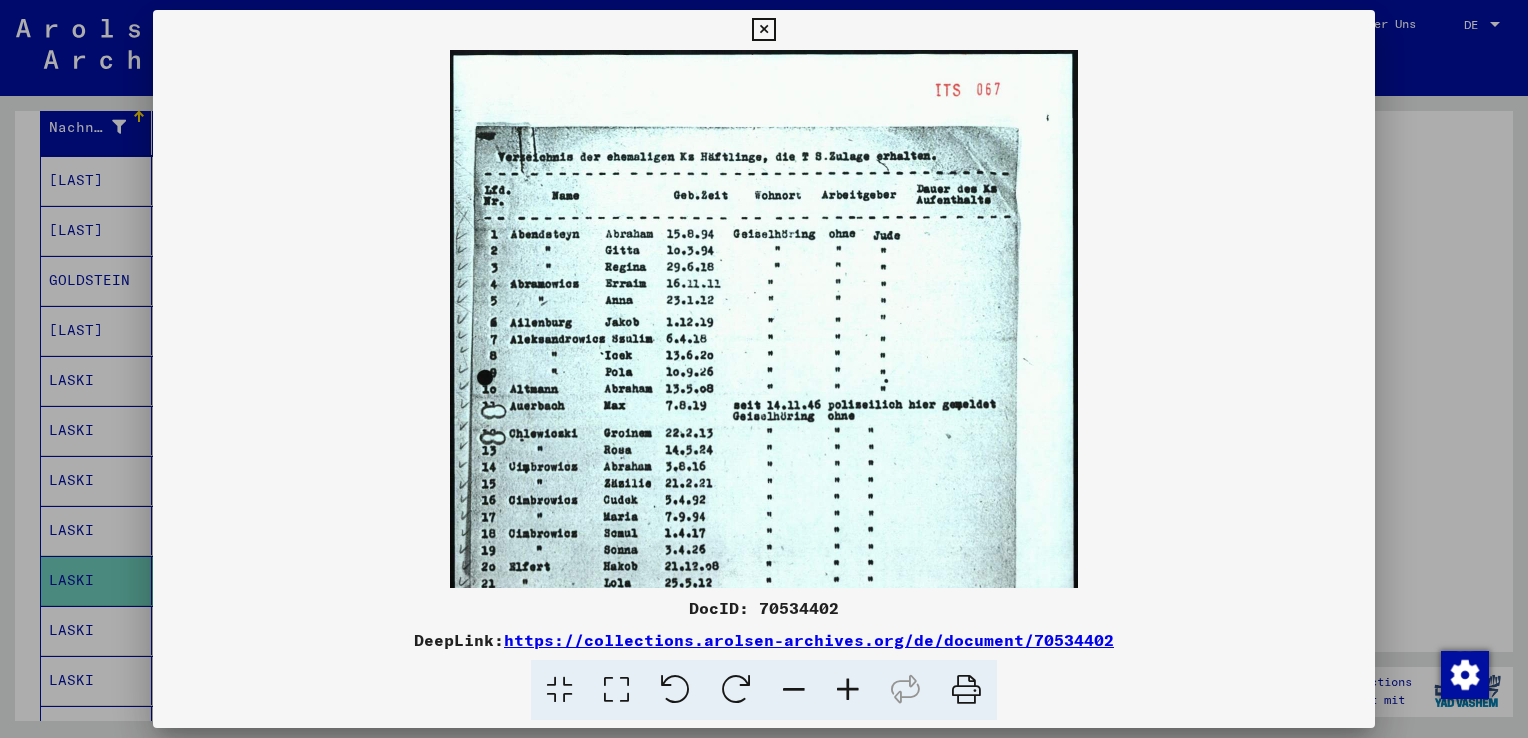 click at bounding box center [848, 690] 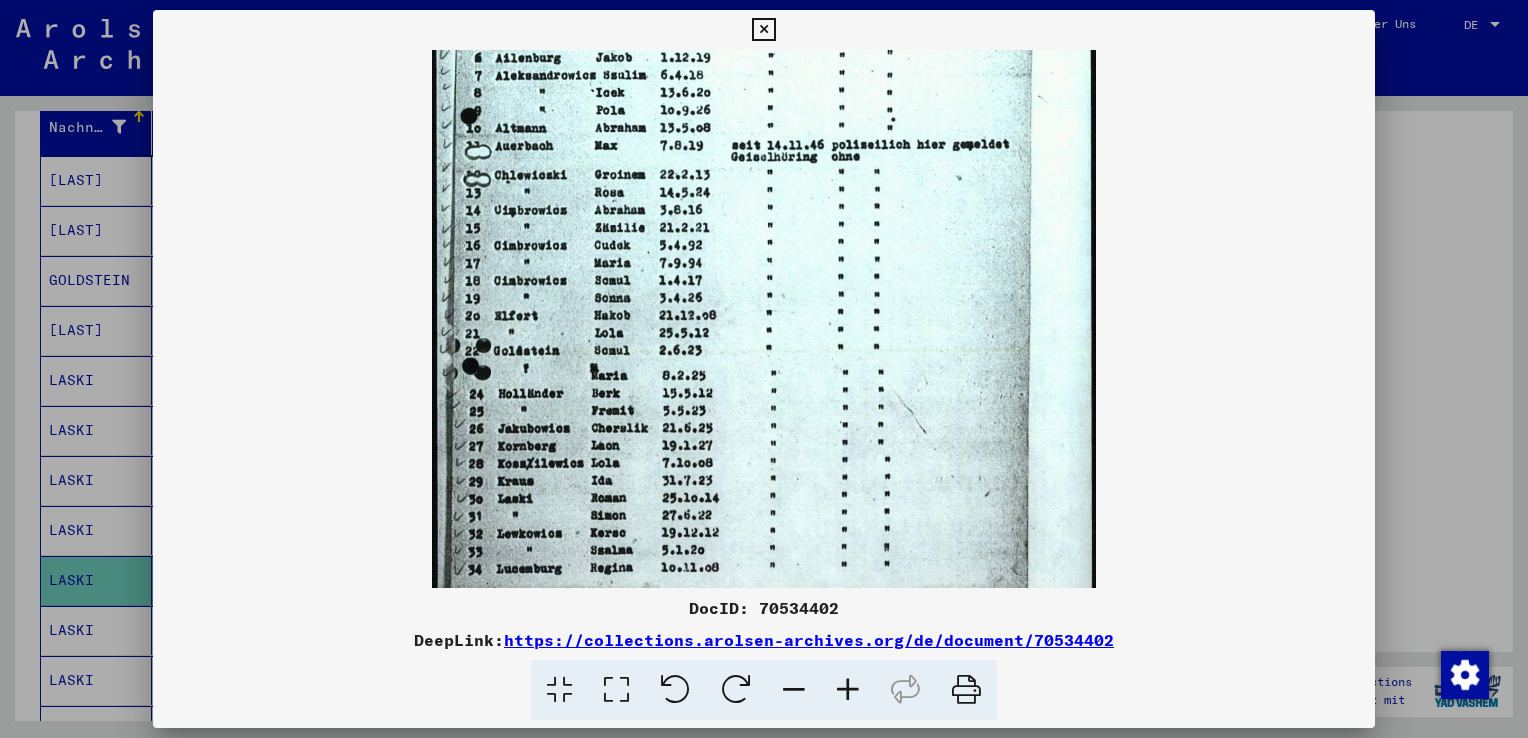 drag, startPoint x: 644, startPoint y: 420, endPoint x: 643, endPoint y: 164, distance: 256.00195 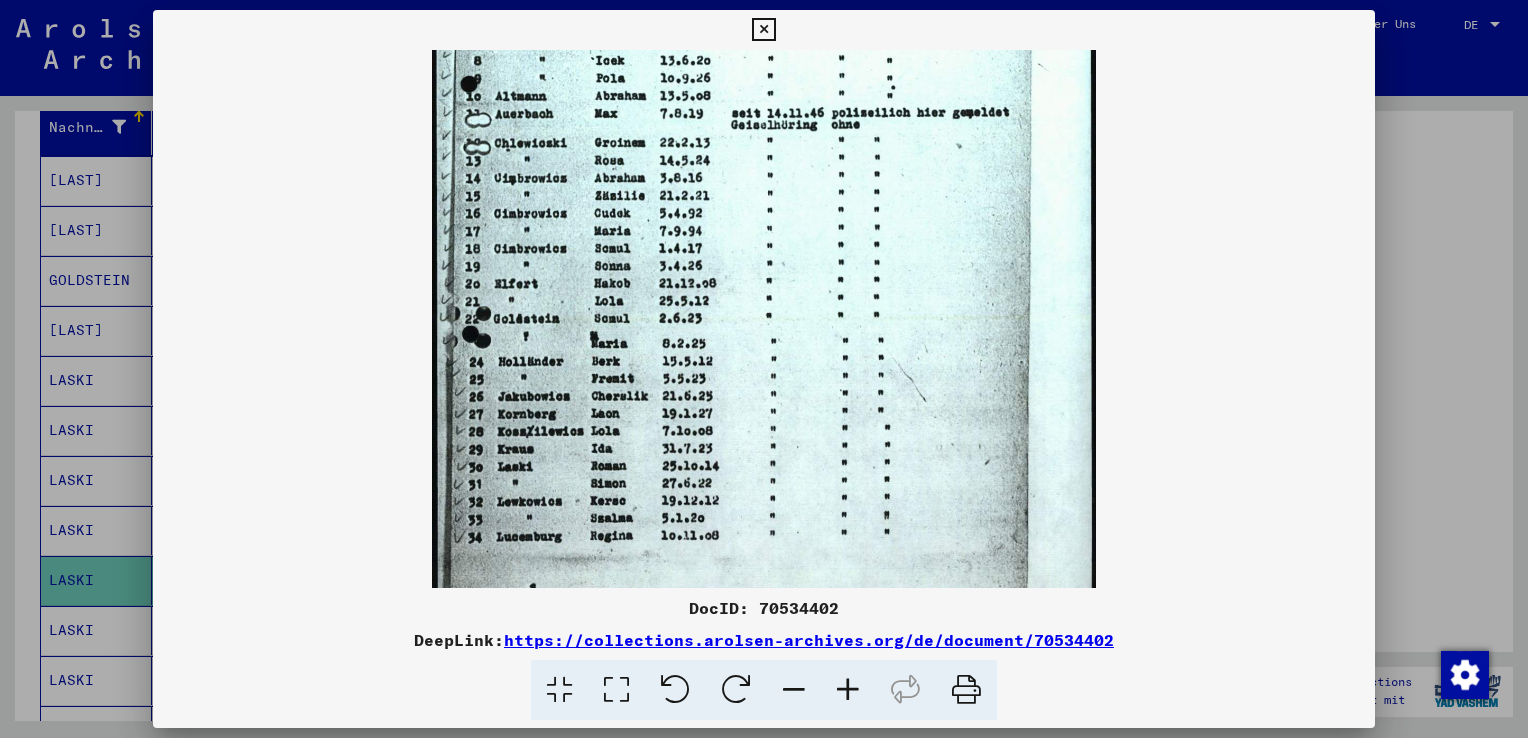 scroll, scrollTop: 332, scrollLeft: 0, axis: vertical 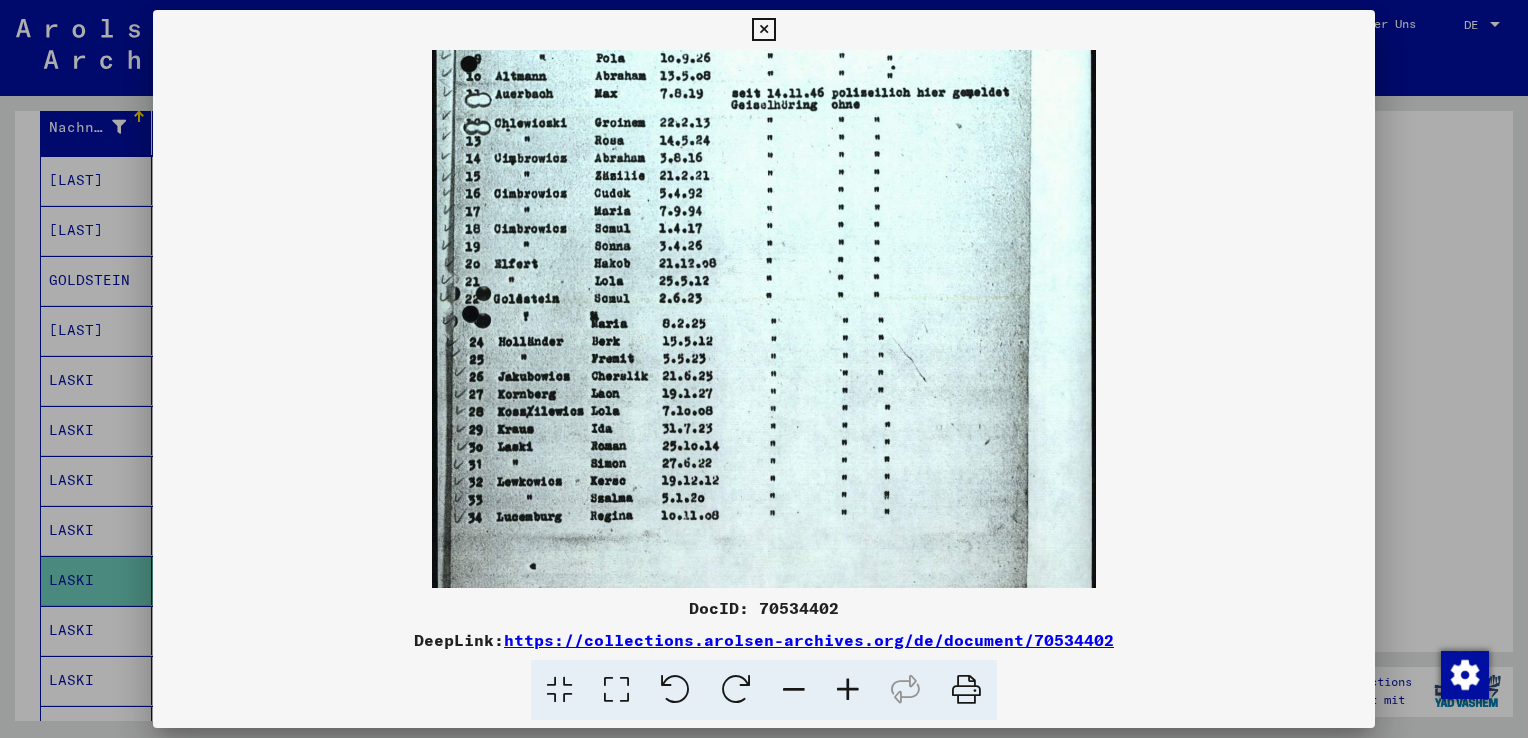 drag, startPoint x: 635, startPoint y: 390, endPoint x: 640, endPoint y: 342, distance: 48.259712 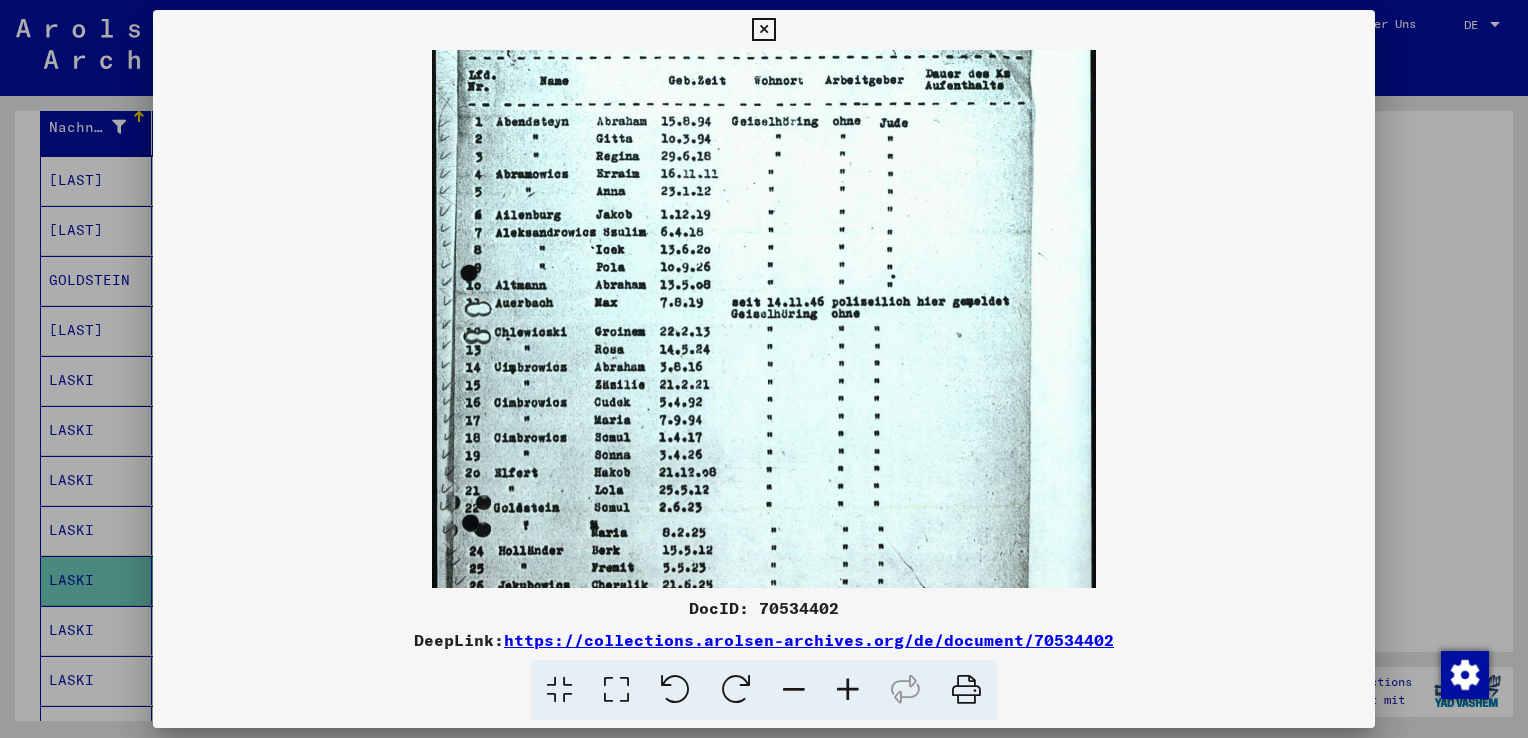scroll, scrollTop: 121, scrollLeft: 0, axis: vertical 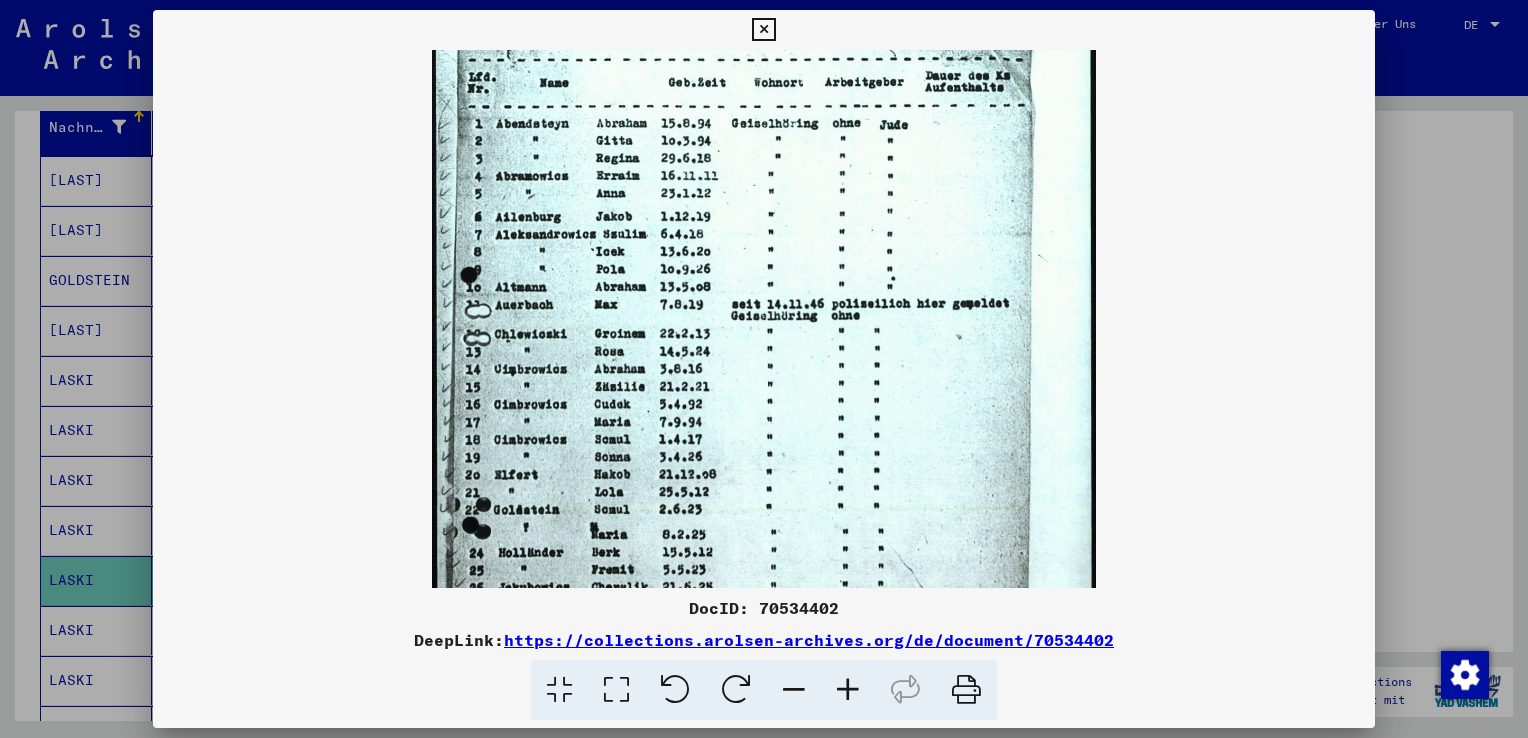 drag, startPoint x: 793, startPoint y: 408, endPoint x: 767, endPoint y: 514, distance: 109.14211 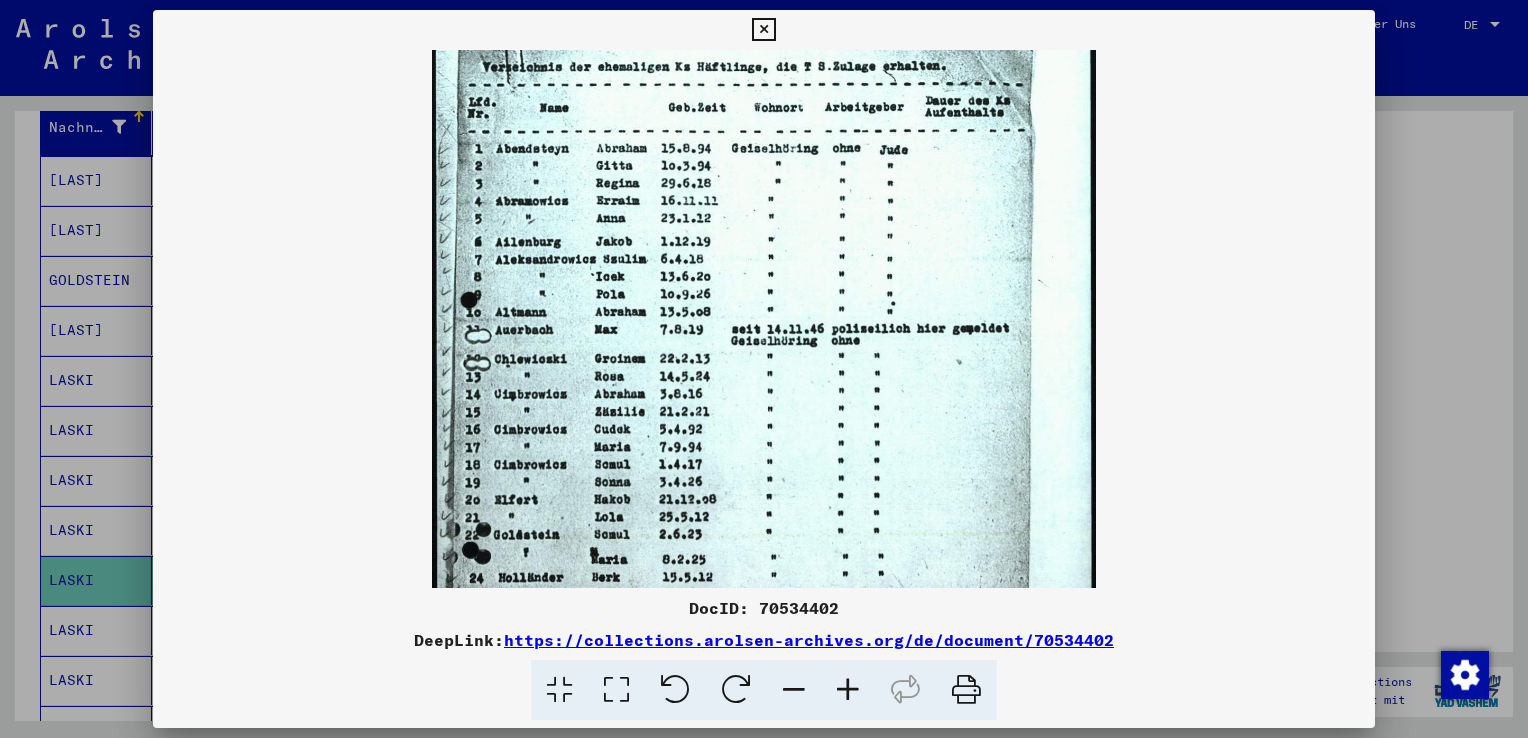 drag, startPoint x: 742, startPoint y: 204, endPoint x: 742, endPoint y: 222, distance: 18 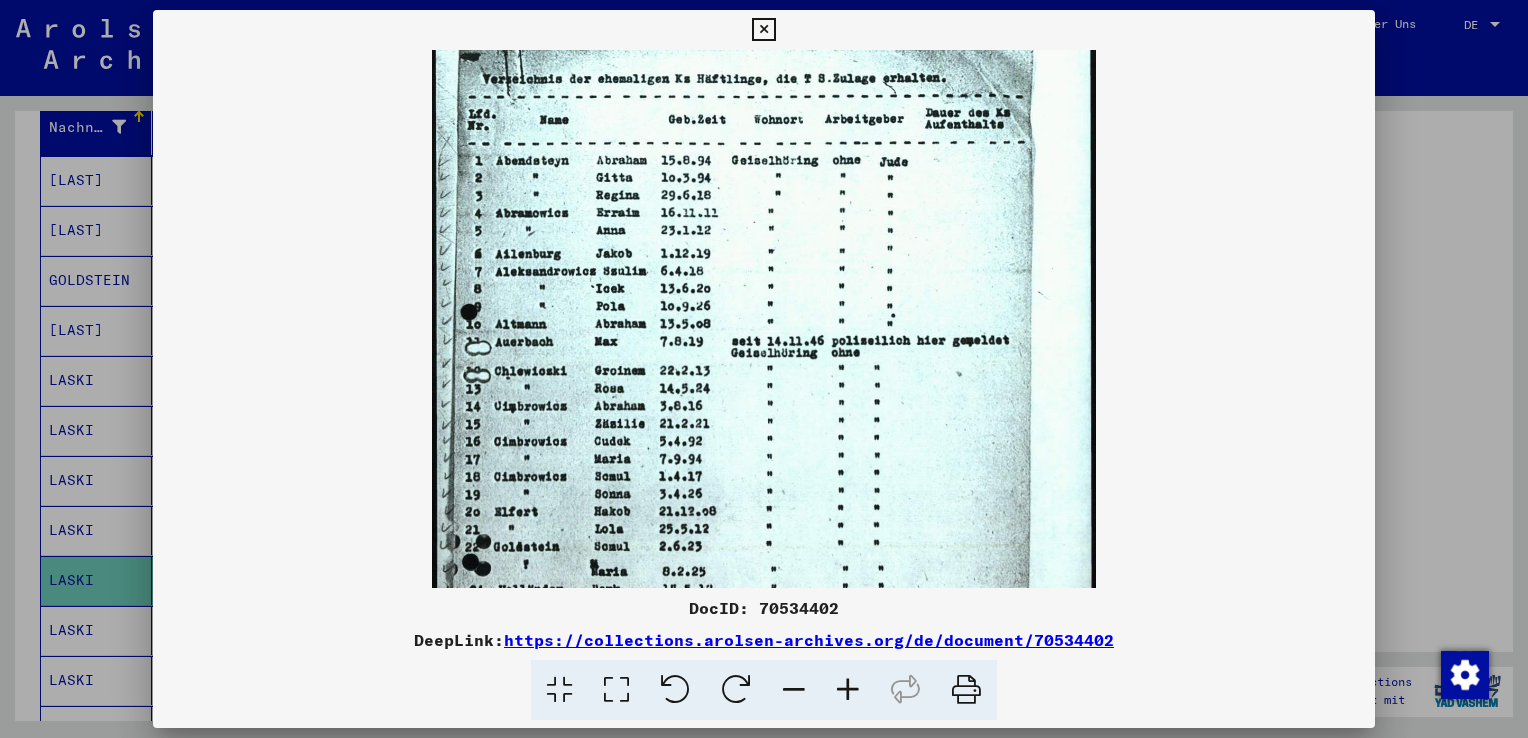 click at bounding box center (763, 435) 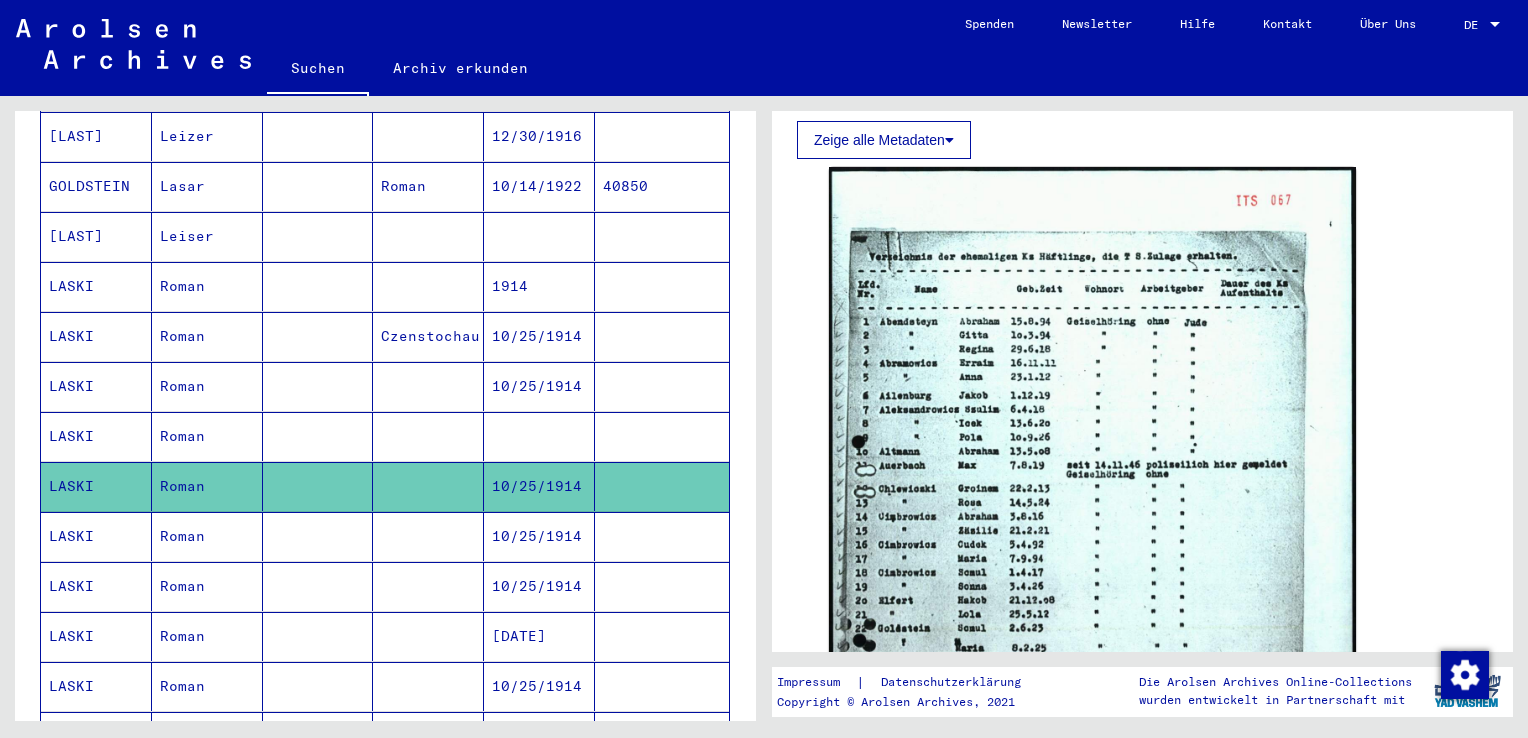scroll, scrollTop: 370, scrollLeft: 0, axis: vertical 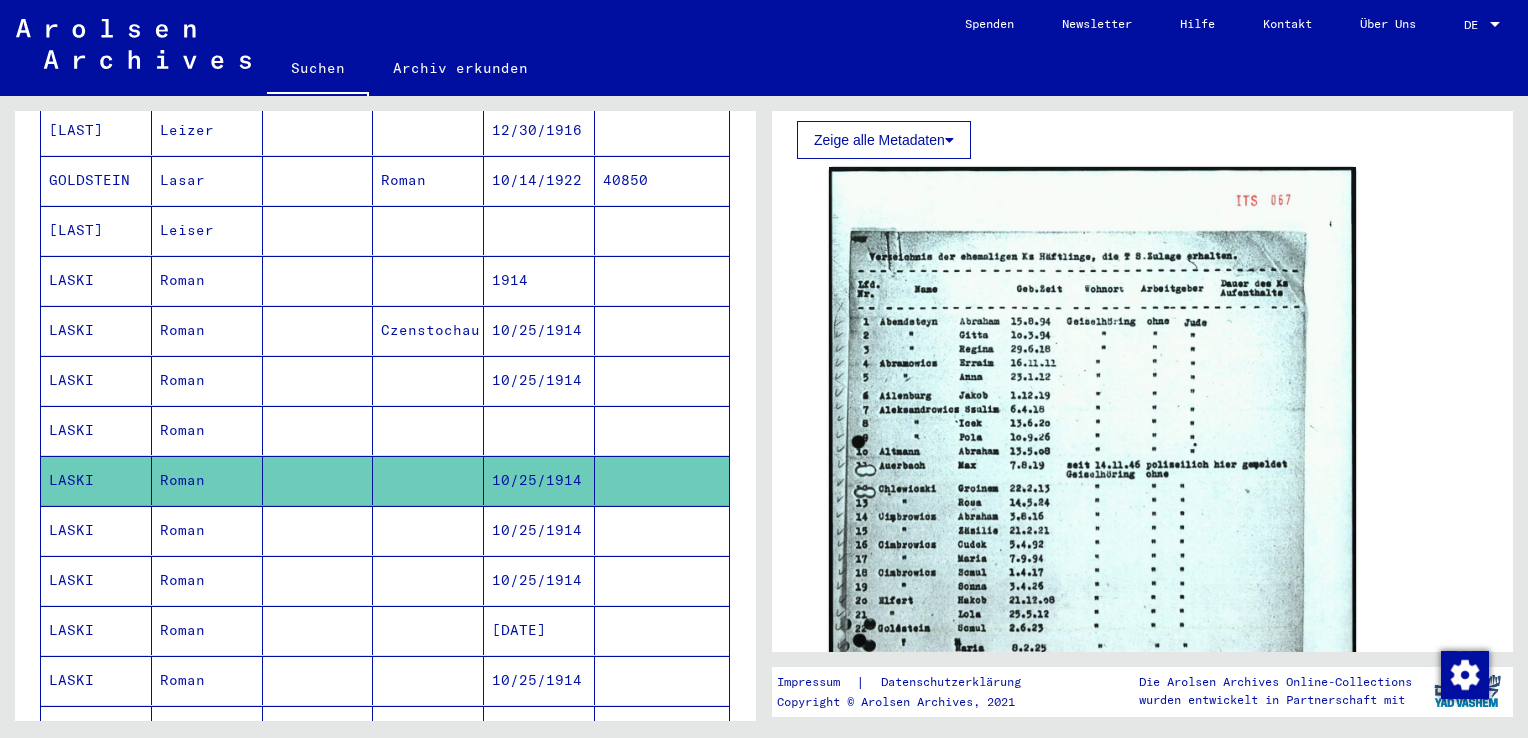 click at bounding box center [428, 580] 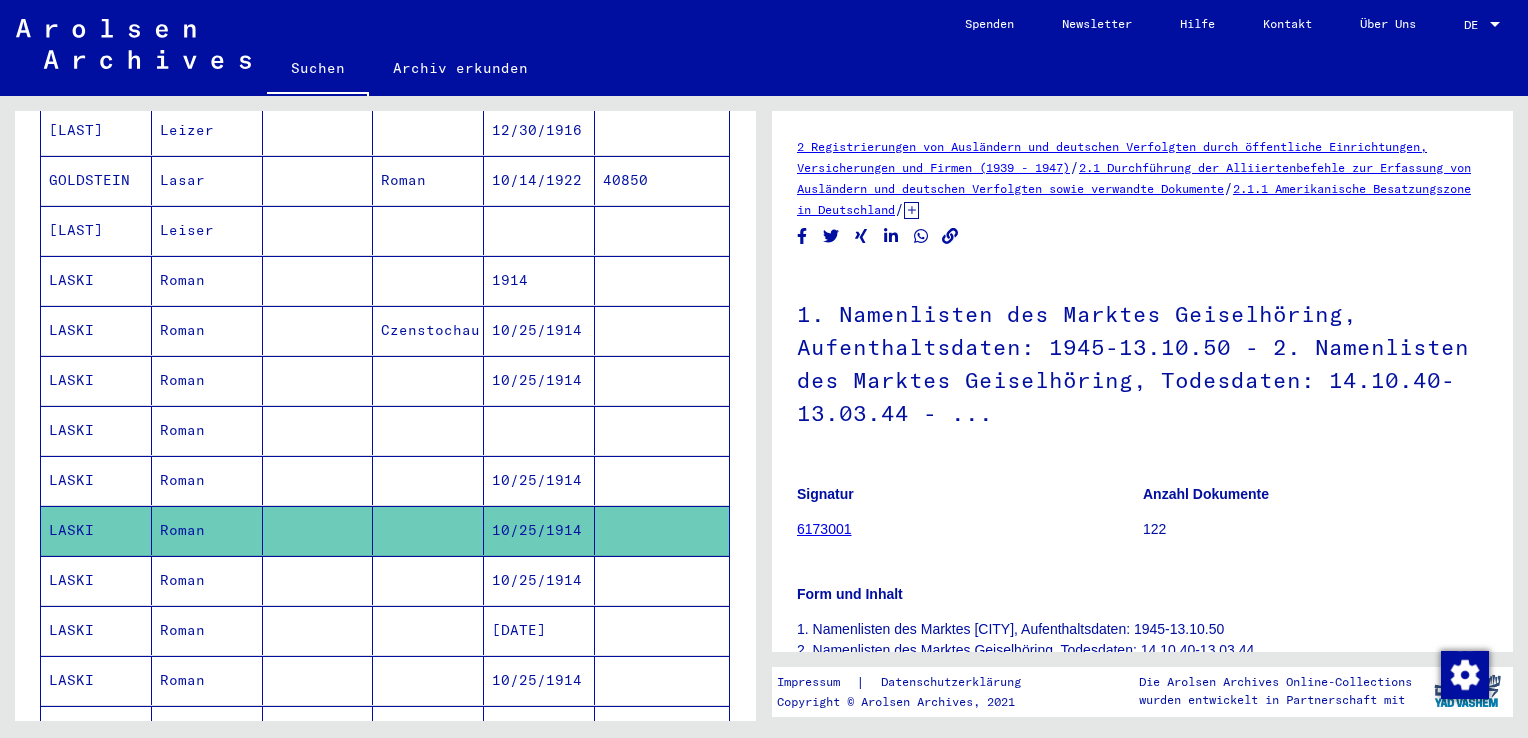 scroll, scrollTop: 0, scrollLeft: 0, axis: both 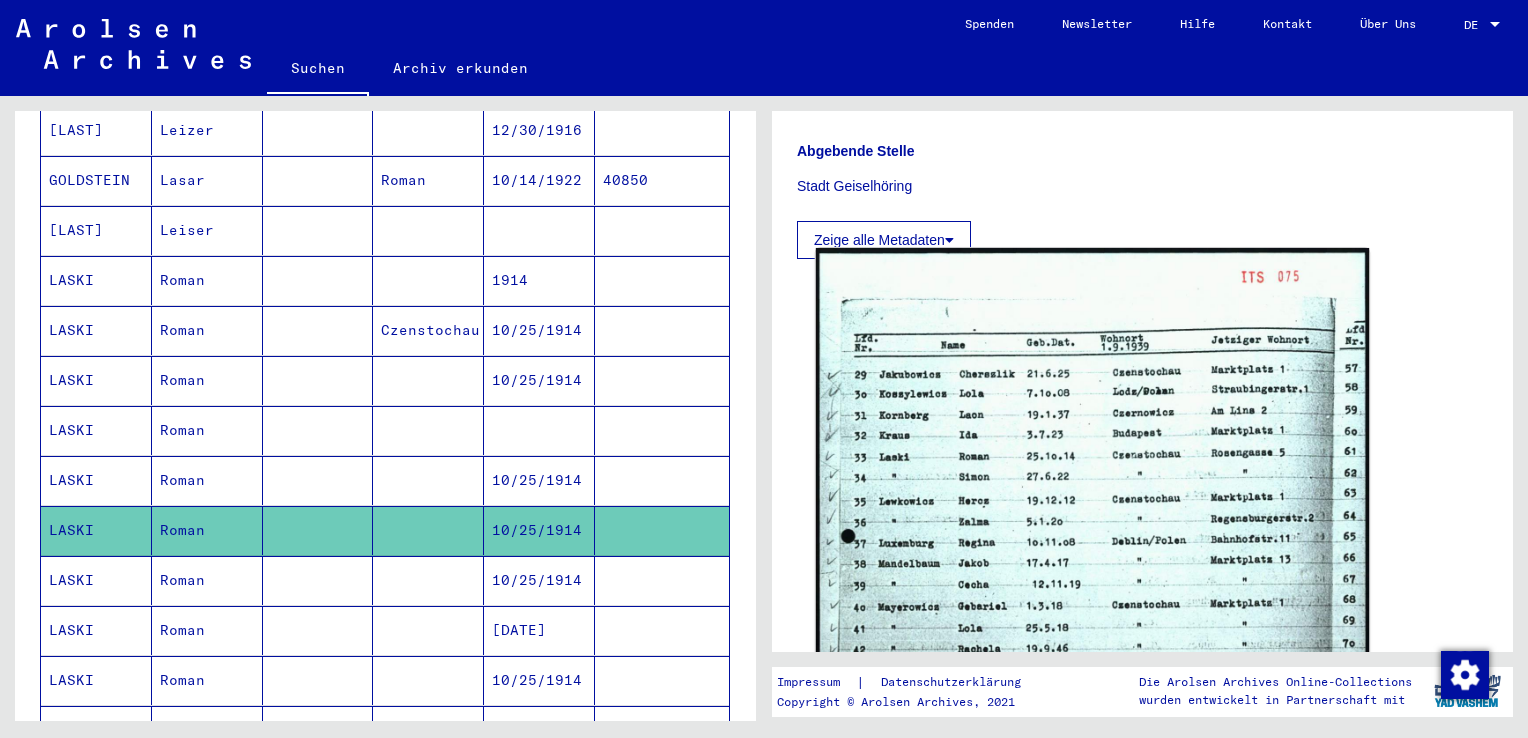 click 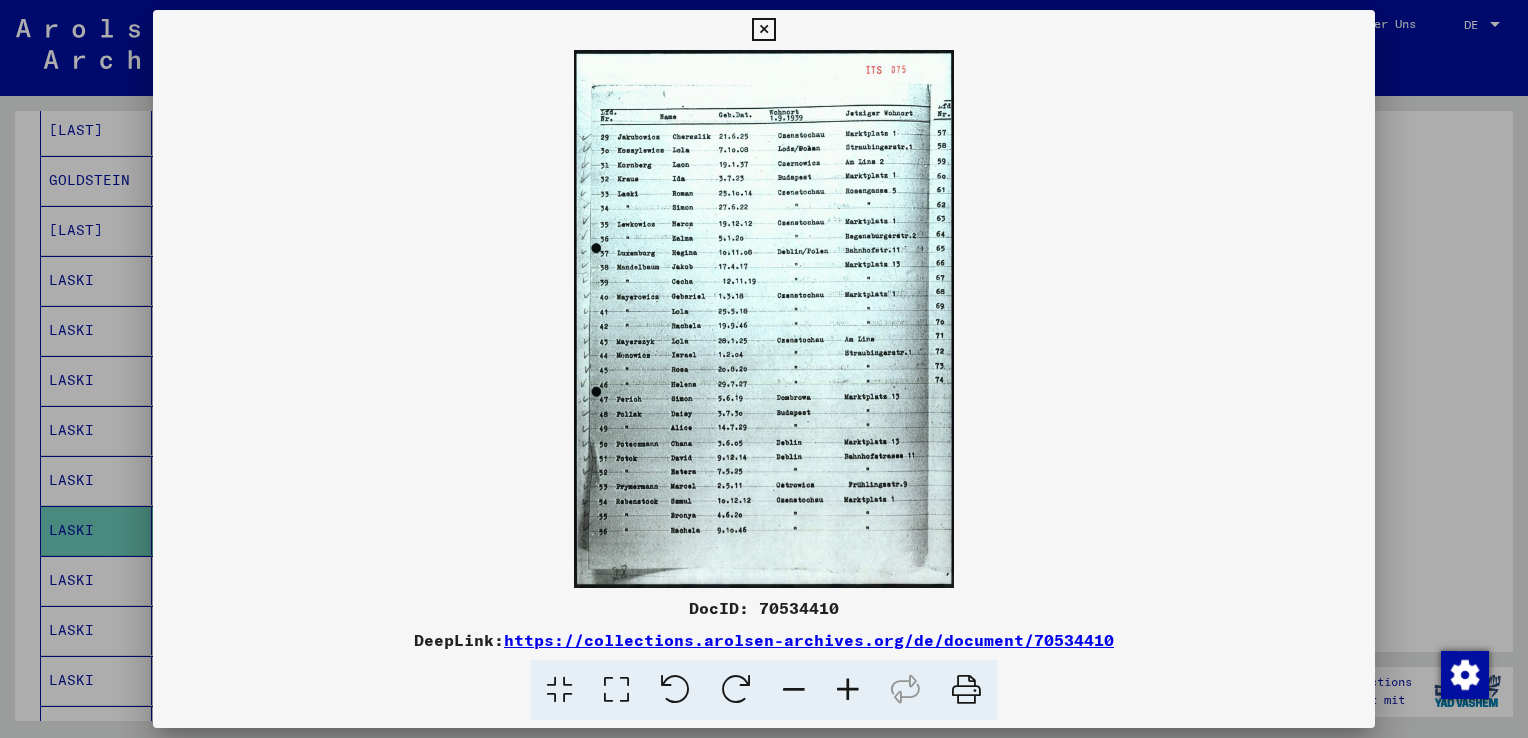 click at bounding box center (764, 369) 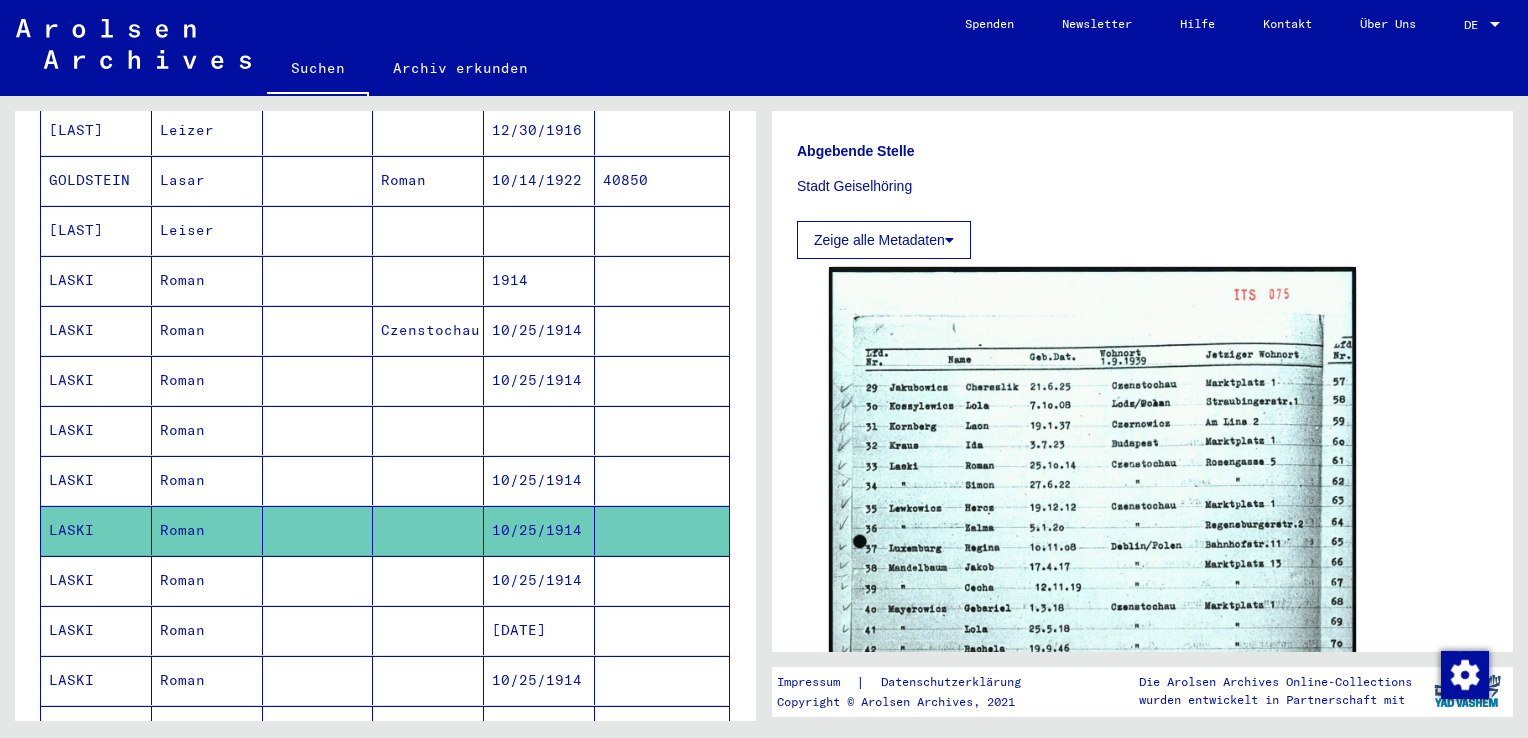 click at bounding box center (428, 630) 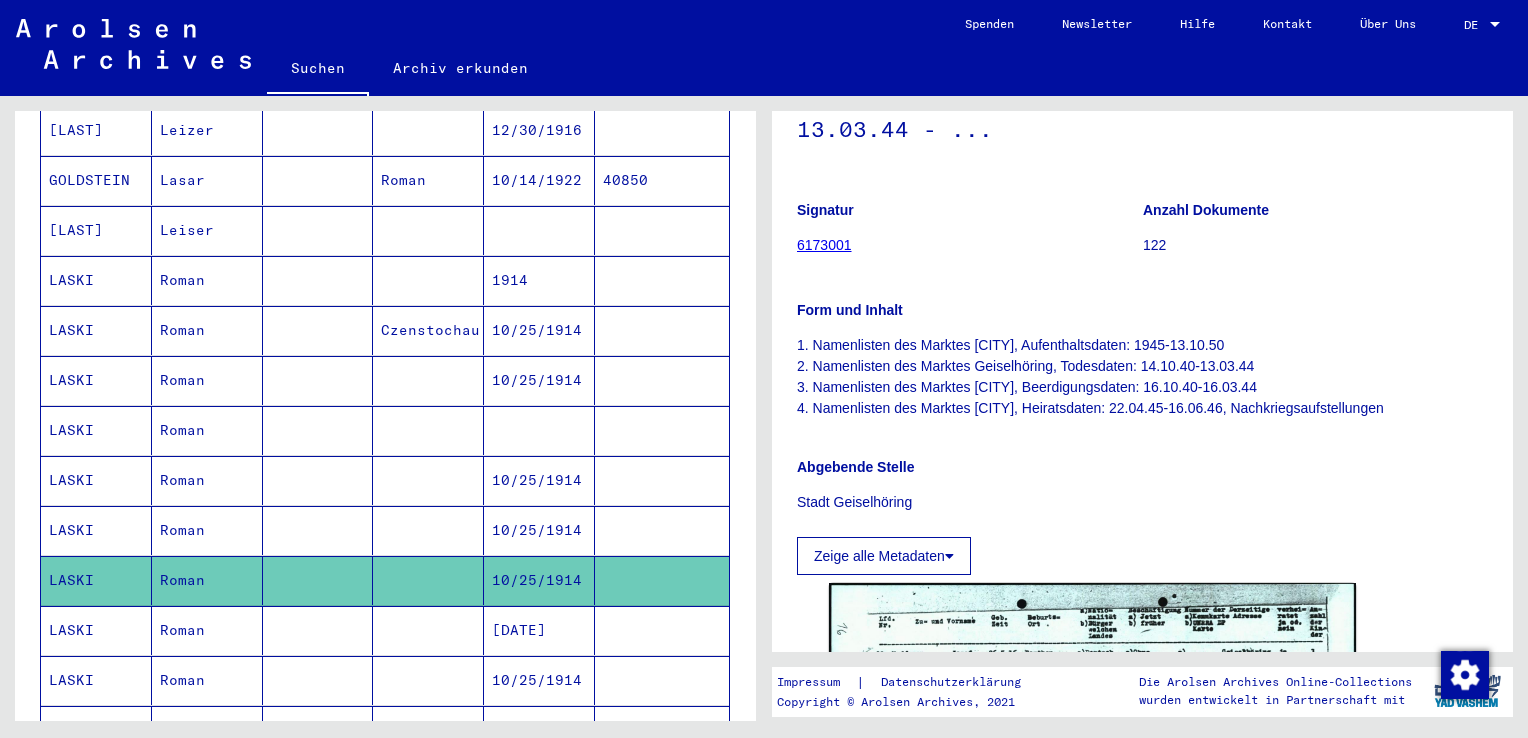 scroll, scrollTop: 400, scrollLeft: 0, axis: vertical 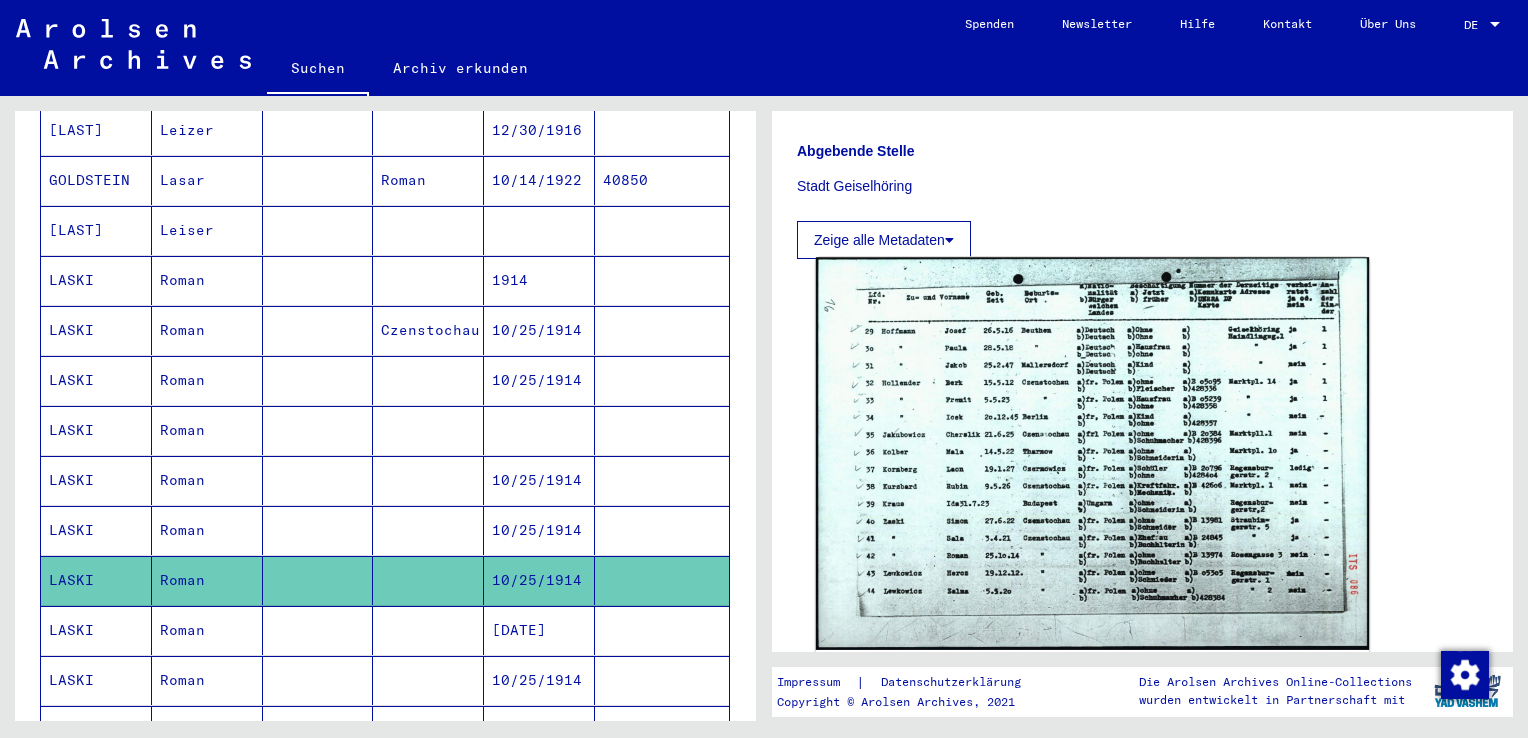 click 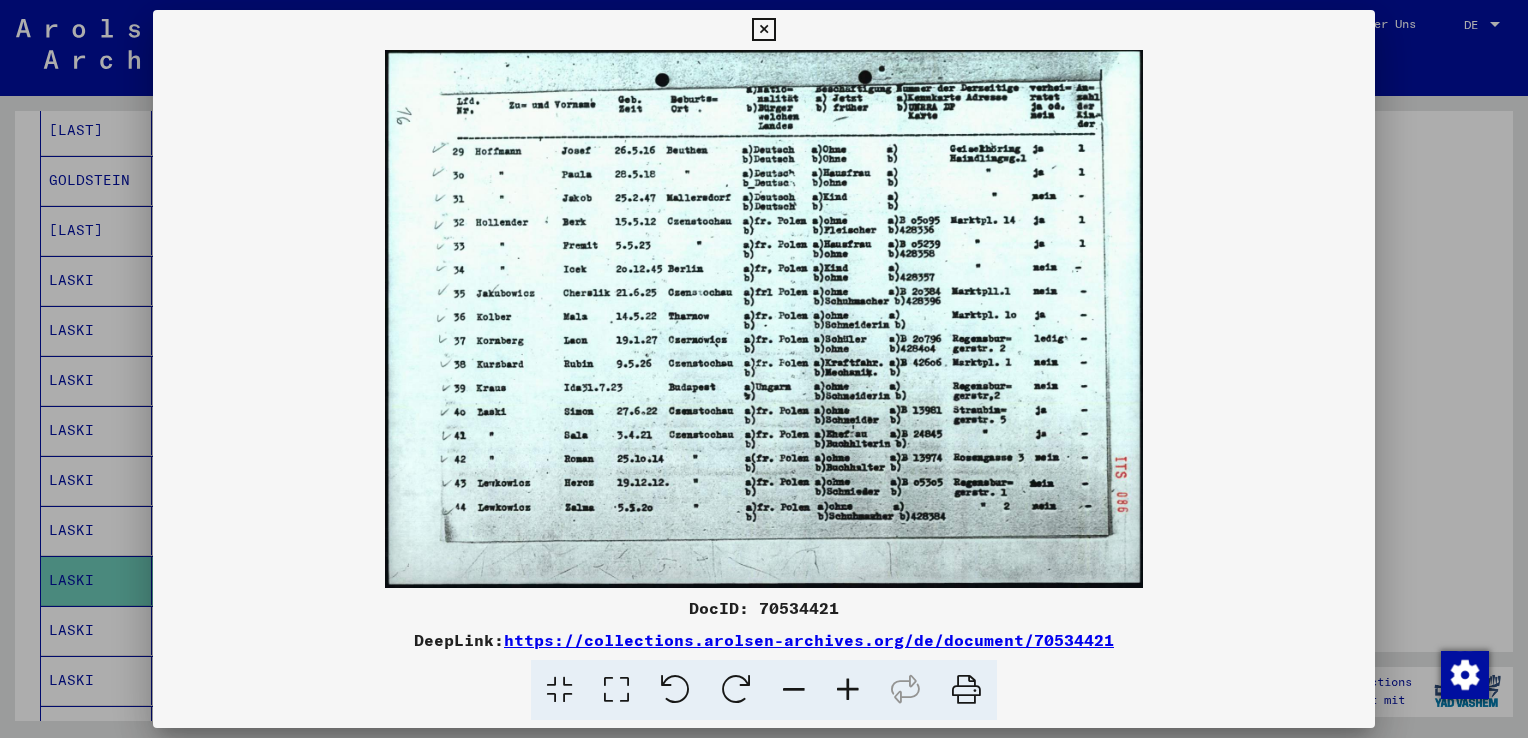 click at bounding box center [764, 319] 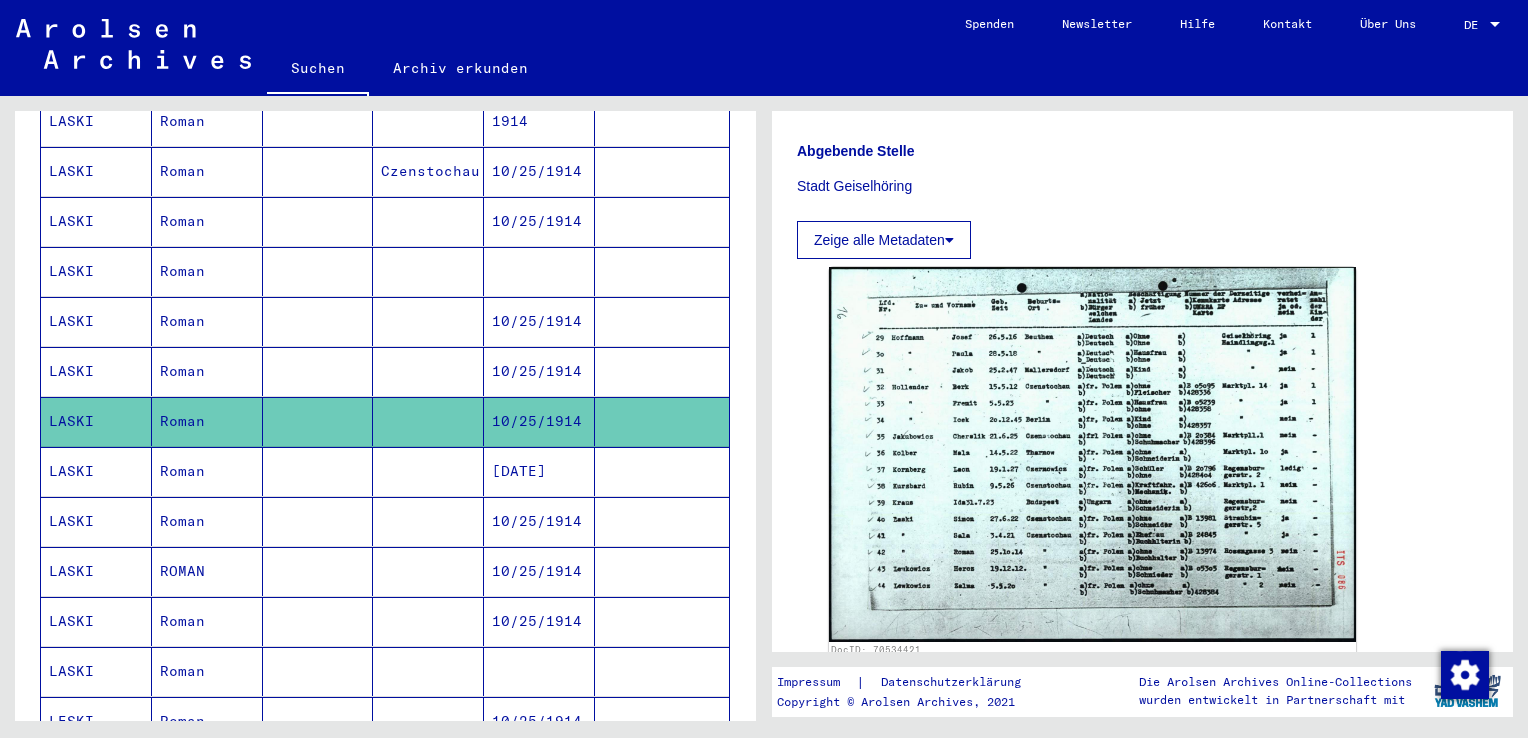 scroll, scrollTop: 570, scrollLeft: 0, axis: vertical 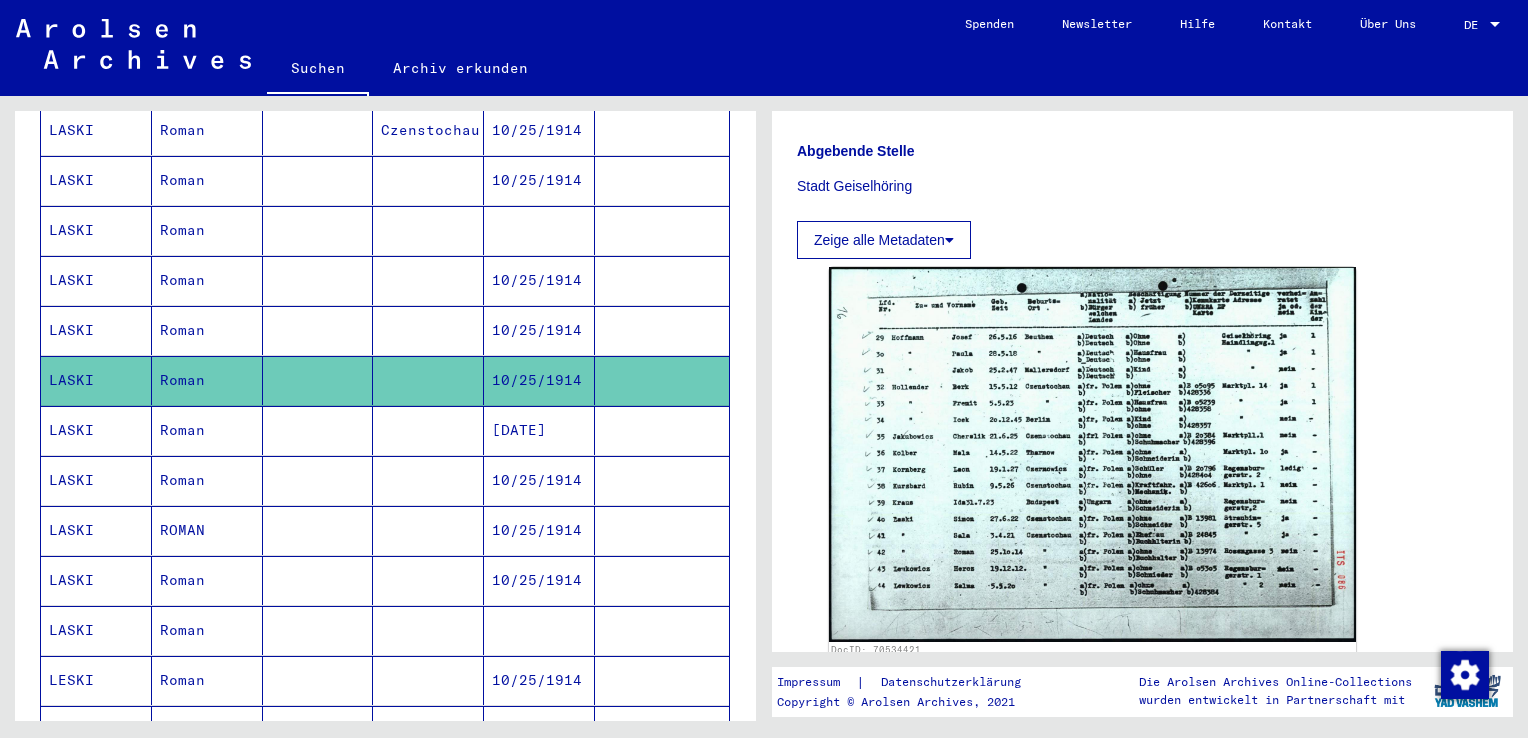 click at bounding box center [428, 480] 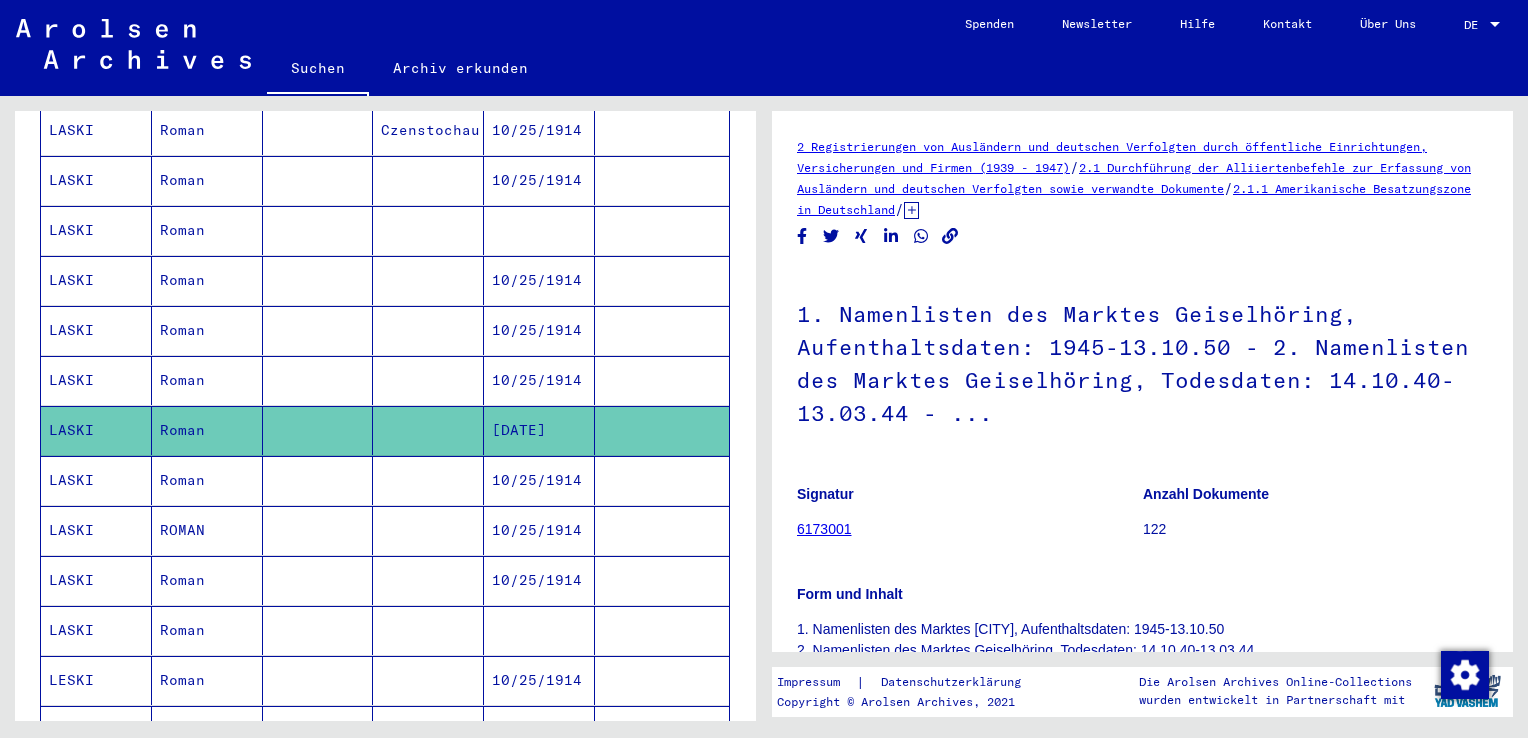 scroll, scrollTop: 0, scrollLeft: 0, axis: both 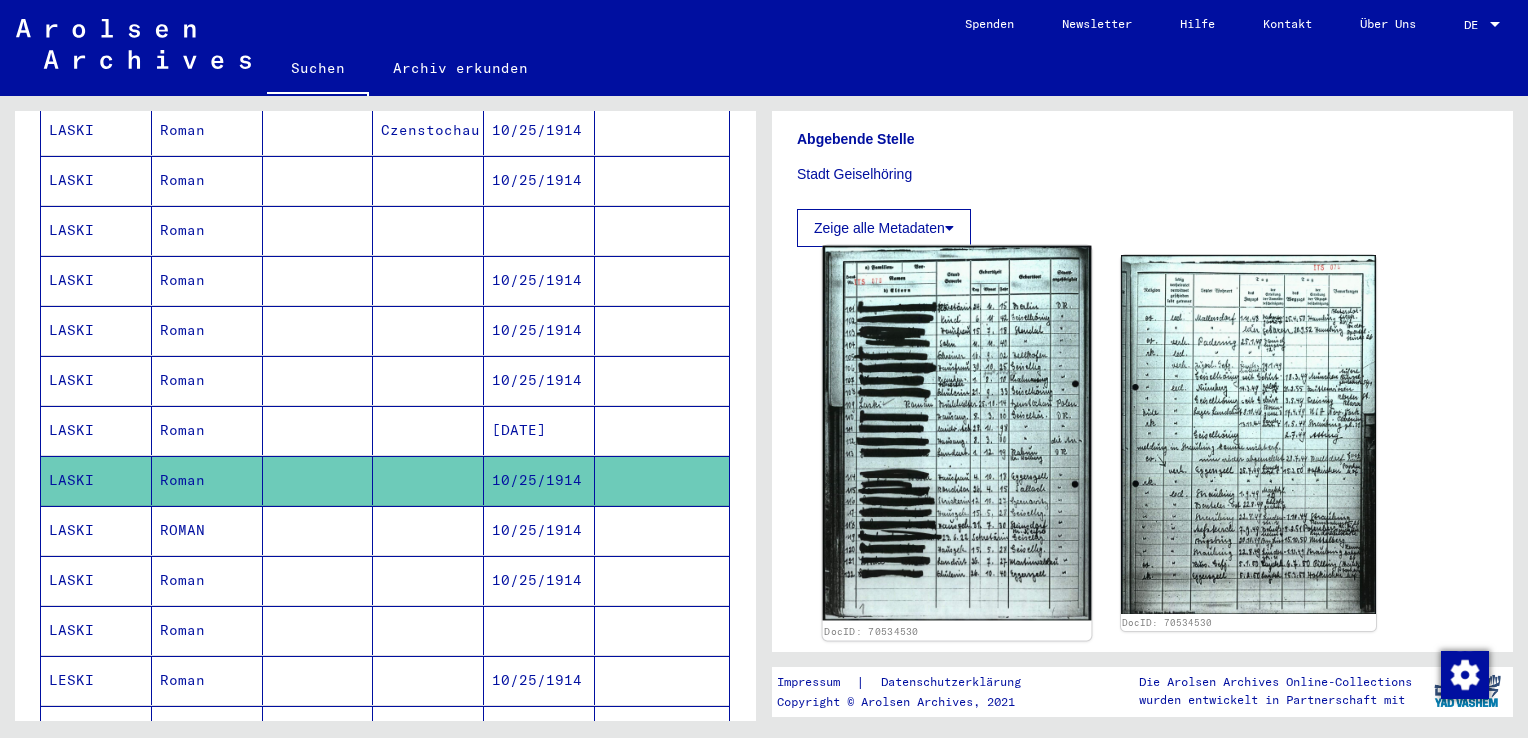 click 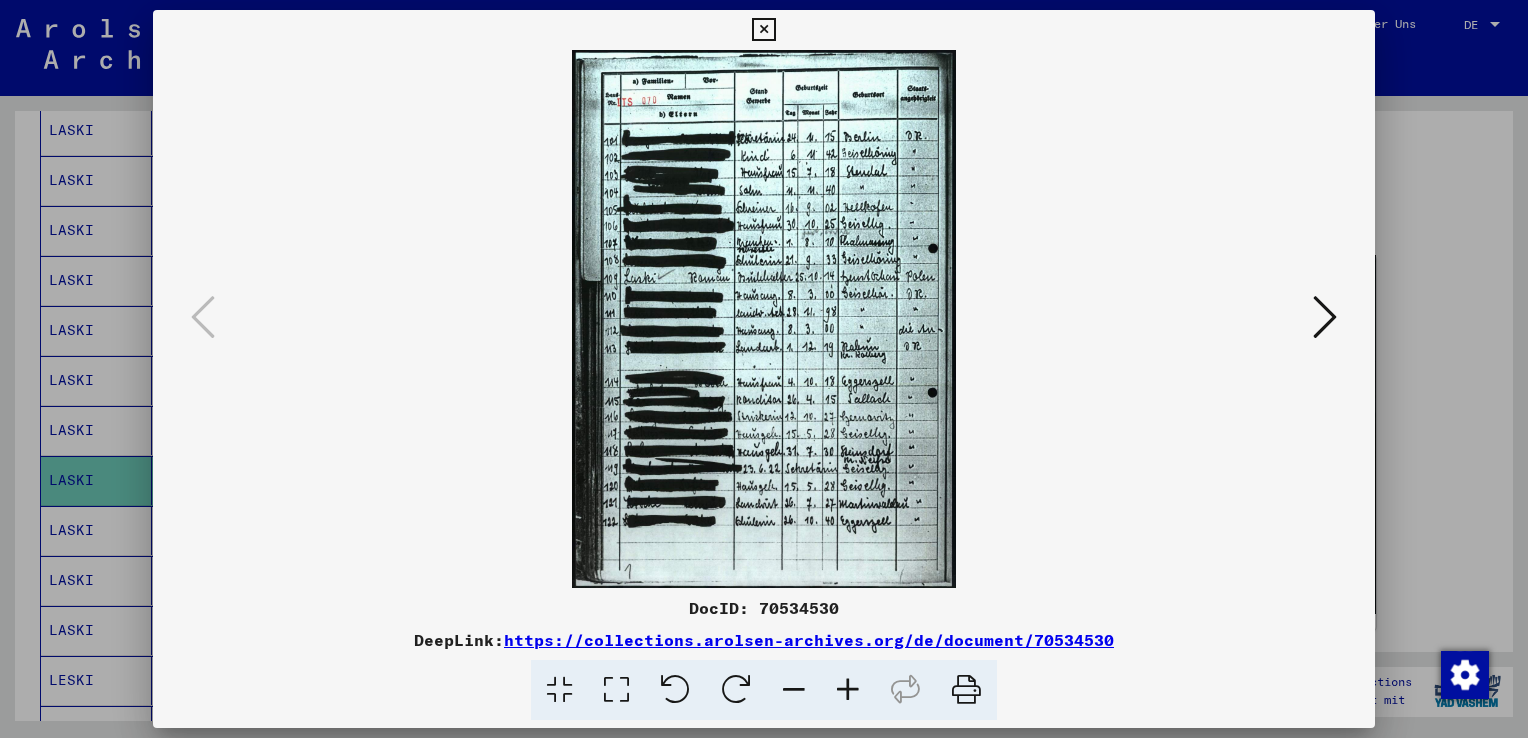 click at bounding box center [848, 690] 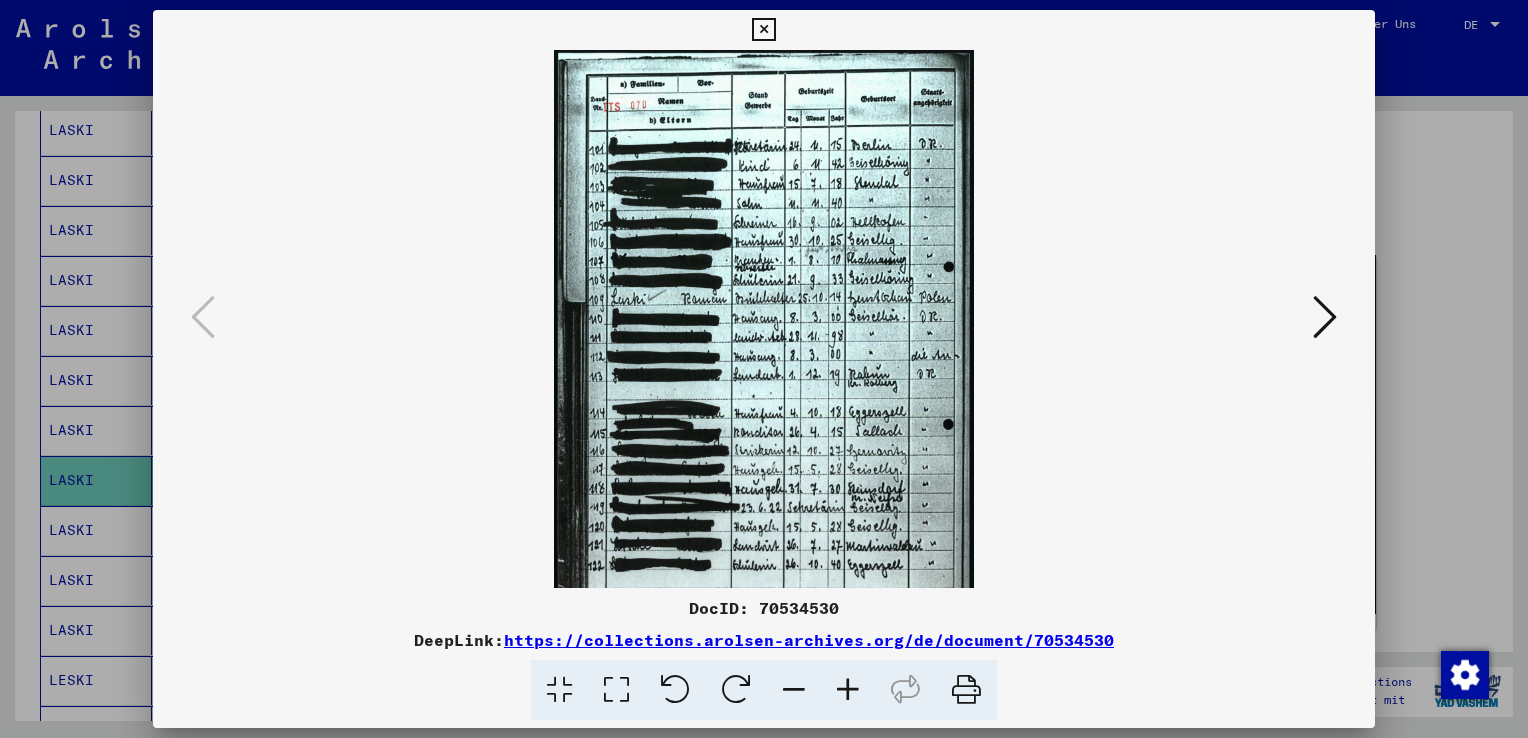 click at bounding box center [848, 690] 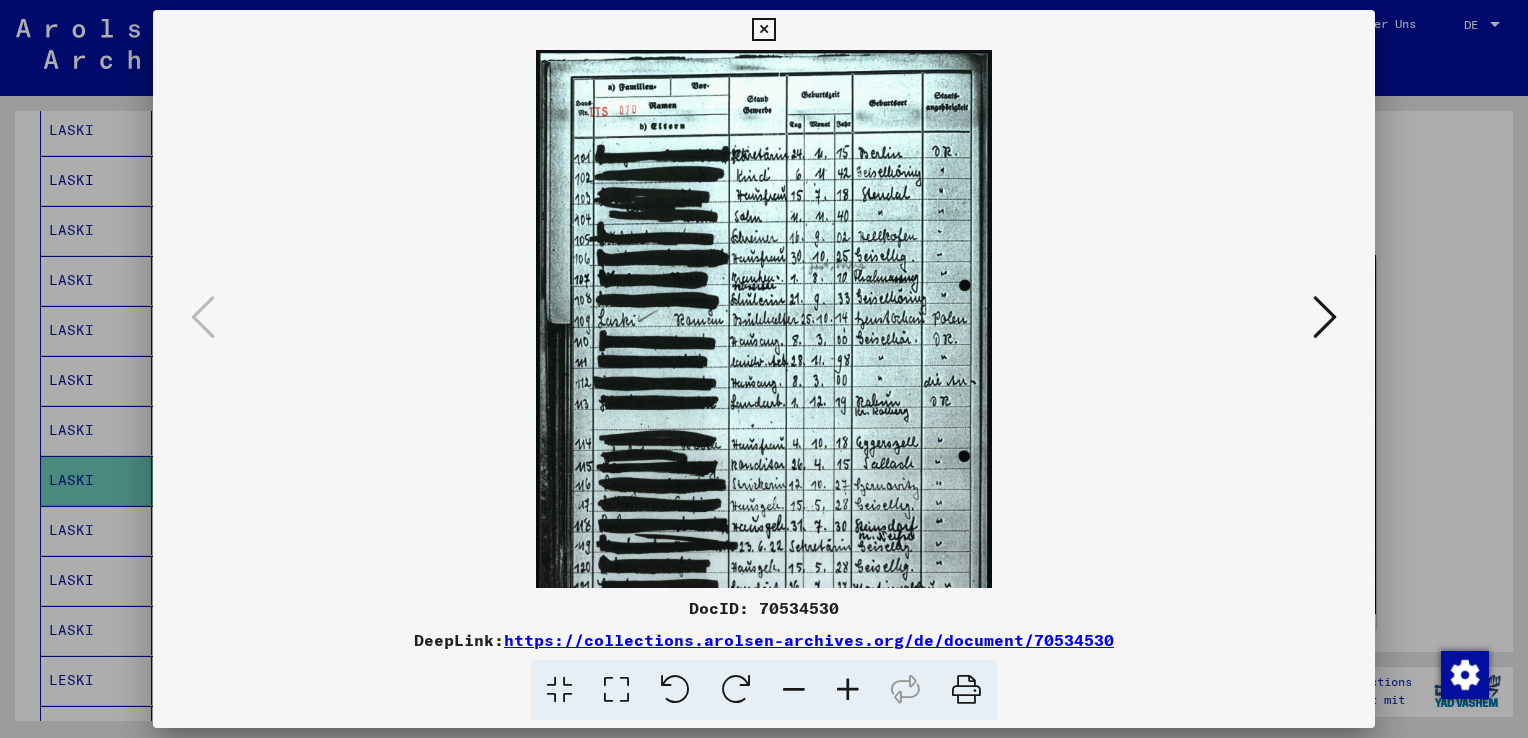 click at bounding box center [848, 690] 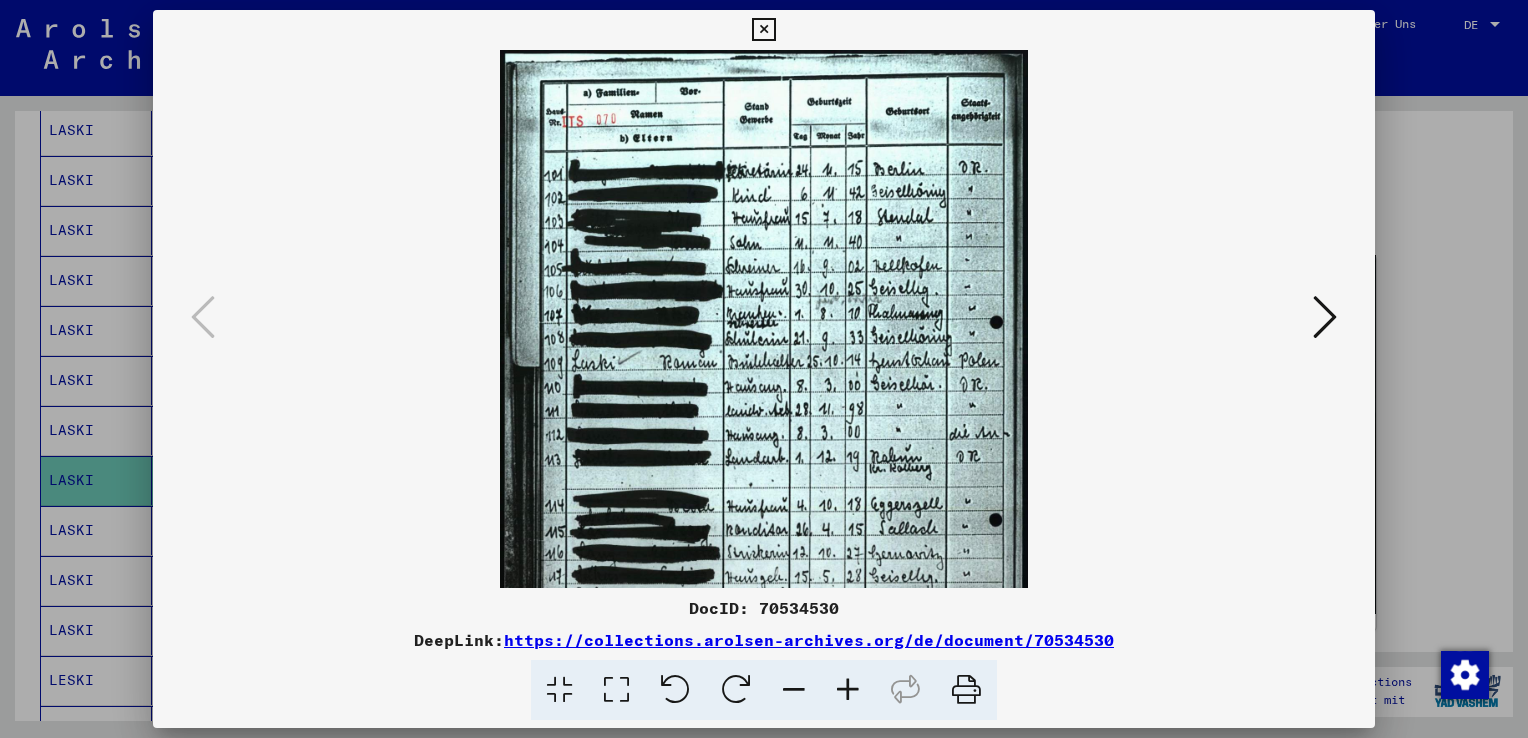 click at bounding box center (848, 690) 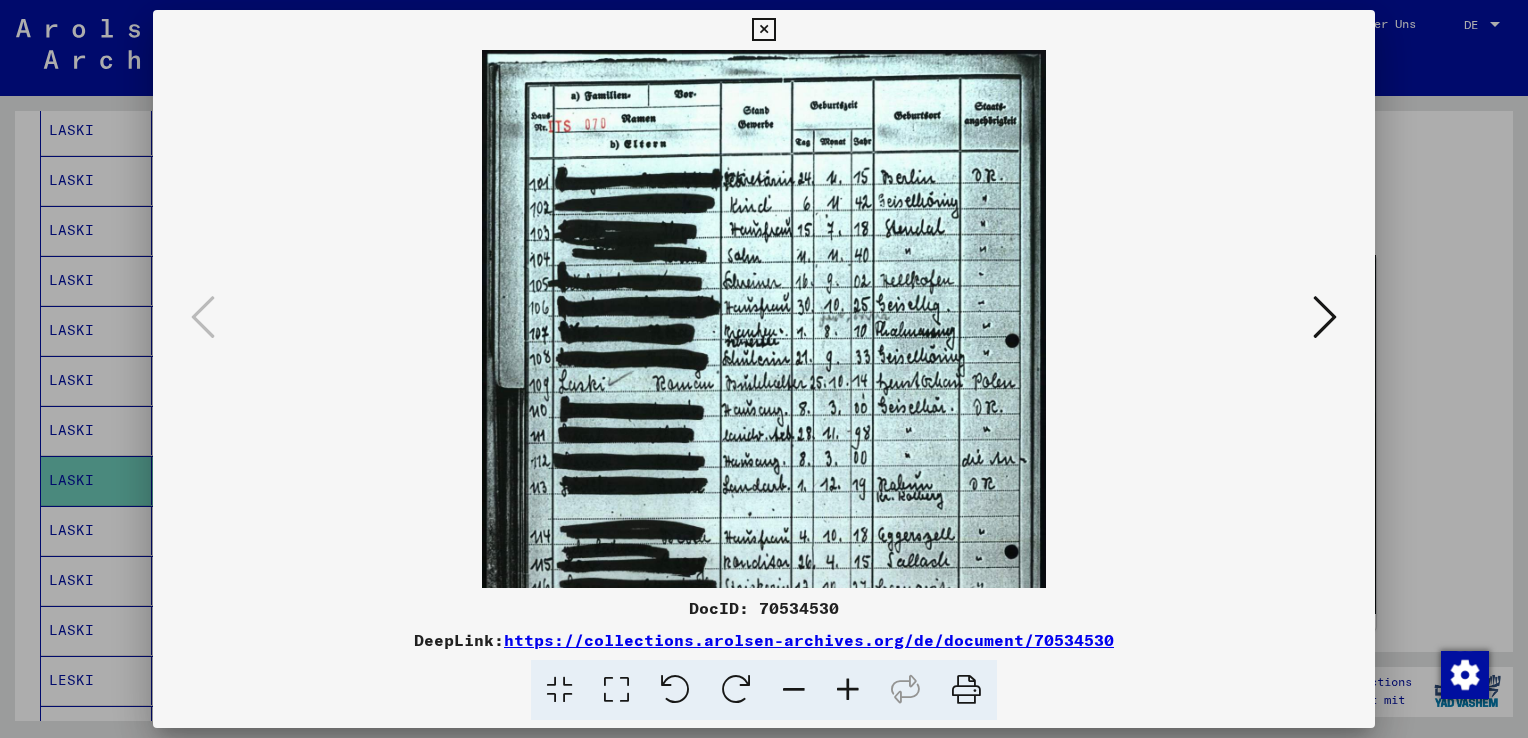 click at bounding box center (848, 690) 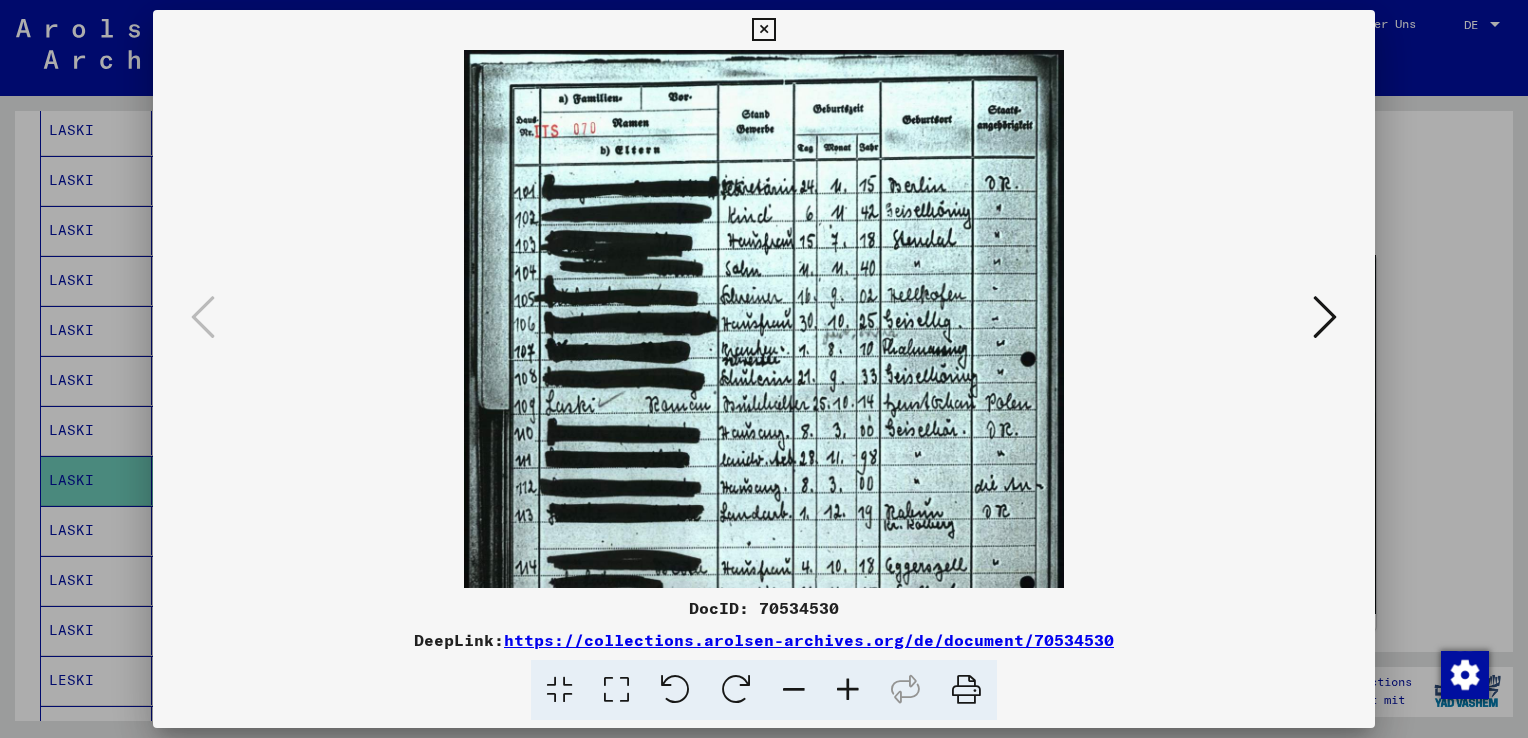 click at bounding box center (848, 690) 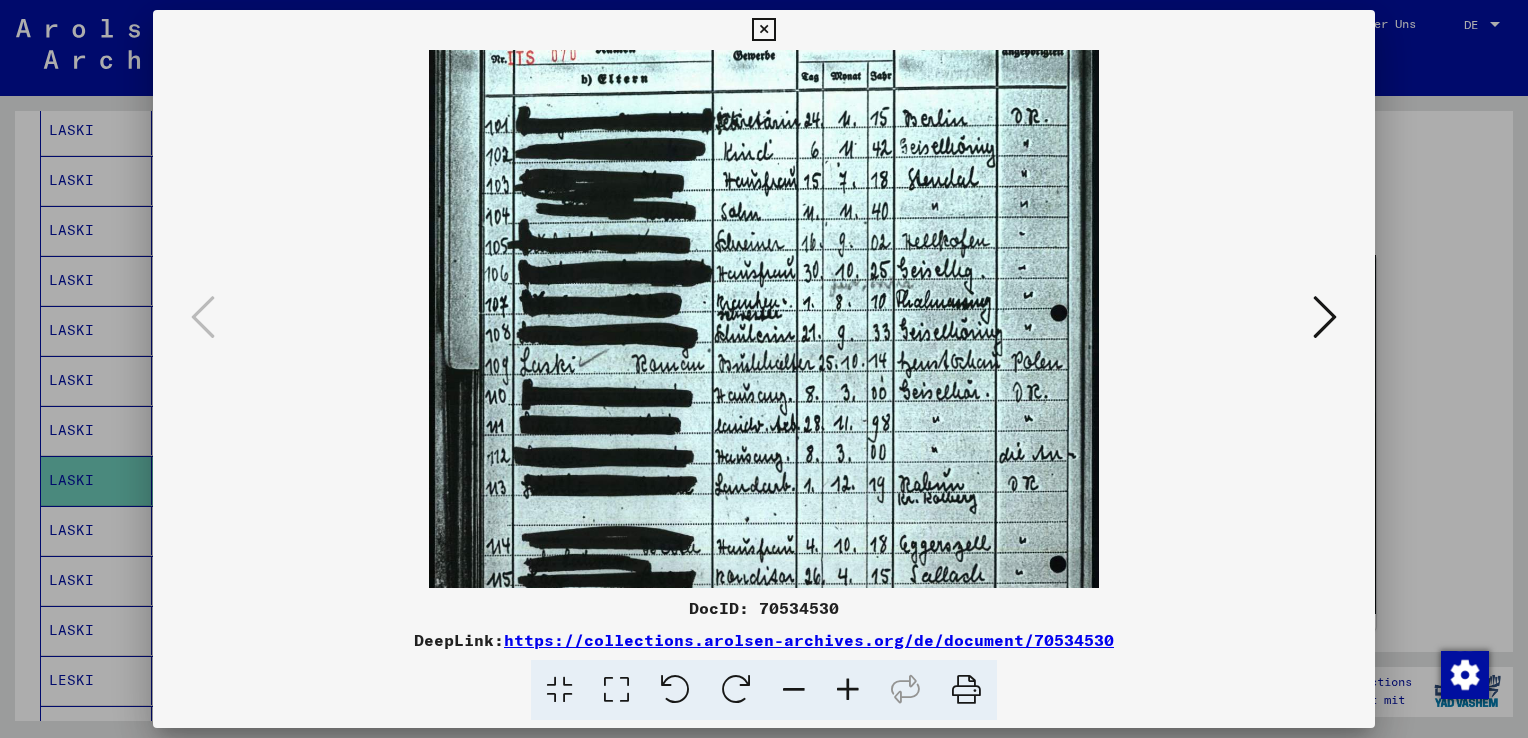 scroll, scrollTop: 84, scrollLeft: 0, axis: vertical 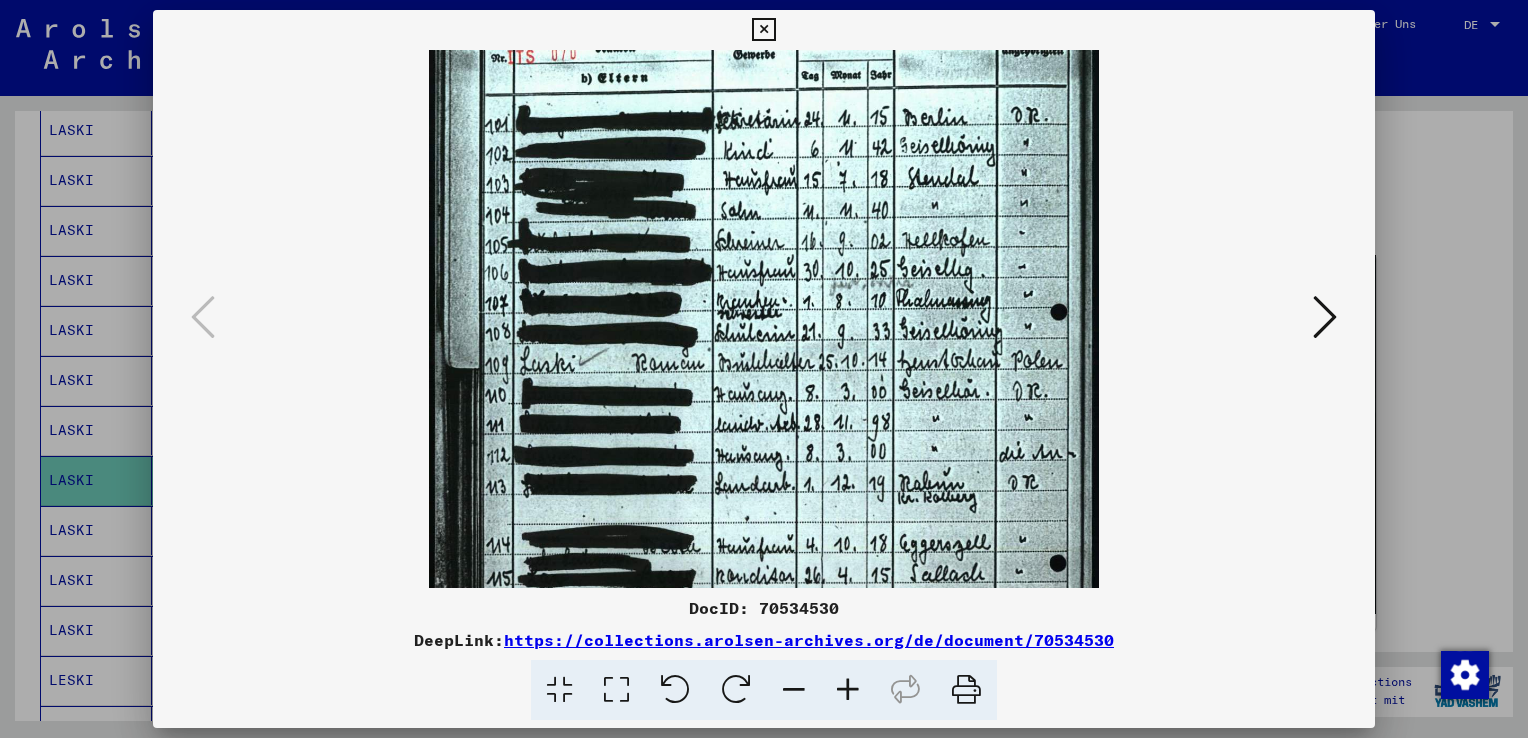 drag, startPoint x: 782, startPoint y: 399, endPoint x: 781, endPoint y: 315, distance: 84.00595 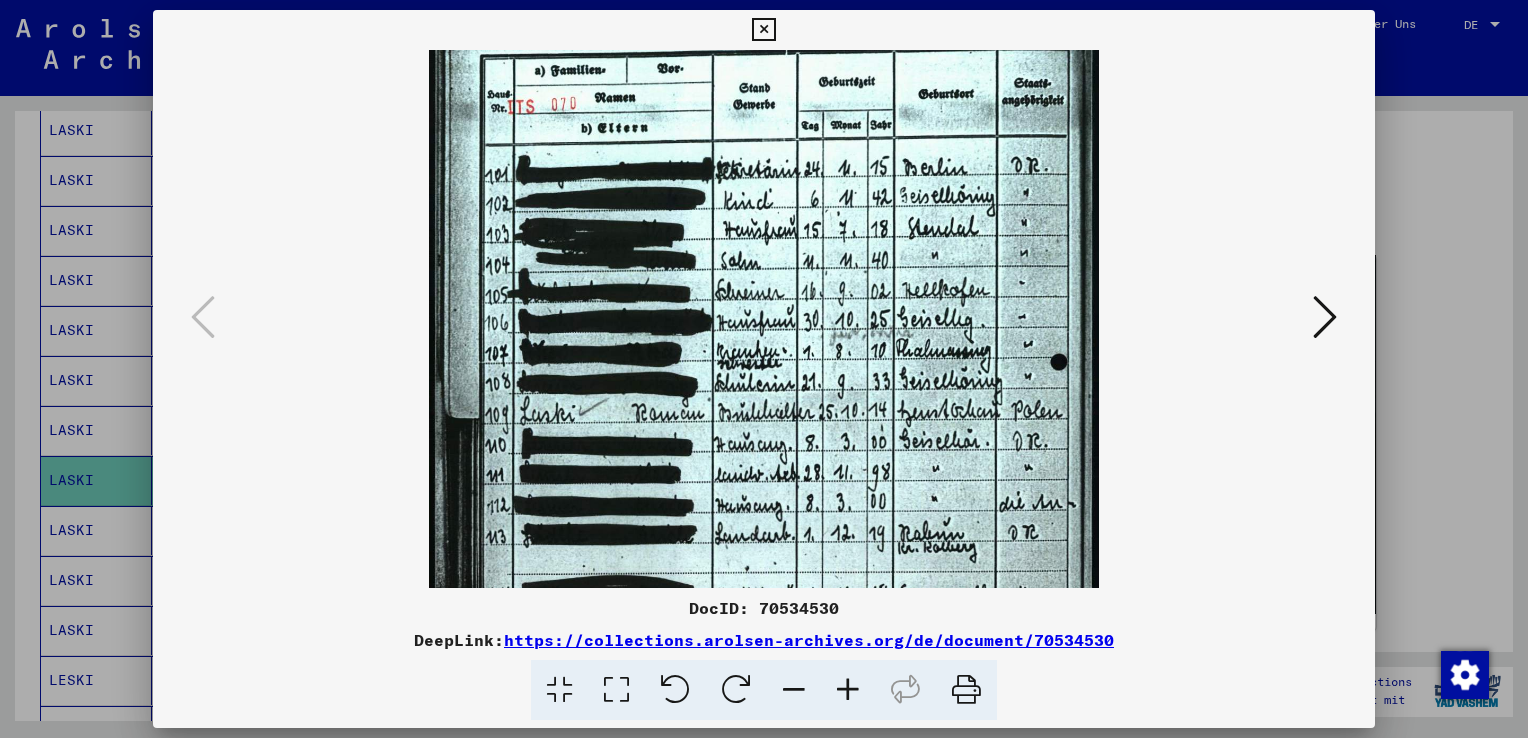 scroll, scrollTop: 36, scrollLeft: 0, axis: vertical 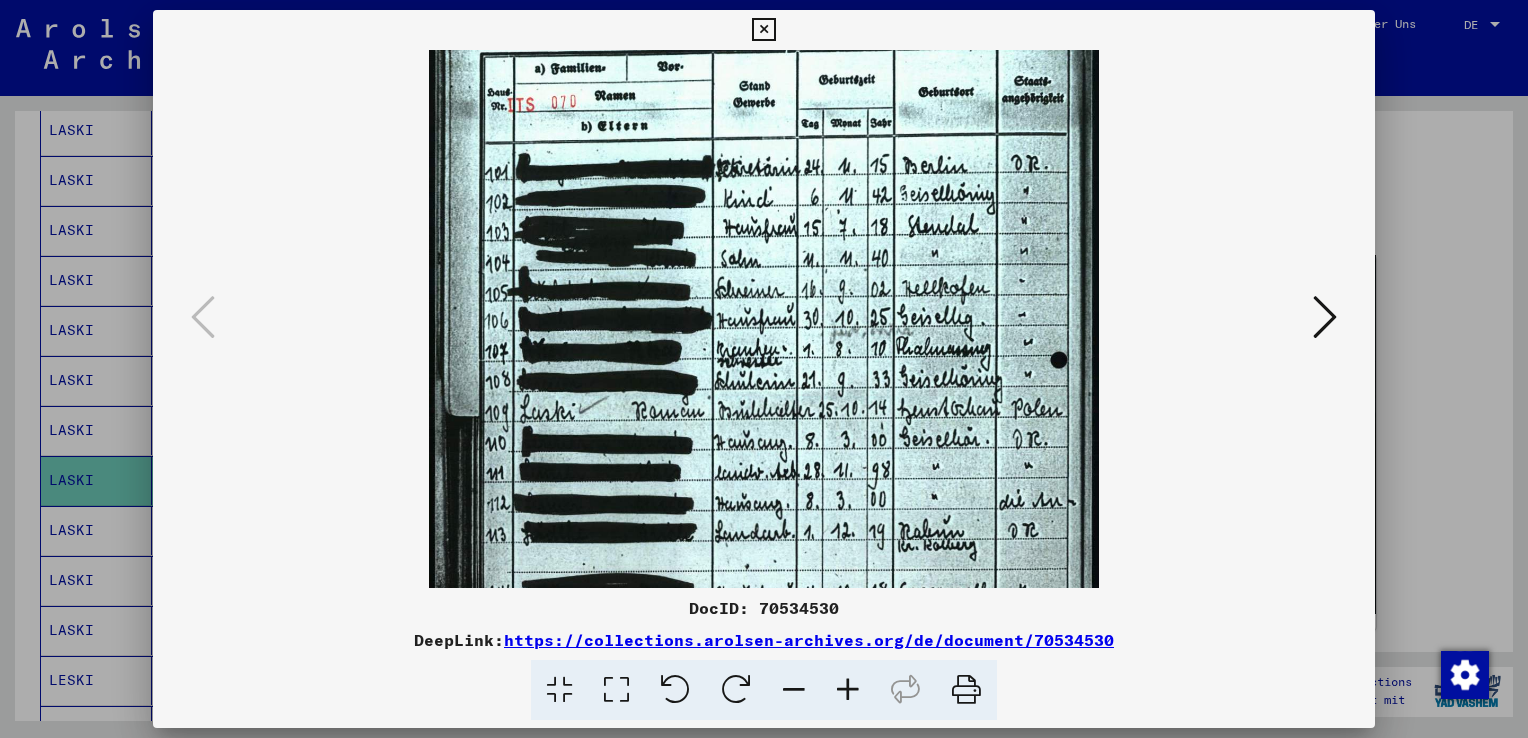 drag, startPoint x: 784, startPoint y: 275, endPoint x: 801, endPoint y: 323, distance: 50.92151 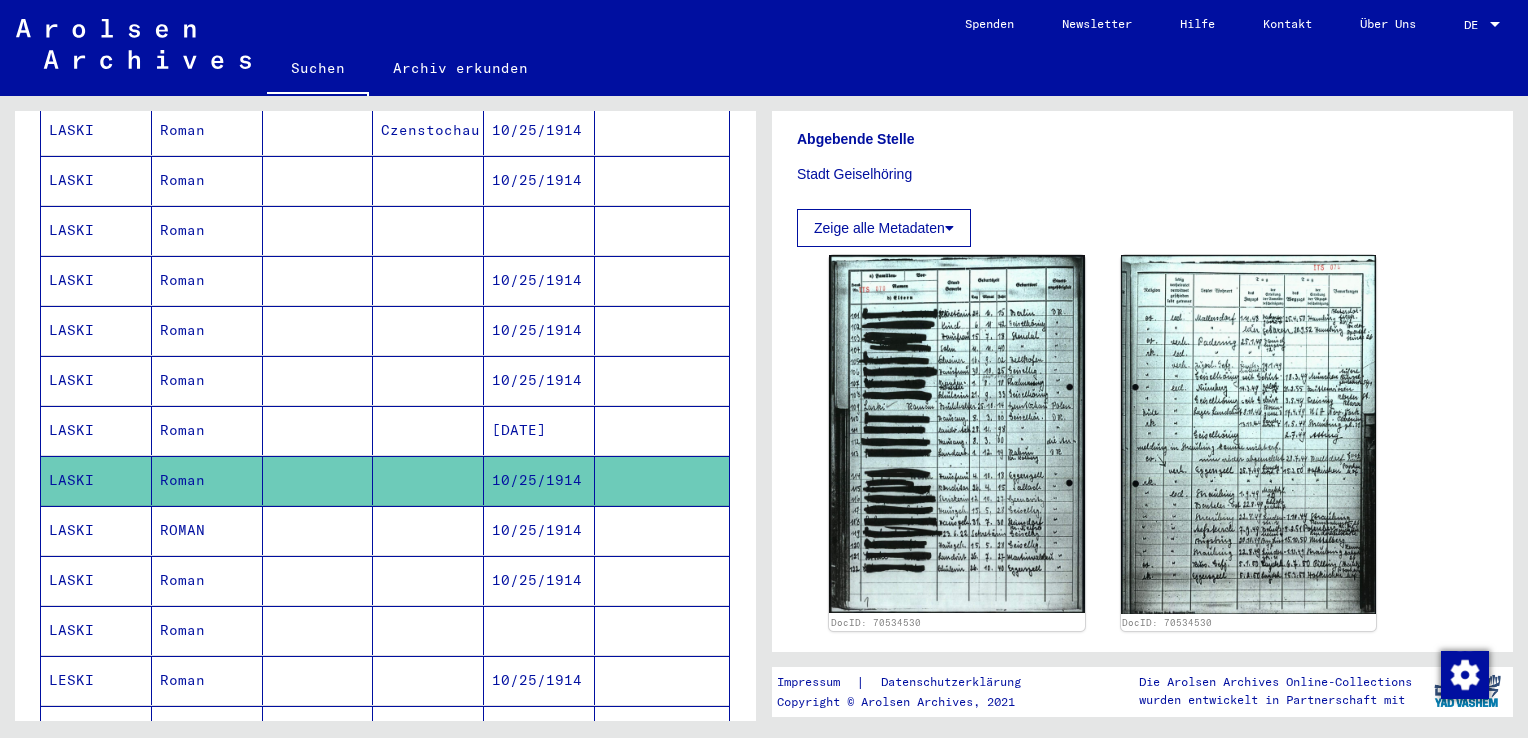 click at bounding box center [428, 580] 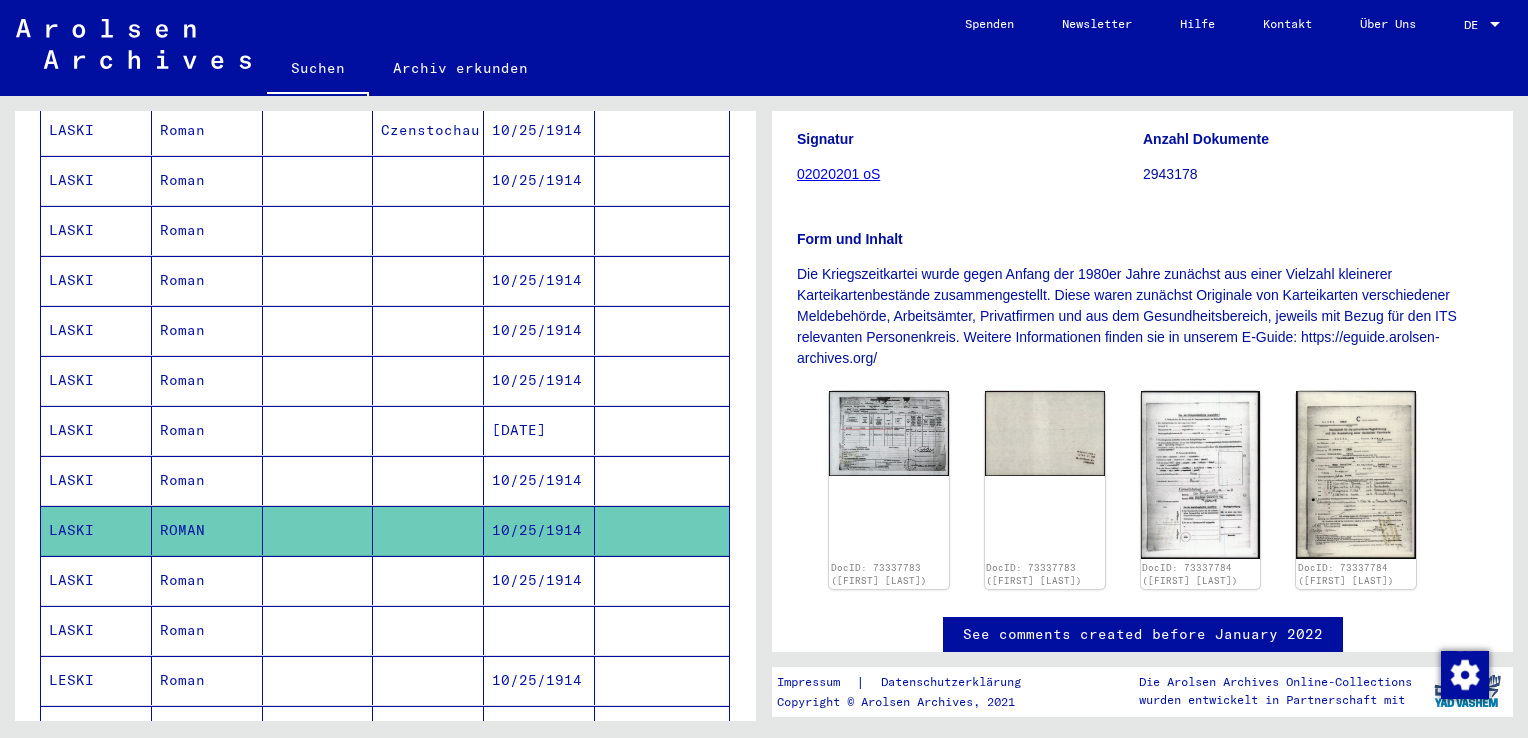 scroll, scrollTop: 300, scrollLeft: 0, axis: vertical 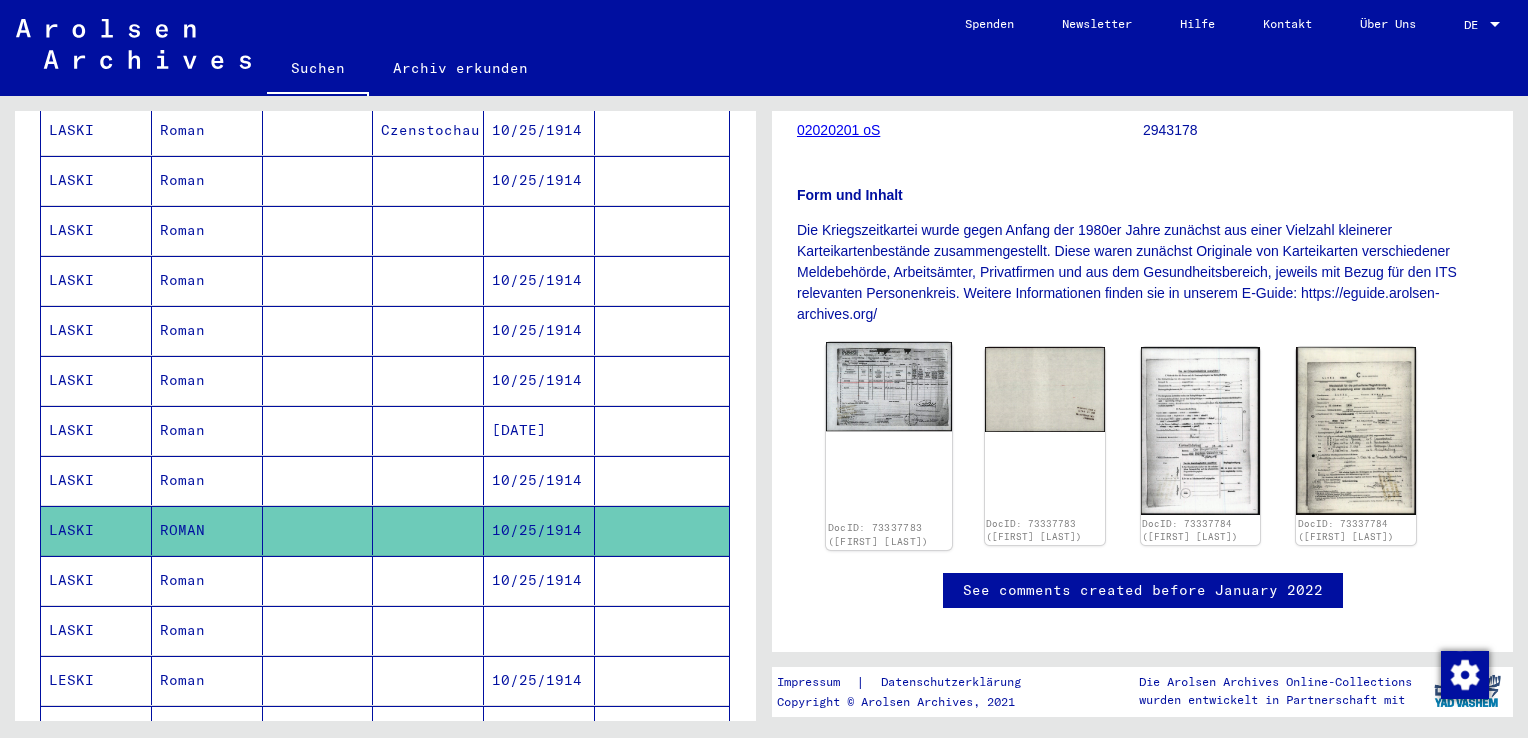 click 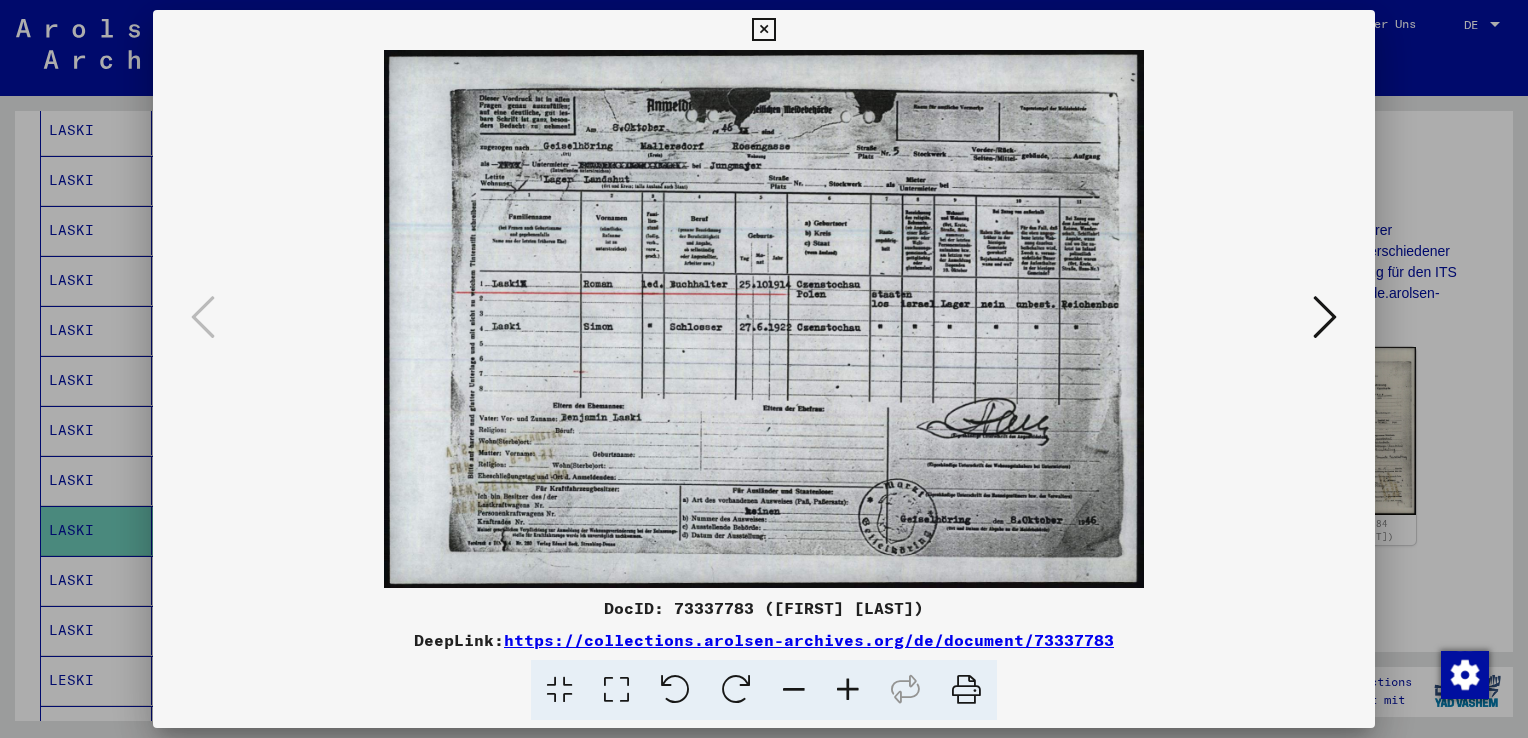 click at bounding box center (1325, 317) 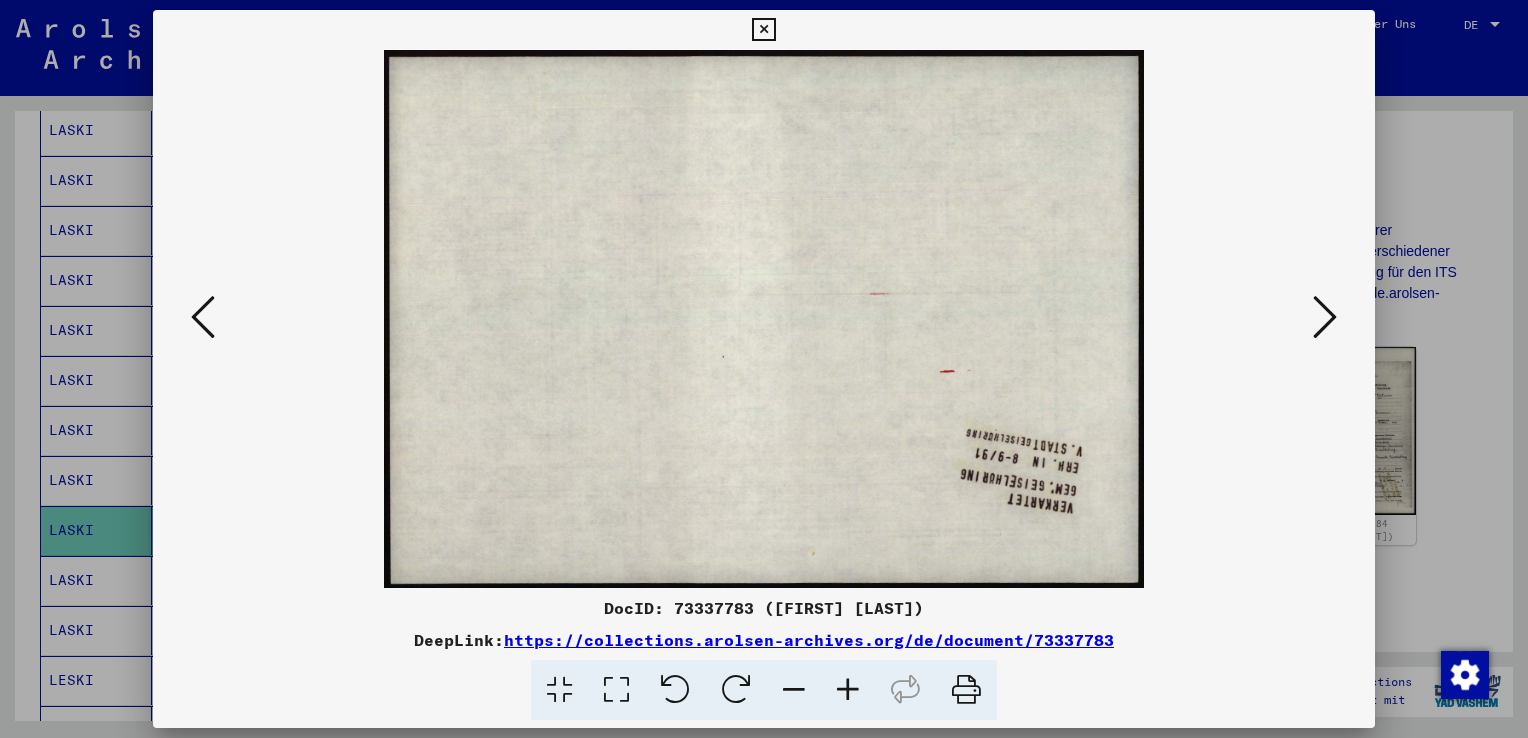 click at bounding box center (1325, 317) 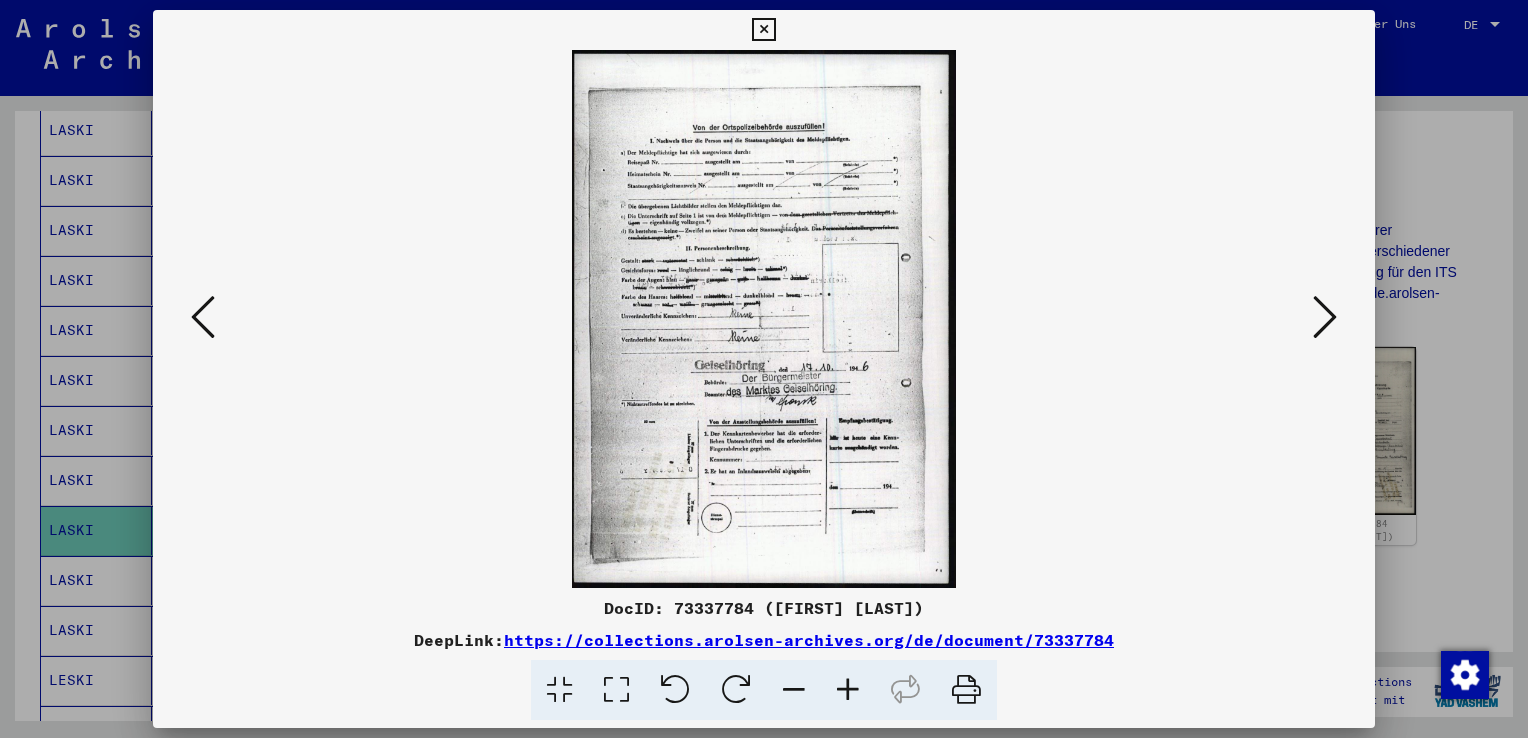 click at bounding box center [848, 690] 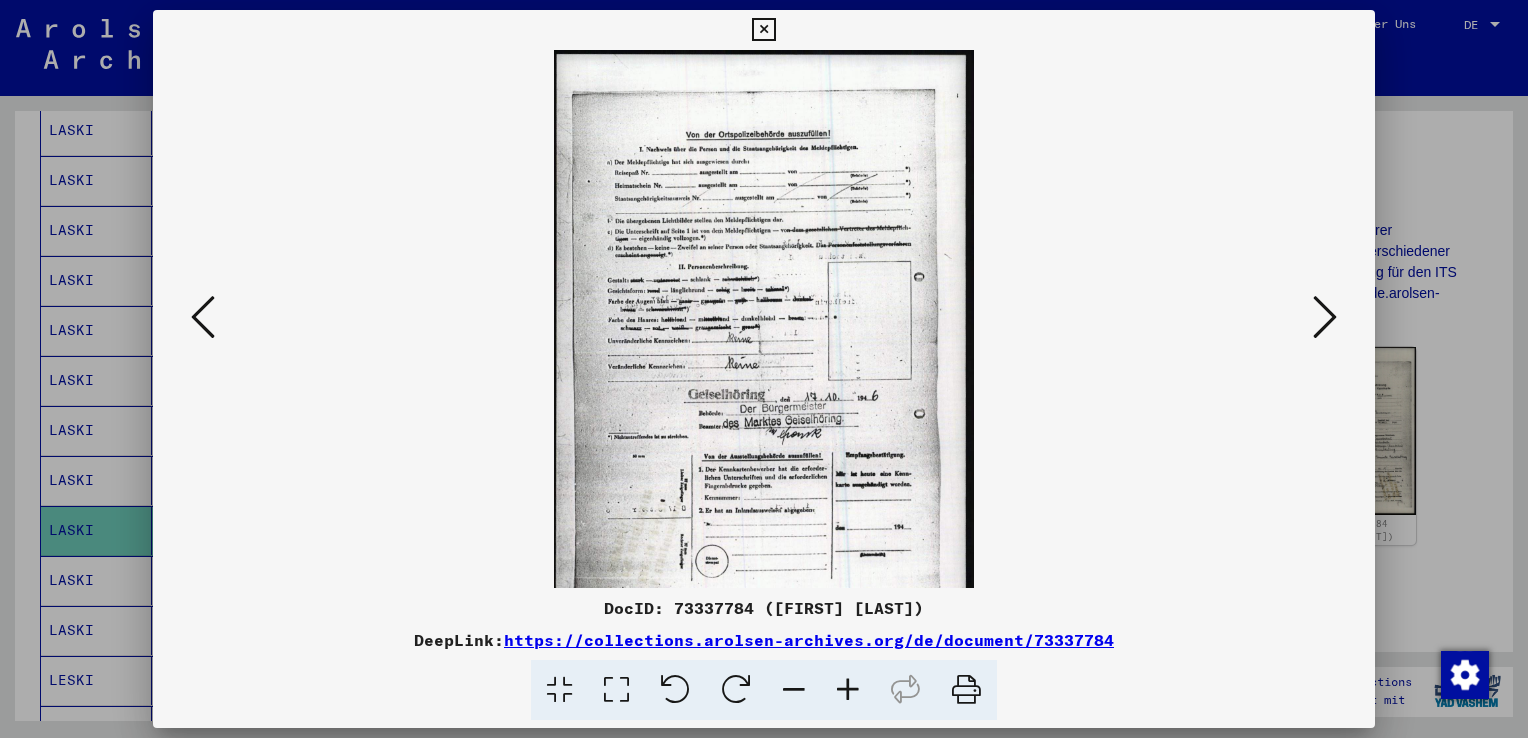 click at bounding box center (848, 690) 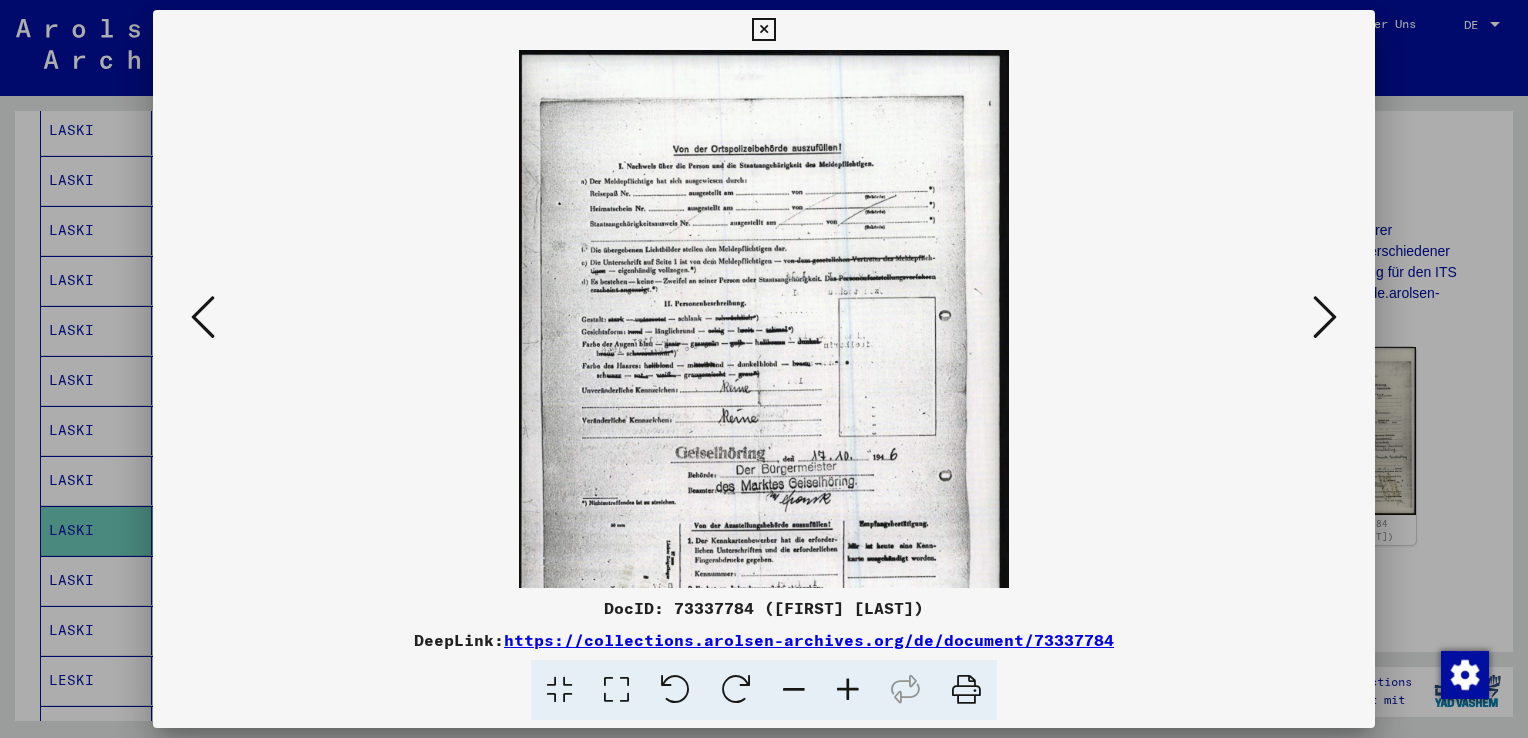 click at bounding box center [848, 690] 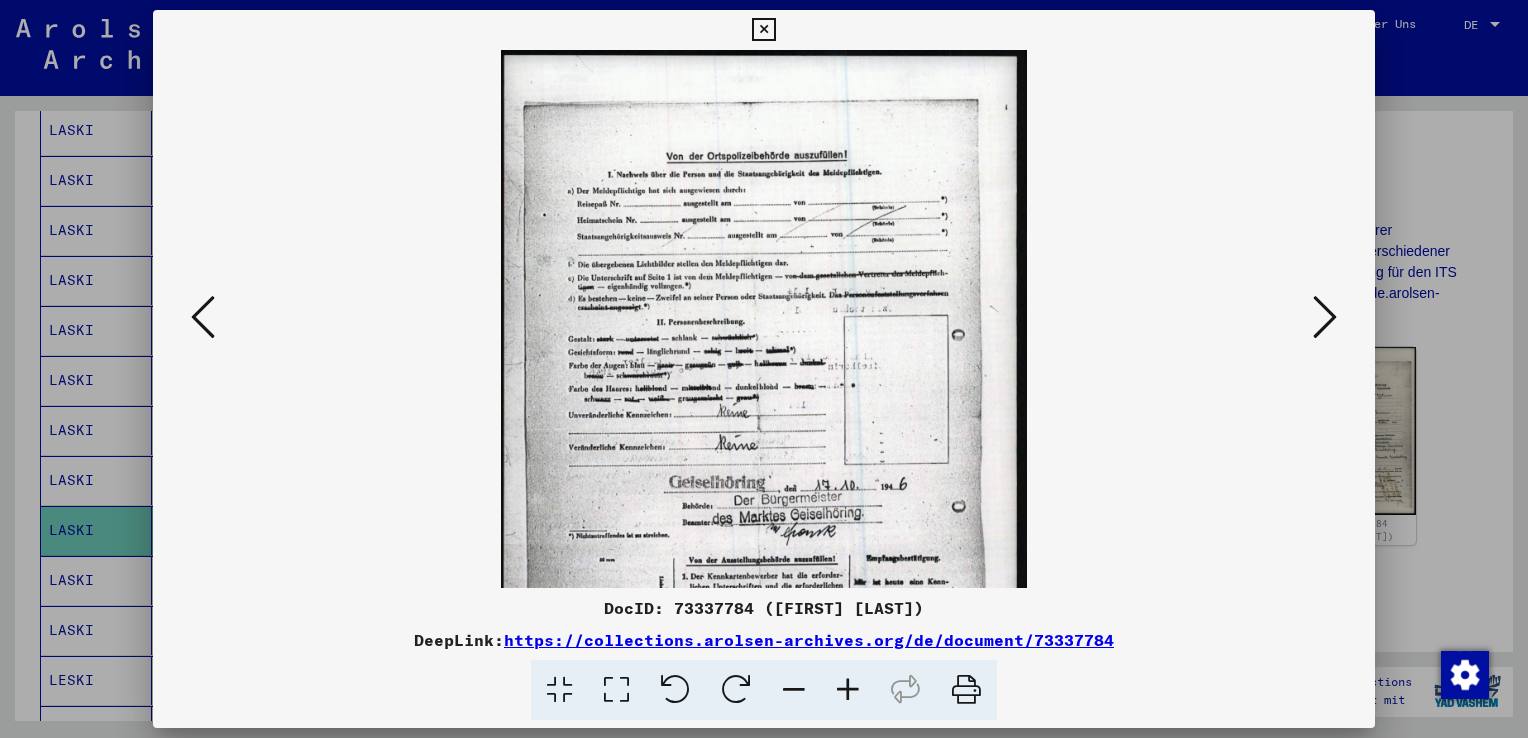 click at bounding box center [848, 690] 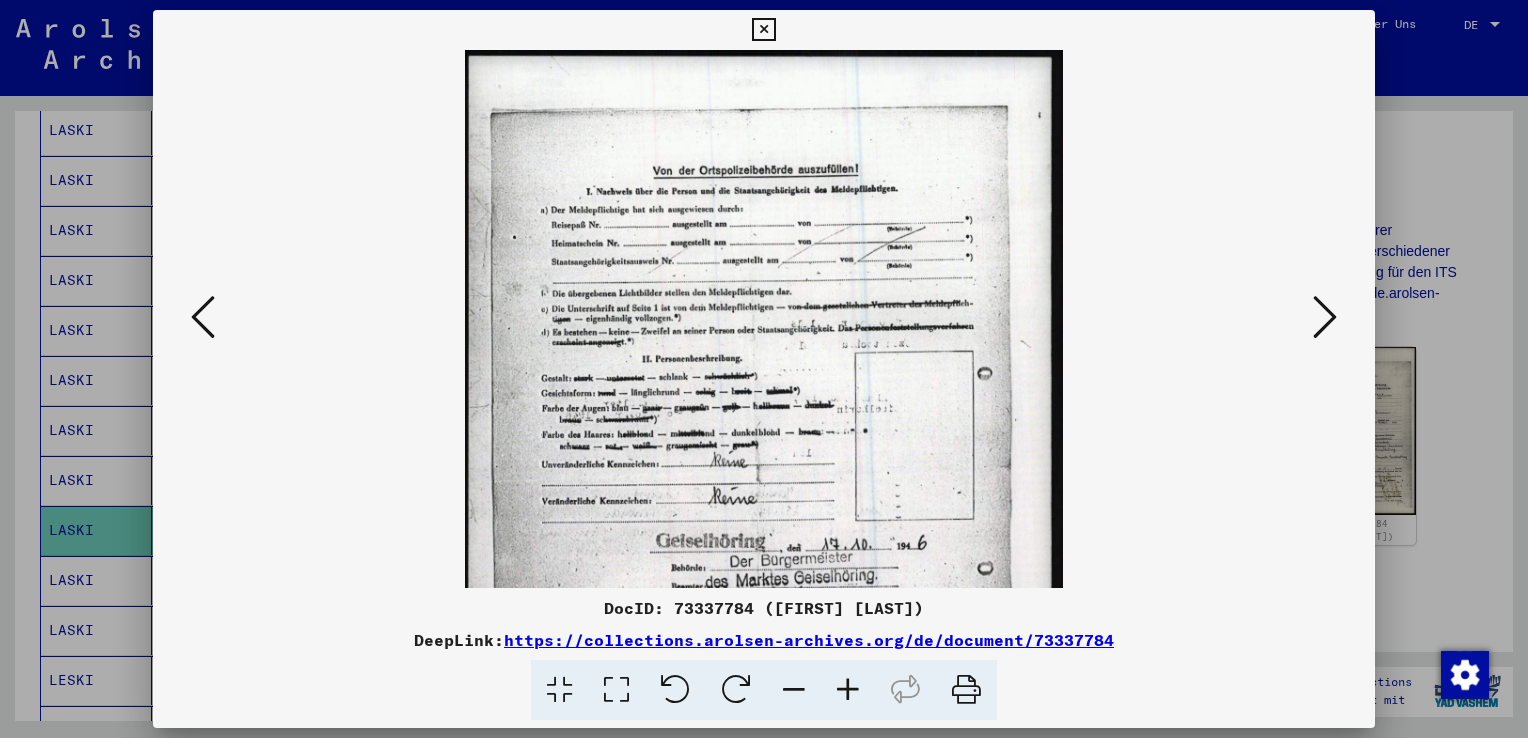 click at bounding box center (848, 690) 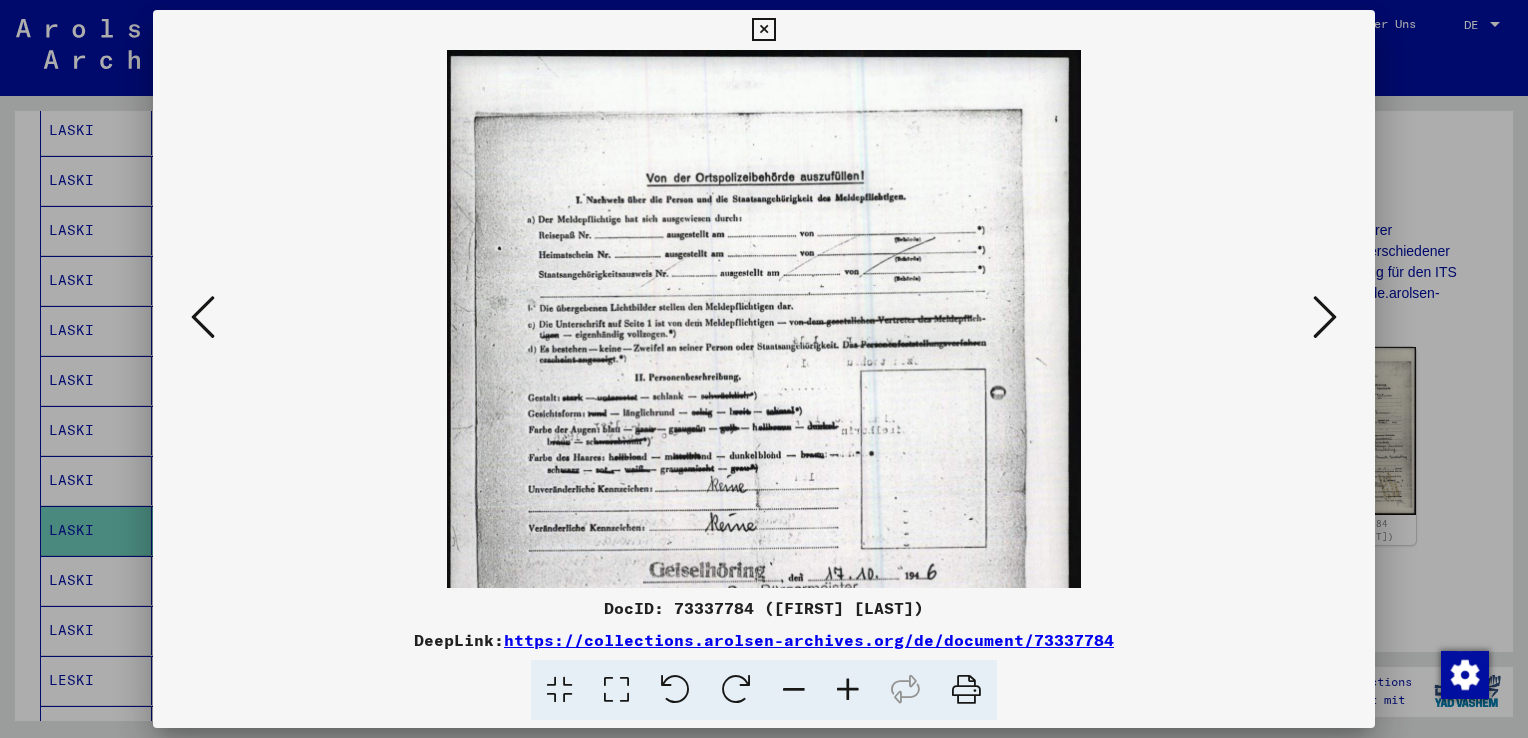 click at bounding box center [848, 690] 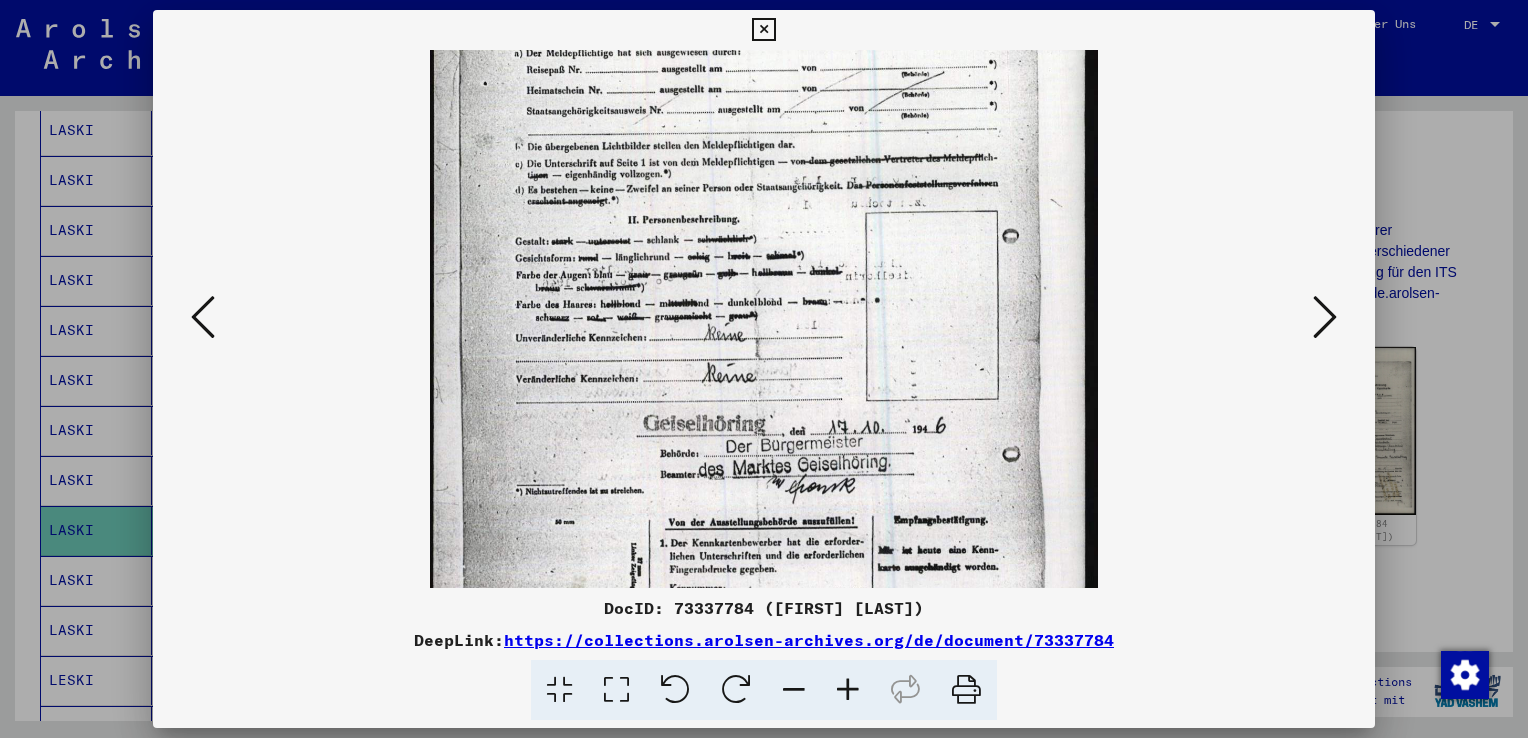 drag, startPoint x: 780, startPoint y: 374, endPoint x: 785, endPoint y: 198, distance: 176.07101 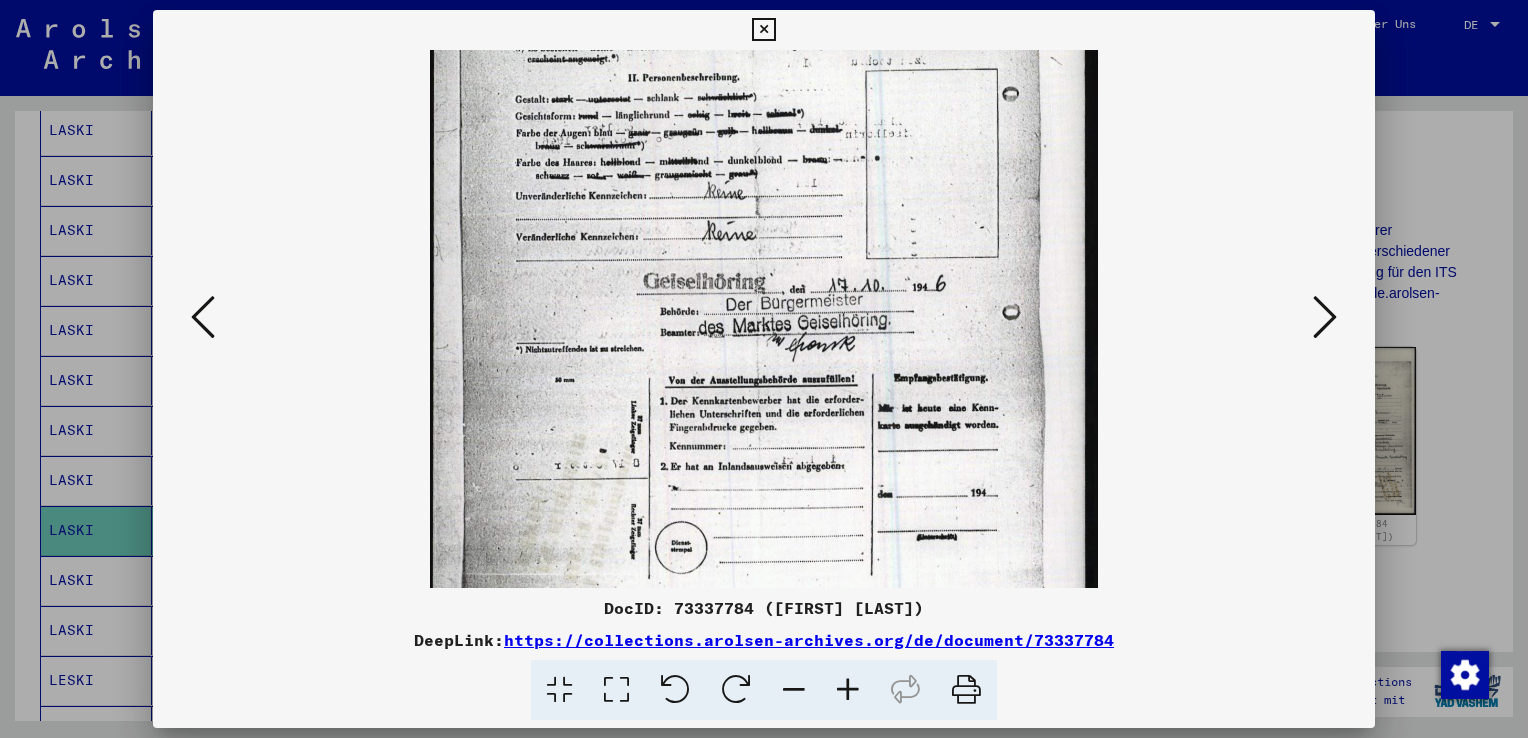 drag, startPoint x: 820, startPoint y: 386, endPoint x: 834, endPoint y: 247, distance: 139.70326 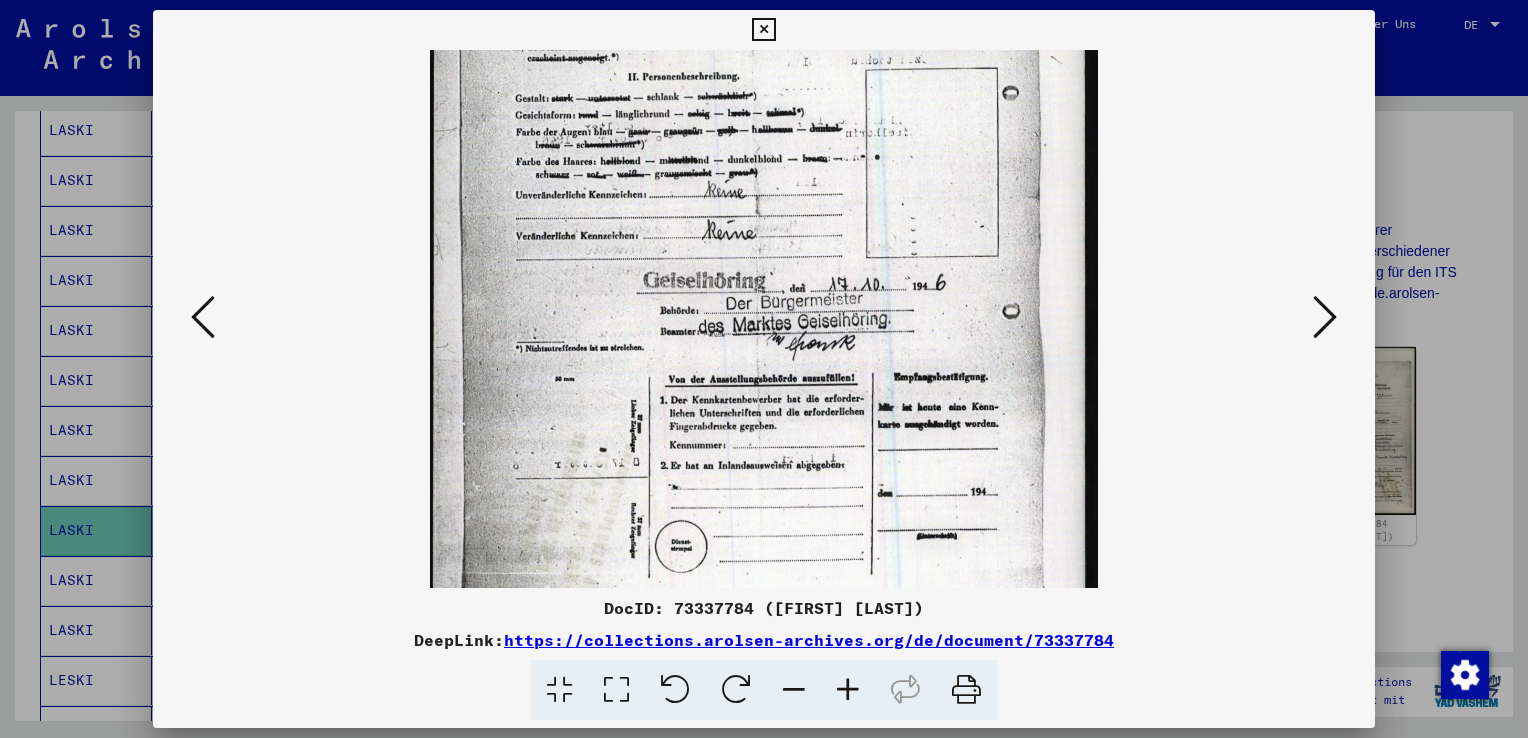 click at bounding box center (1325, 317) 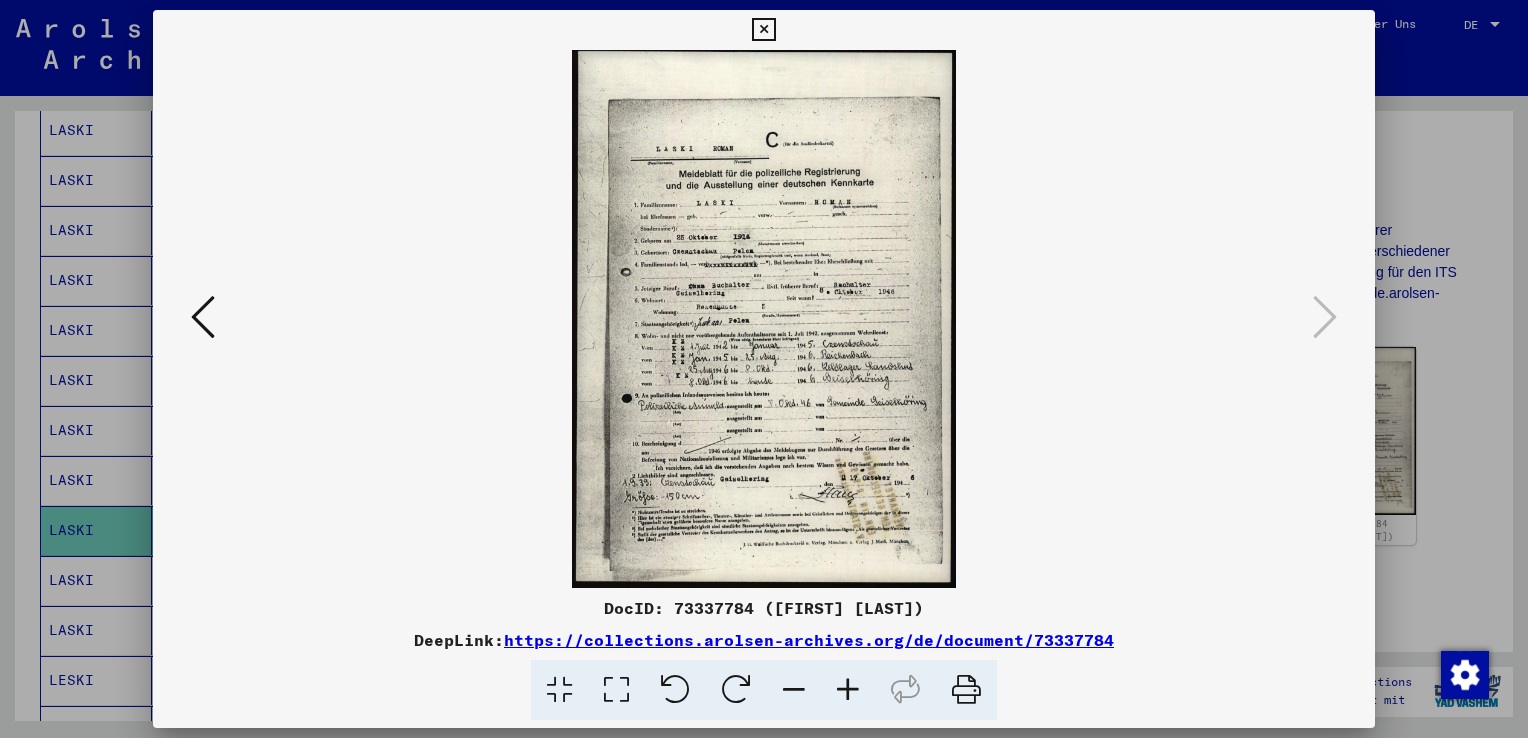 click at bounding box center [848, 690] 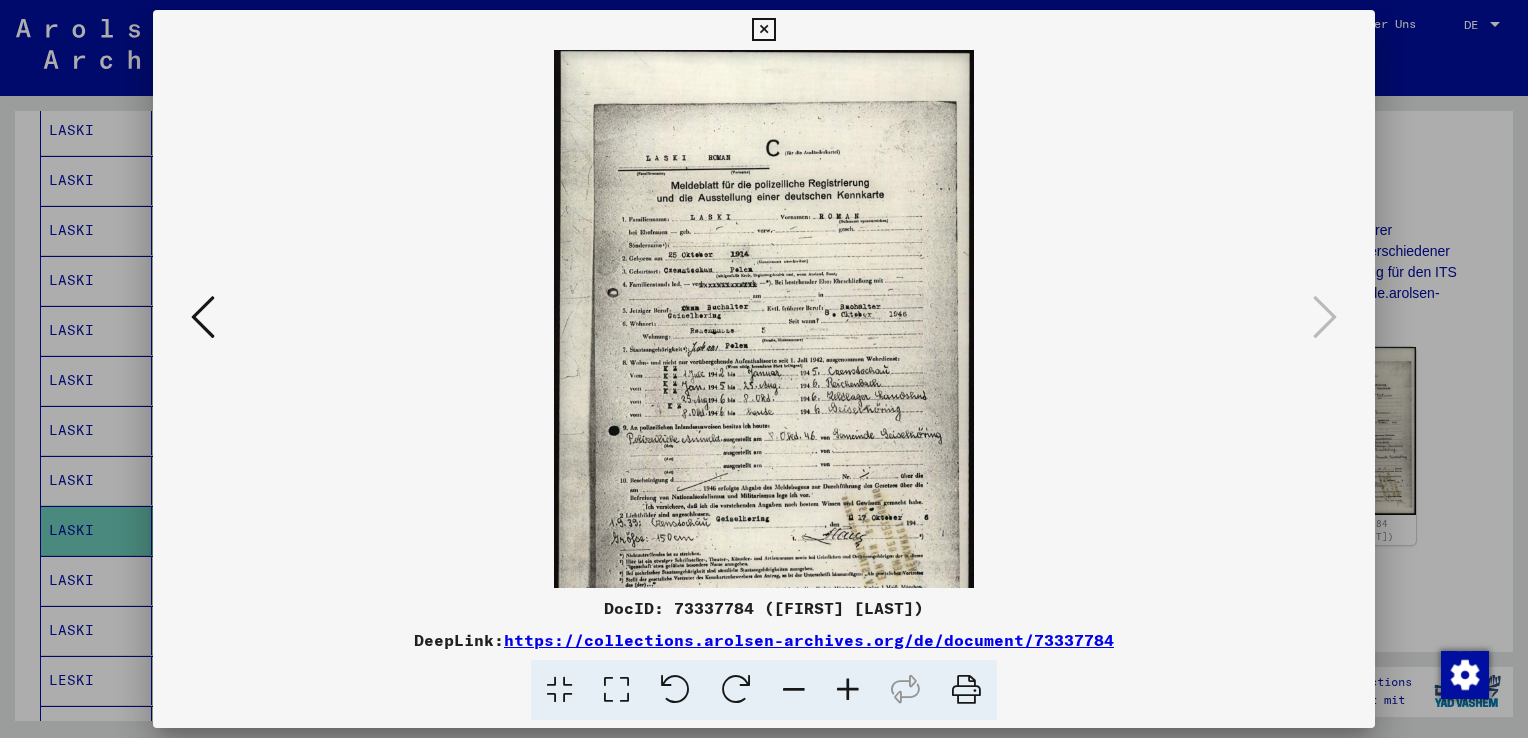 click at bounding box center [848, 690] 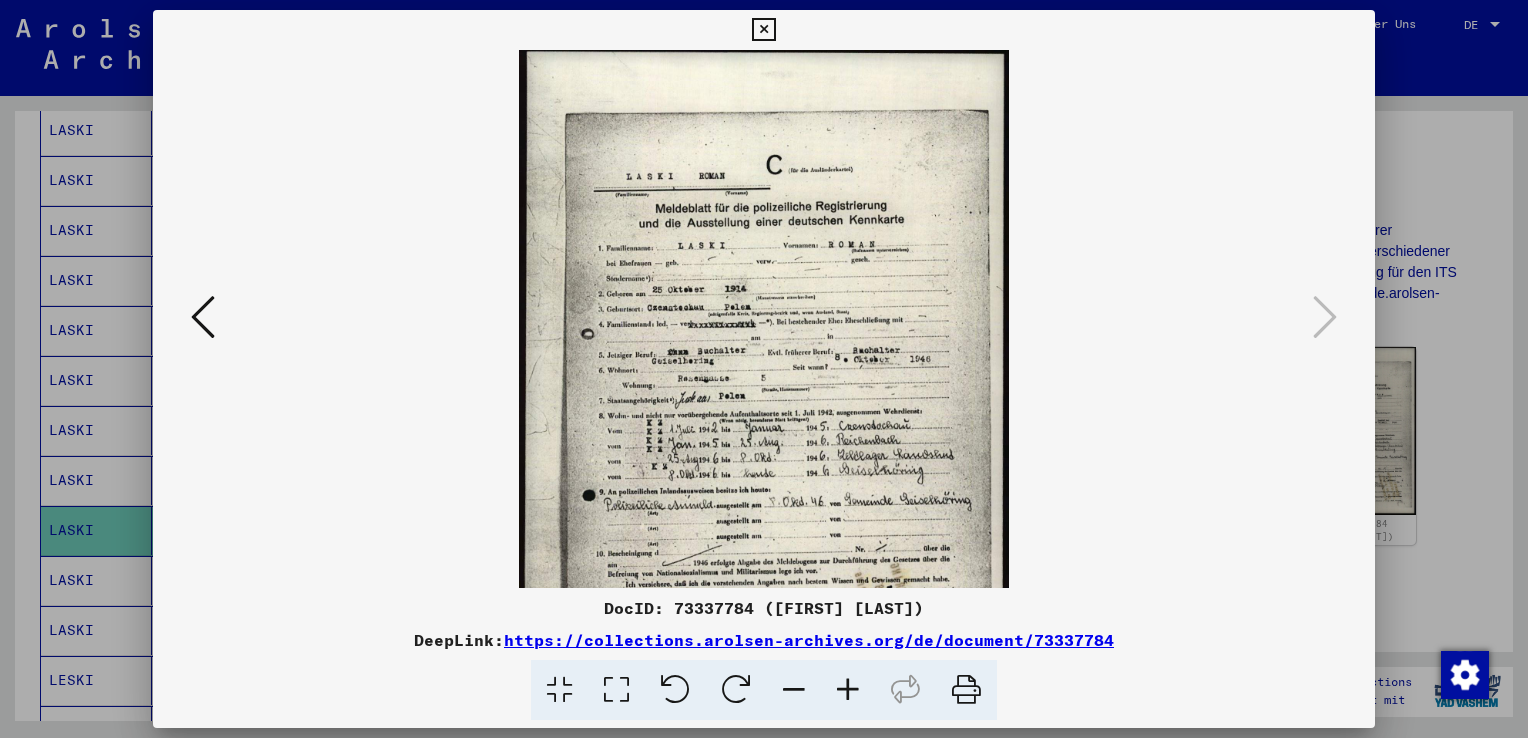 click at bounding box center [848, 690] 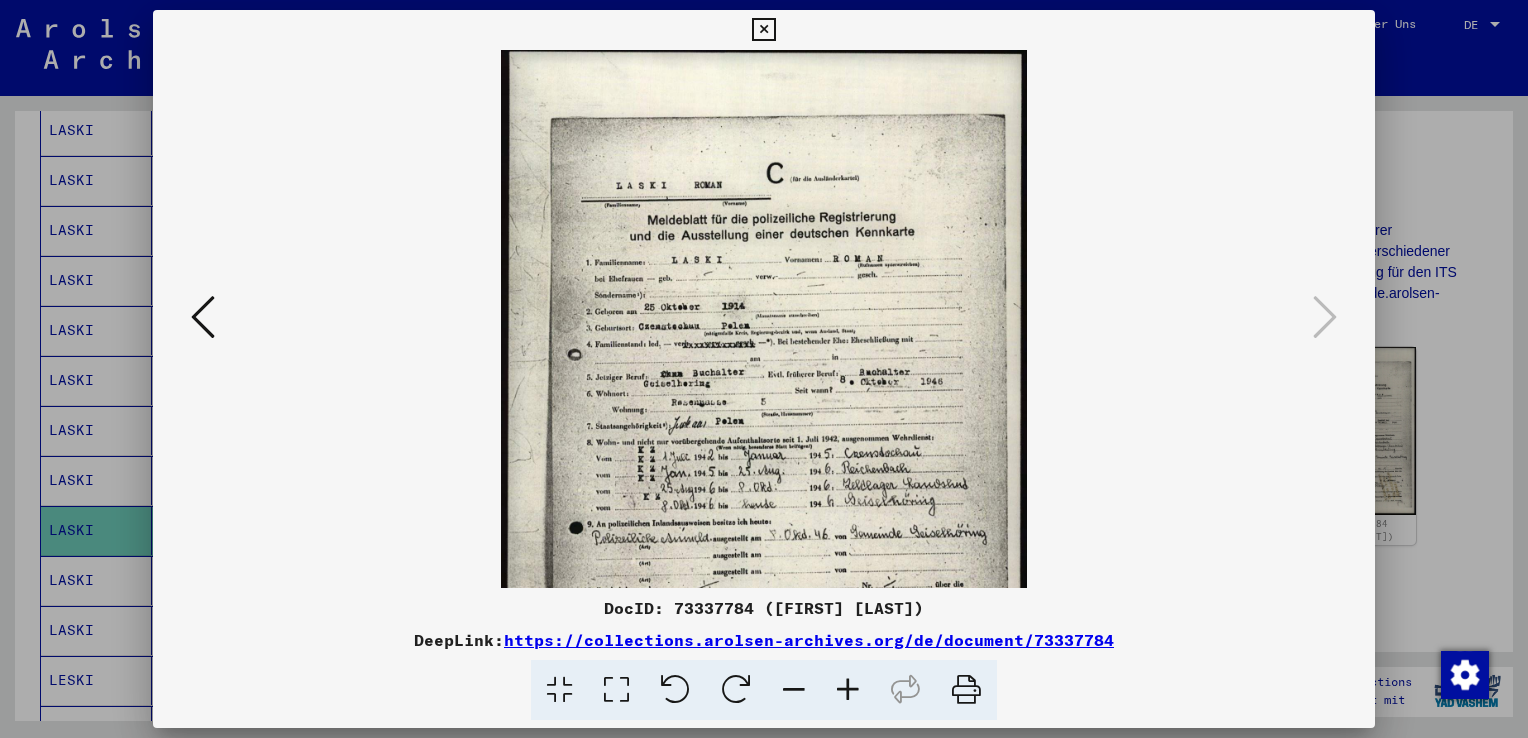 click at bounding box center (848, 690) 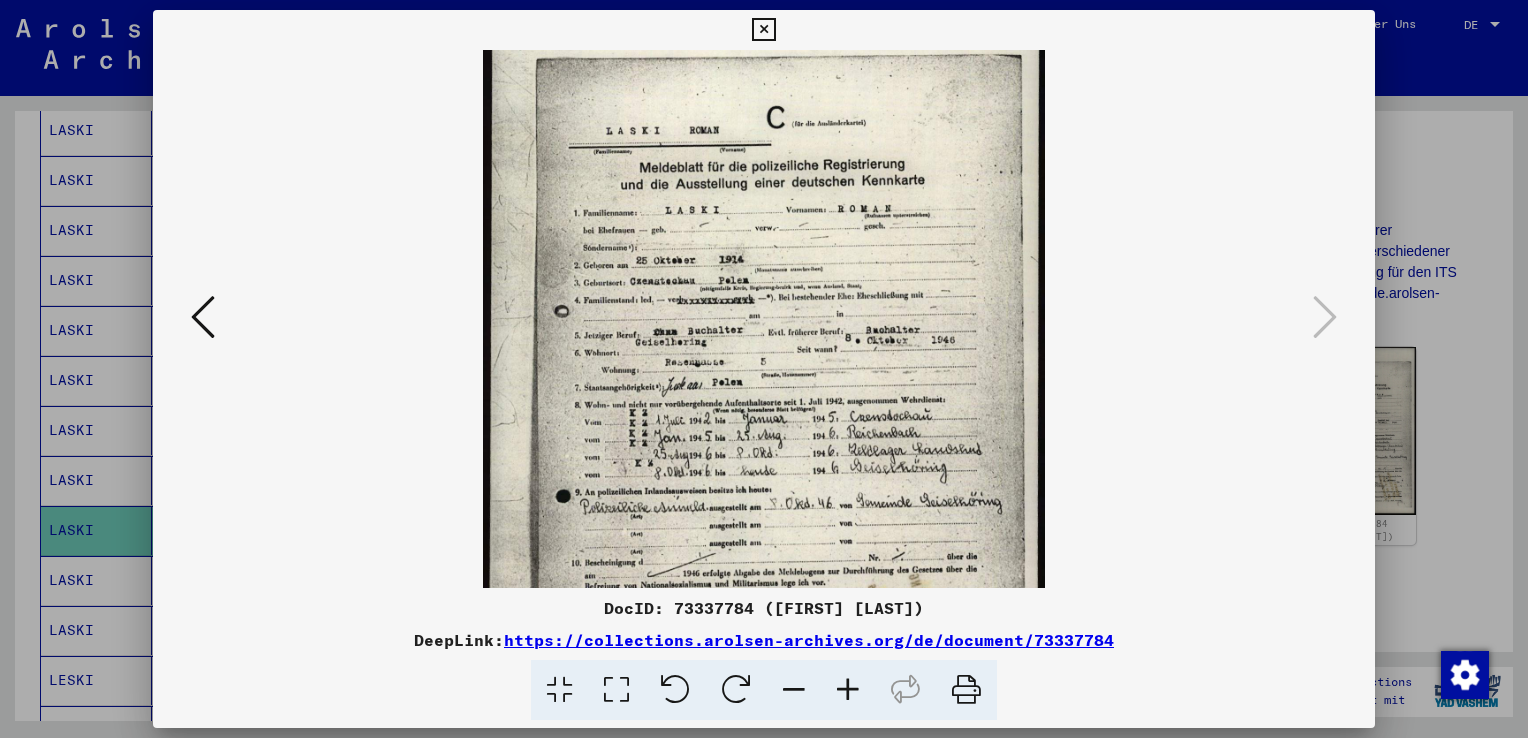 scroll, scrollTop: 84, scrollLeft: 0, axis: vertical 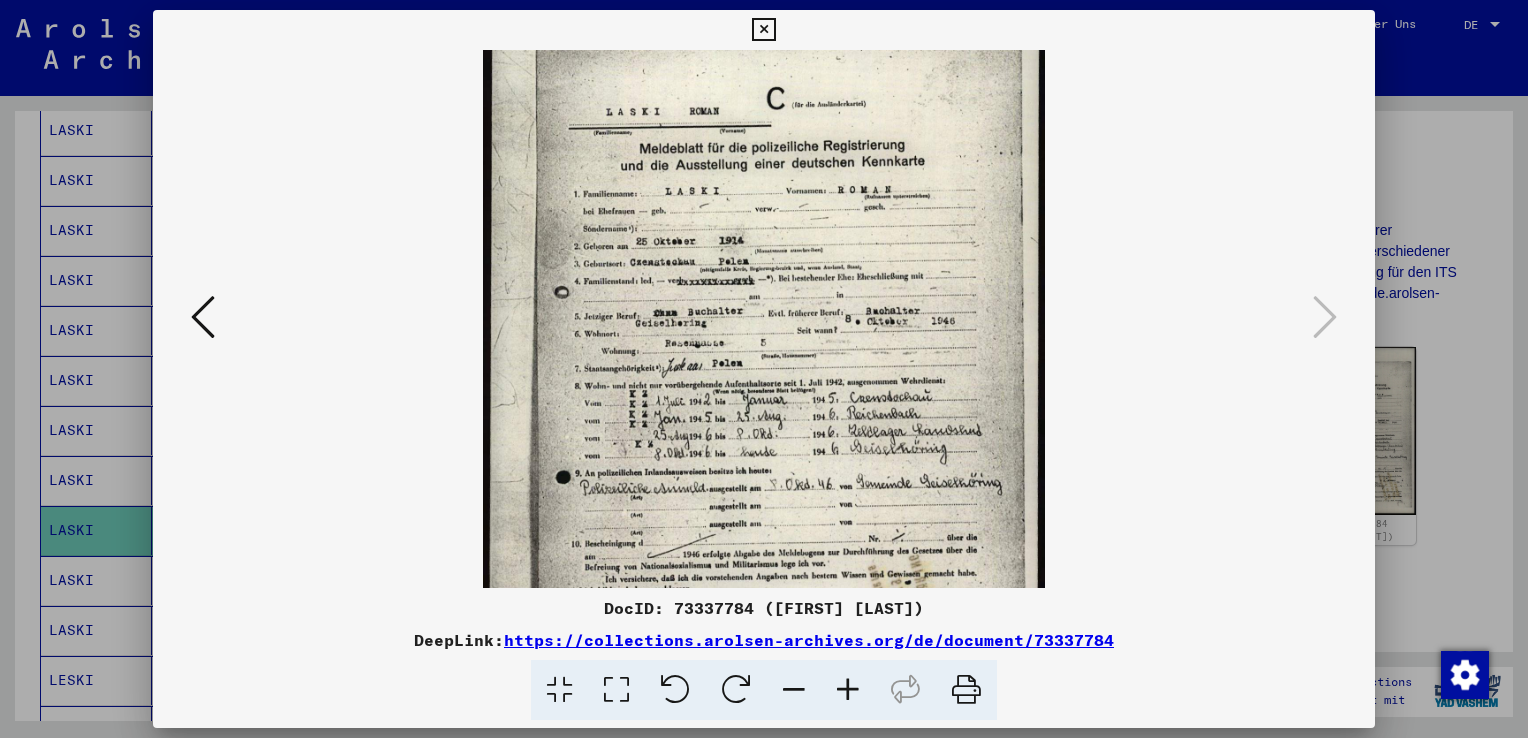 drag, startPoint x: 800, startPoint y: 538, endPoint x: 792, endPoint y: 464, distance: 74.431175 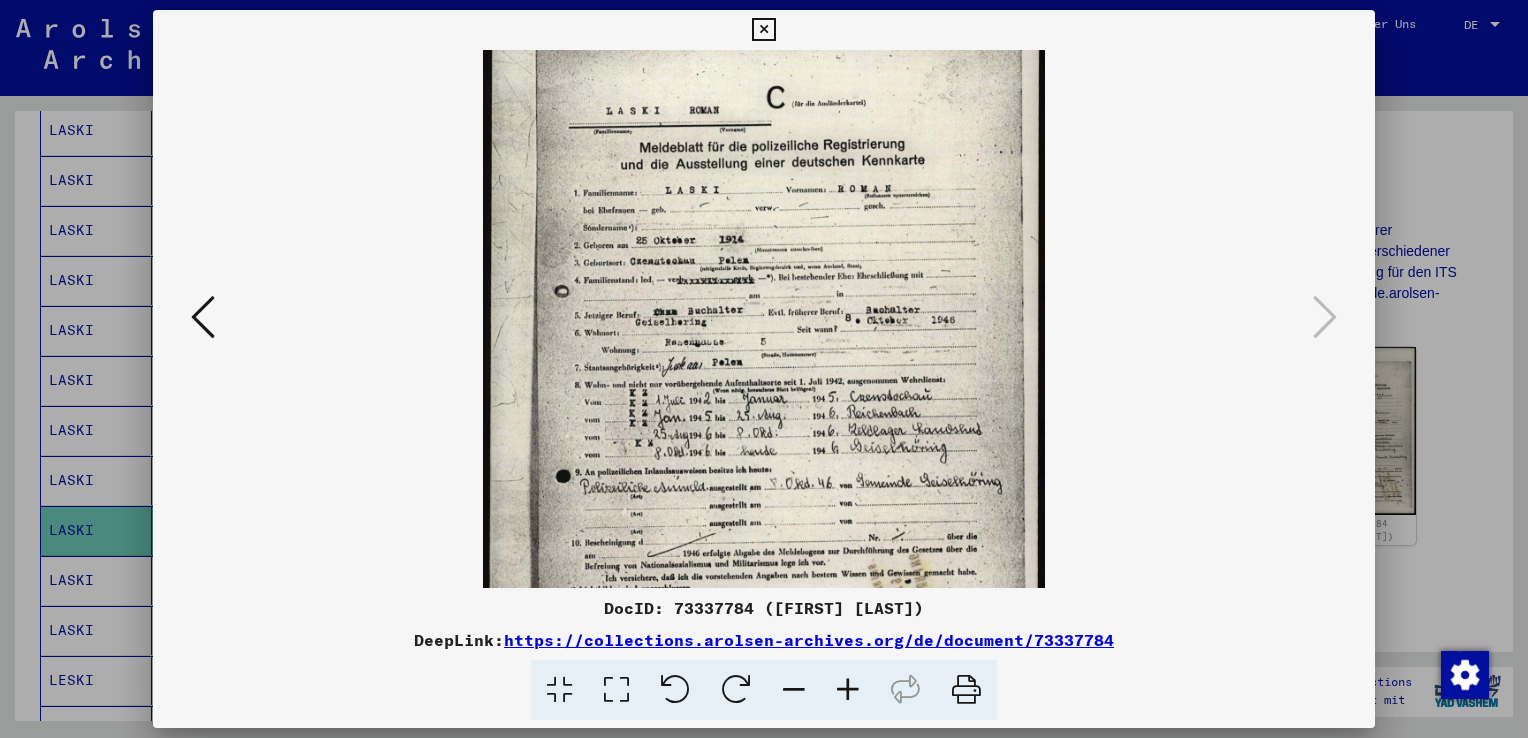 click at bounding box center (848, 690) 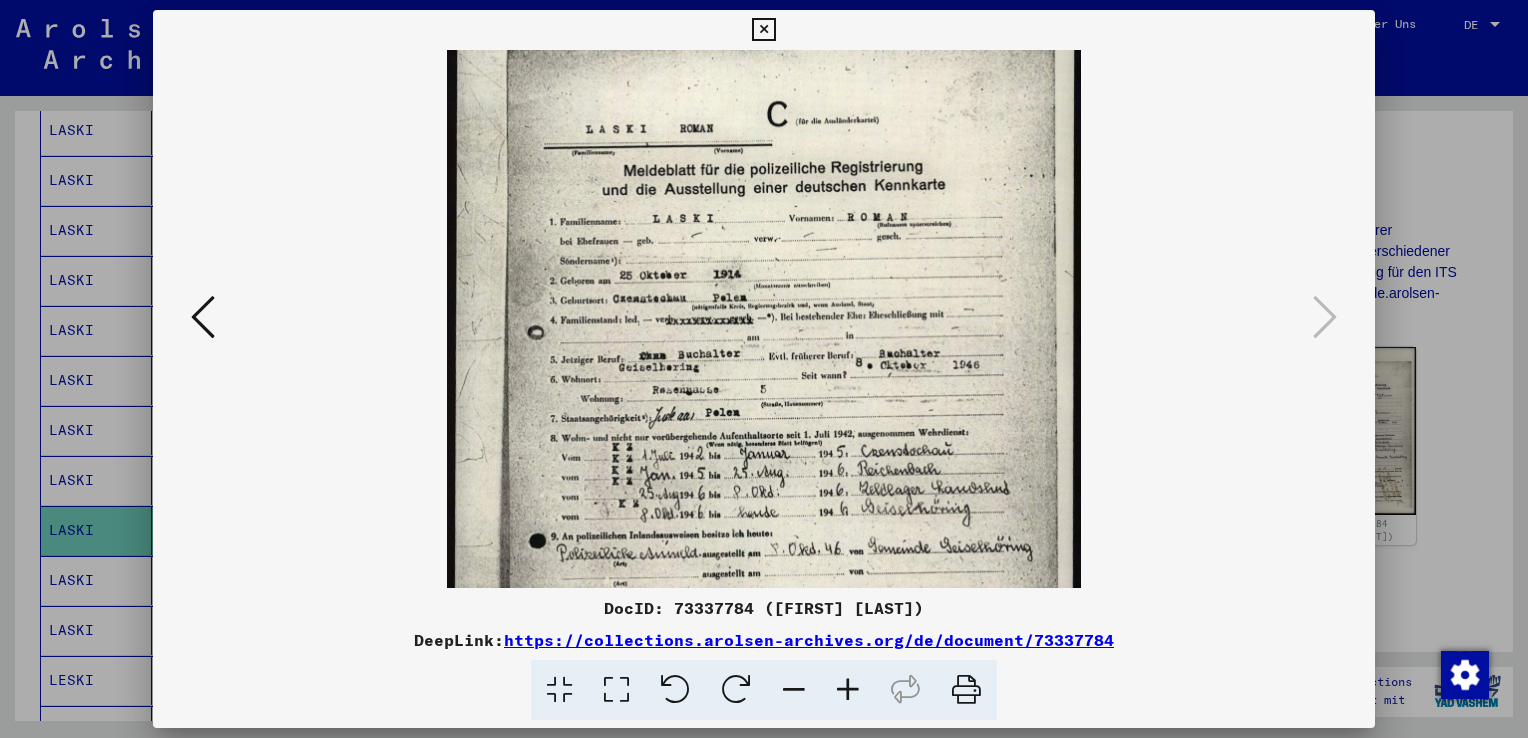 drag, startPoint x: 857, startPoint y: 686, endPoint x: 856, endPoint y: 665, distance: 21.023796 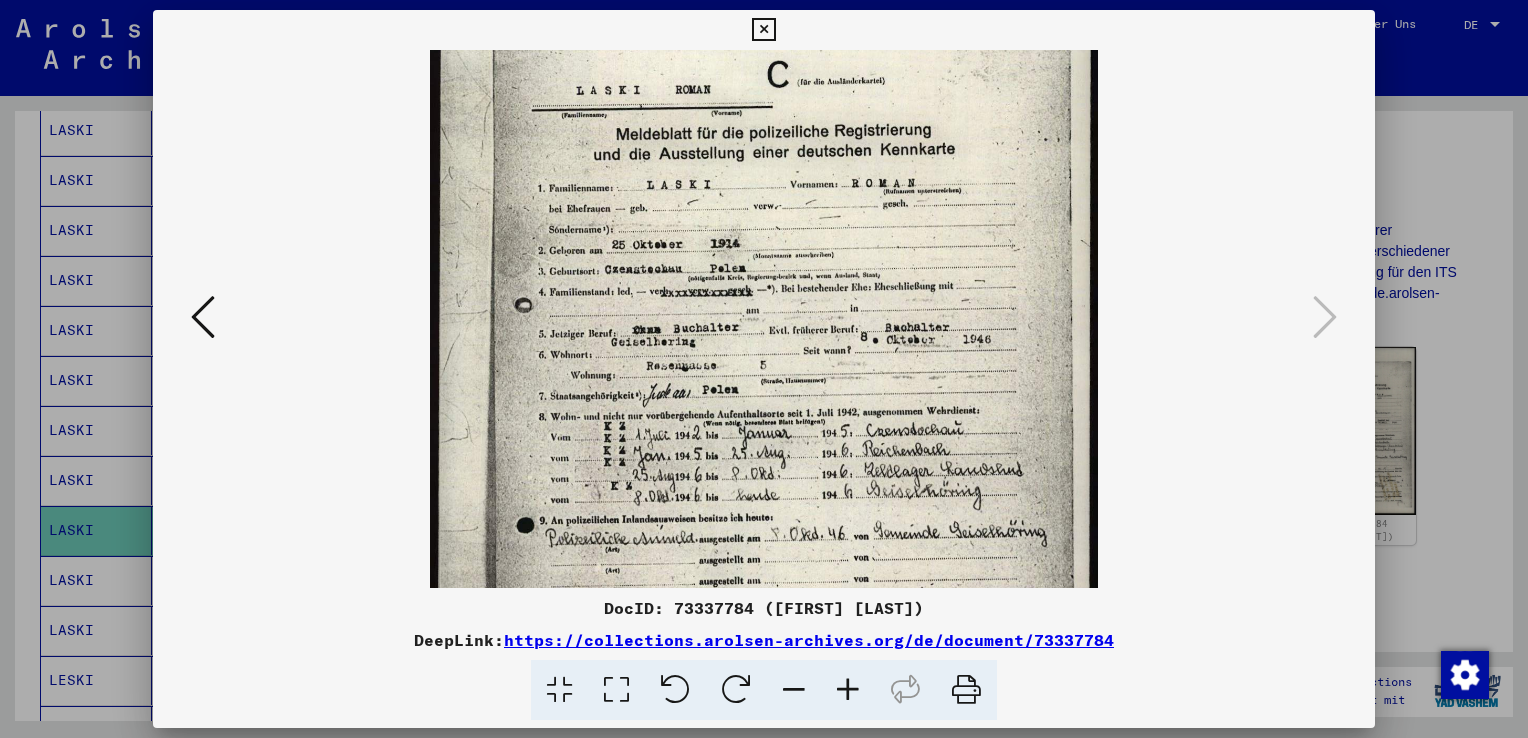 scroll, scrollTop: 133, scrollLeft: 0, axis: vertical 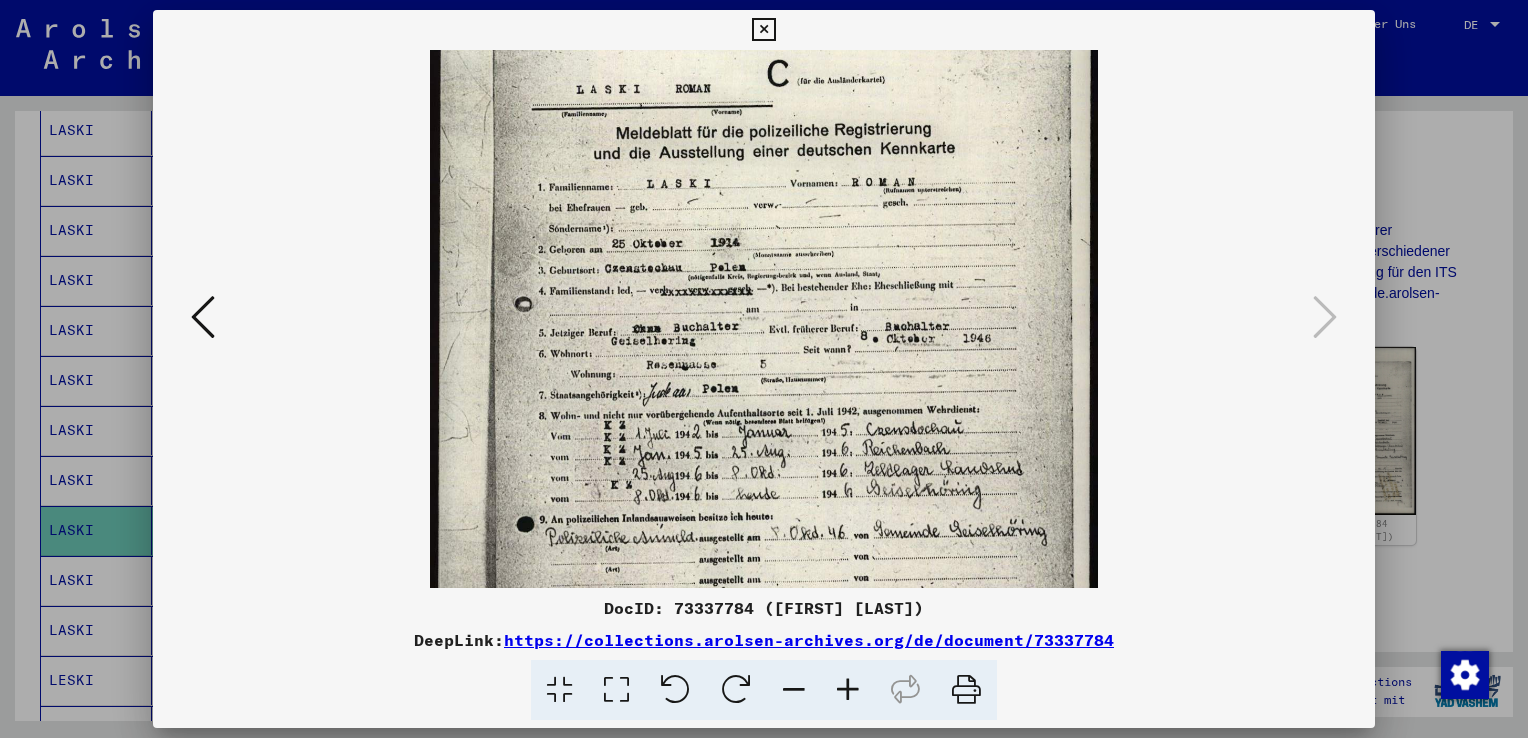 drag, startPoint x: 837, startPoint y: 464, endPoint x: 827, endPoint y: 422, distance: 43.174065 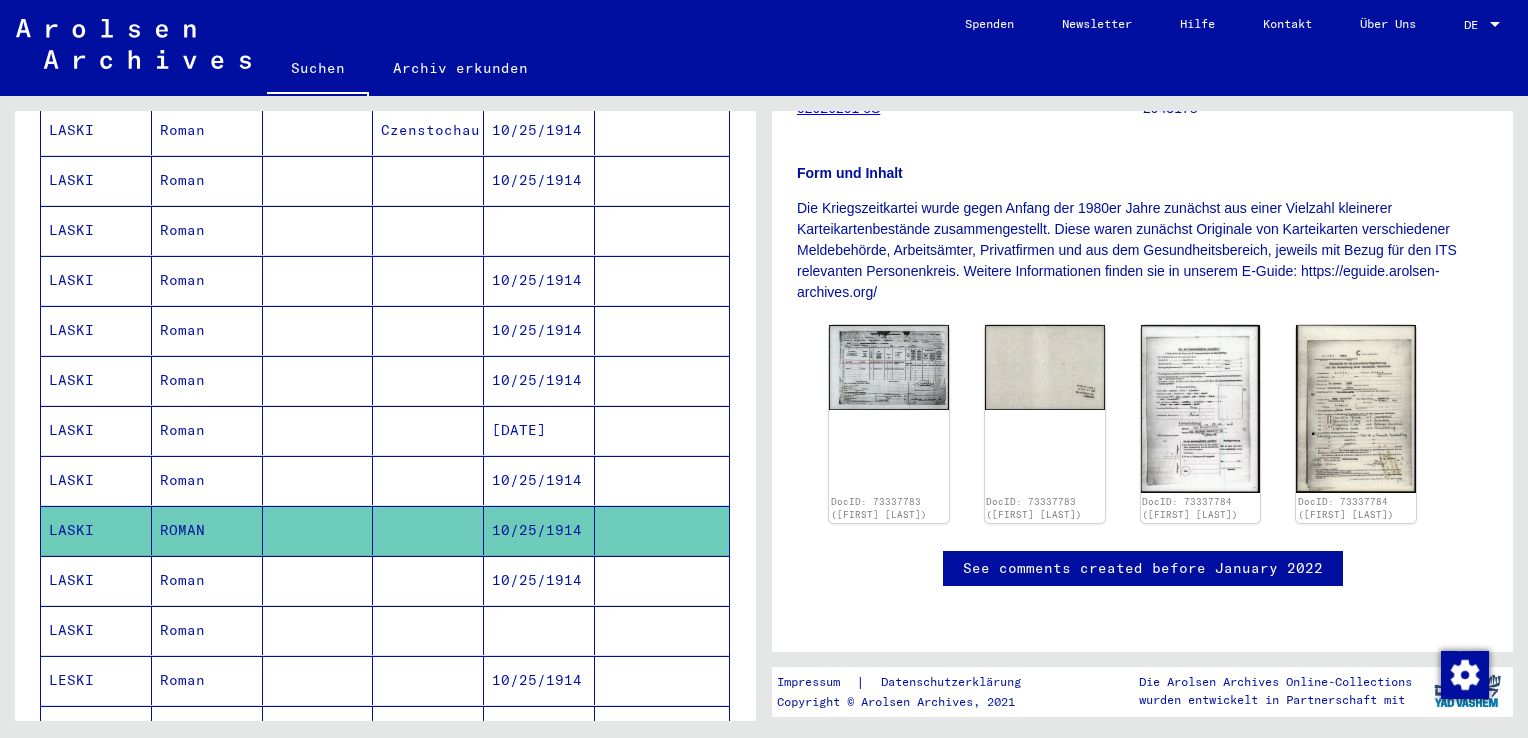 scroll, scrollTop: 550, scrollLeft: 0, axis: vertical 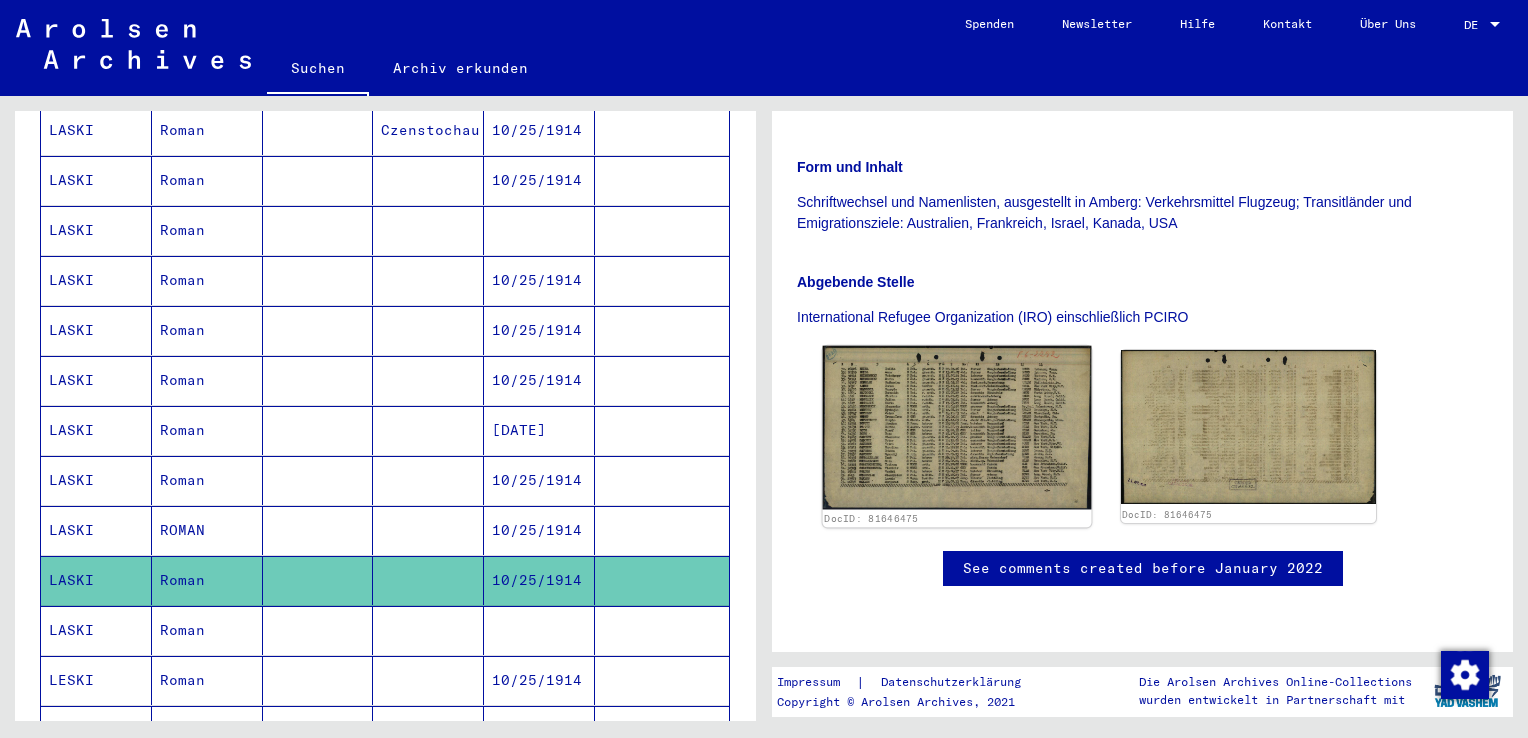 click 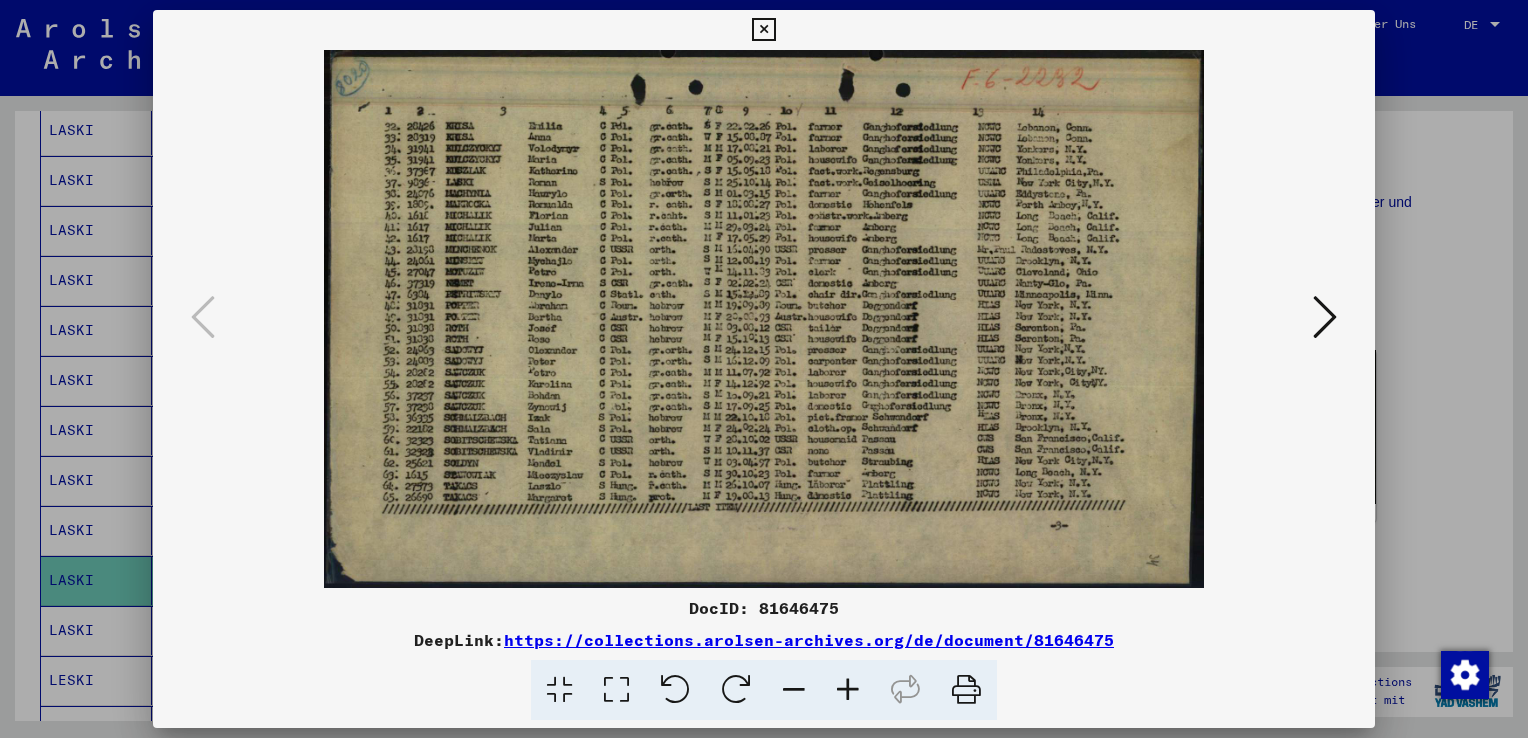 click at bounding box center [764, 369] 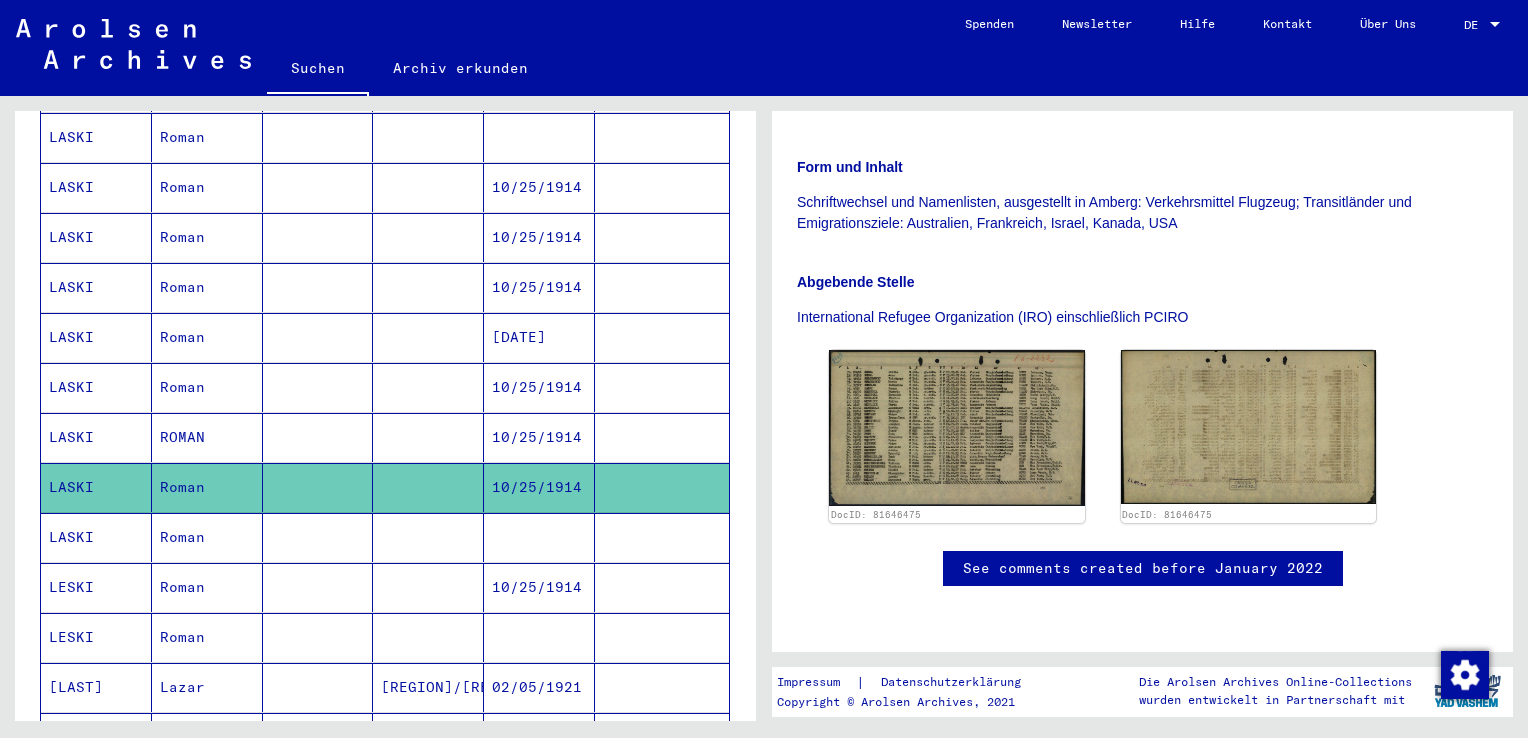 scroll, scrollTop: 670, scrollLeft: 0, axis: vertical 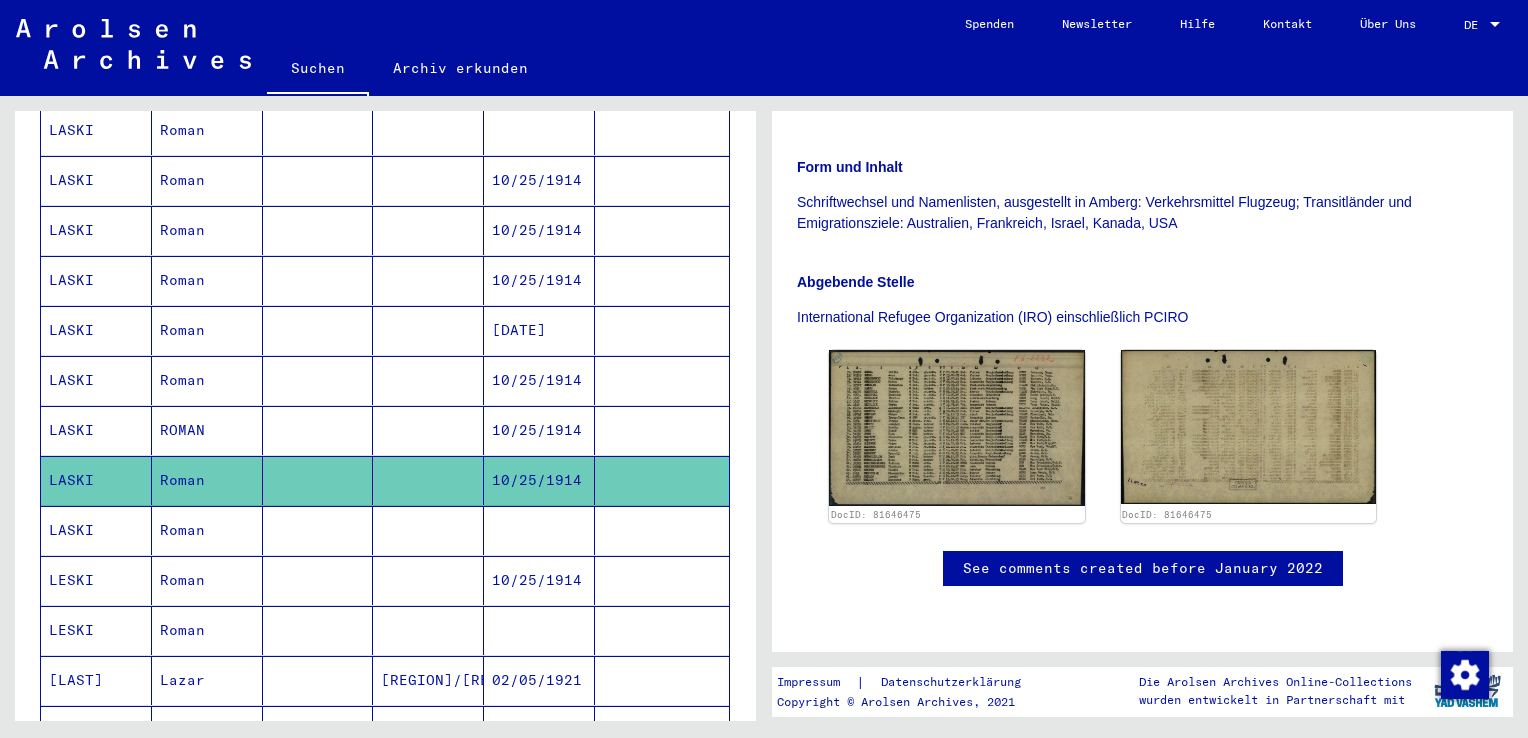 click at bounding box center (318, 580) 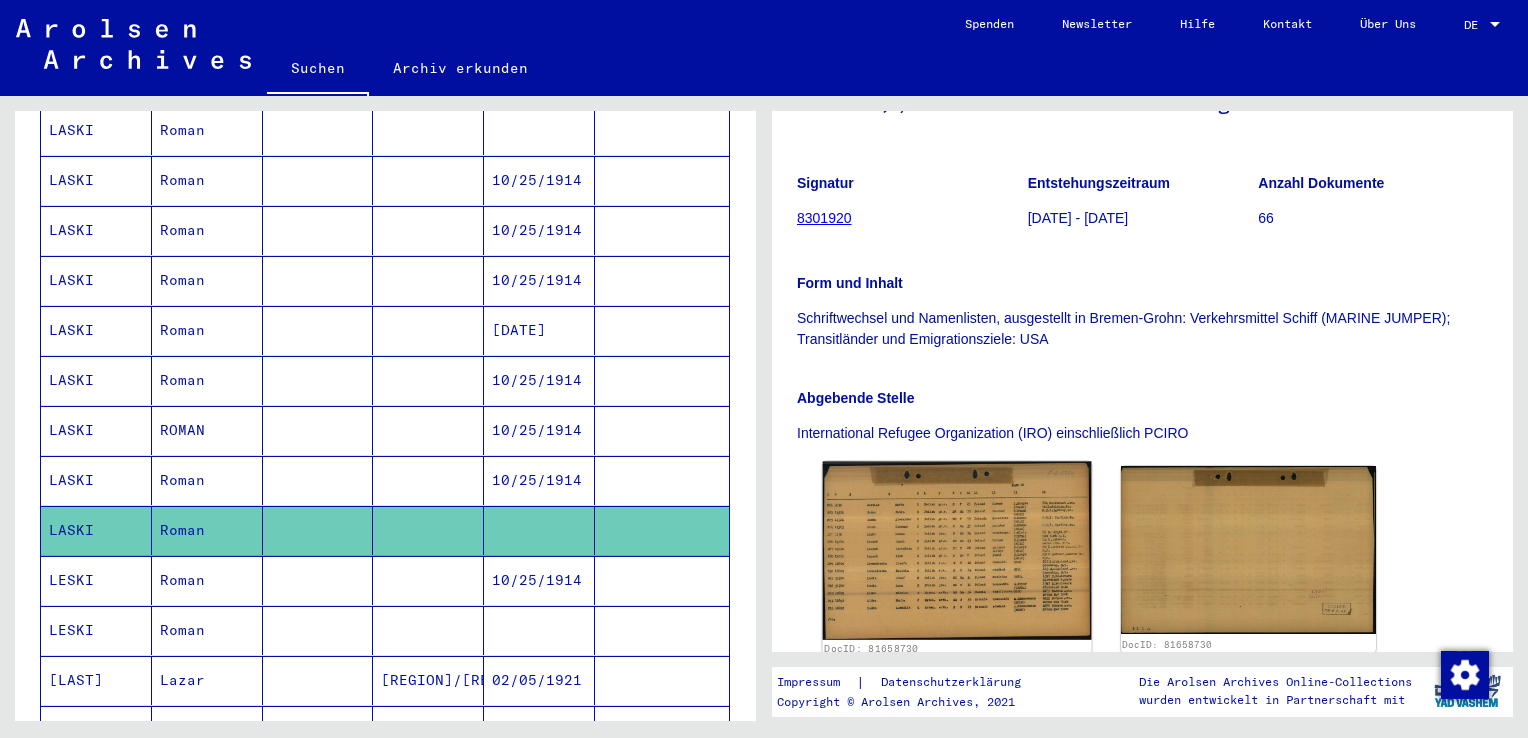scroll, scrollTop: 300, scrollLeft: 0, axis: vertical 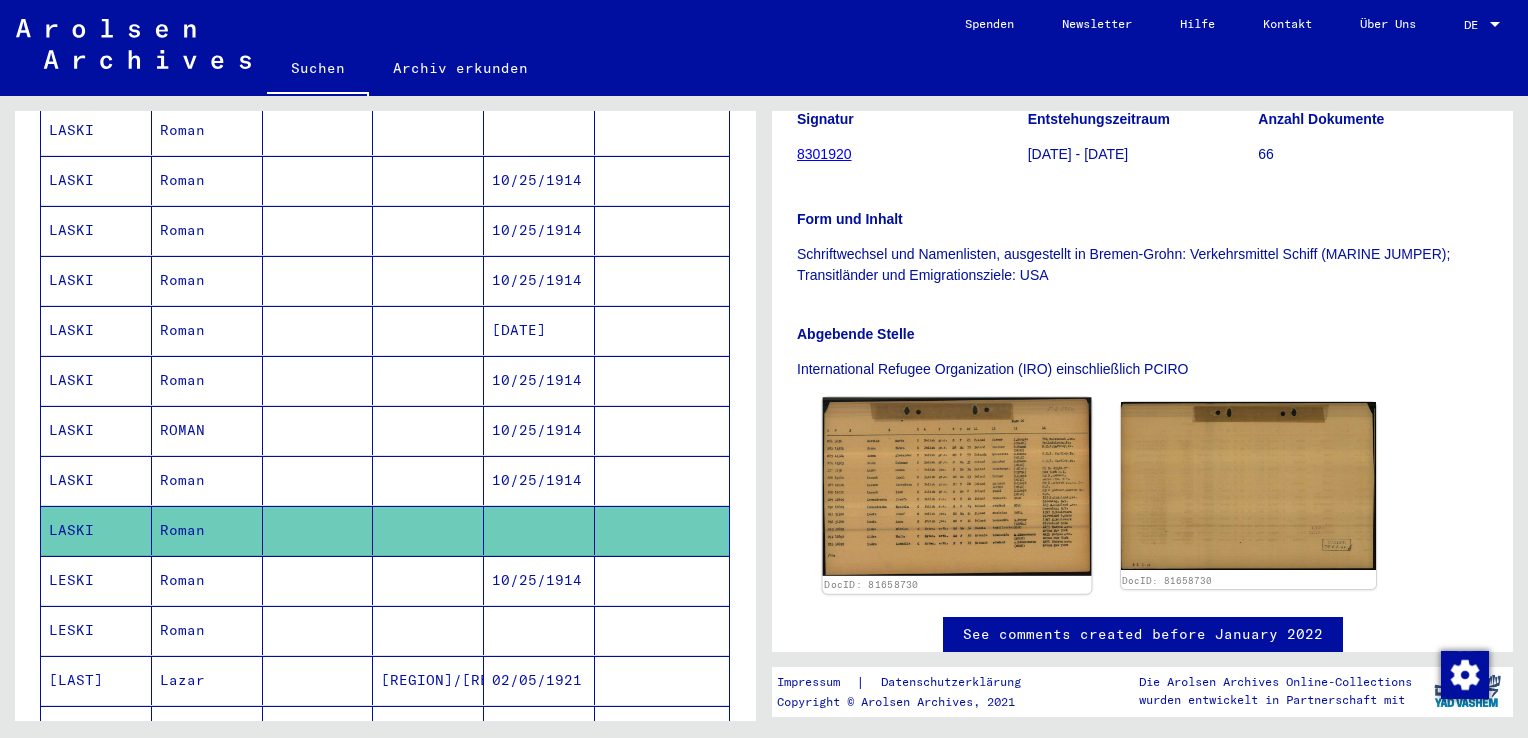 click 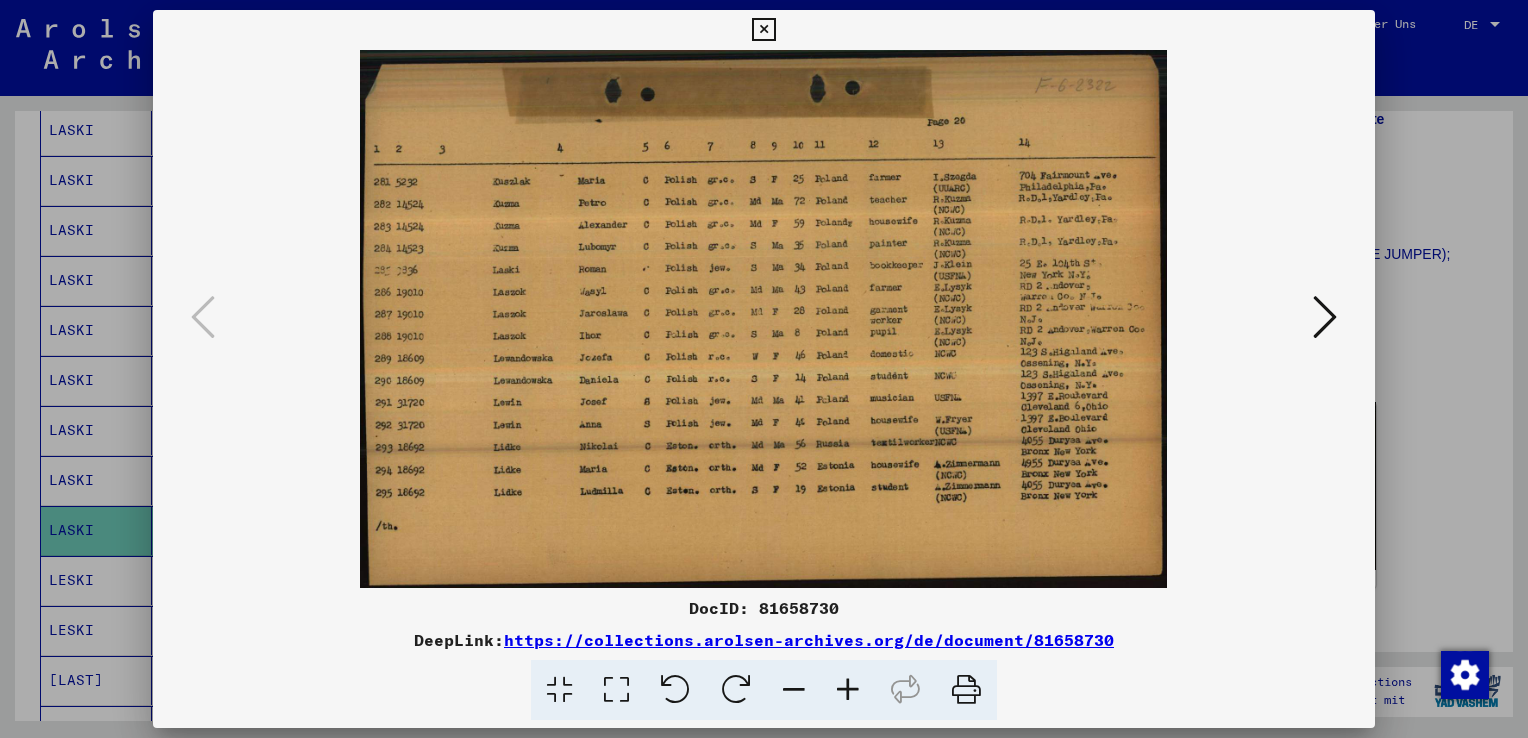 drag, startPoint x: 1381, startPoint y: 462, endPoint x: 1406, endPoint y: 474, distance: 27.730848 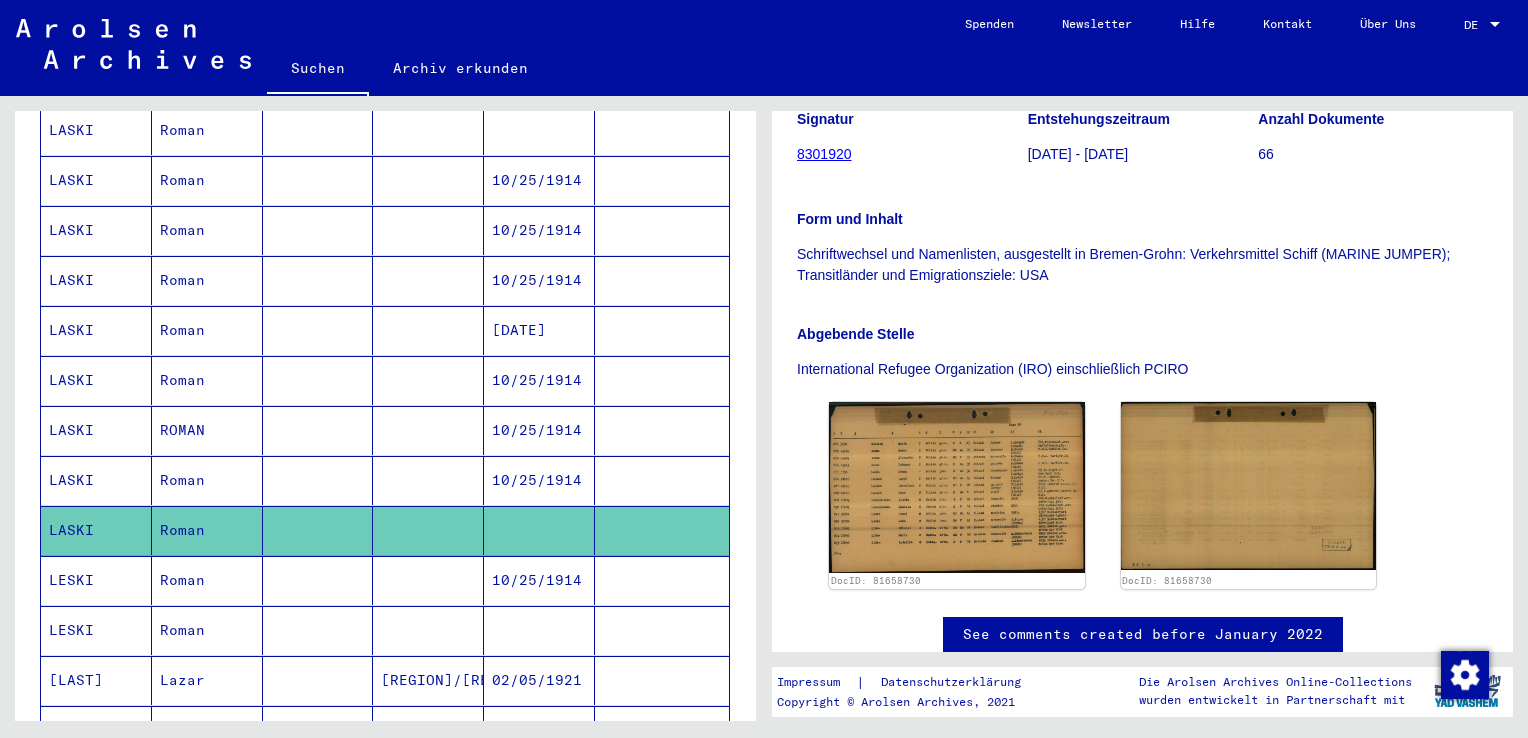 click on "10/25/1914" at bounding box center [539, 630] 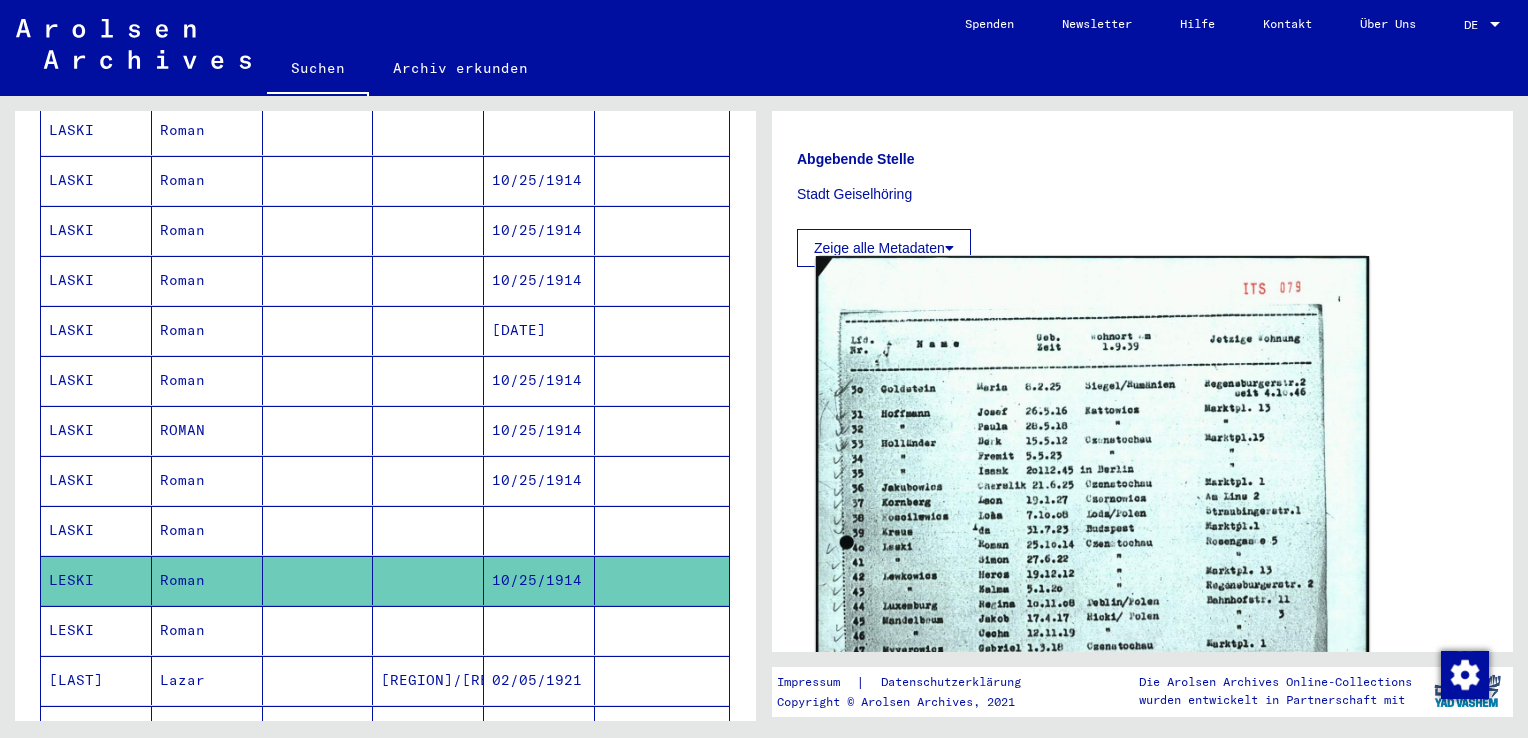 scroll, scrollTop: 600, scrollLeft: 0, axis: vertical 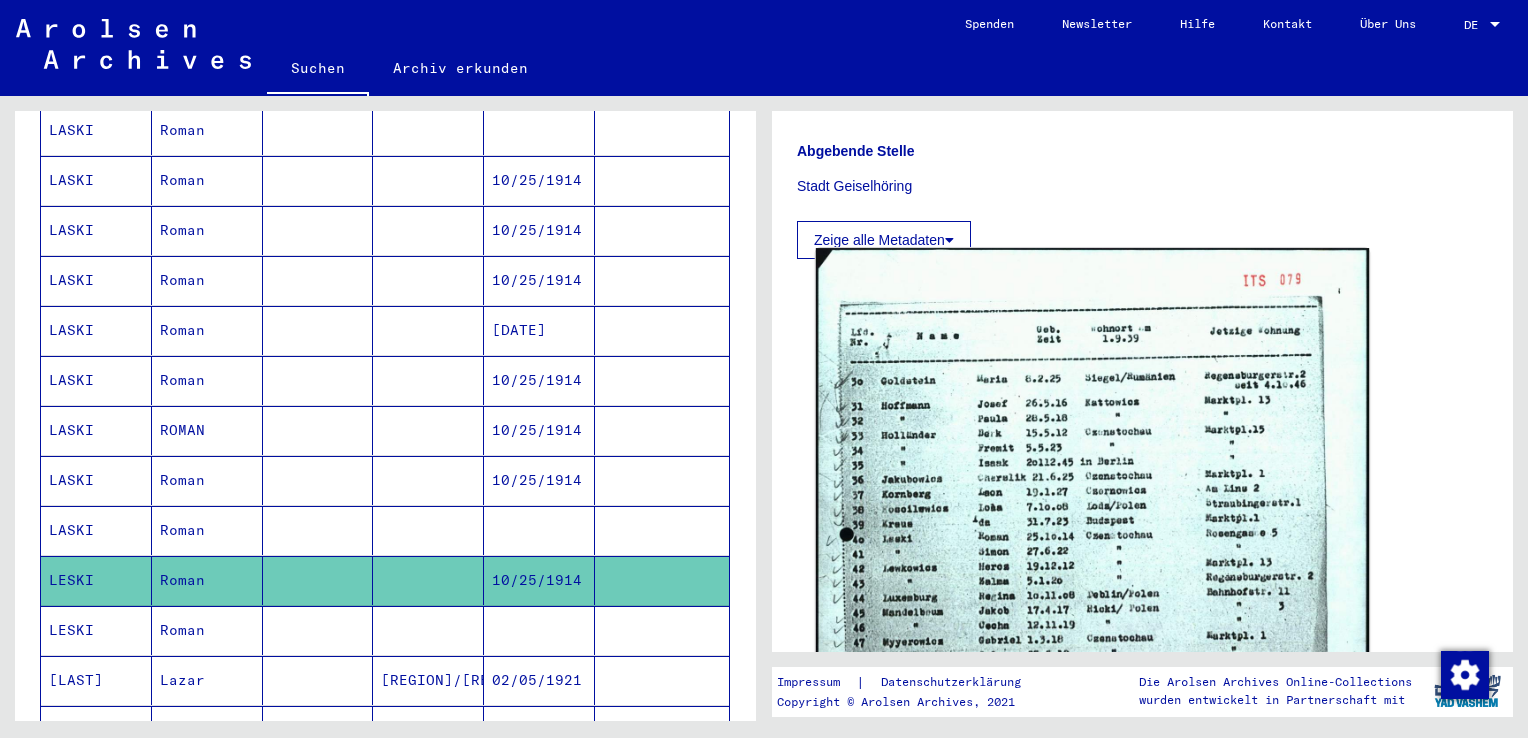 click 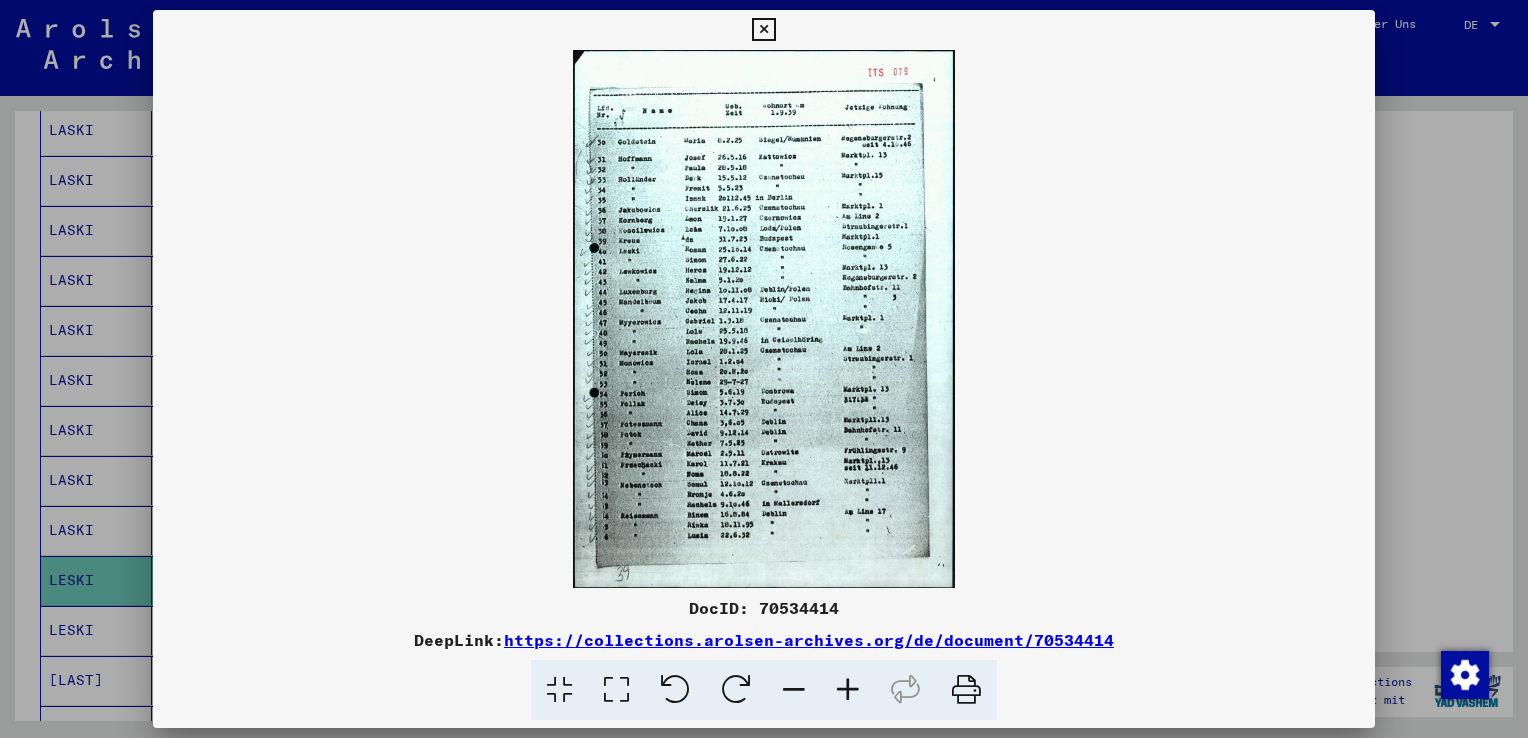 click at bounding box center [848, 690] 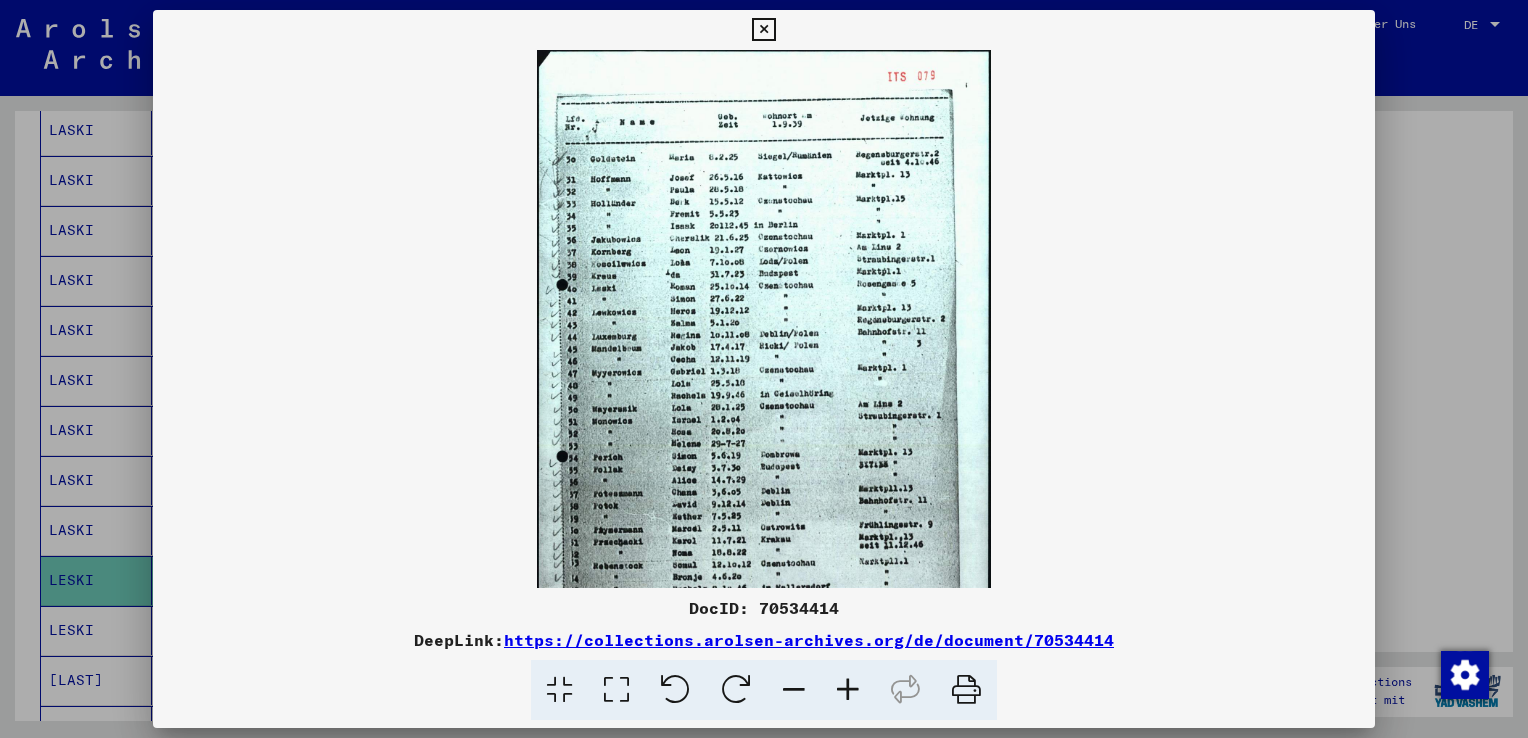 click at bounding box center [848, 690] 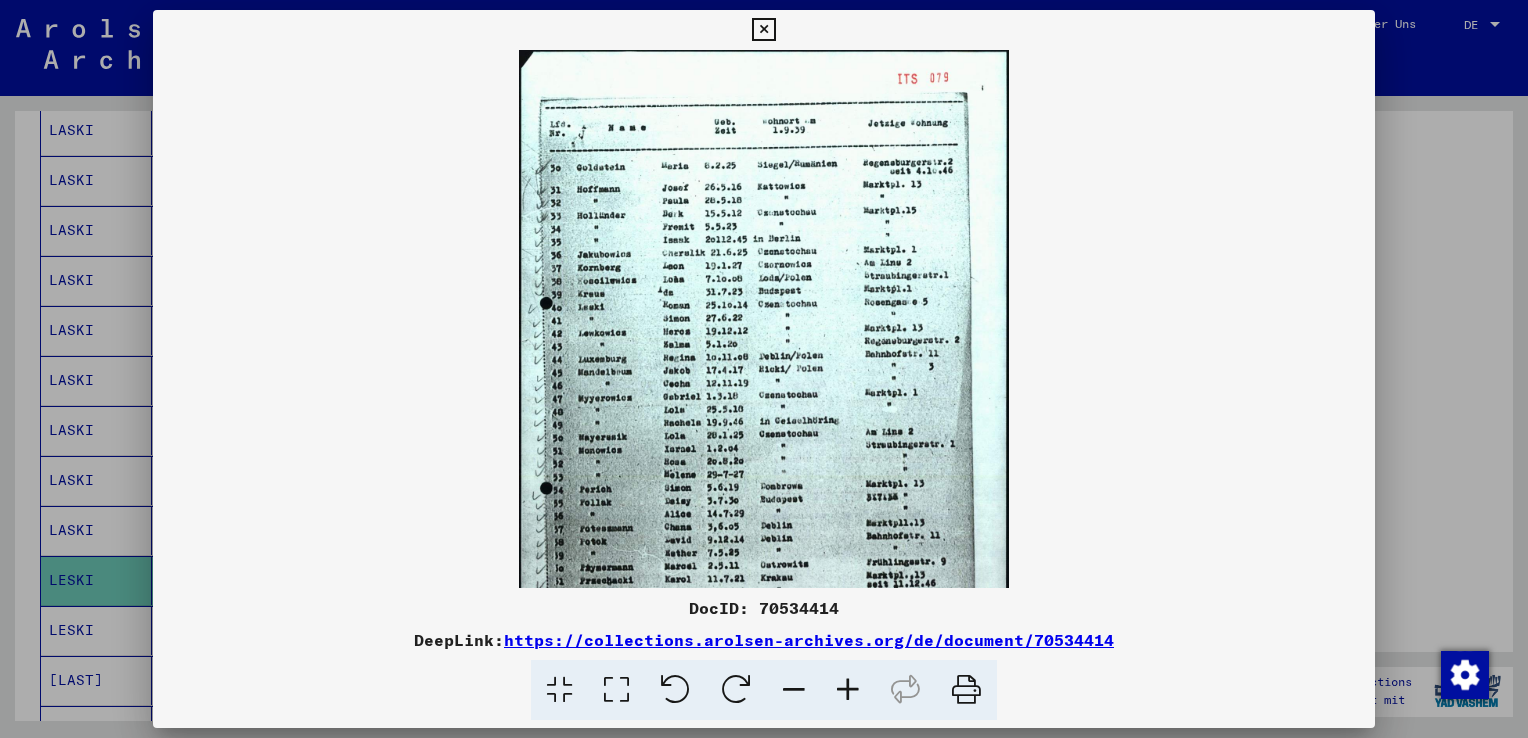 click at bounding box center [848, 690] 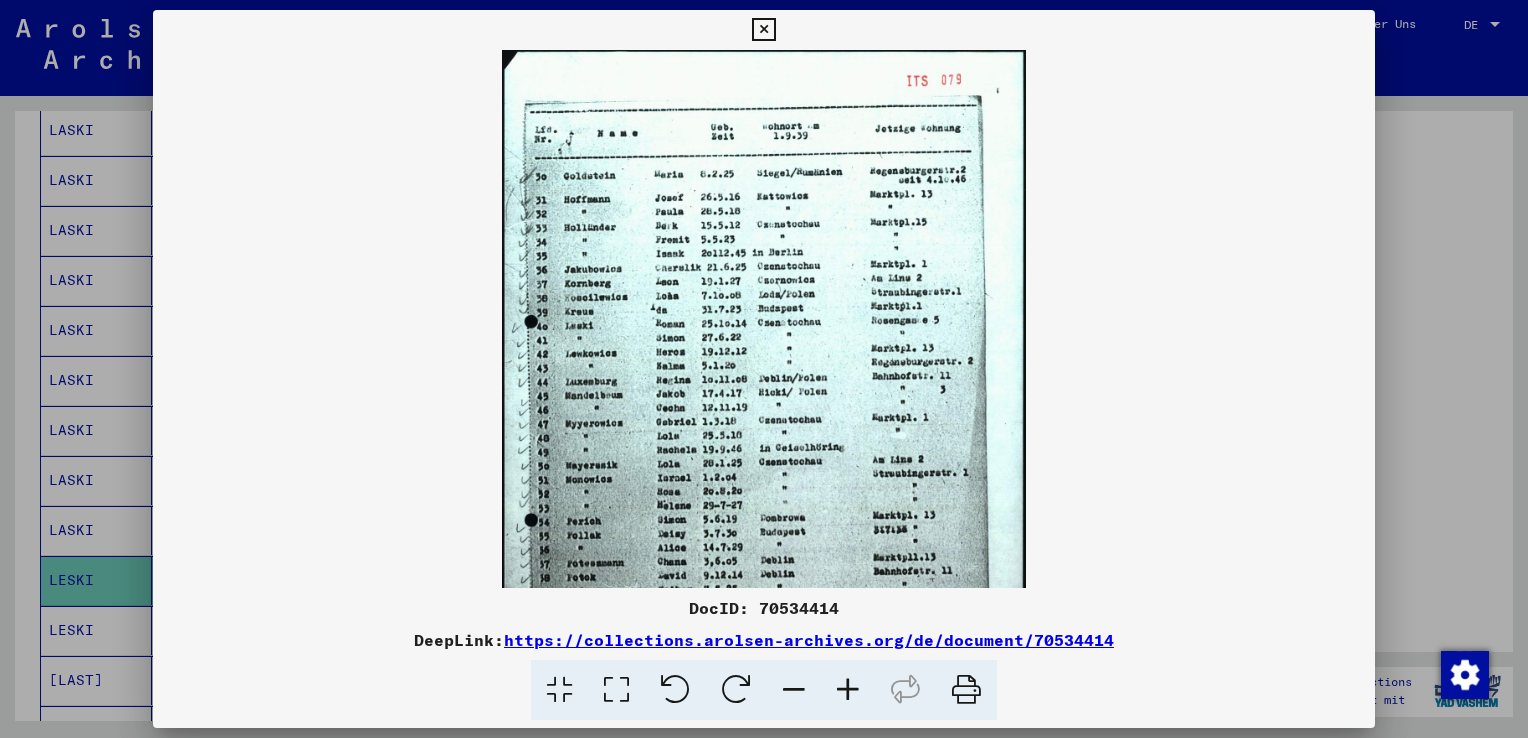 drag, startPoint x: 850, startPoint y: 685, endPoint x: 753, endPoint y: 533, distance: 180.31361 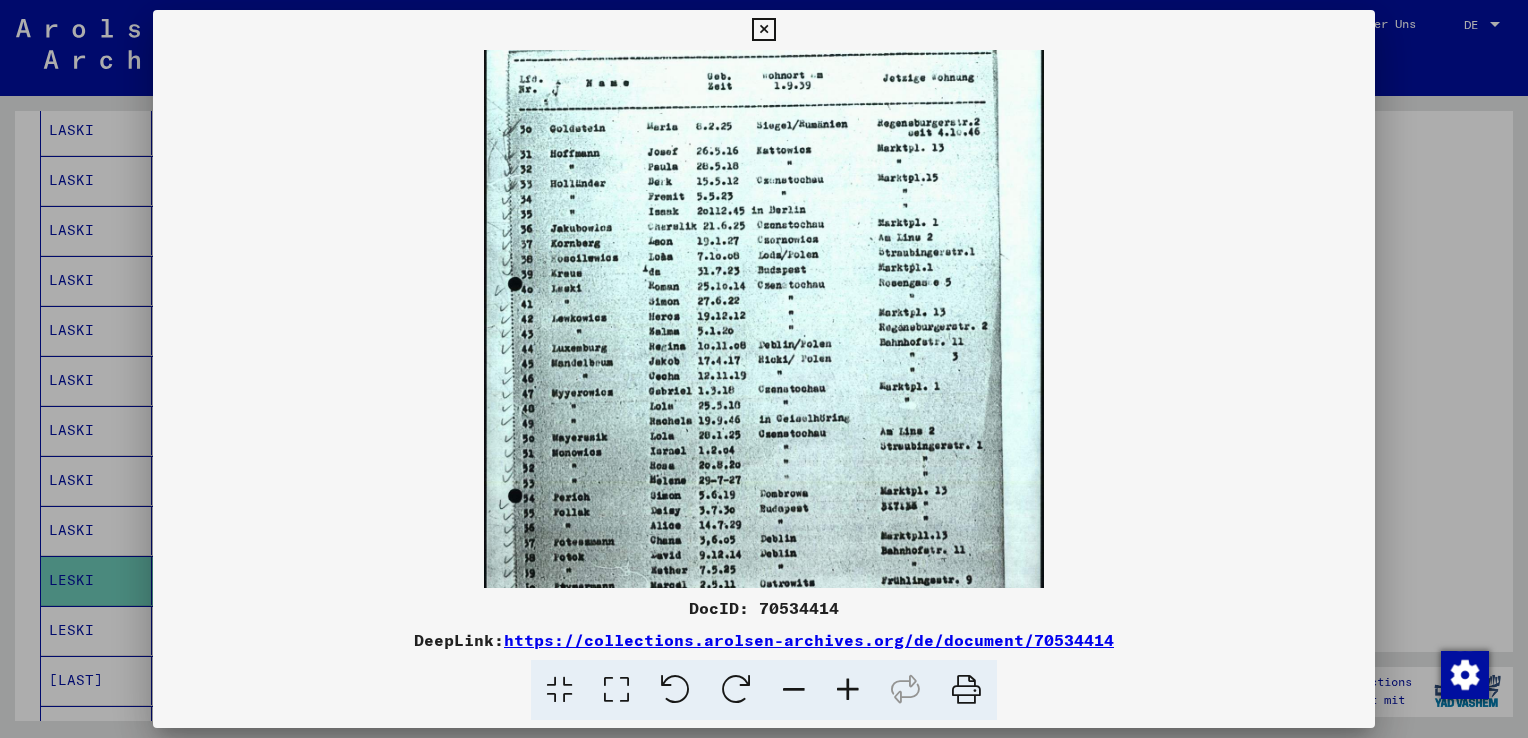 scroll, scrollTop: 57, scrollLeft: 0, axis: vertical 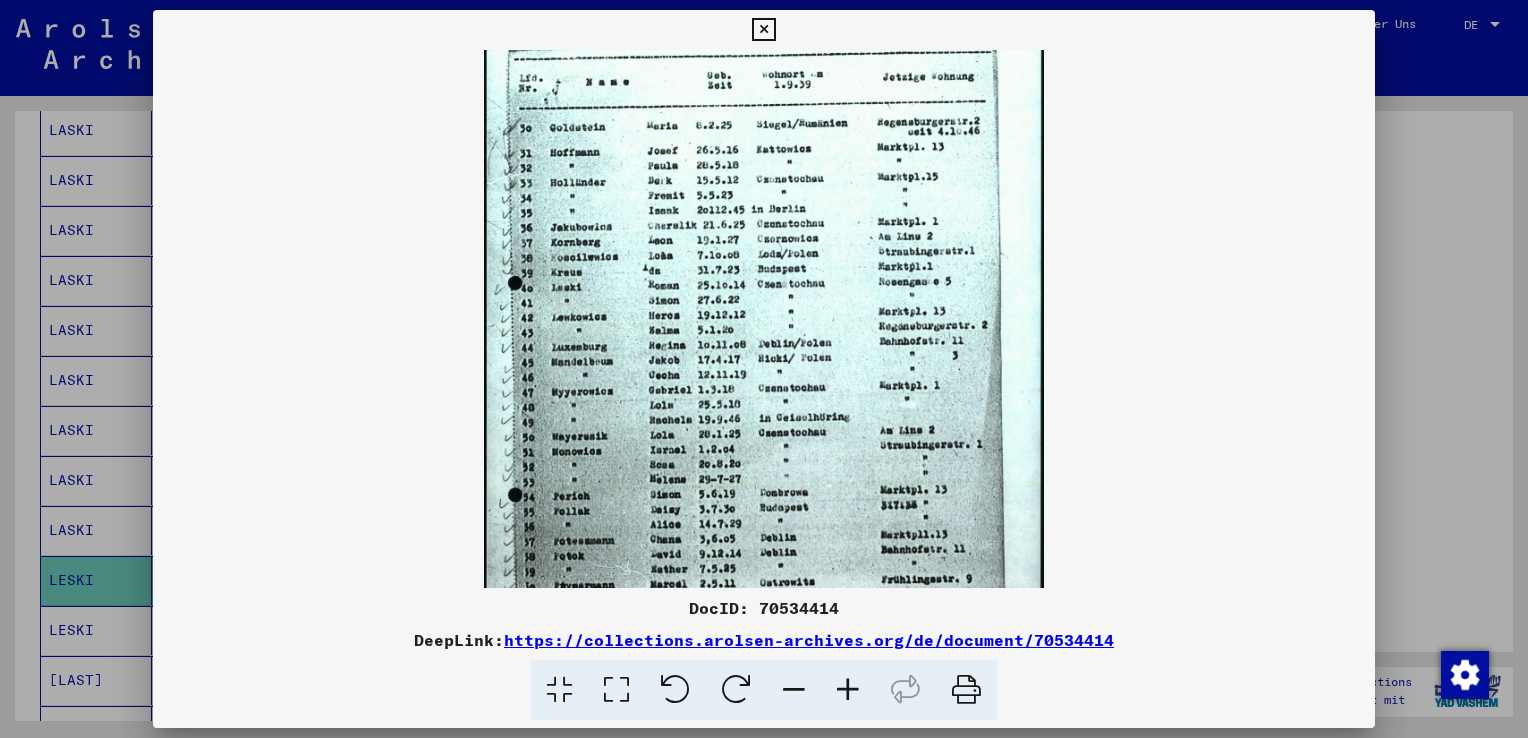 drag, startPoint x: 794, startPoint y: 372, endPoint x: 796, endPoint y: 306, distance: 66.0303 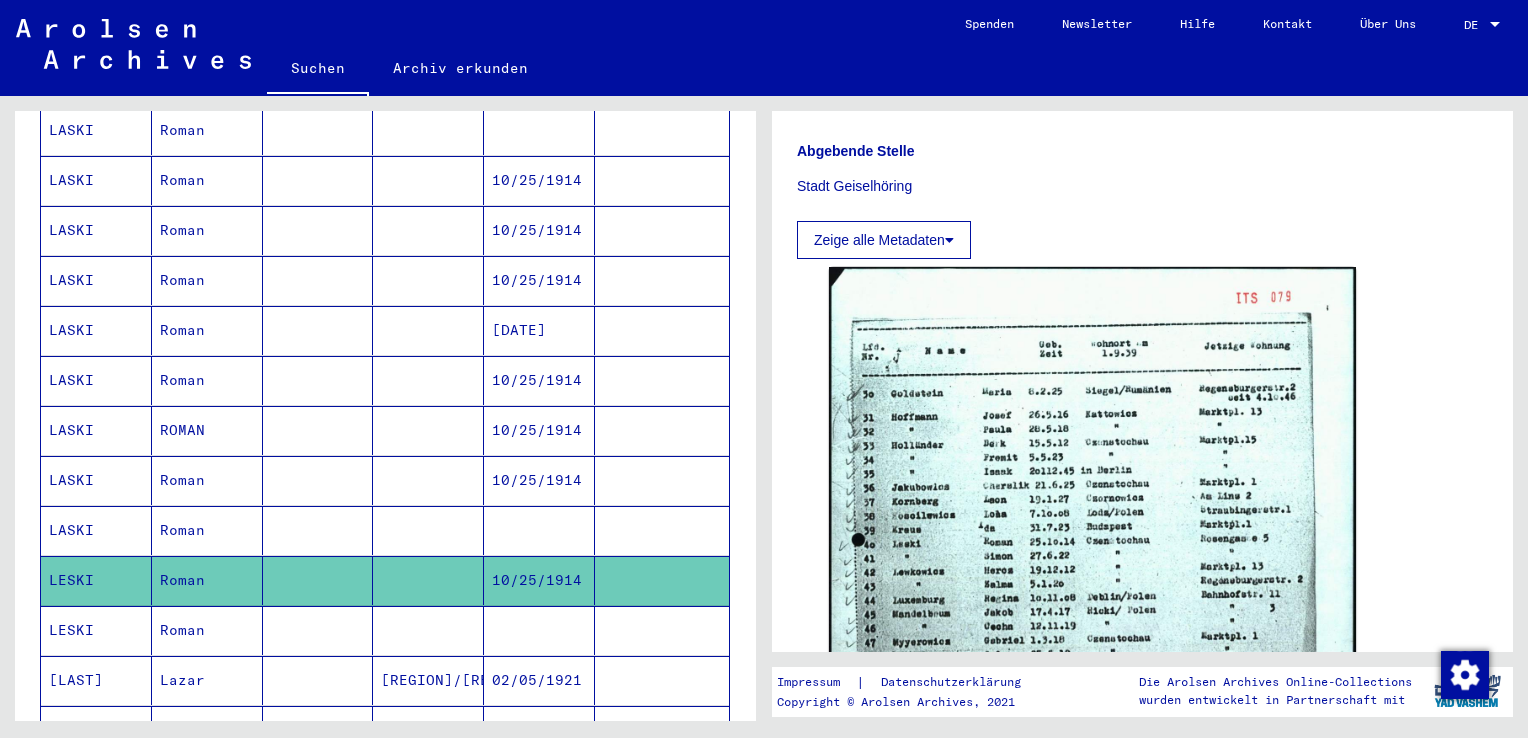drag, startPoint x: 534, startPoint y: 507, endPoint x: 535, endPoint y: 486, distance: 21.023796 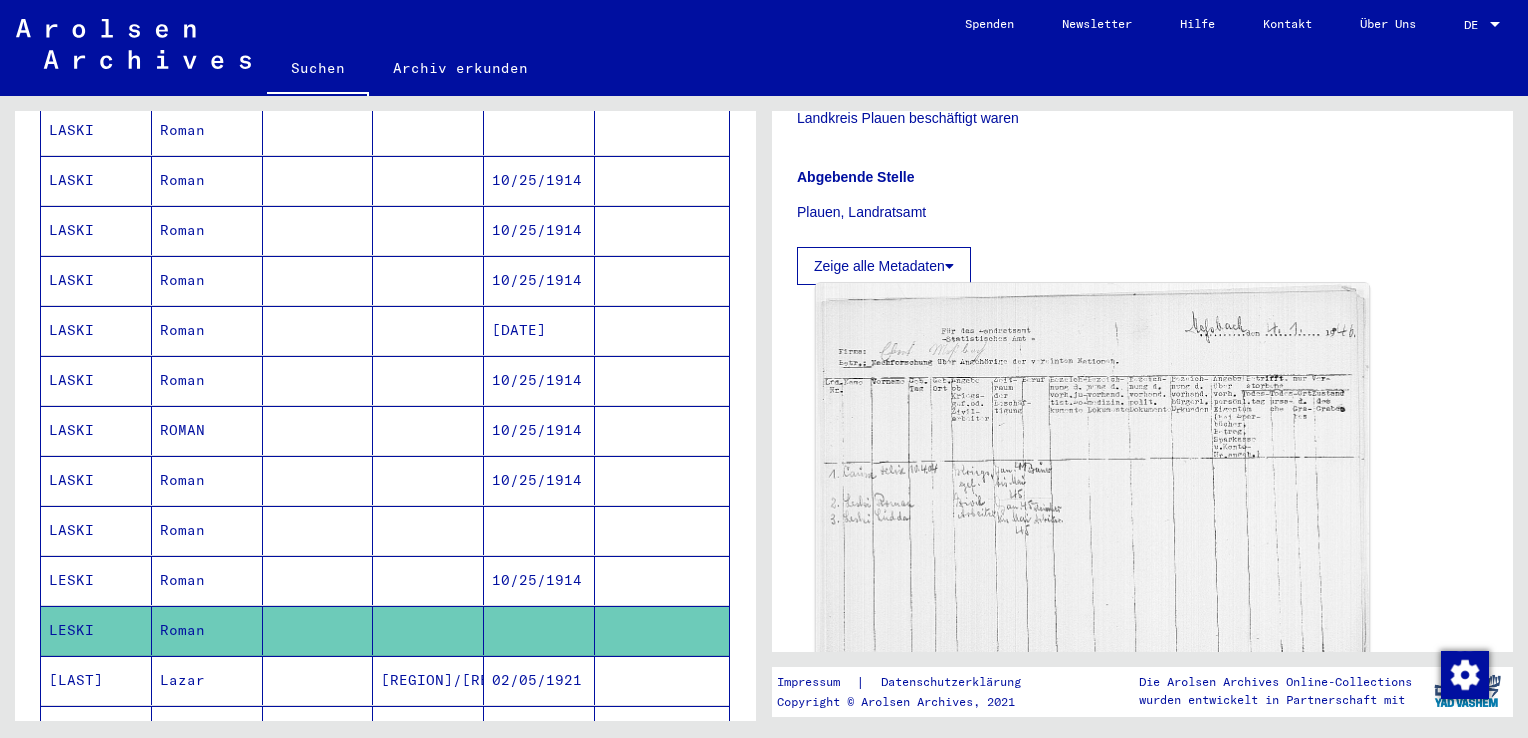 scroll, scrollTop: 500, scrollLeft: 0, axis: vertical 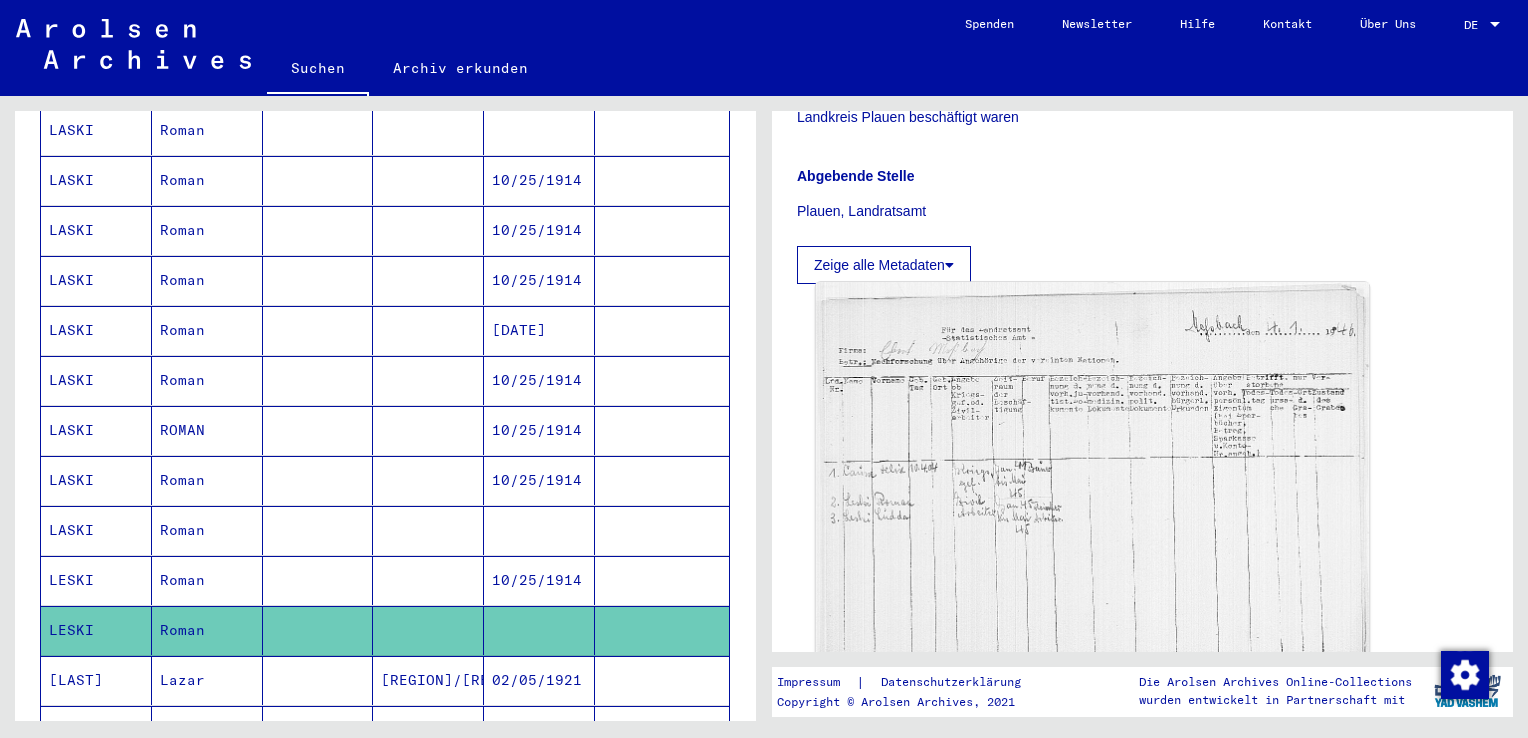 click 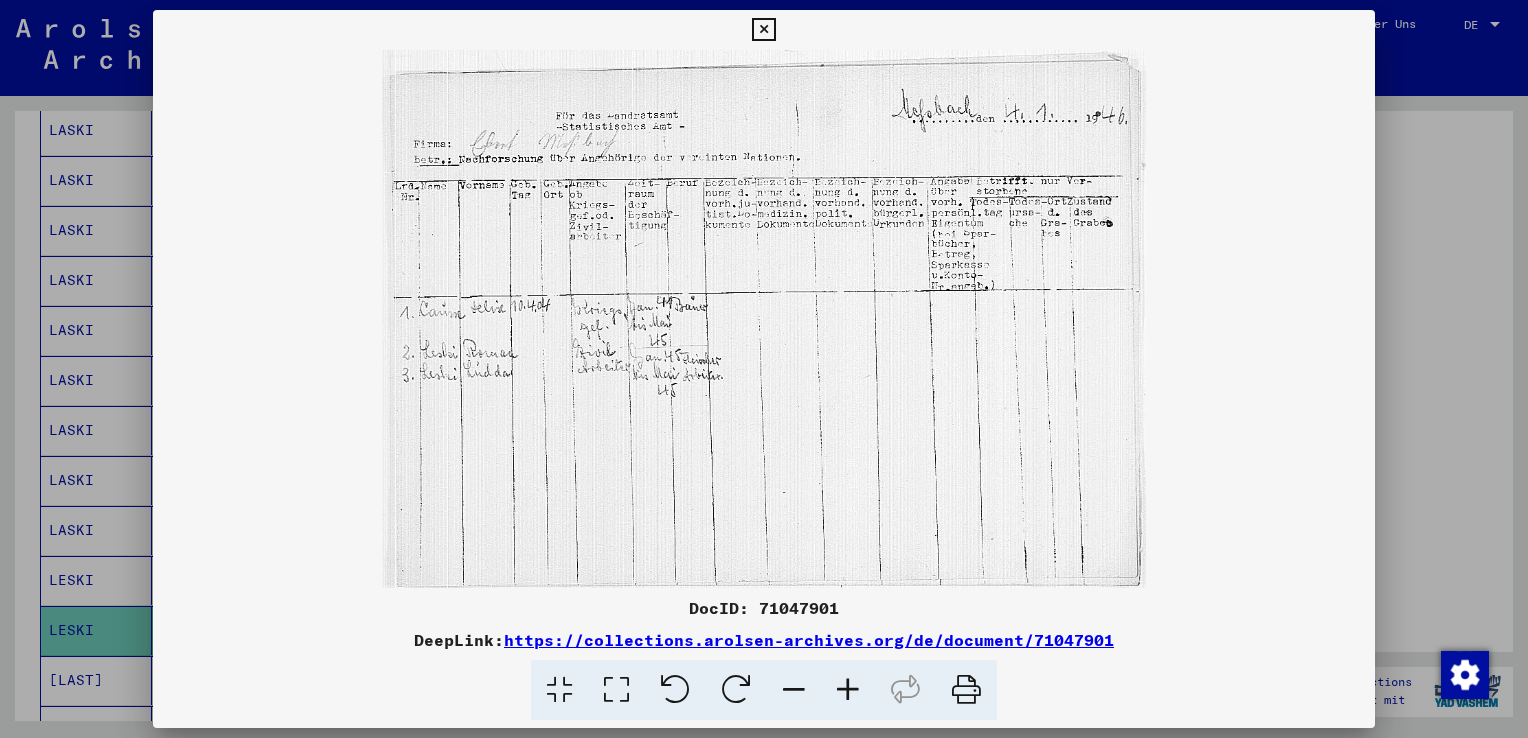 click at bounding box center (848, 690) 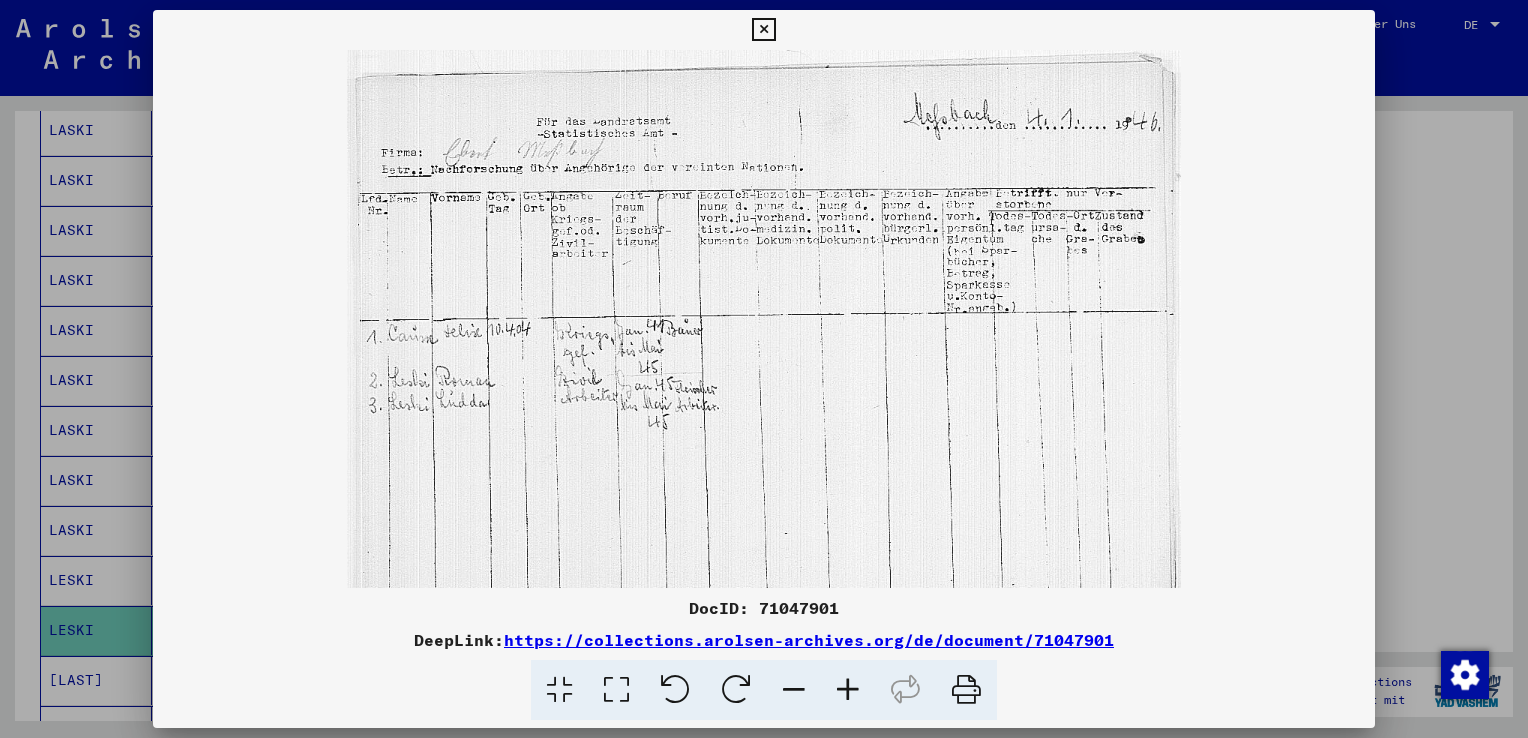 click at bounding box center [848, 690] 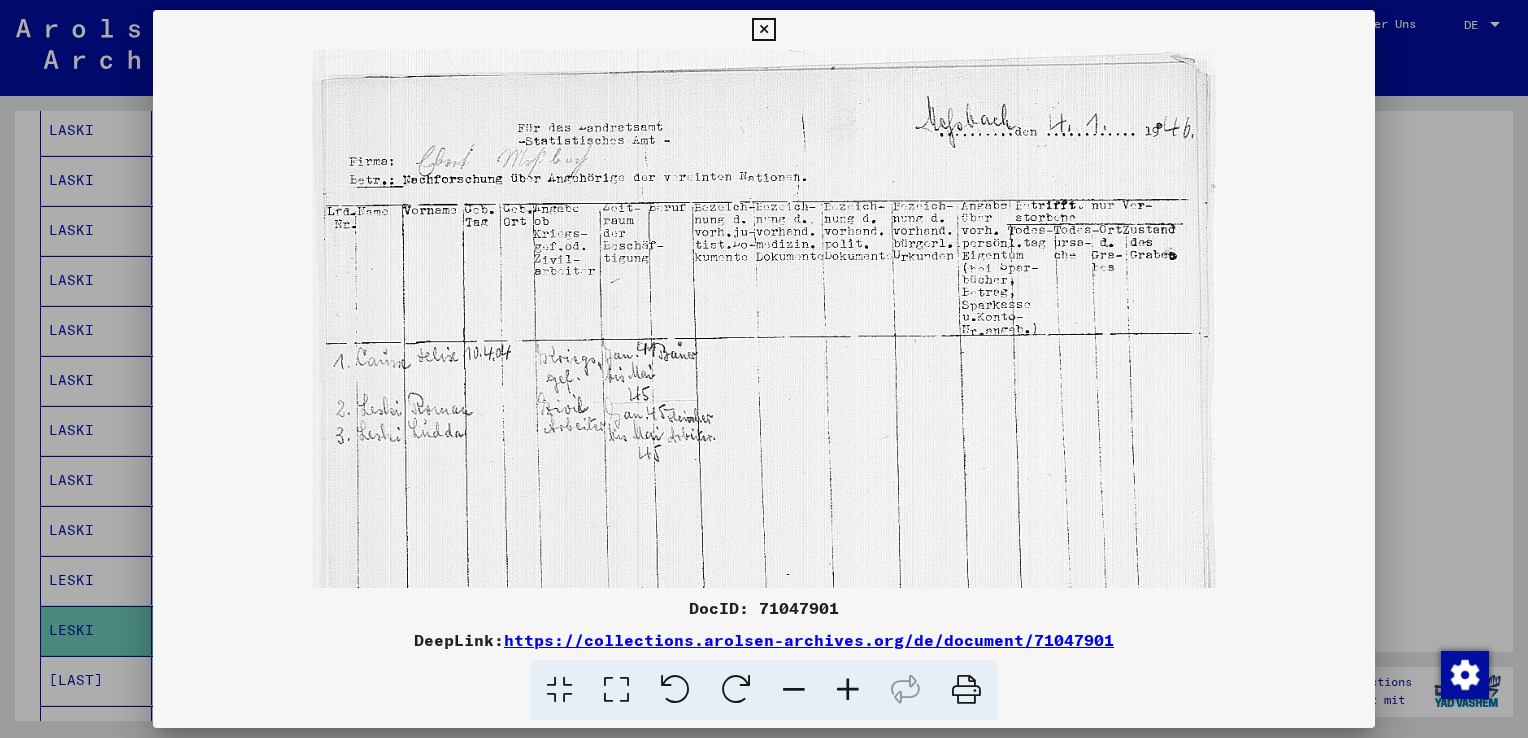 click at bounding box center [848, 690] 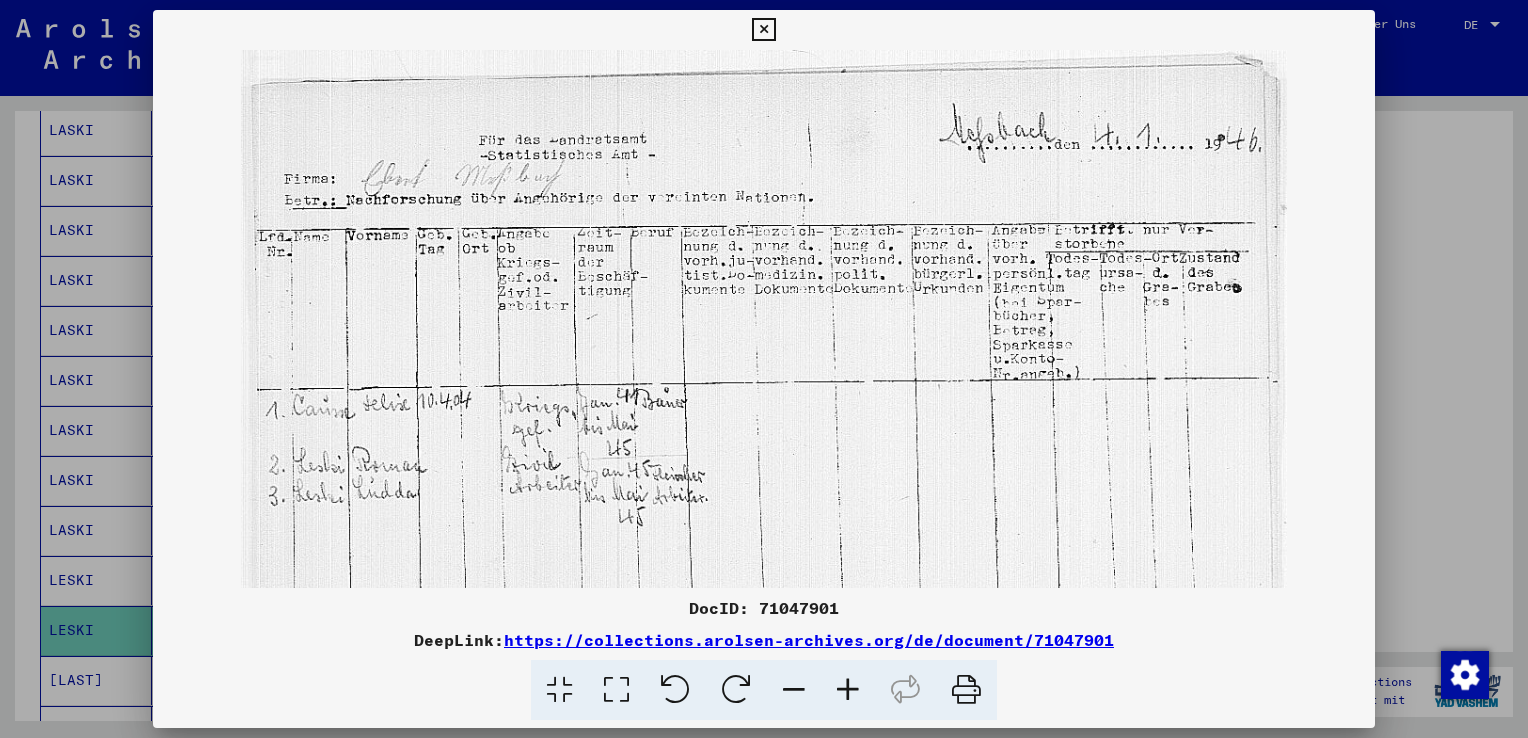 drag, startPoint x: 556, startPoint y: 460, endPoint x: 604, endPoint y: 462, distance: 48.04165 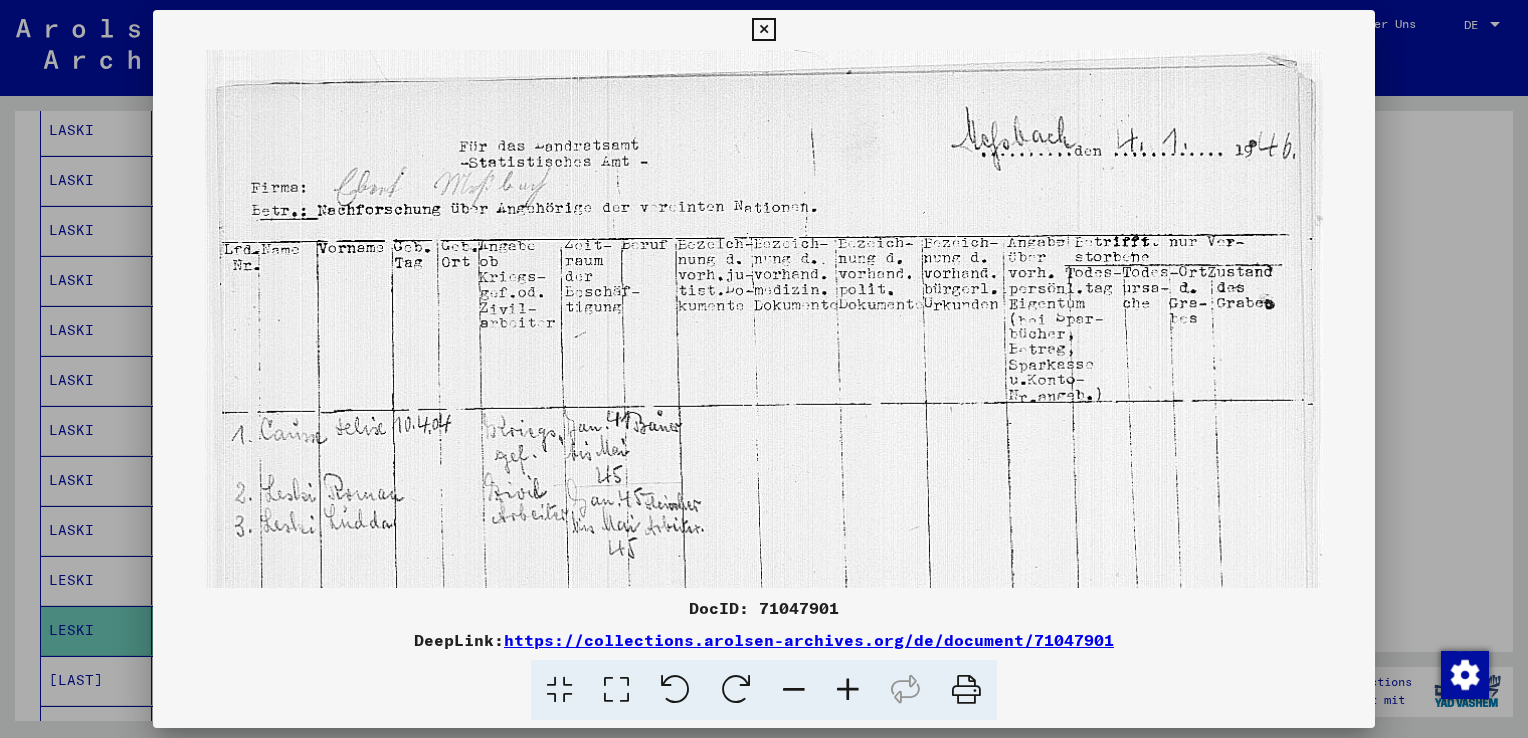click at bounding box center [848, 690] 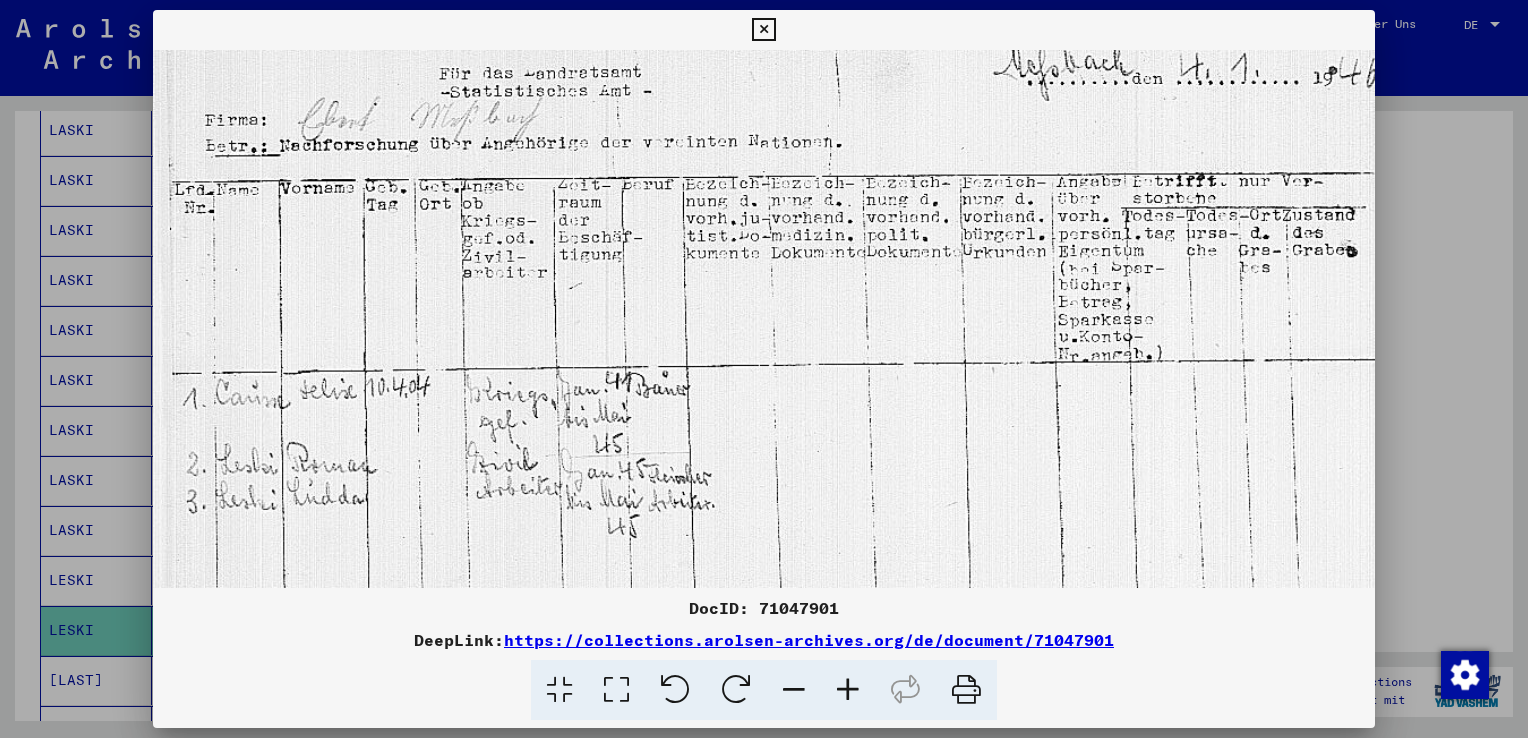 scroll, scrollTop: 120, scrollLeft: 0, axis: vertical 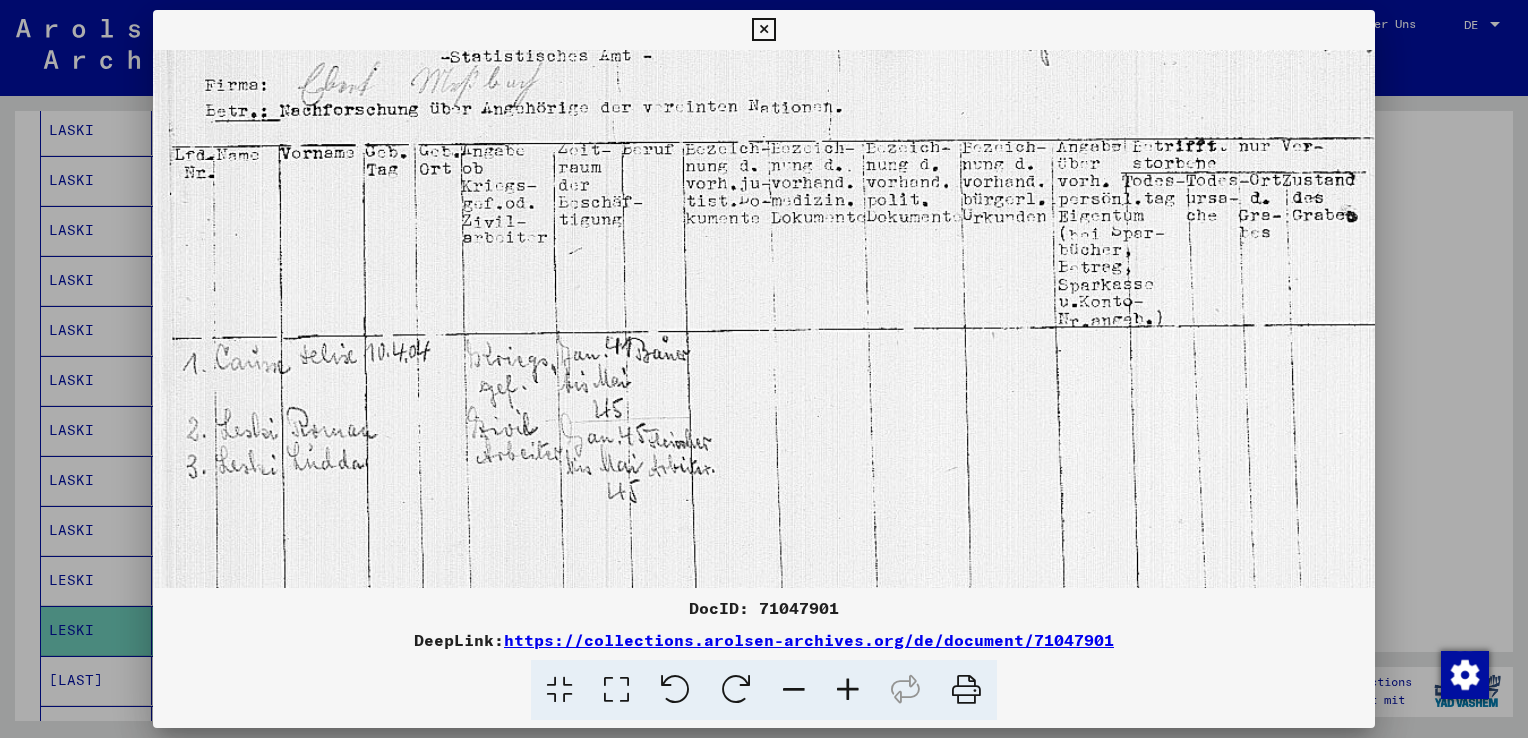 drag, startPoint x: 648, startPoint y: 484, endPoint x: 648, endPoint y: 398, distance: 86 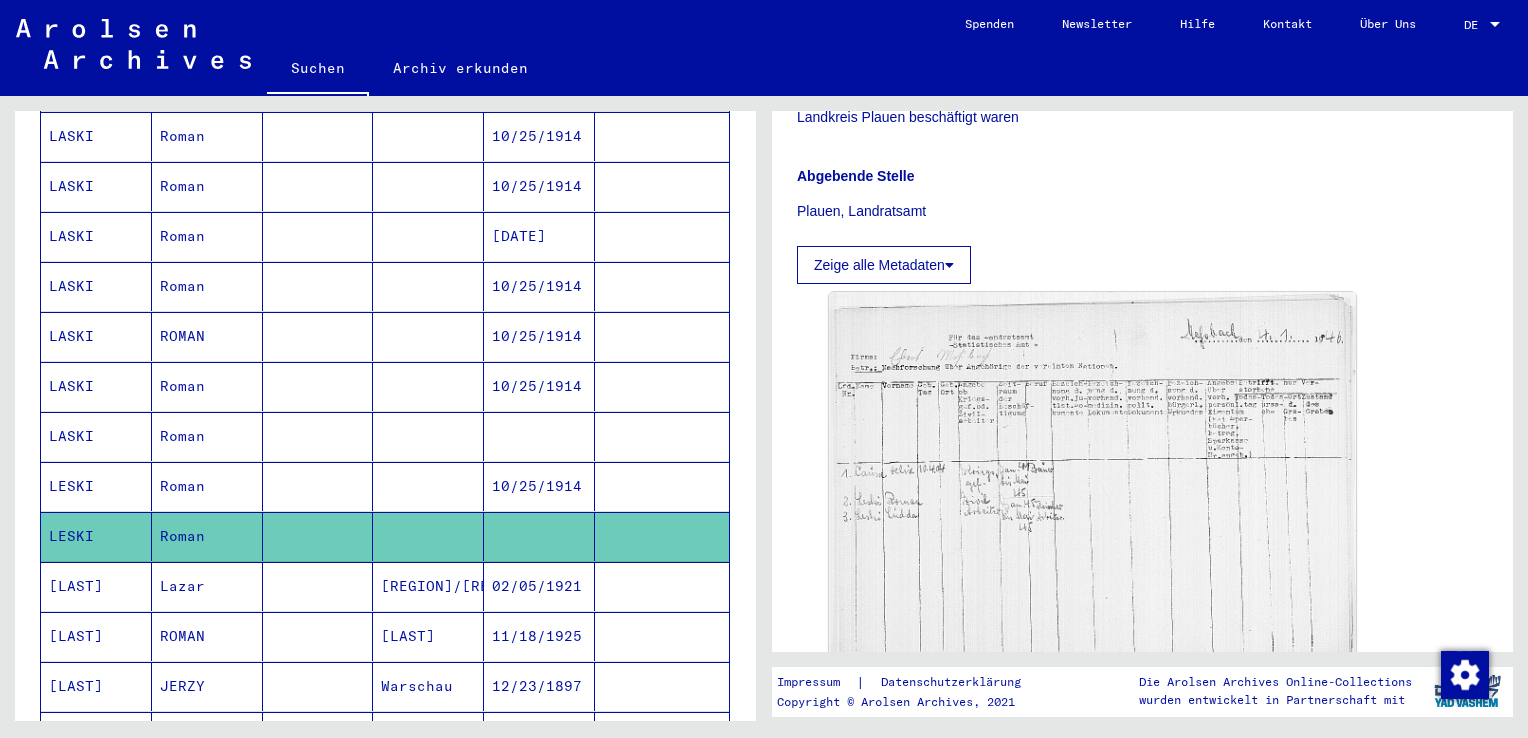 scroll, scrollTop: 770, scrollLeft: 0, axis: vertical 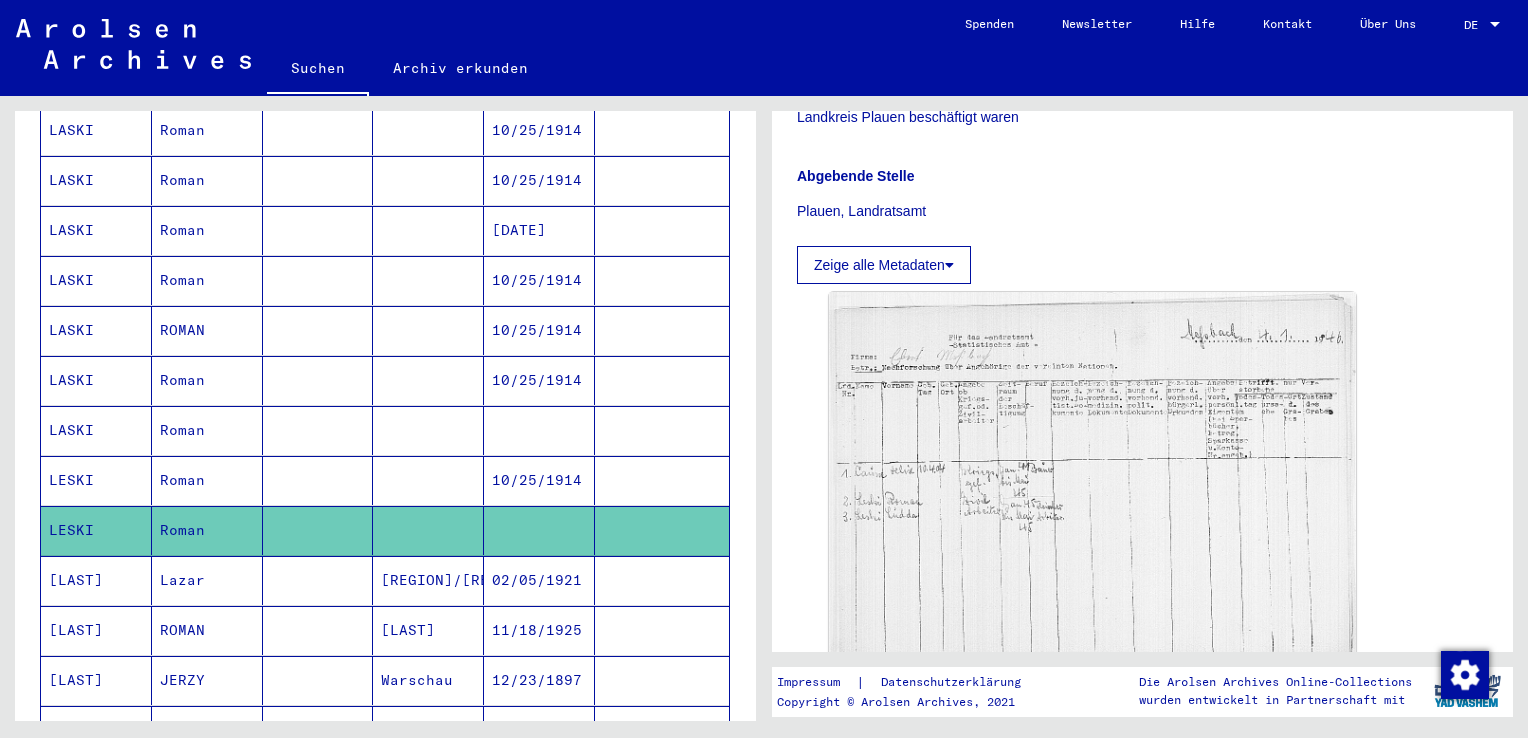 click at bounding box center [318, 630] 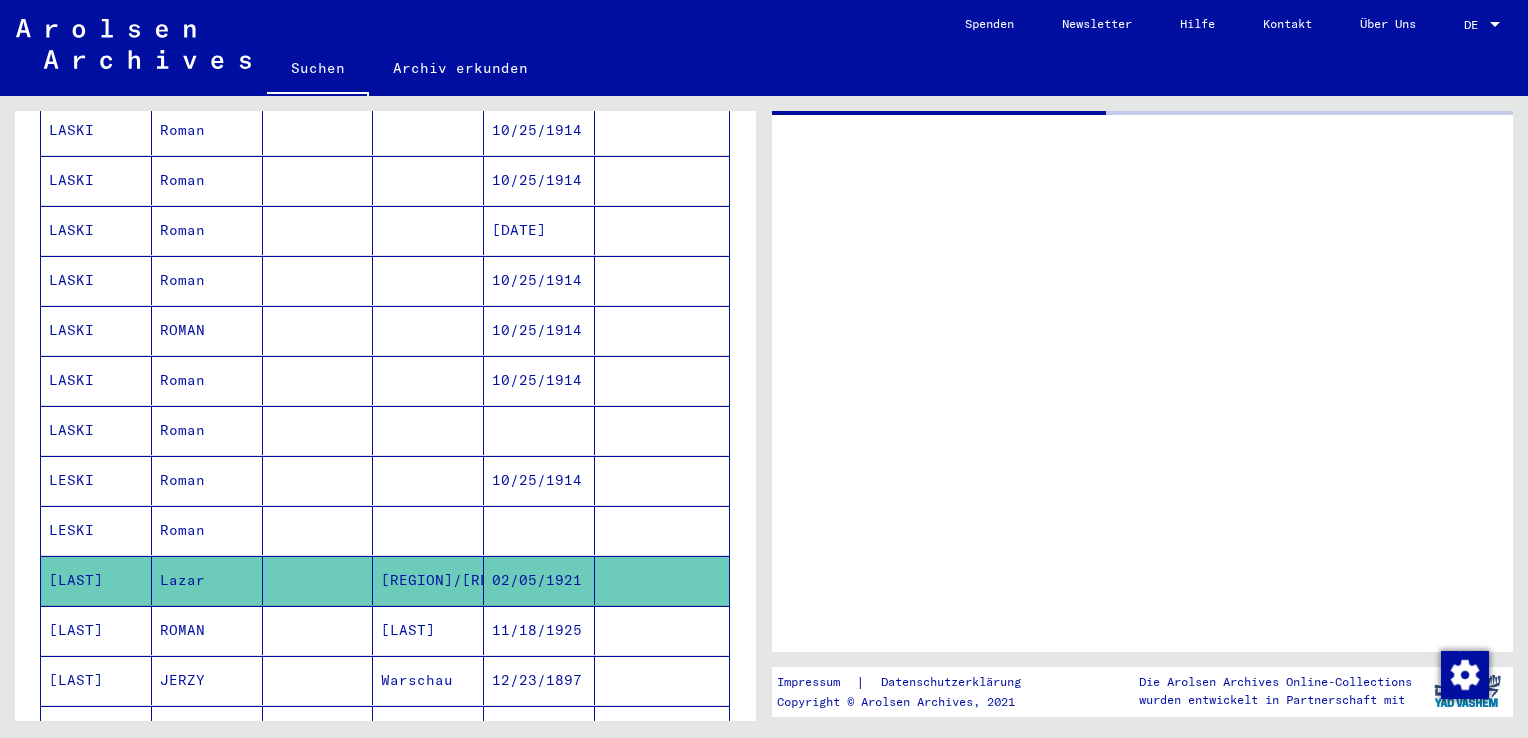 scroll, scrollTop: 0, scrollLeft: 0, axis: both 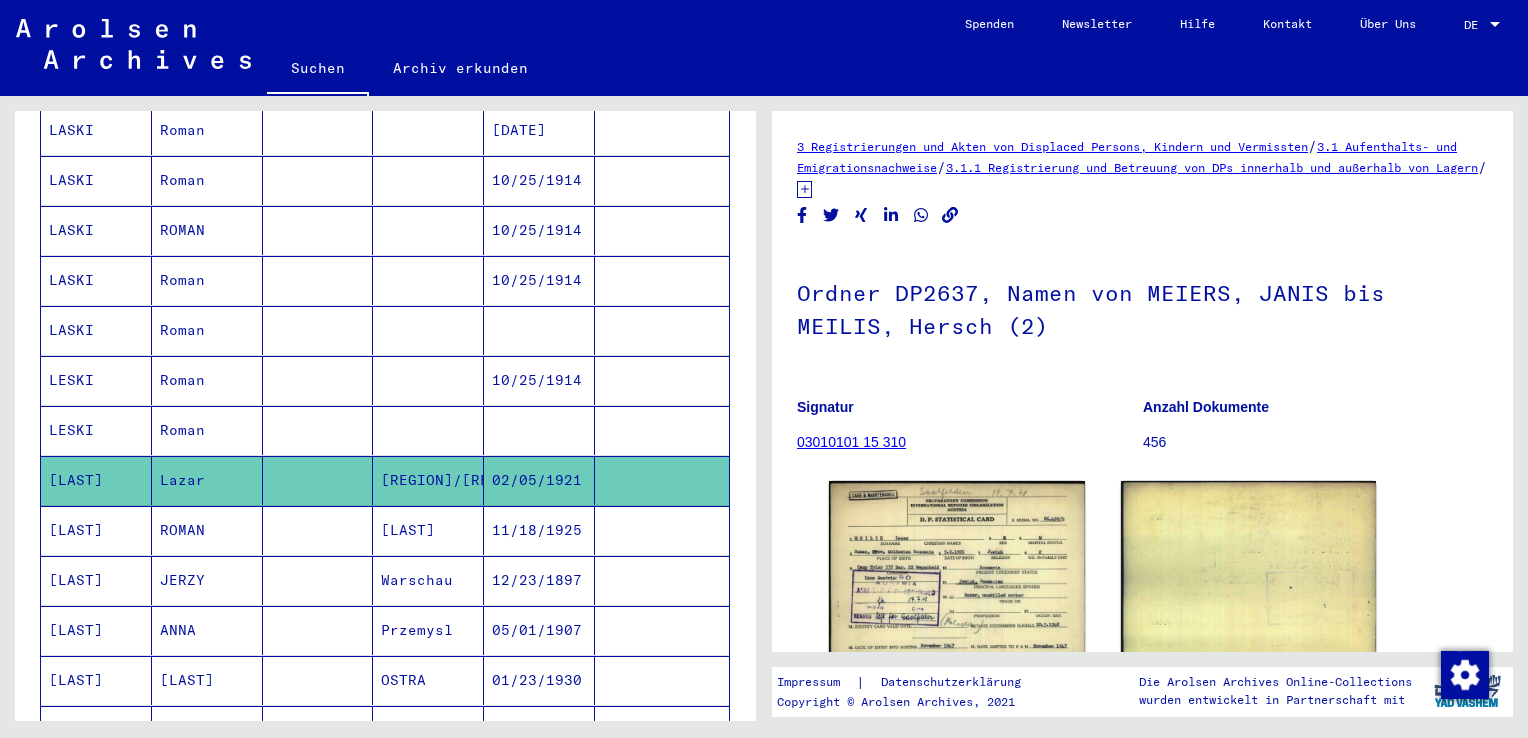click at bounding box center [318, 480] 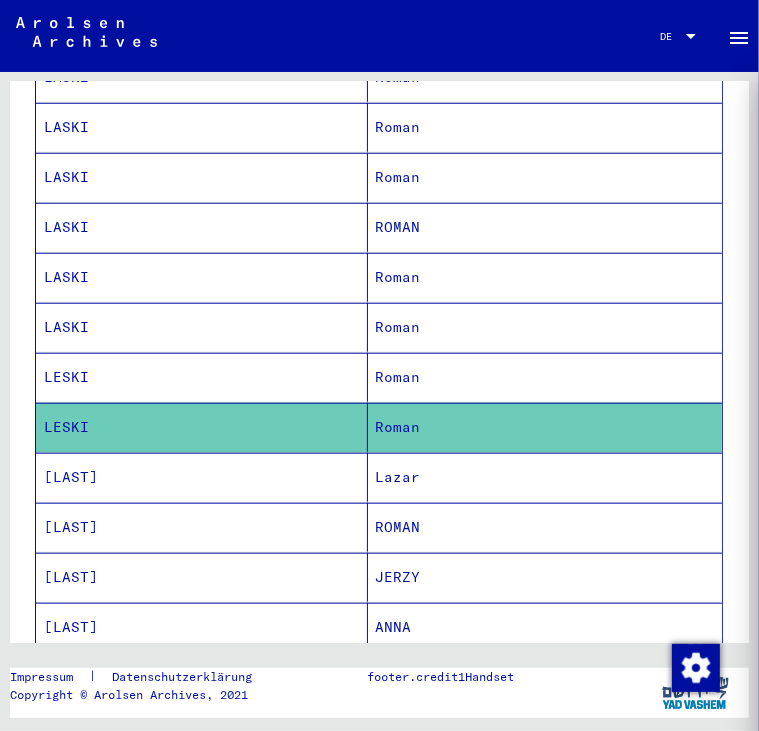 scroll, scrollTop: 921, scrollLeft: 0, axis: vertical 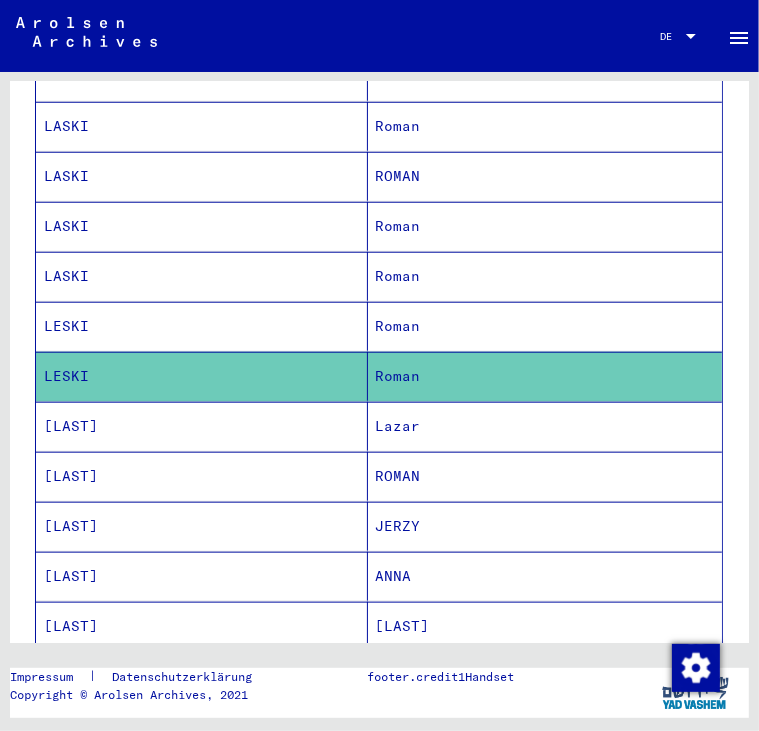 drag, startPoint x: 262, startPoint y: 723, endPoint x: 293, endPoint y: 723, distance: 31 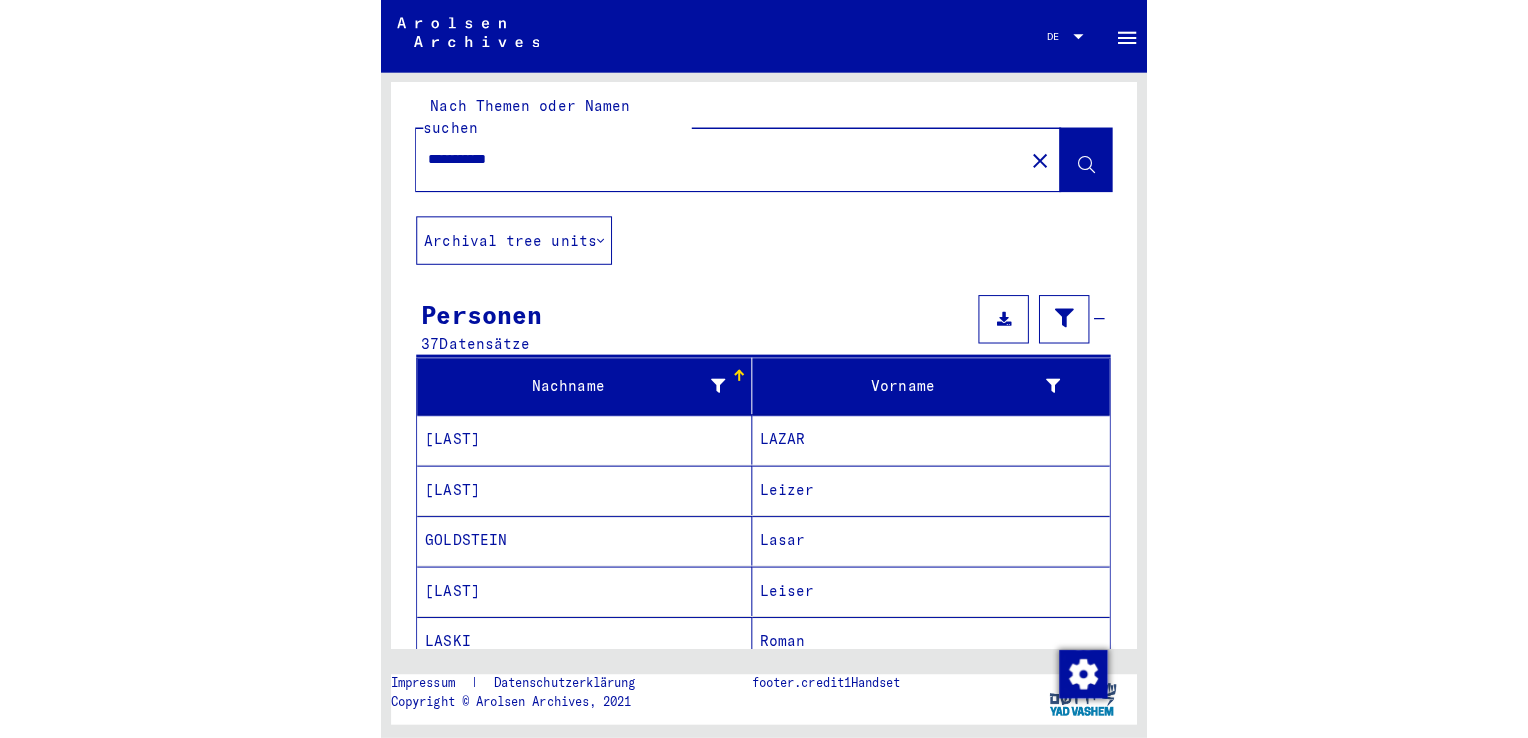scroll, scrollTop: 0, scrollLeft: 0, axis: both 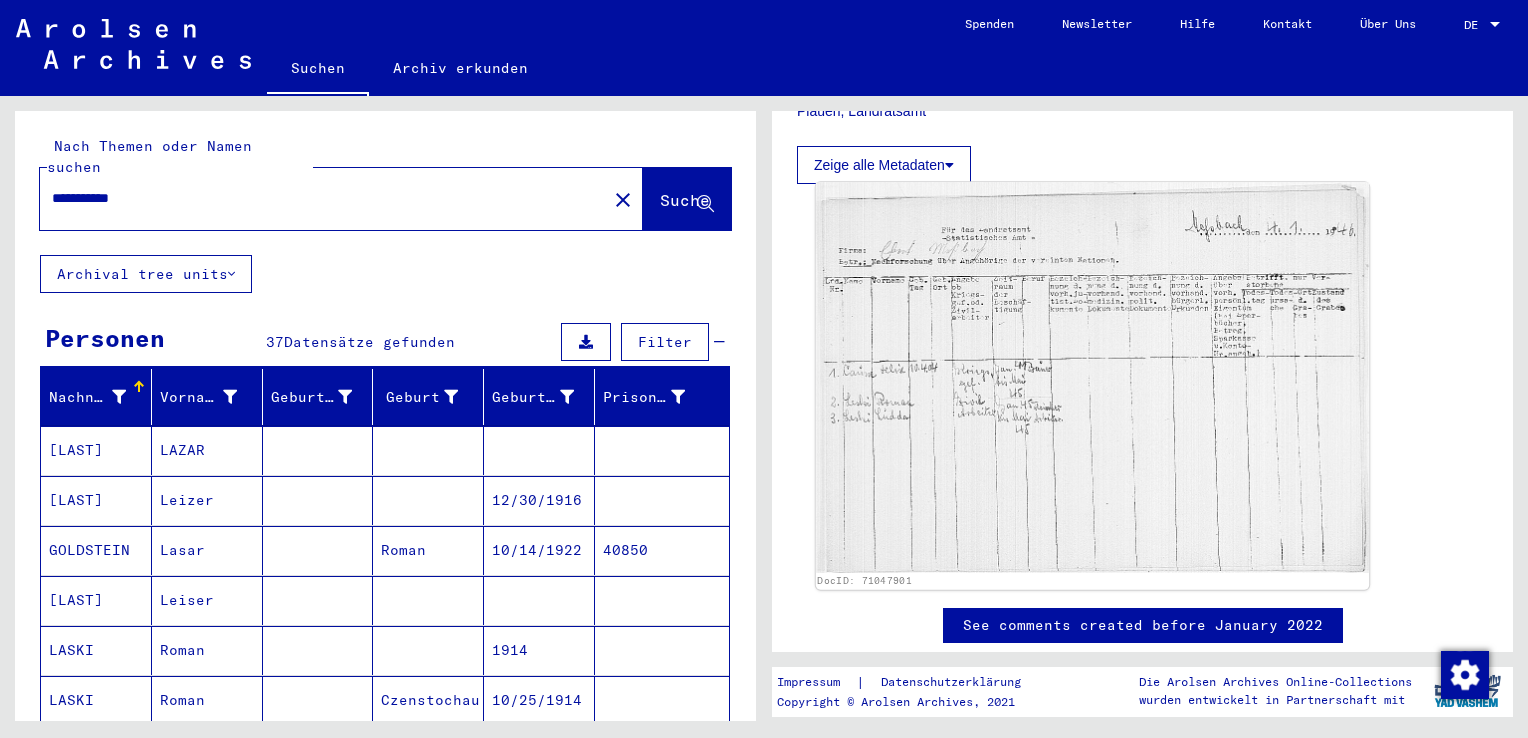 click 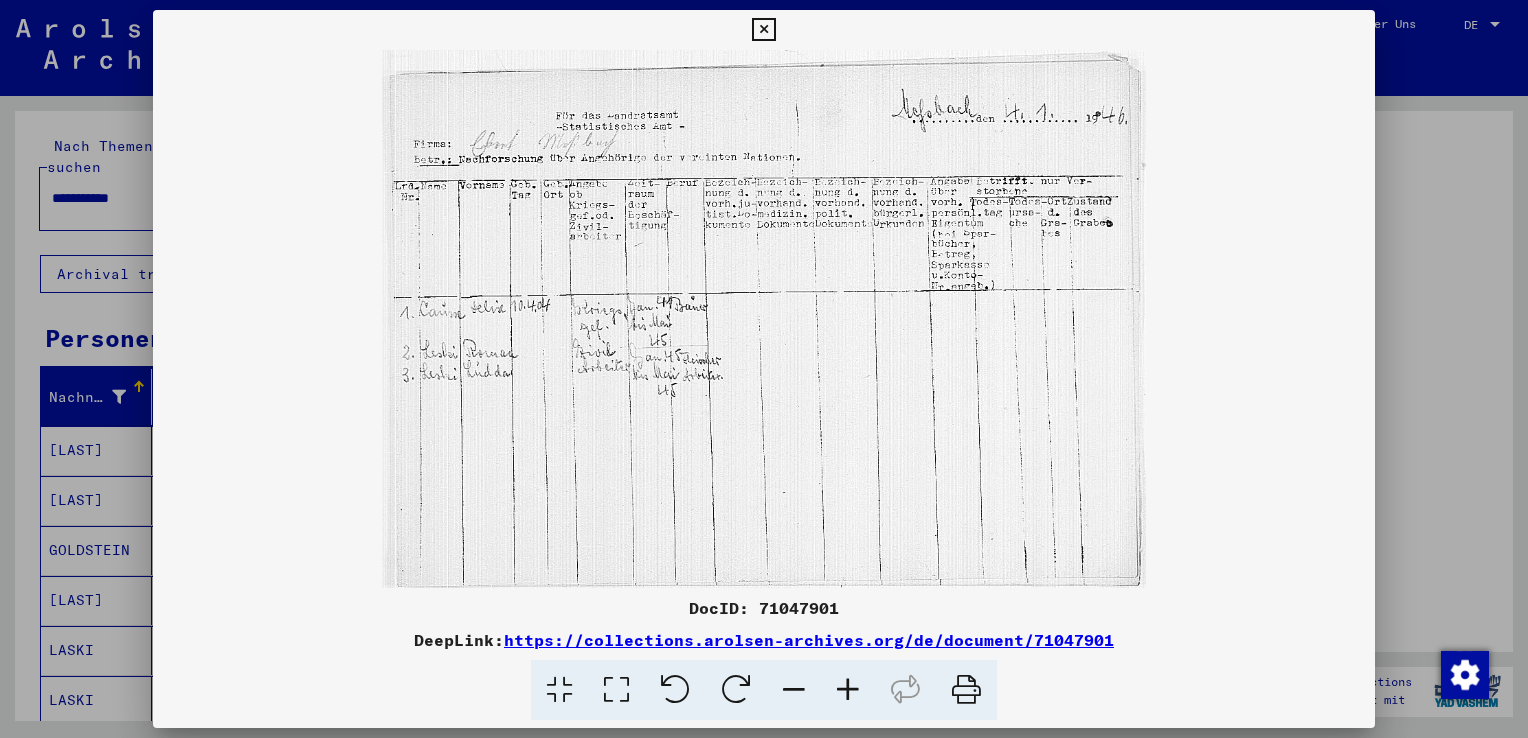 click at bounding box center [848, 690] 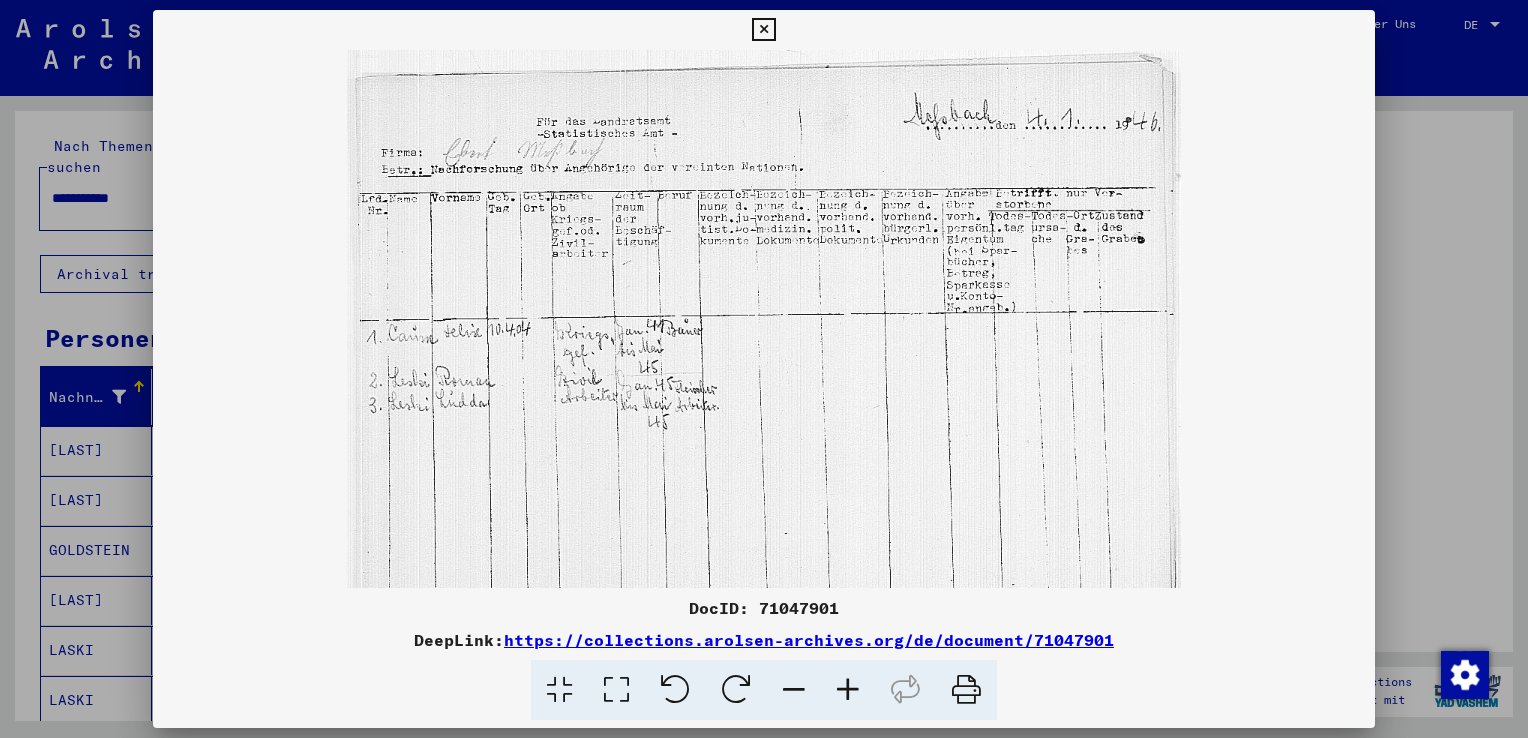 click at bounding box center (848, 690) 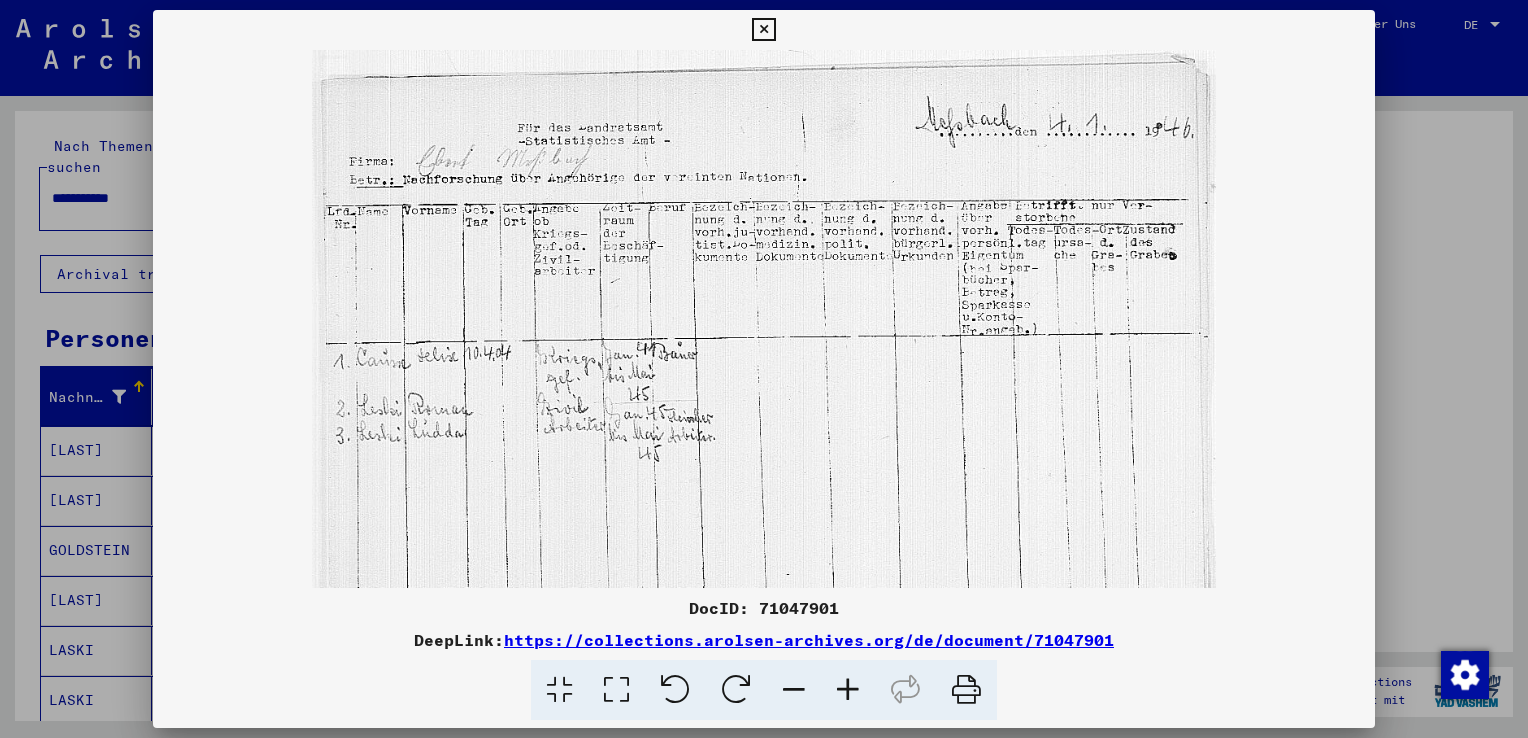 click at bounding box center (848, 690) 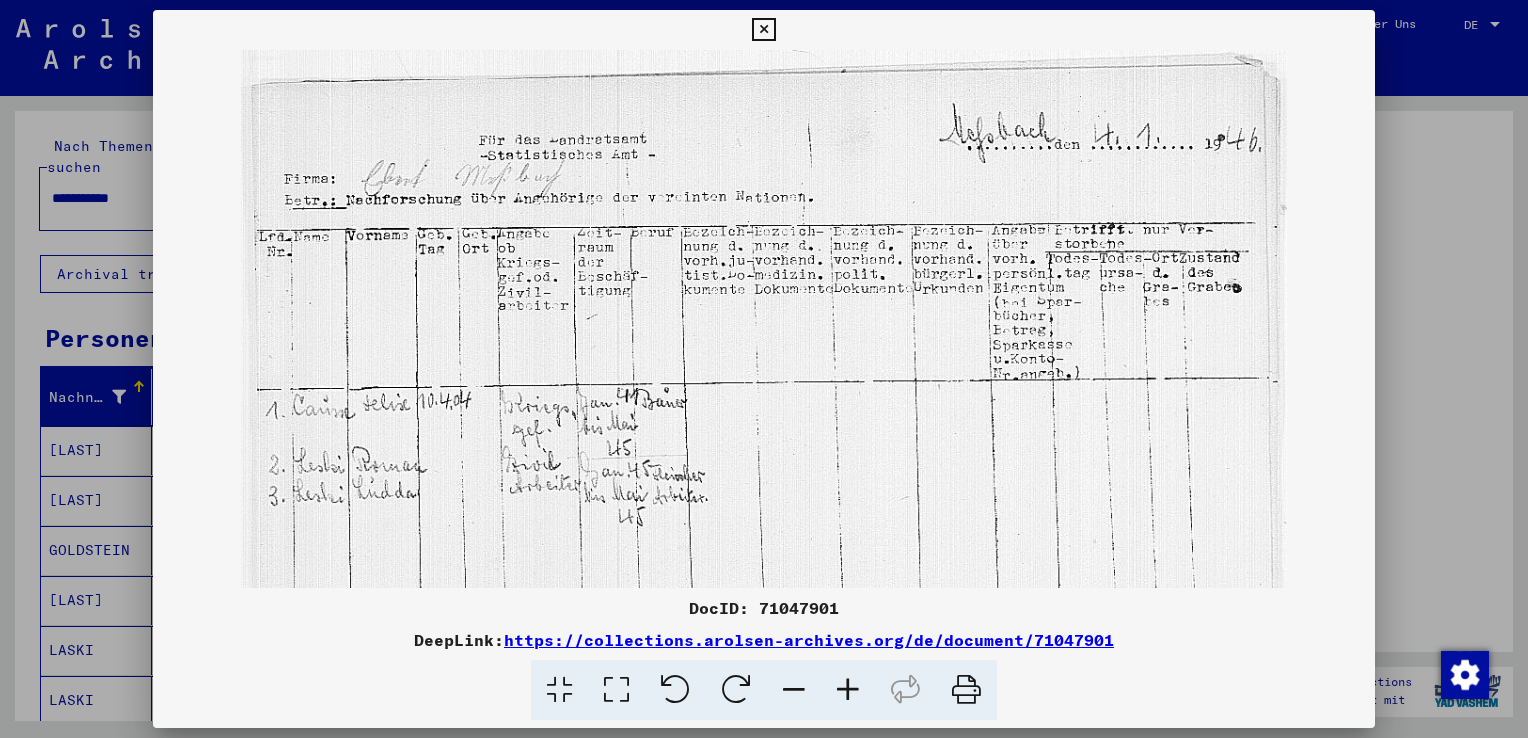 click at bounding box center [848, 690] 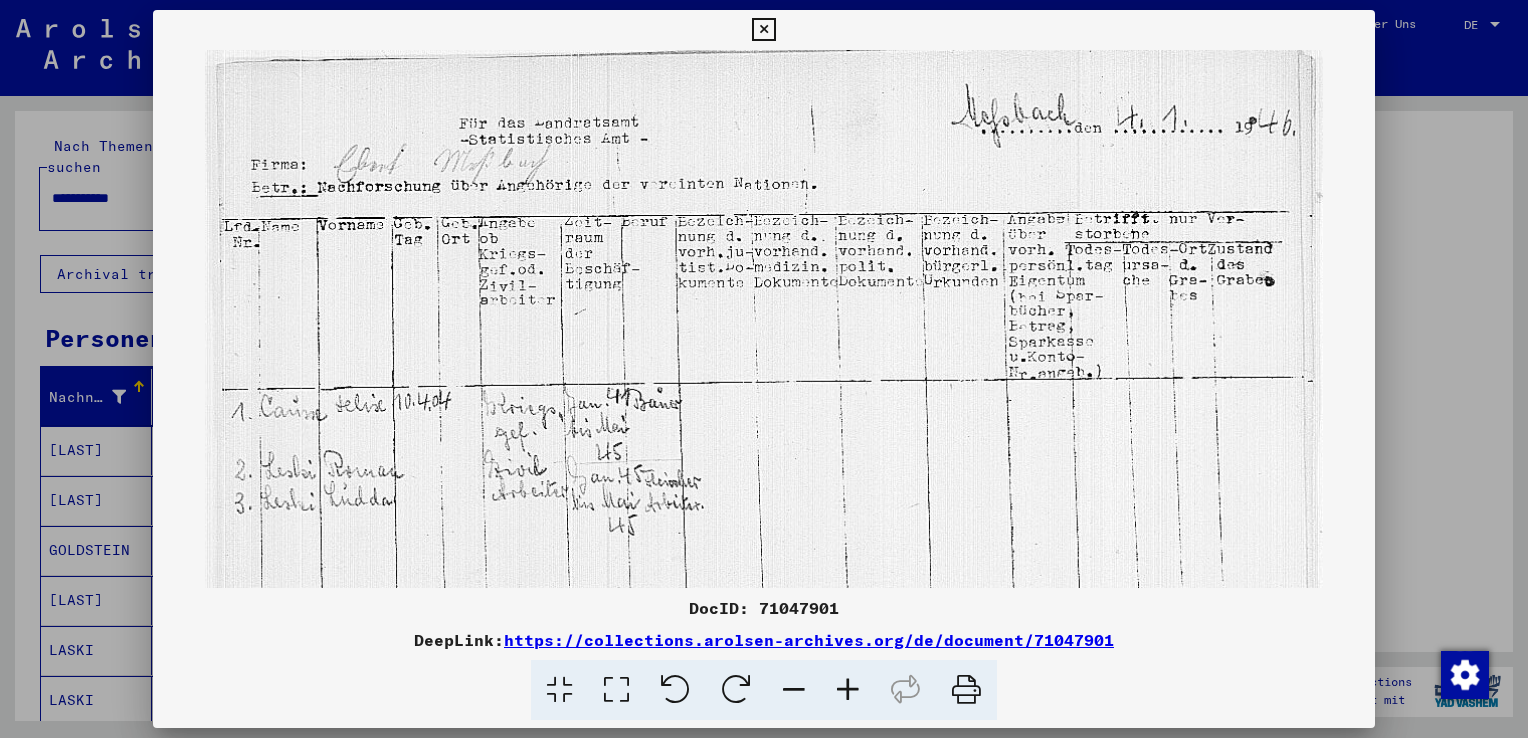 drag, startPoint x: 580, startPoint y: 406, endPoint x: 640, endPoint y: 381, distance: 65 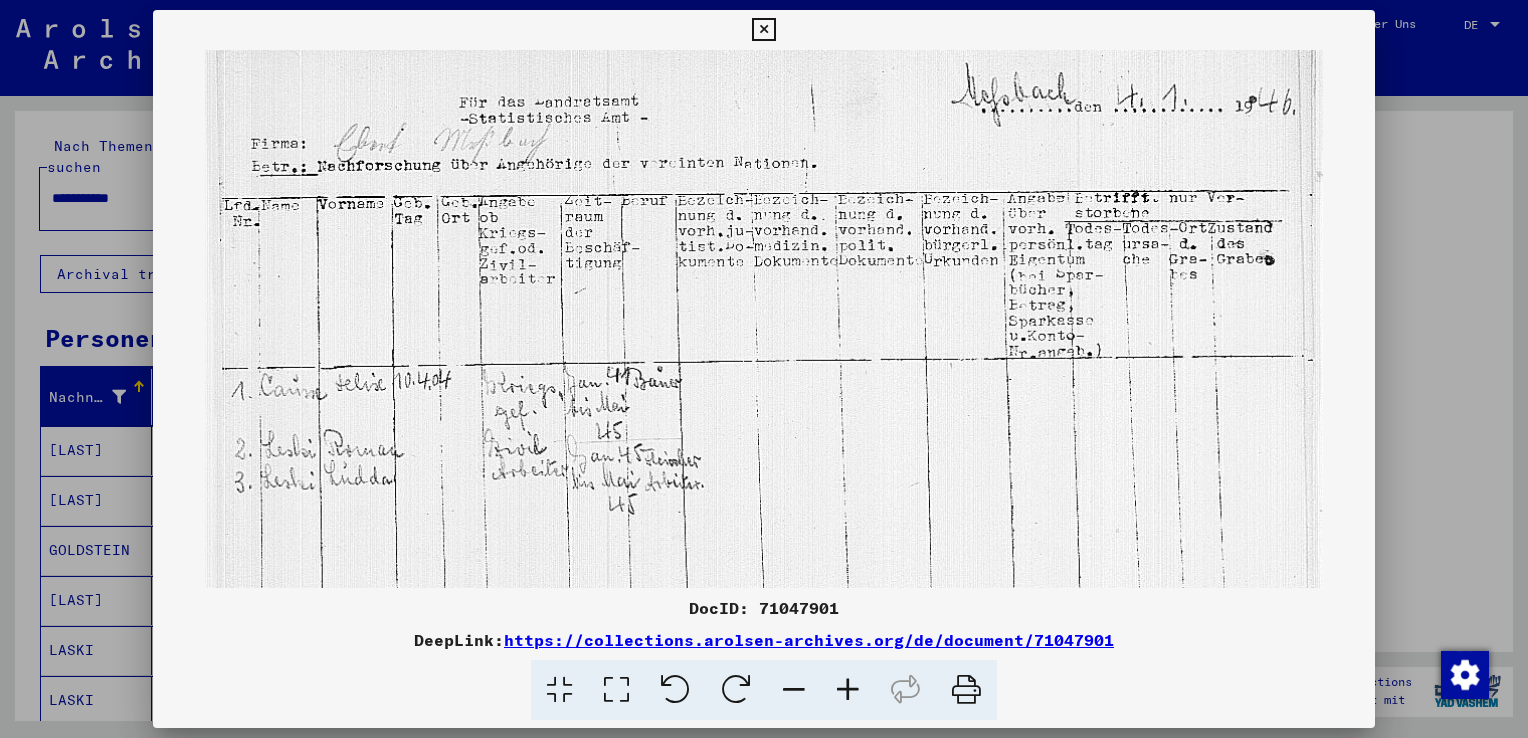 scroll, scrollTop: 47, scrollLeft: 0, axis: vertical 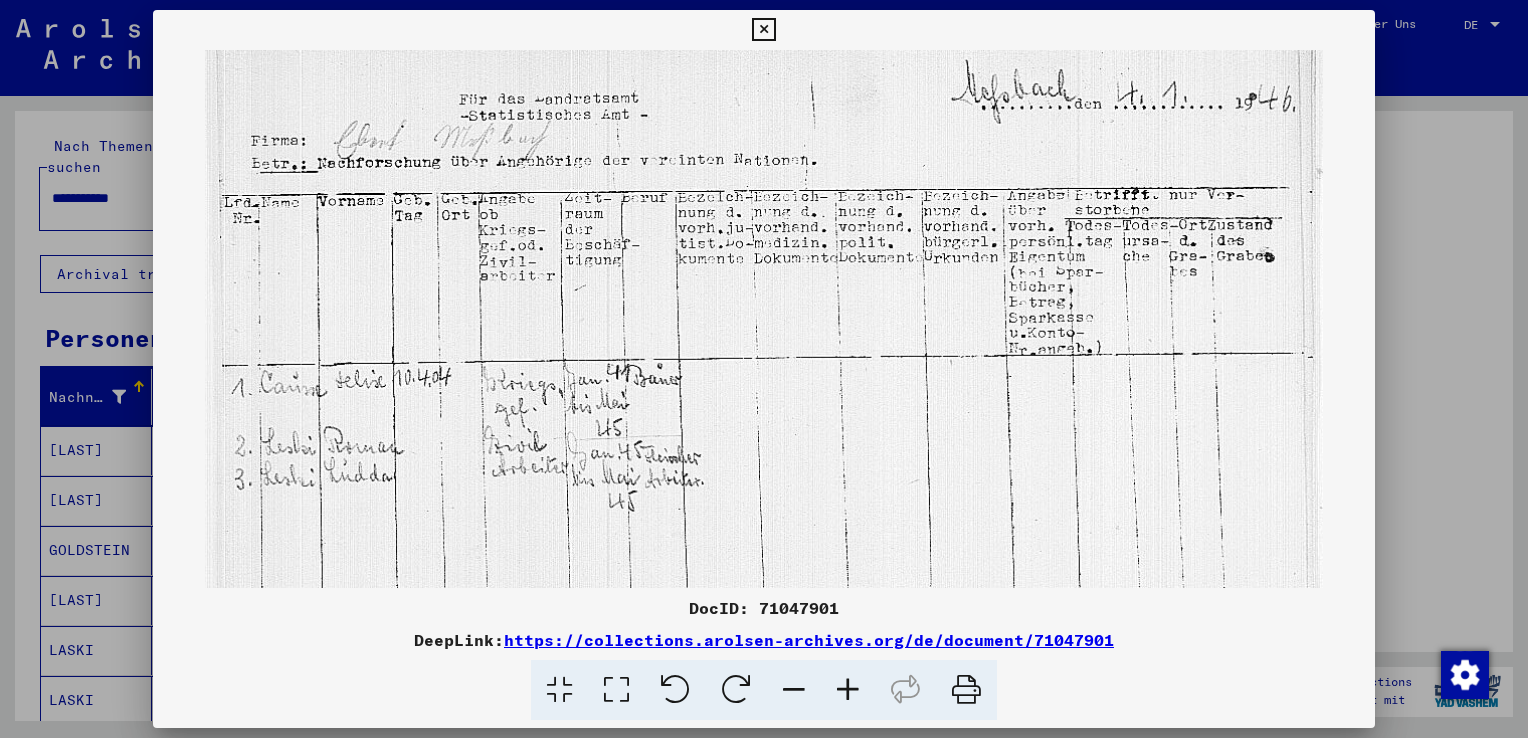 drag, startPoint x: 658, startPoint y: 357, endPoint x: 658, endPoint y: 335, distance: 22 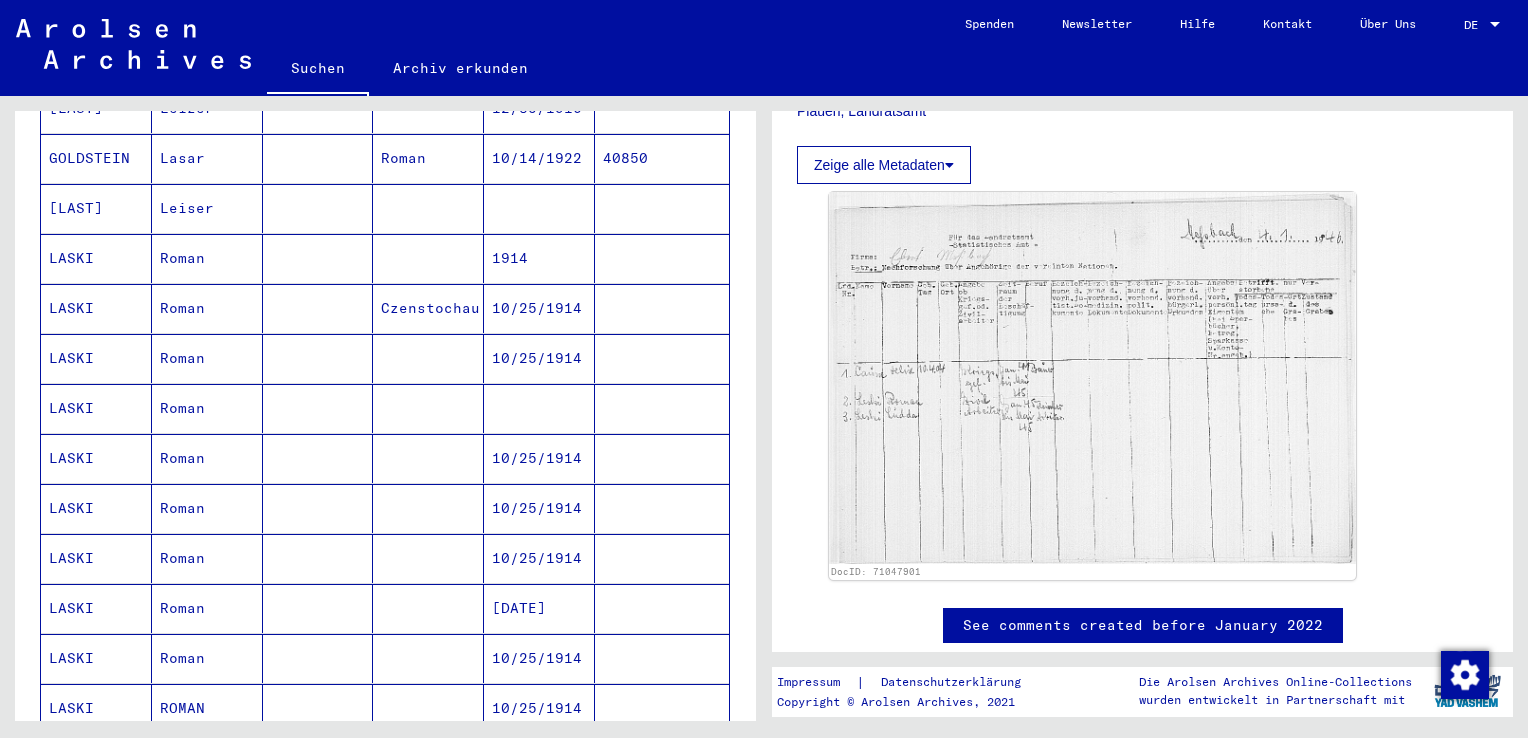scroll, scrollTop: 400, scrollLeft: 0, axis: vertical 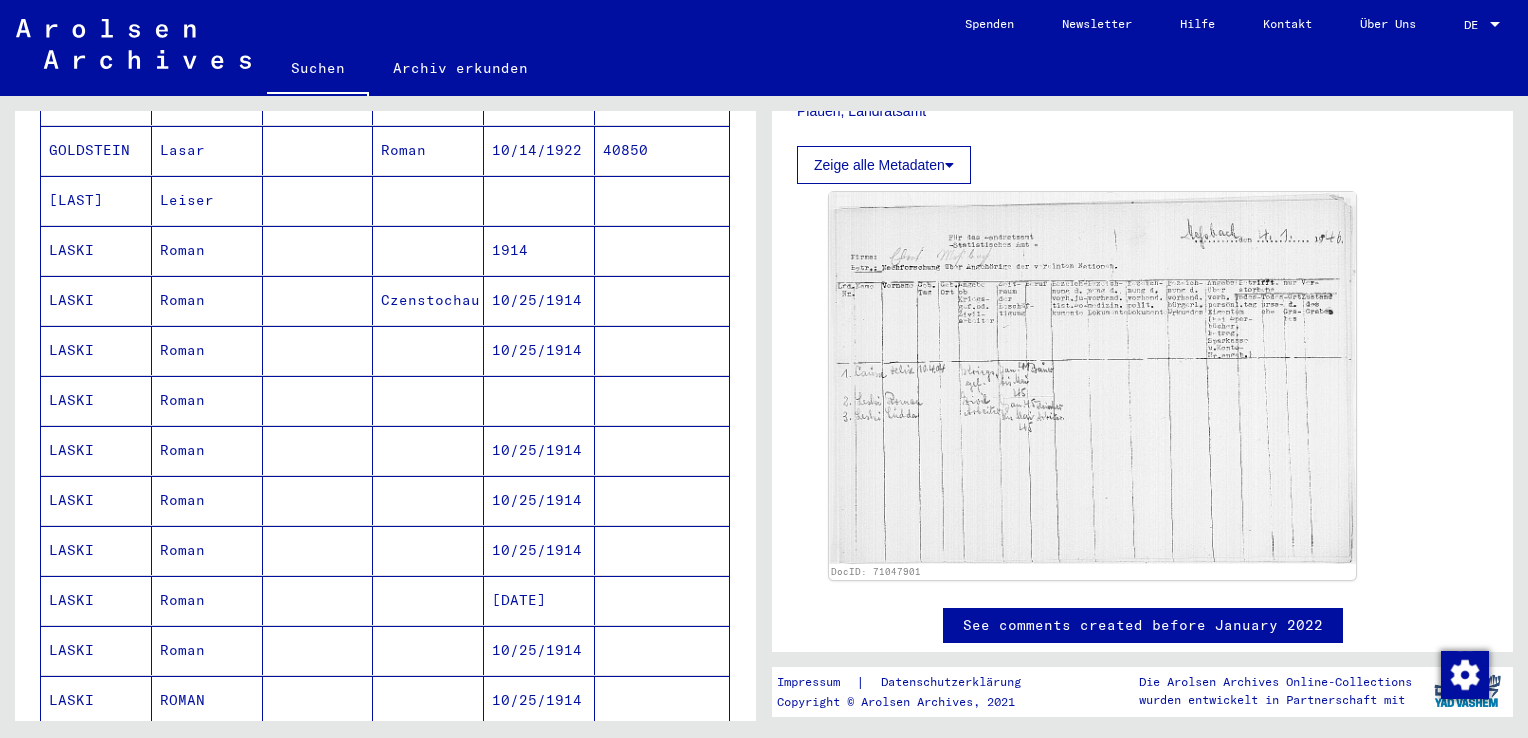 click on "Czenstochau" at bounding box center (428, 350) 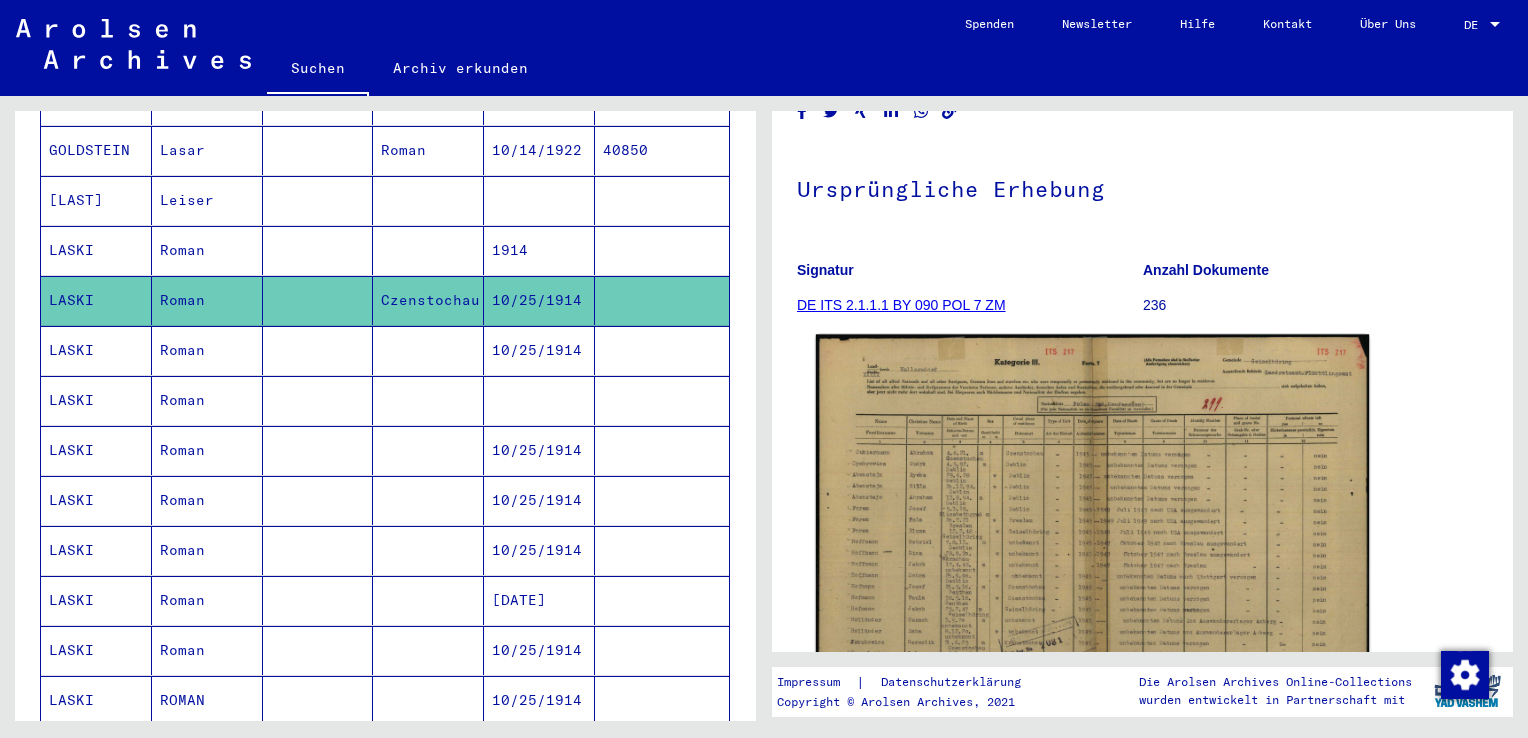 scroll, scrollTop: 200, scrollLeft: 0, axis: vertical 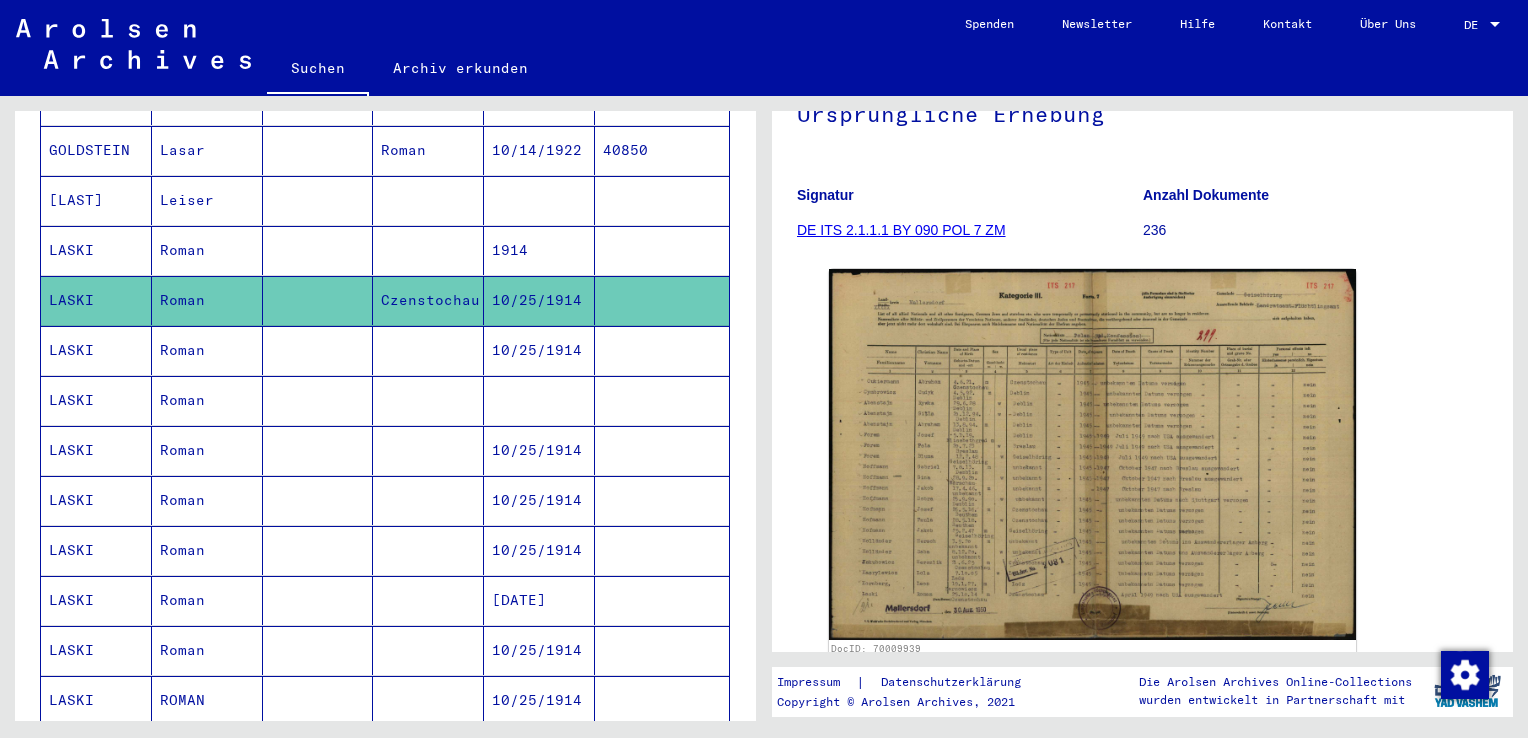 click on "10/25/1914" at bounding box center [539, 400] 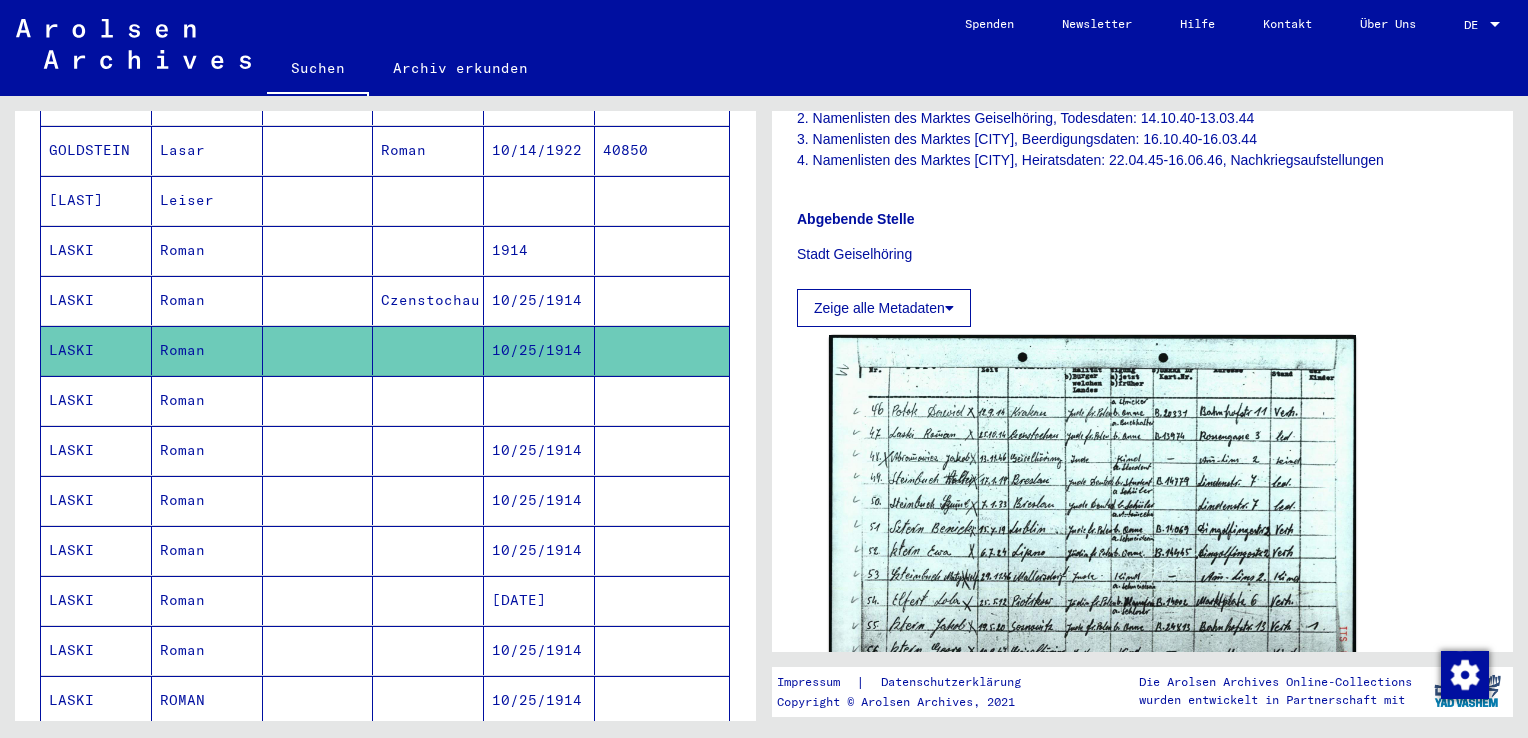 scroll, scrollTop: 600, scrollLeft: 0, axis: vertical 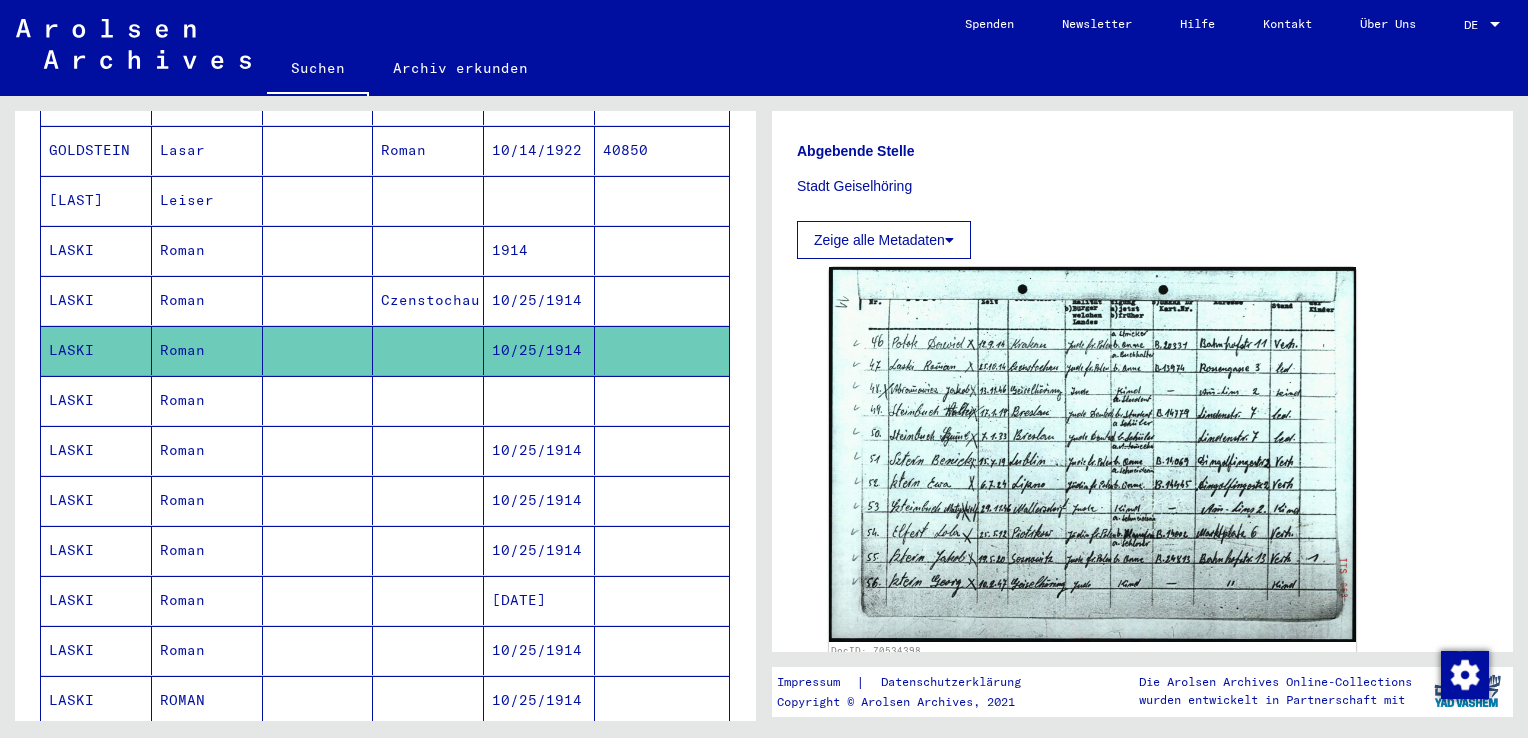 click at bounding box center [539, 450] 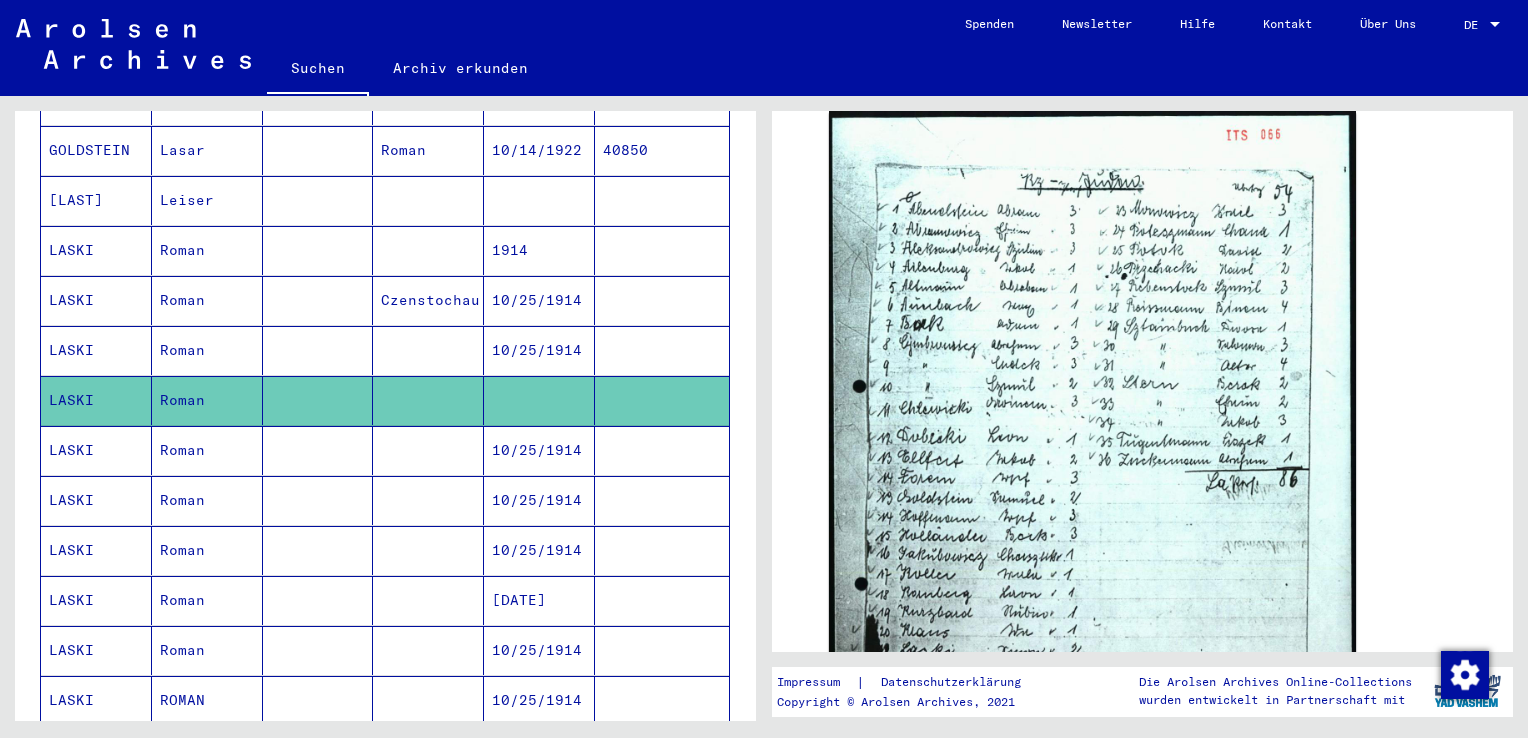 scroll, scrollTop: 800, scrollLeft: 0, axis: vertical 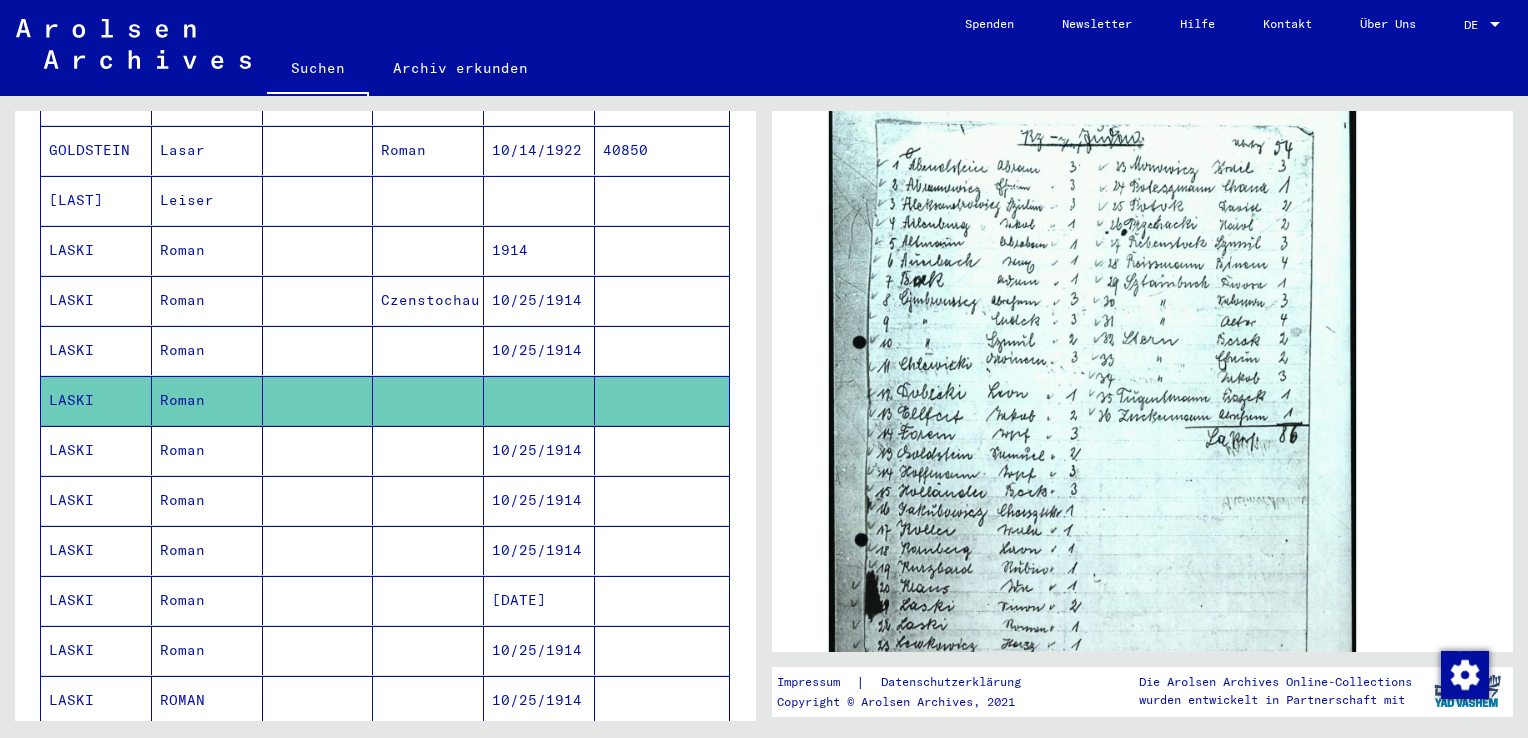 click at bounding box center [428, 400] 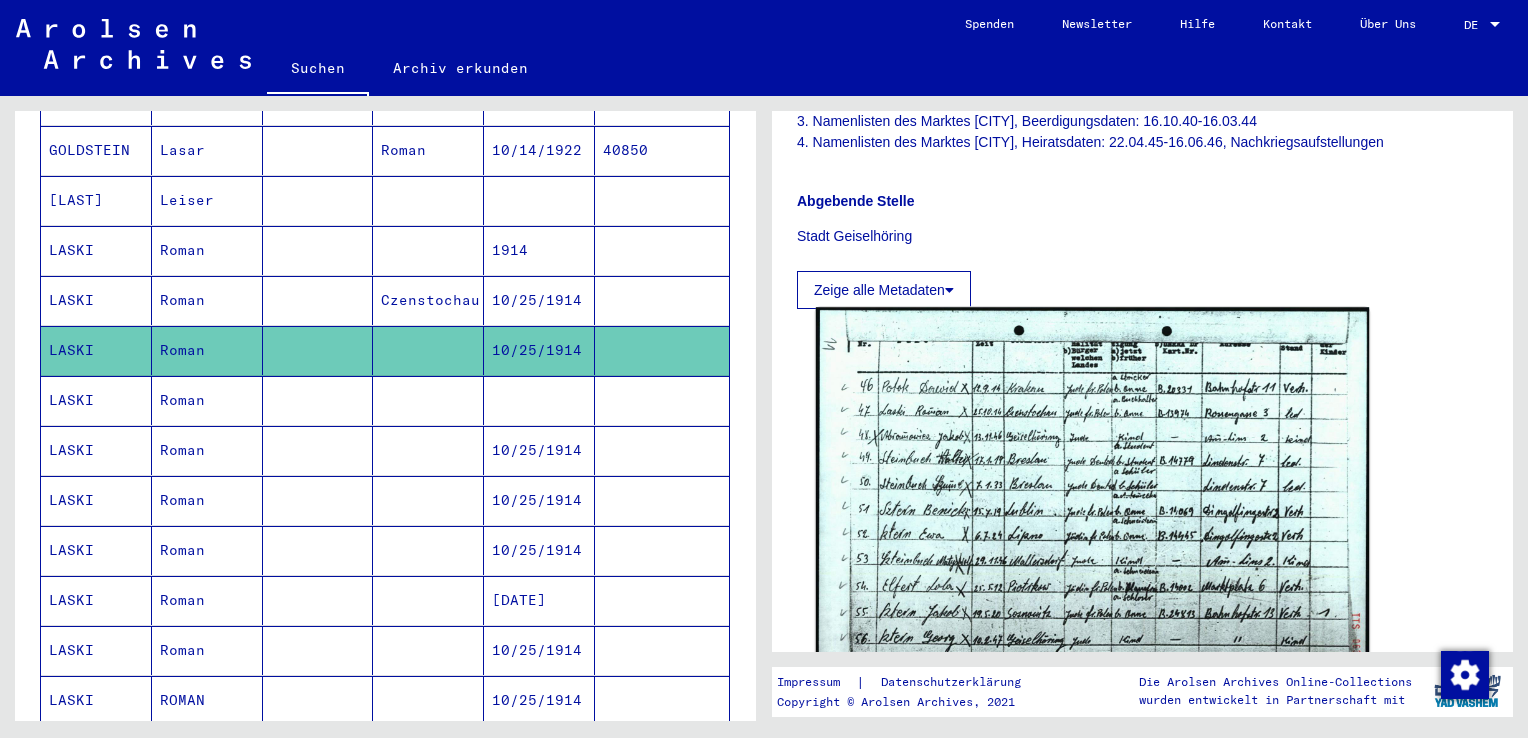 scroll, scrollTop: 600, scrollLeft: 0, axis: vertical 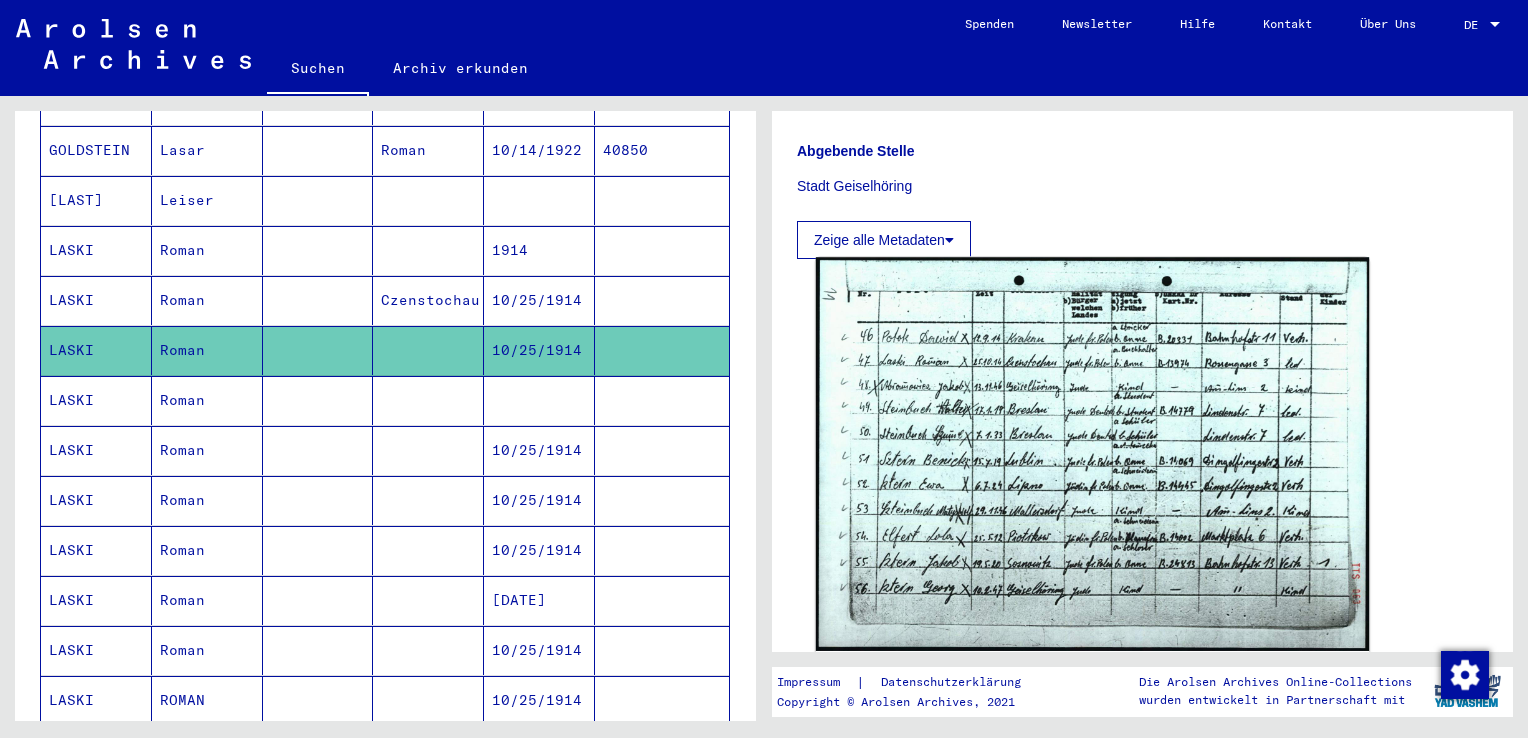 click 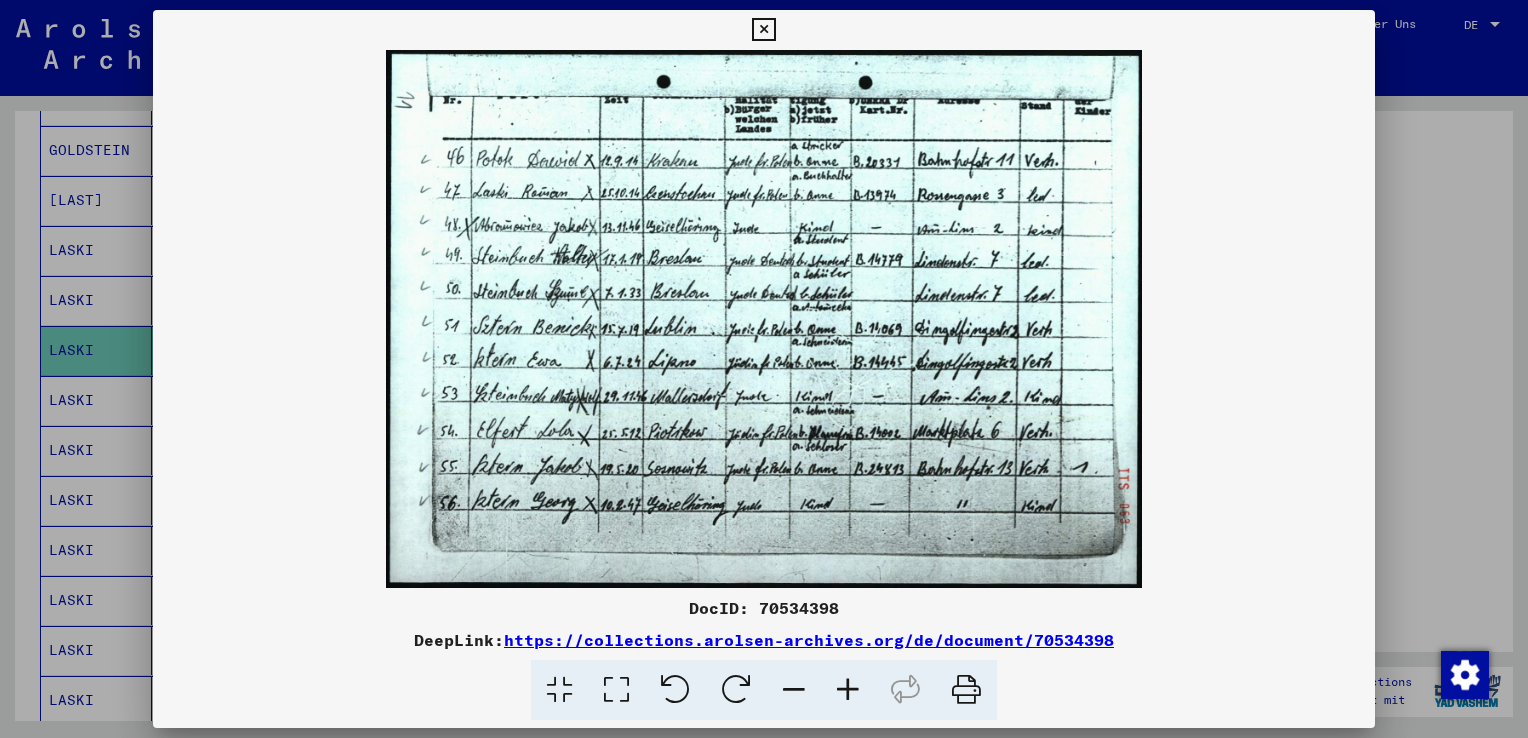 click at bounding box center (764, 369) 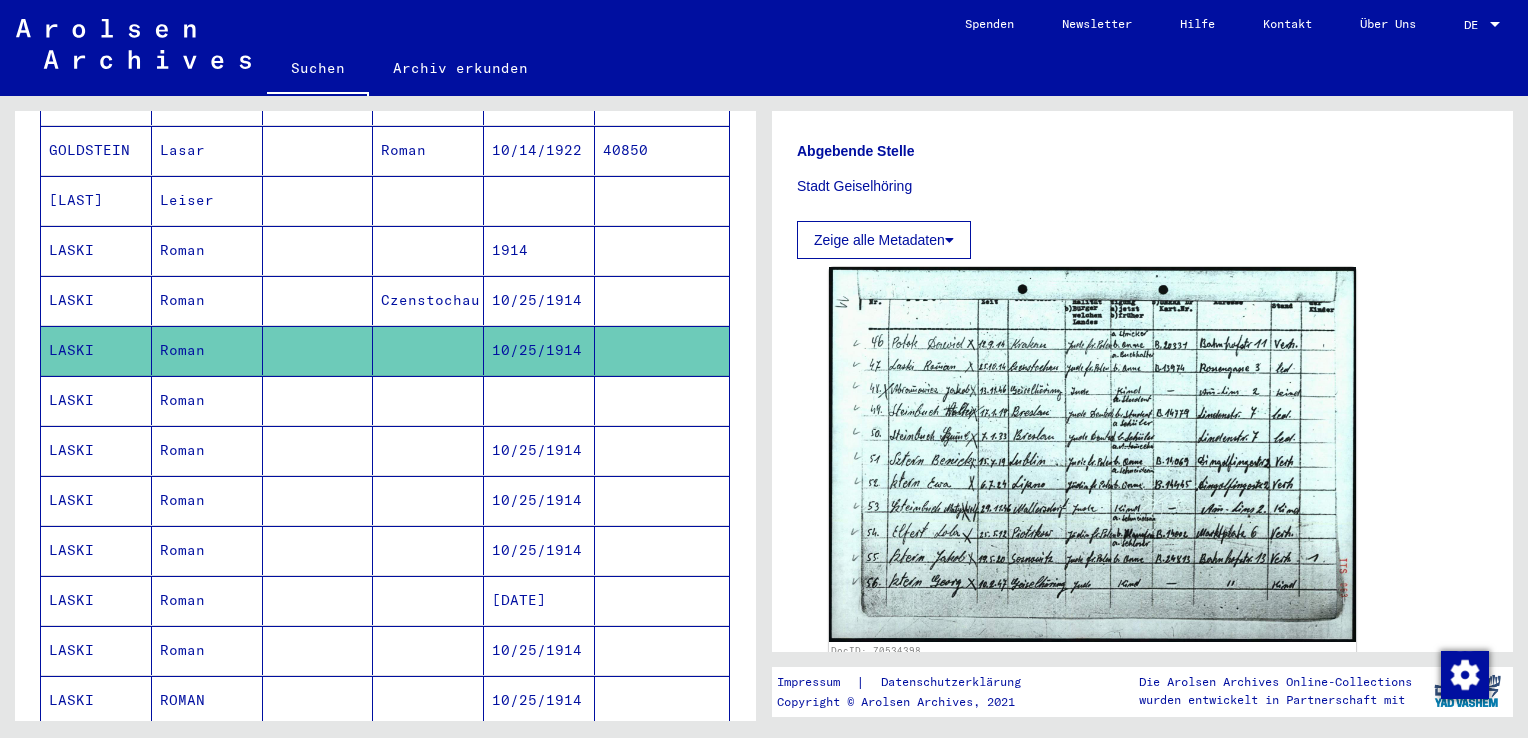 click at bounding box center [428, 450] 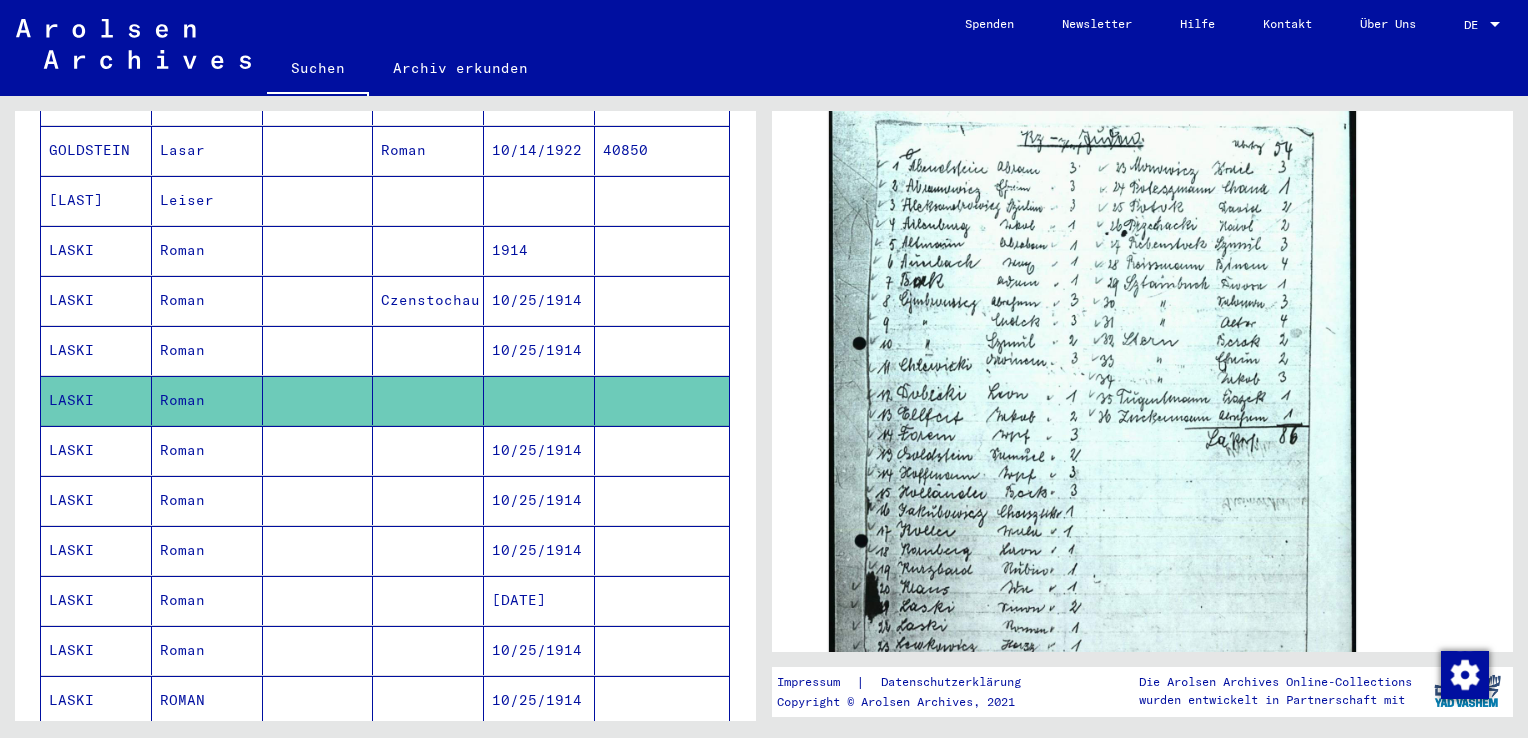 scroll, scrollTop: 800, scrollLeft: 0, axis: vertical 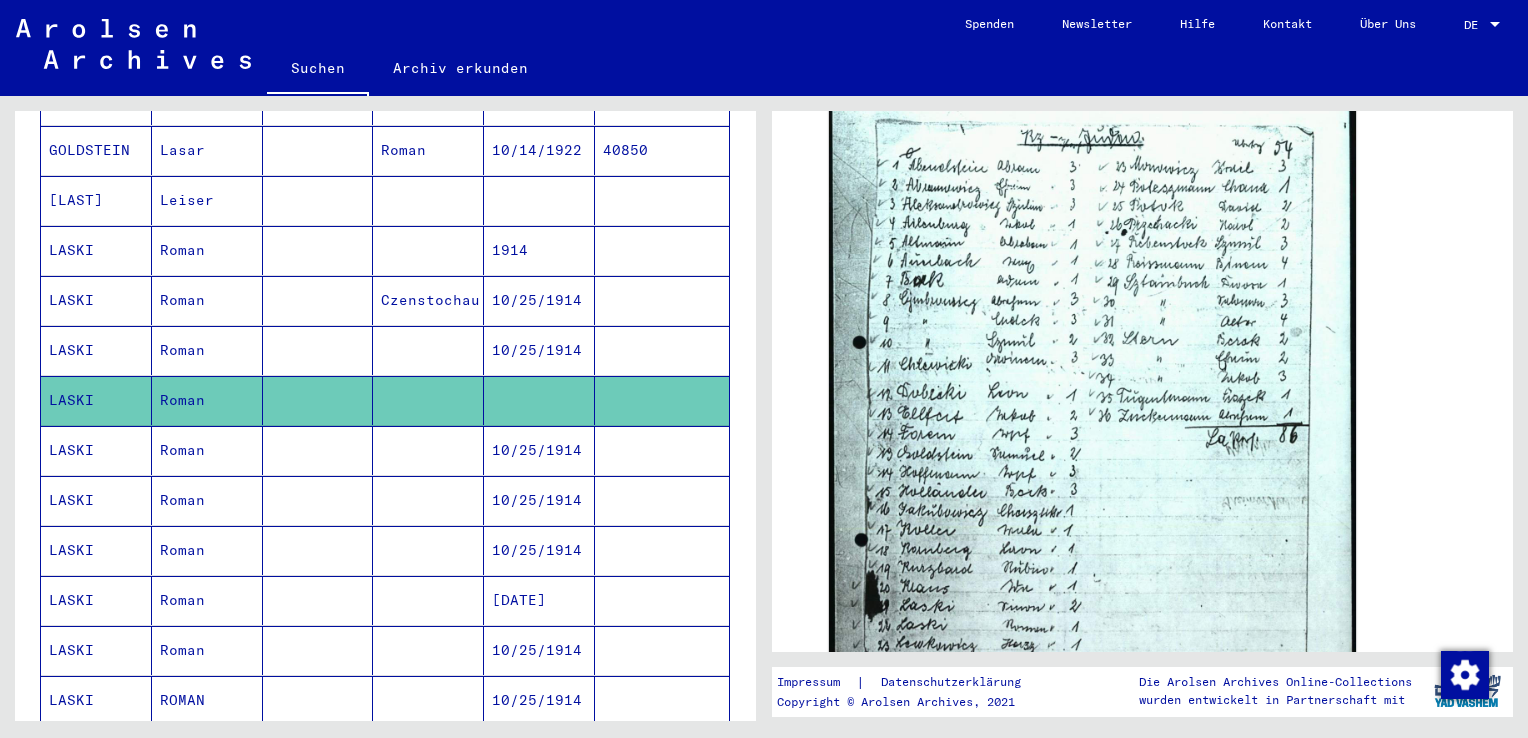 click at bounding box center (428, 500) 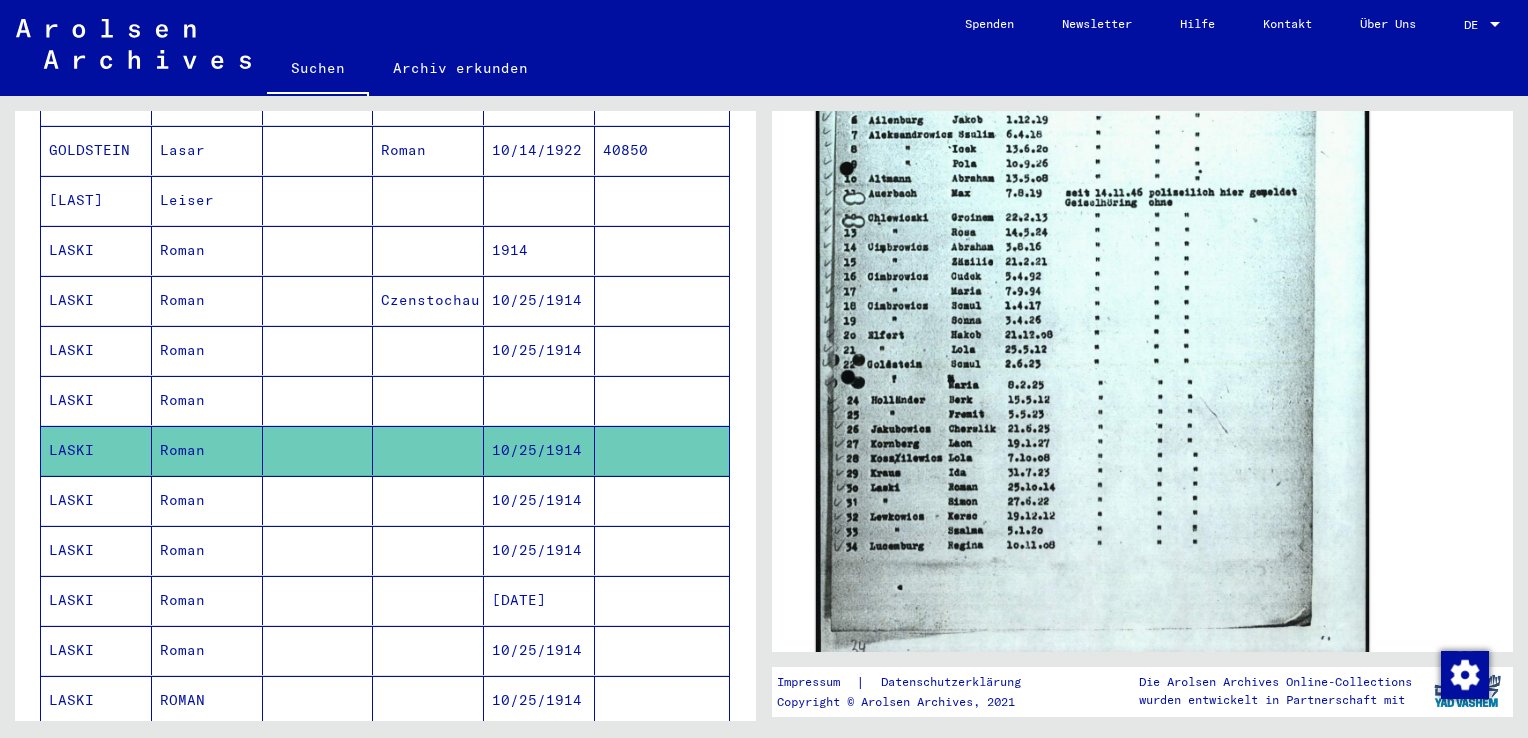 scroll, scrollTop: 1000, scrollLeft: 0, axis: vertical 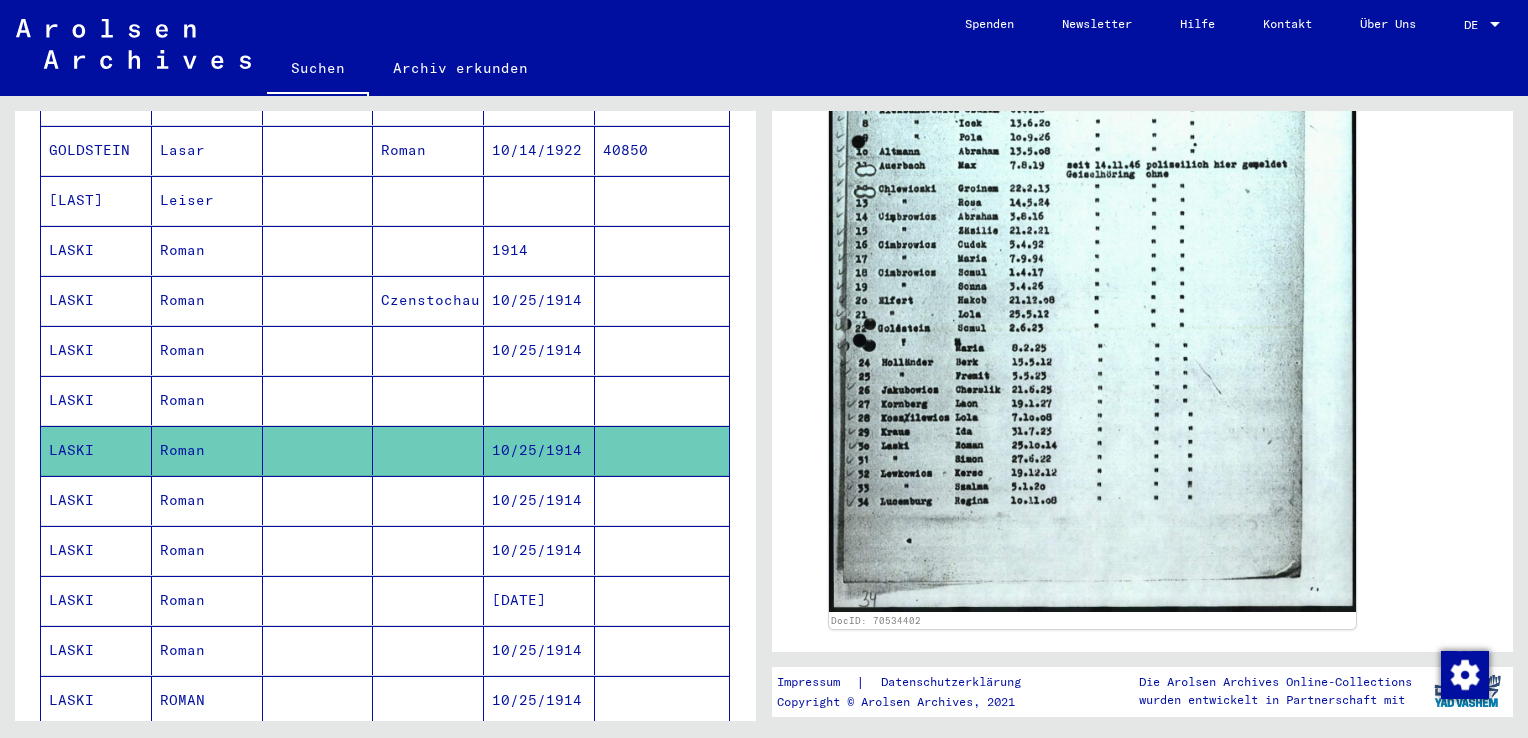 click on "10/25/1914" at bounding box center (539, 550) 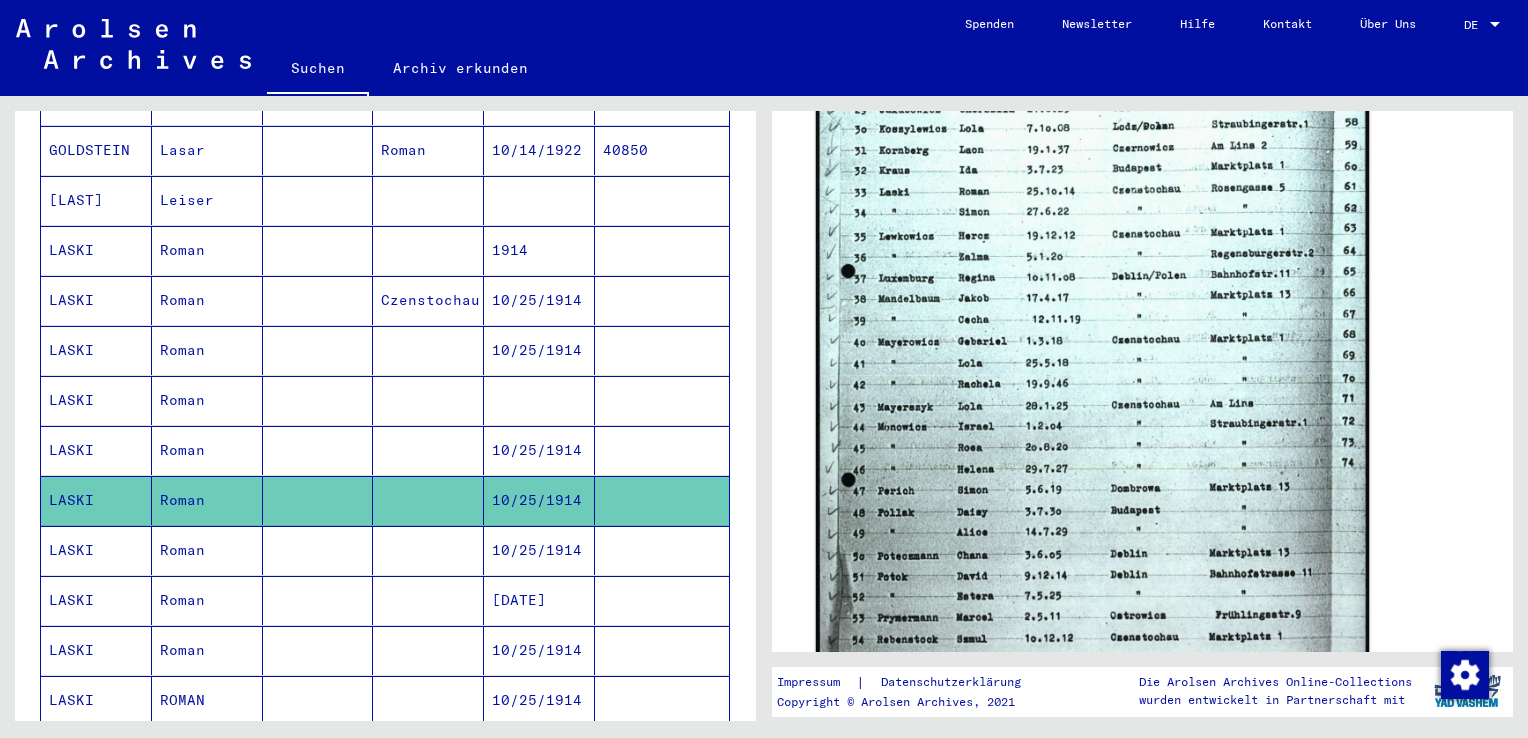 scroll, scrollTop: 800, scrollLeft: 0, axis: vertical 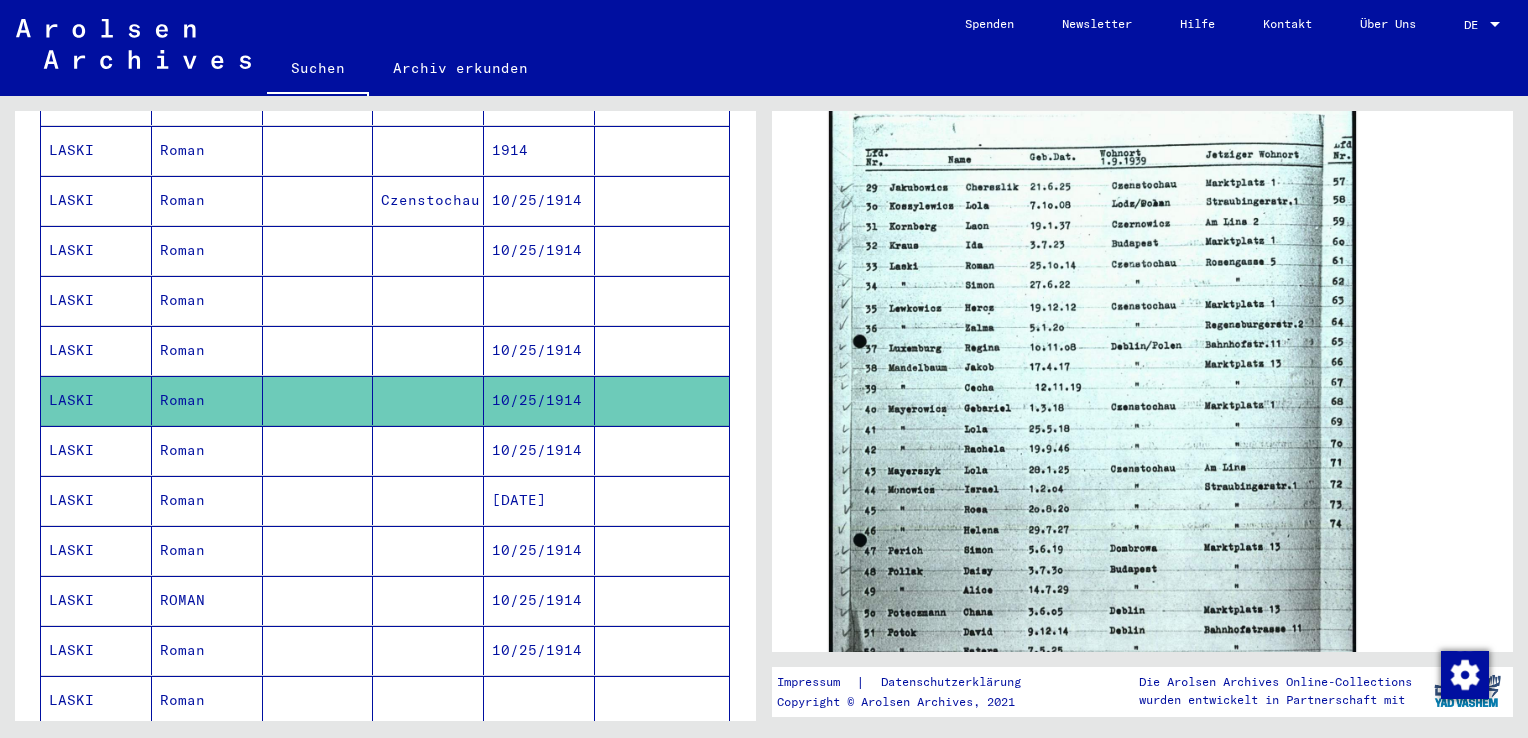 click at bounding box center (428, 500) 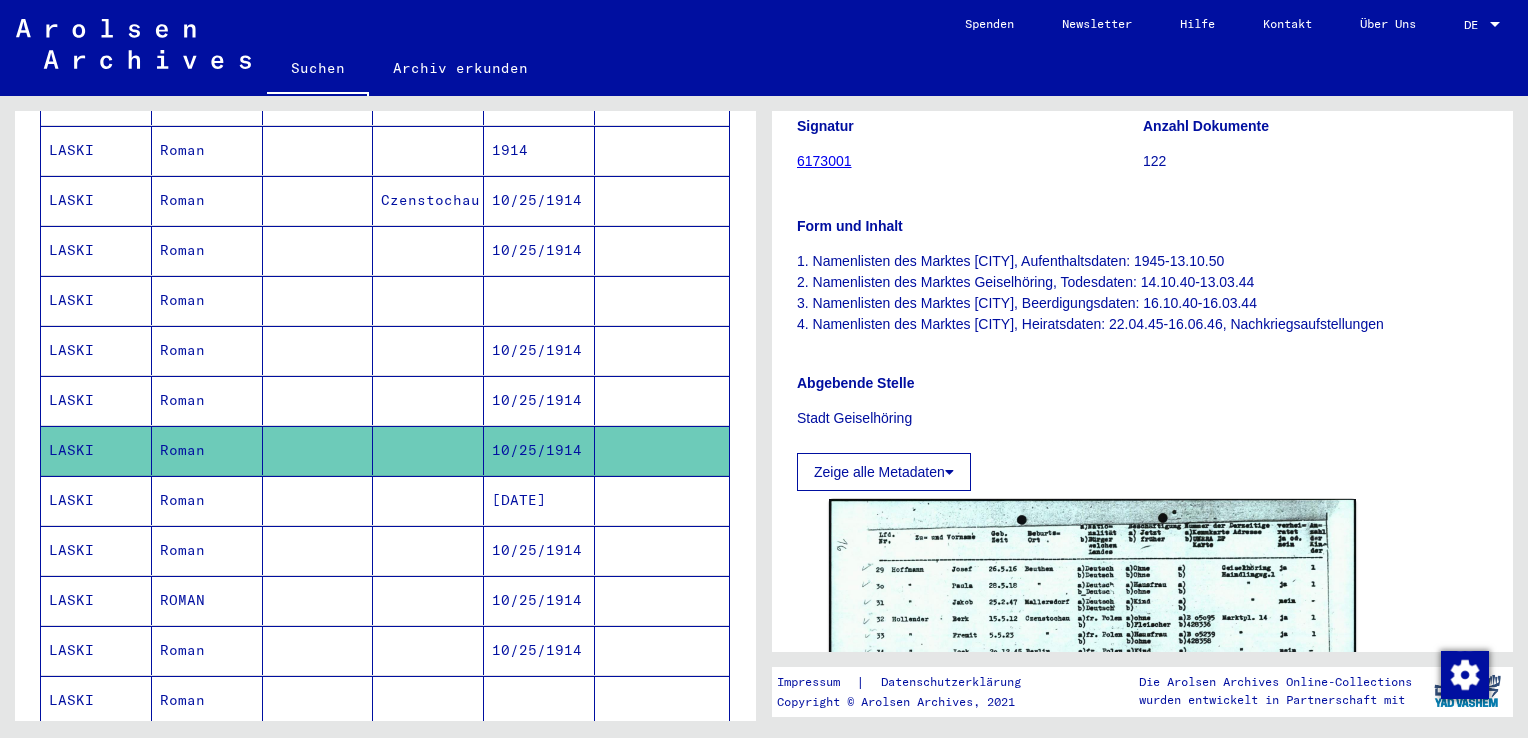 scroll, scrollTop: 600, scrollLeft: 0, axis: vertical 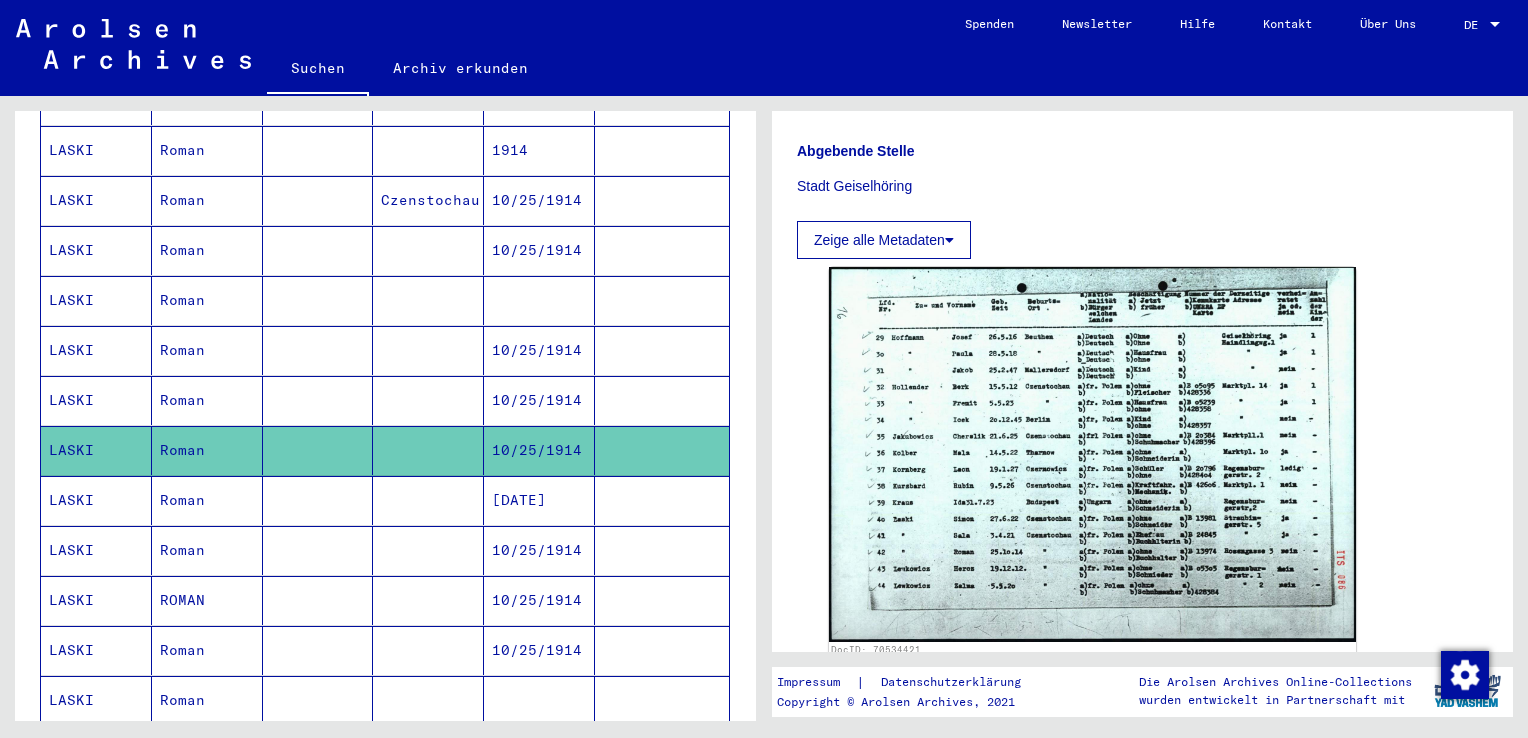 click on "[DATE]" at bounding box center (539, 550) 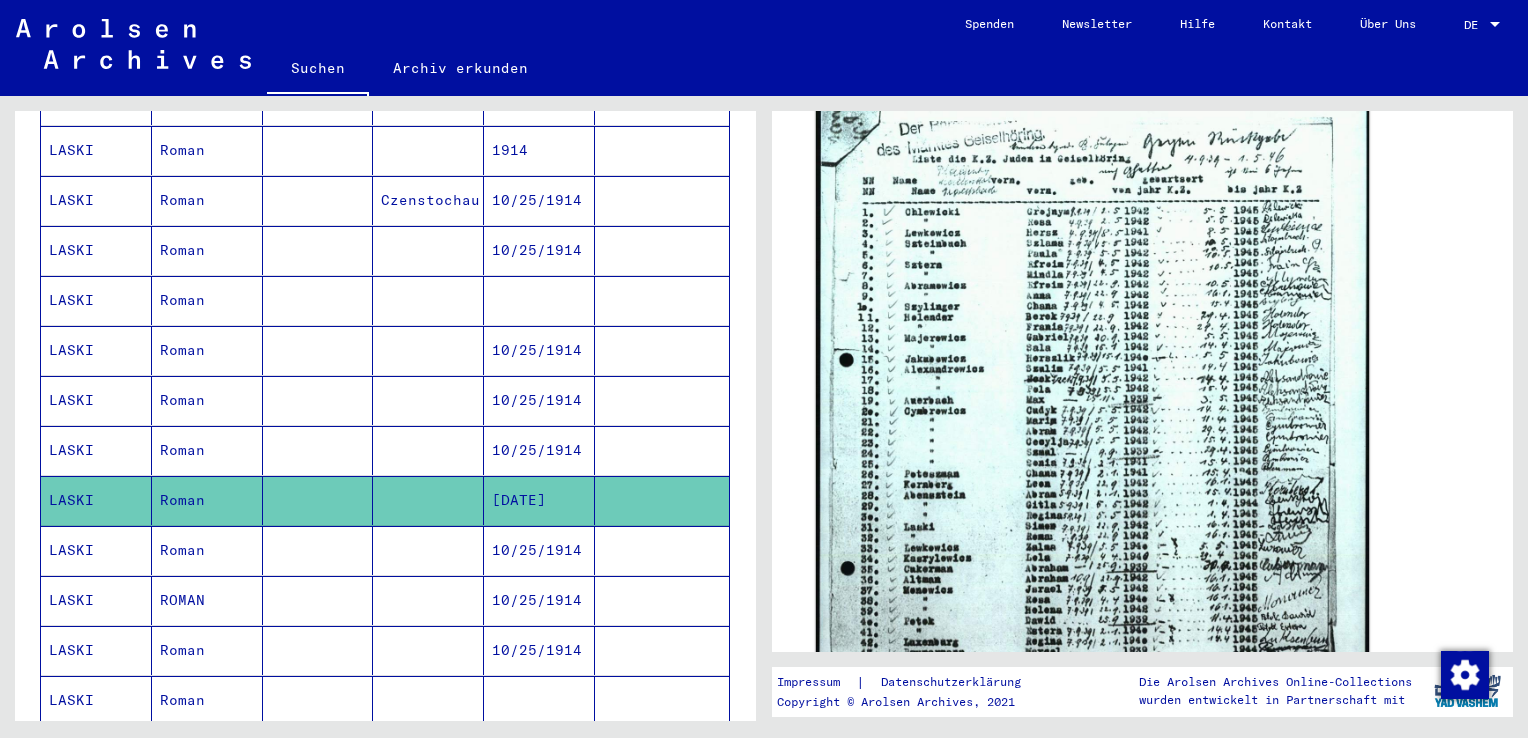 scroll, scrollTop: 800, scrollLeft: 0, axis: vertical 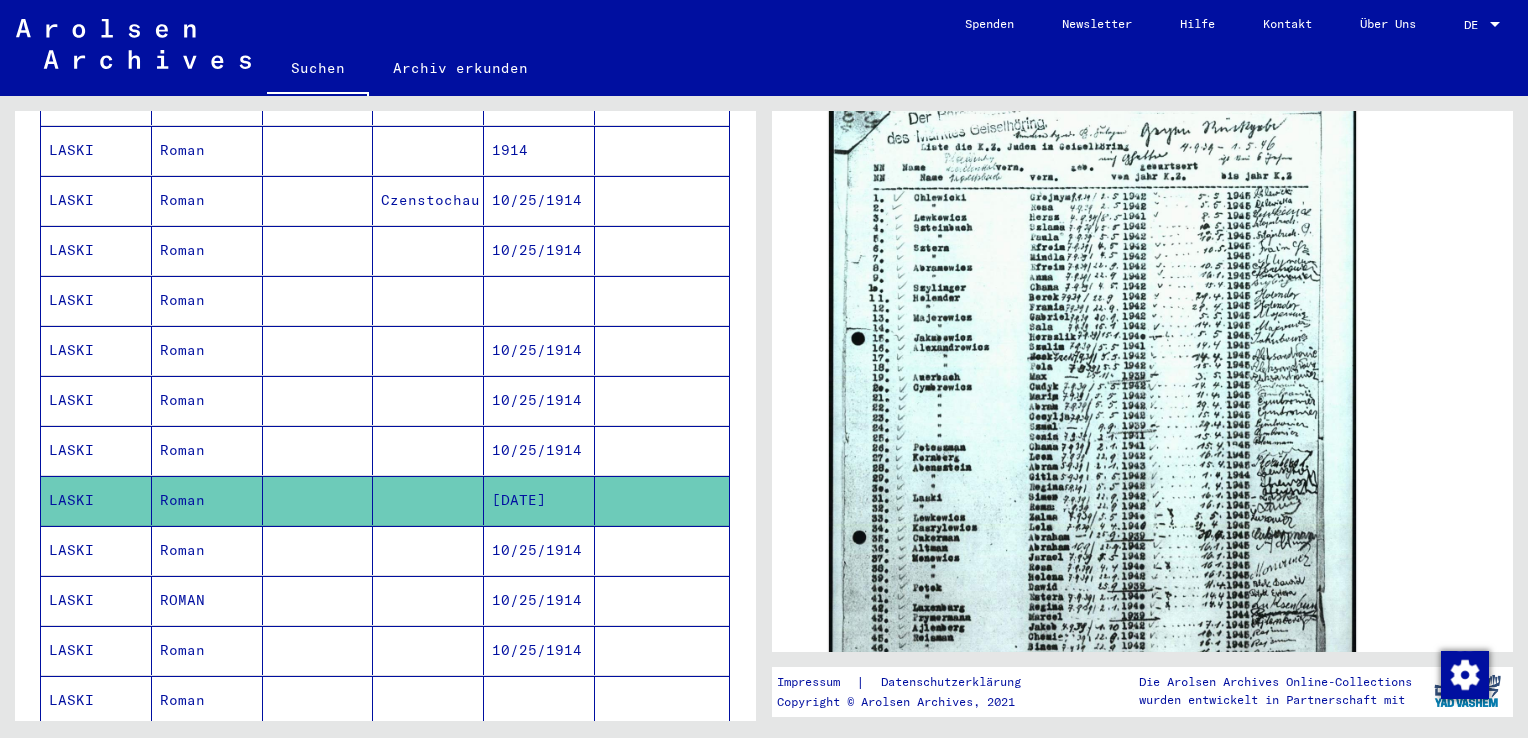 click on "10/25/1914" at bounding box center [539, 500] 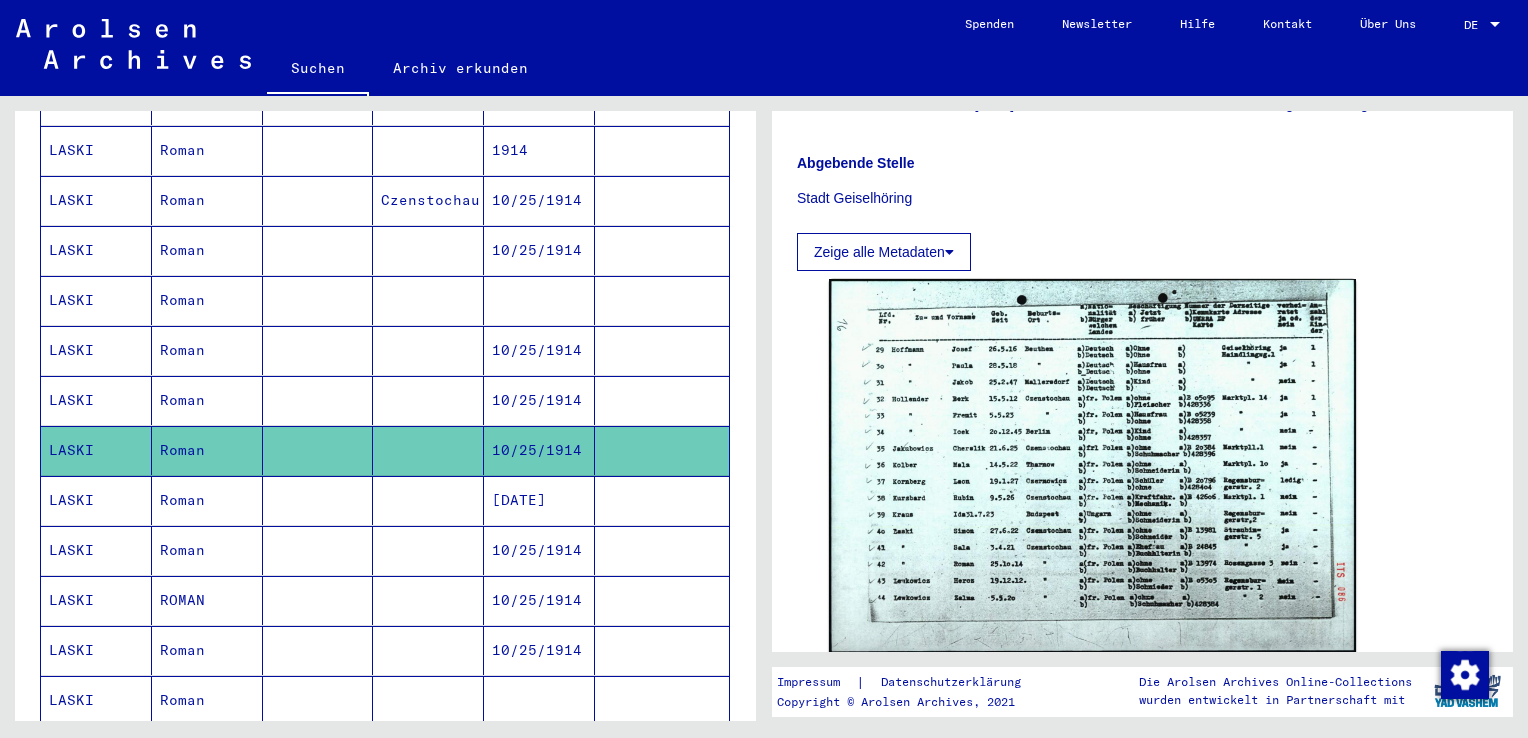 scroll, scrollTop: 600, scrollLeft: 0, axis: vertical 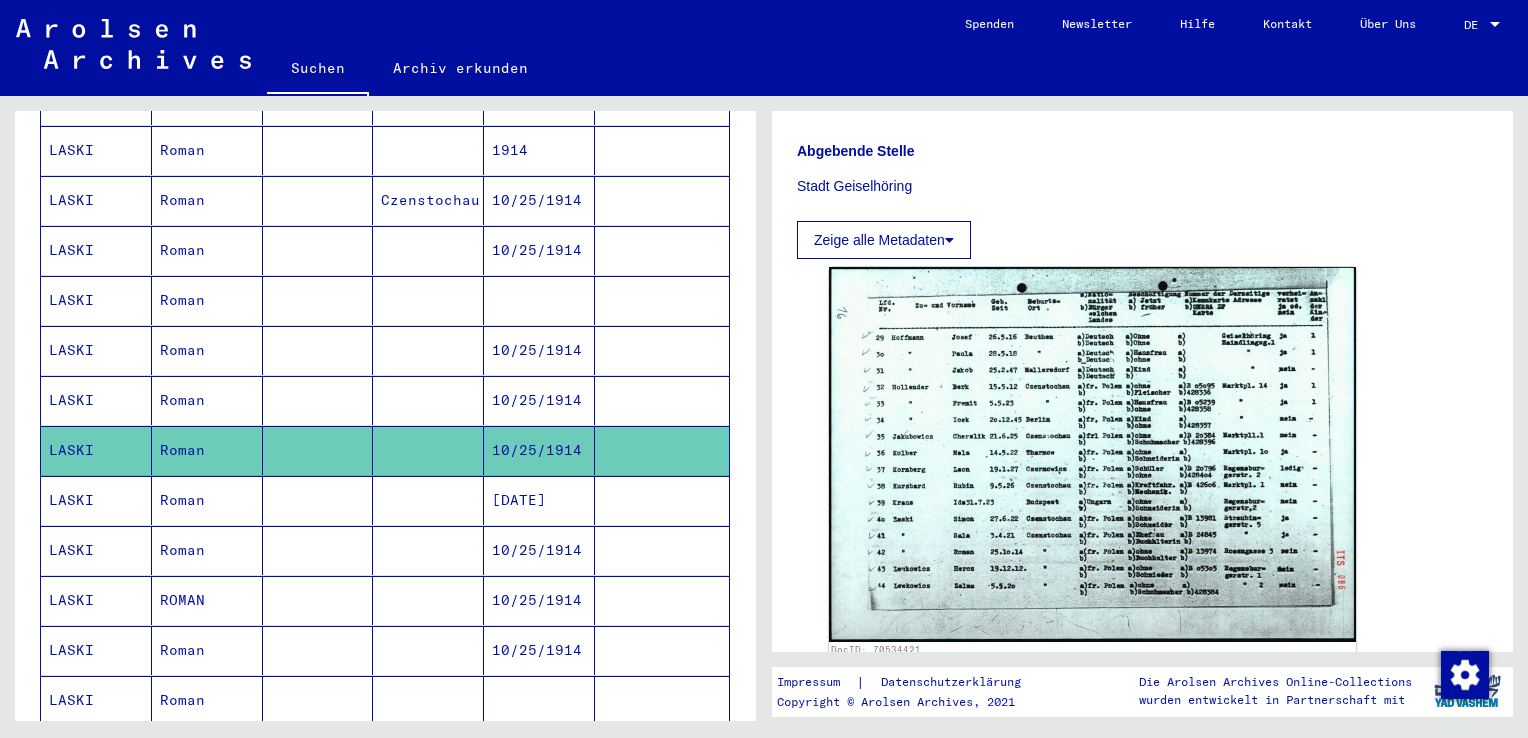 click on "10/25/1914" at bounding box center [539, 400] 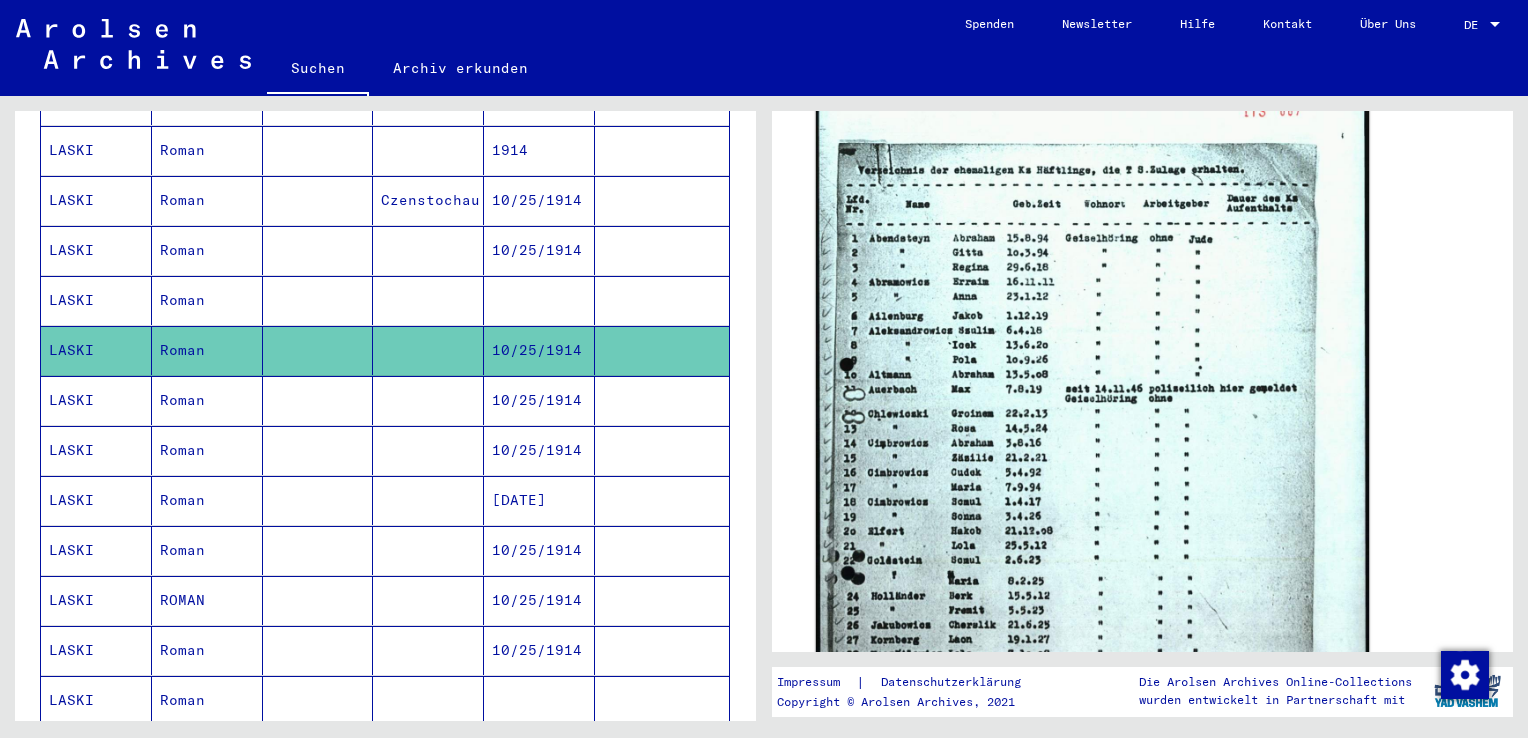 scroll, scrollTop: 800, scrollLeft: 0, axis: vertical 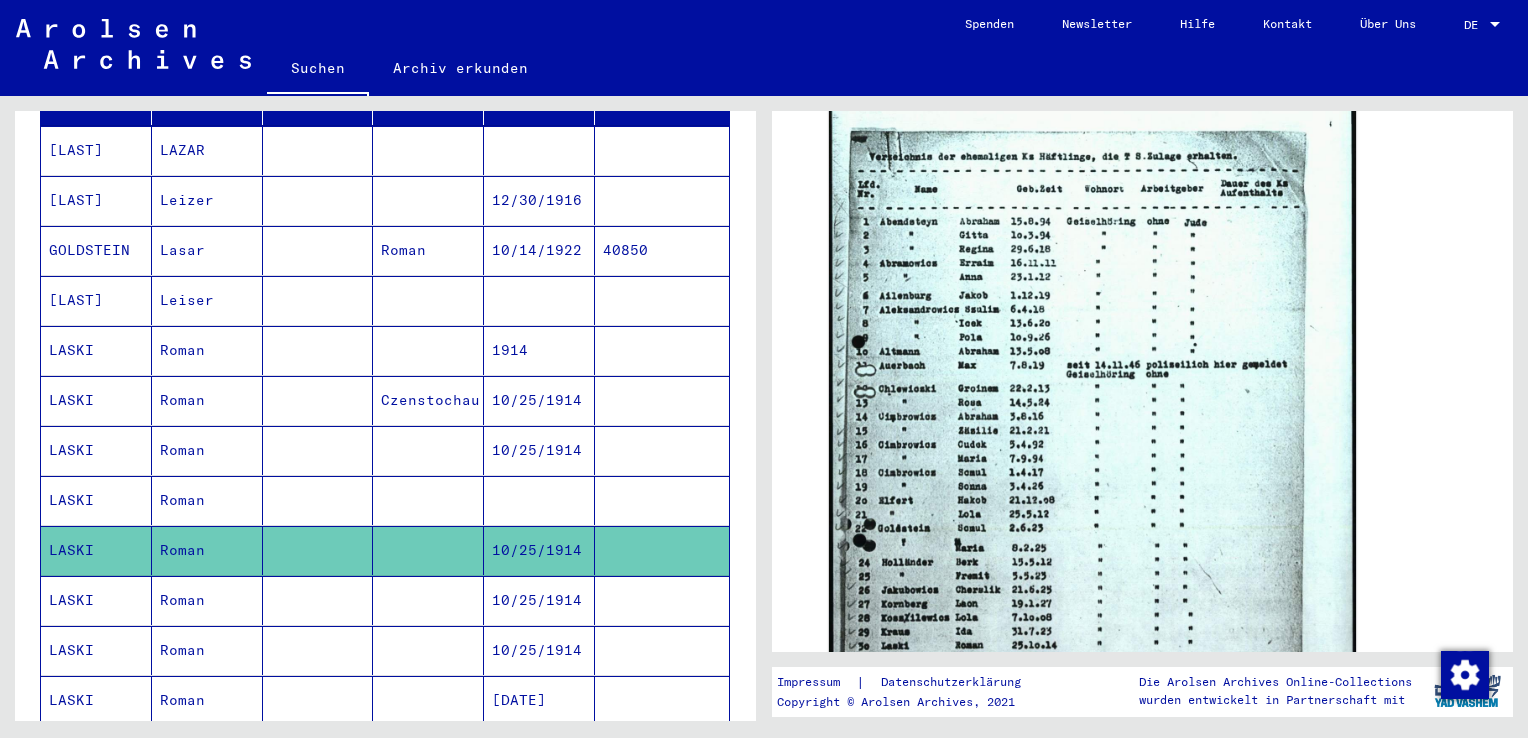 click on "1914" at bounding box center [539, 400] 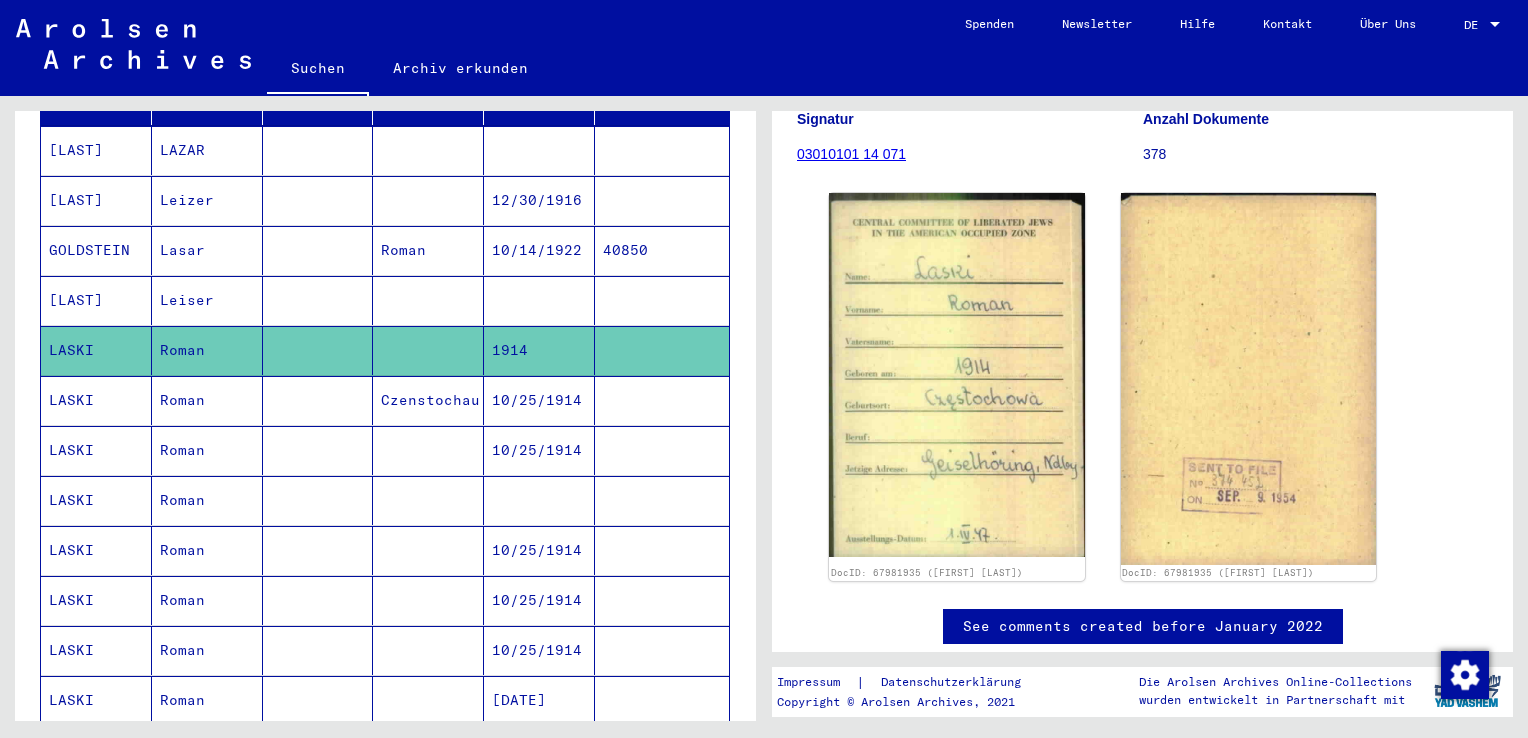 scroll, scrollTop: 300, scrollLeft: 0, axis: vertical 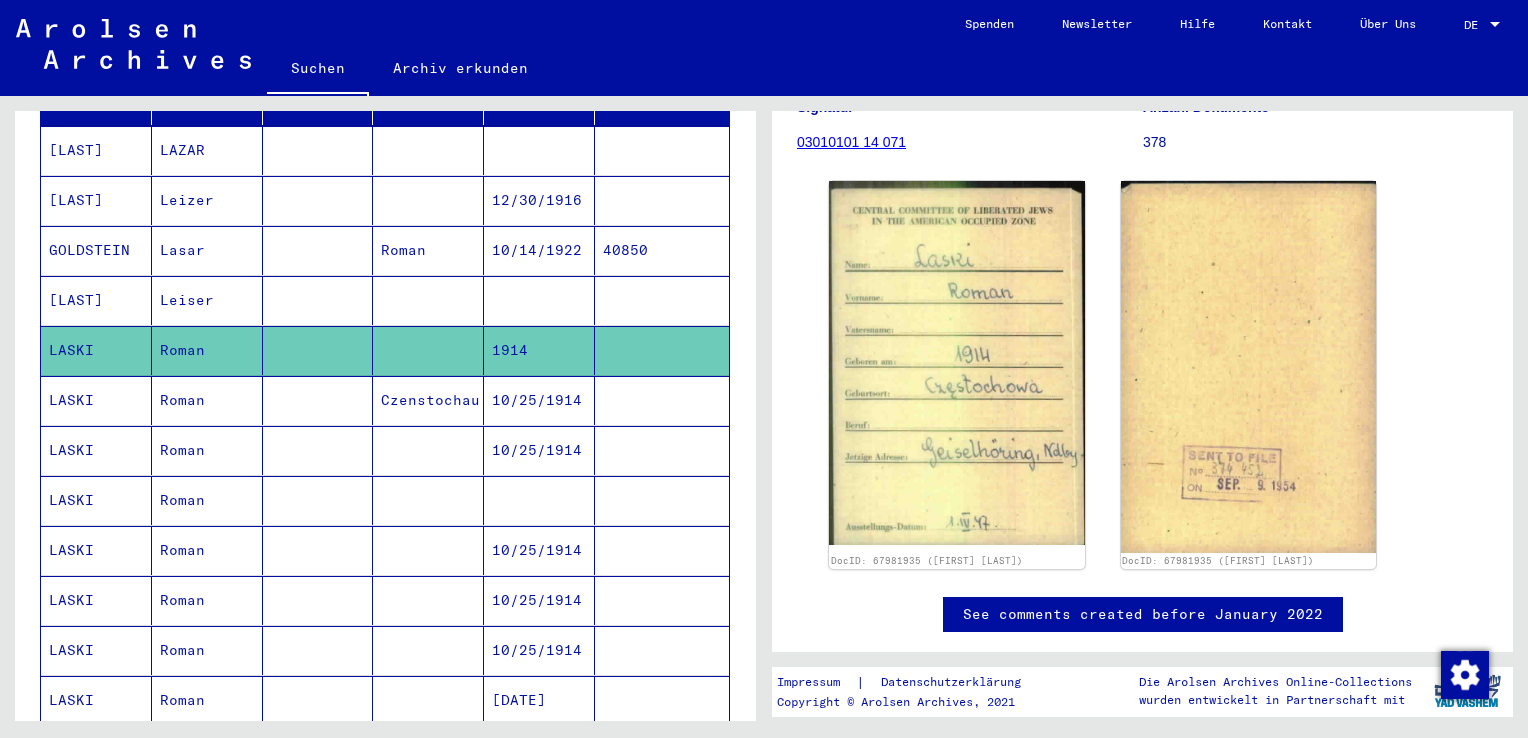 click on "Czenstochau" at bounding box center [428, 450] 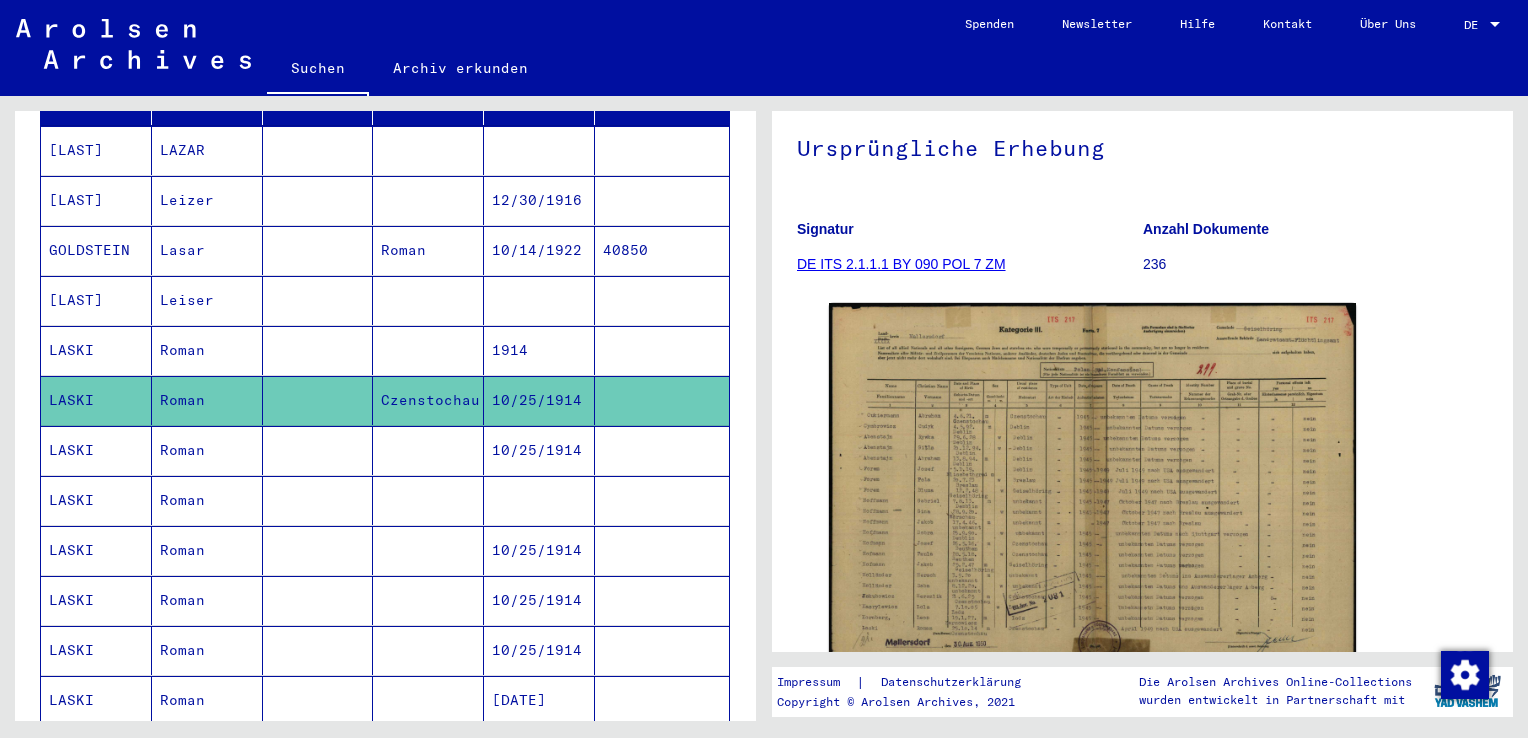 scroll, scrollTop: 200, scrollLeft: 0, axis: vertical 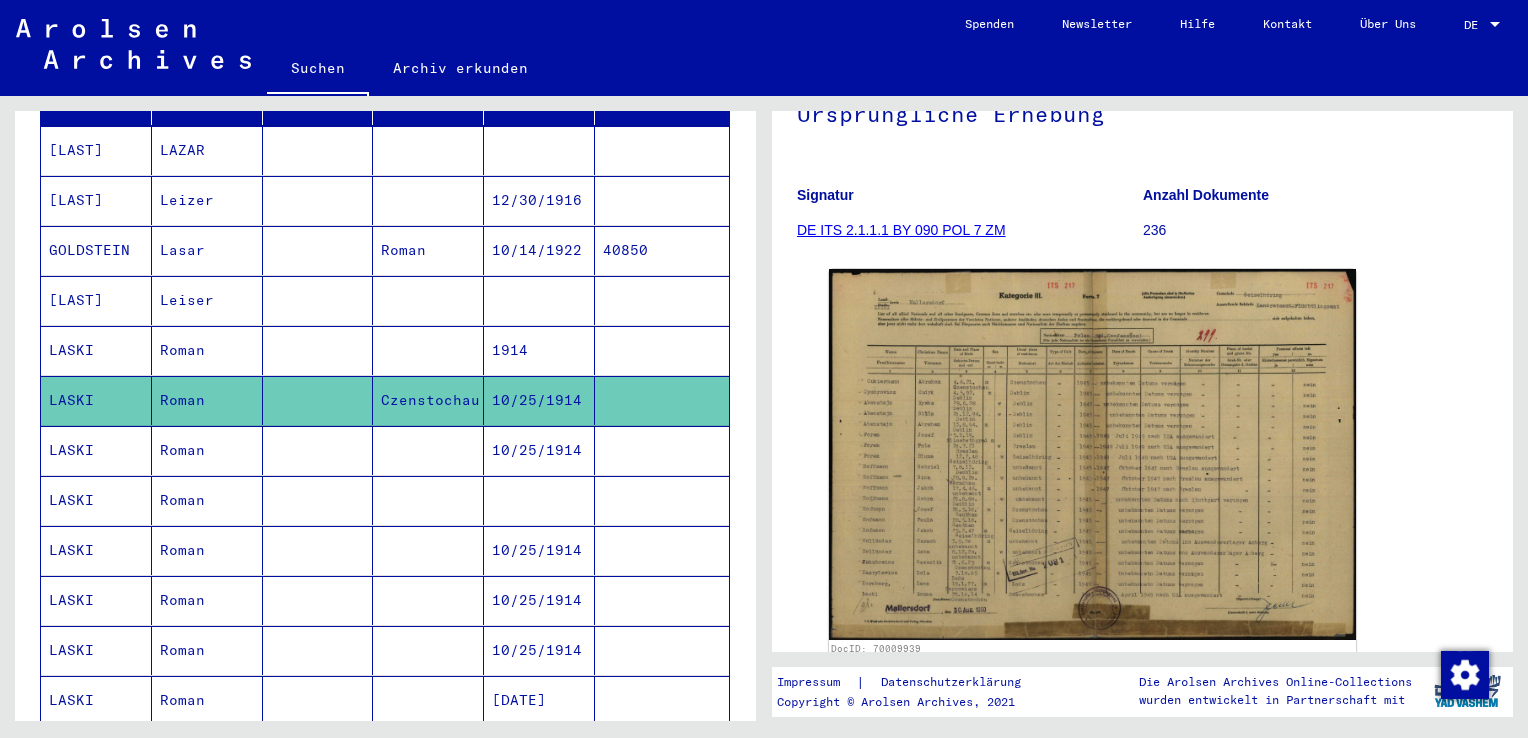 click at bounding box center [428, 500] 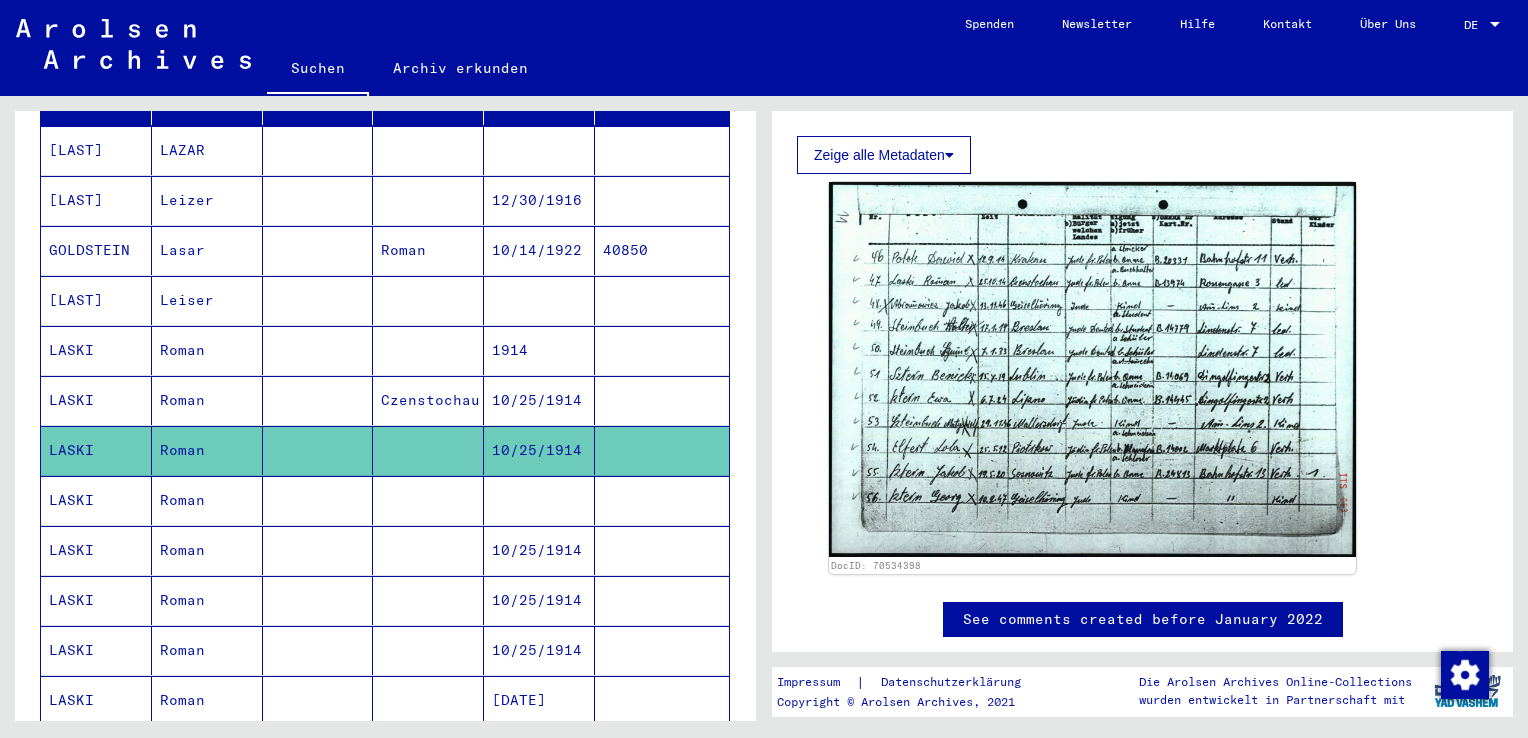 scroll, scrollTop: 700, scrollLeft: 0, axis: vertical 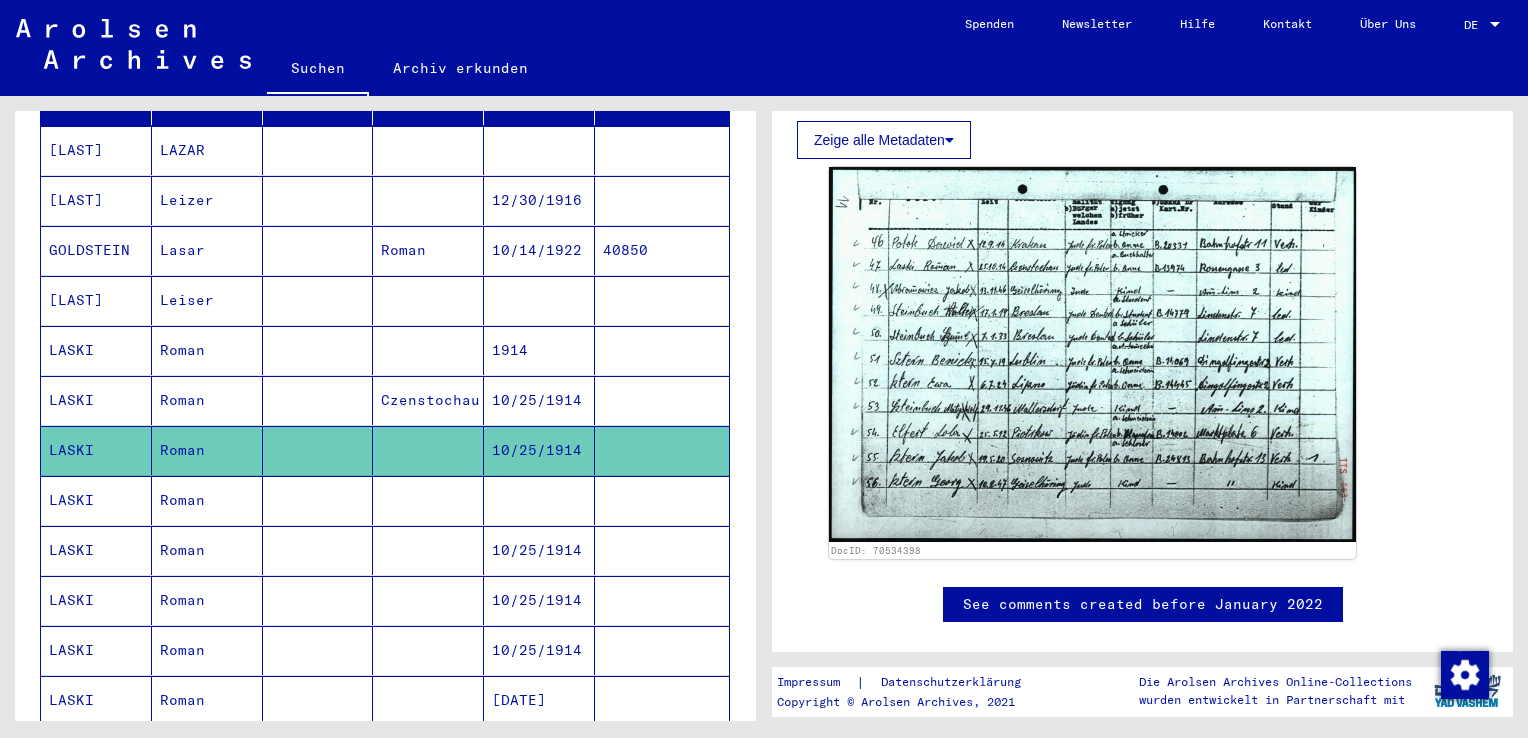 drag, startPoint x: 520, startPoint y: 472, endPoint x: 513, endPoint y: 482, distance: 12.206555 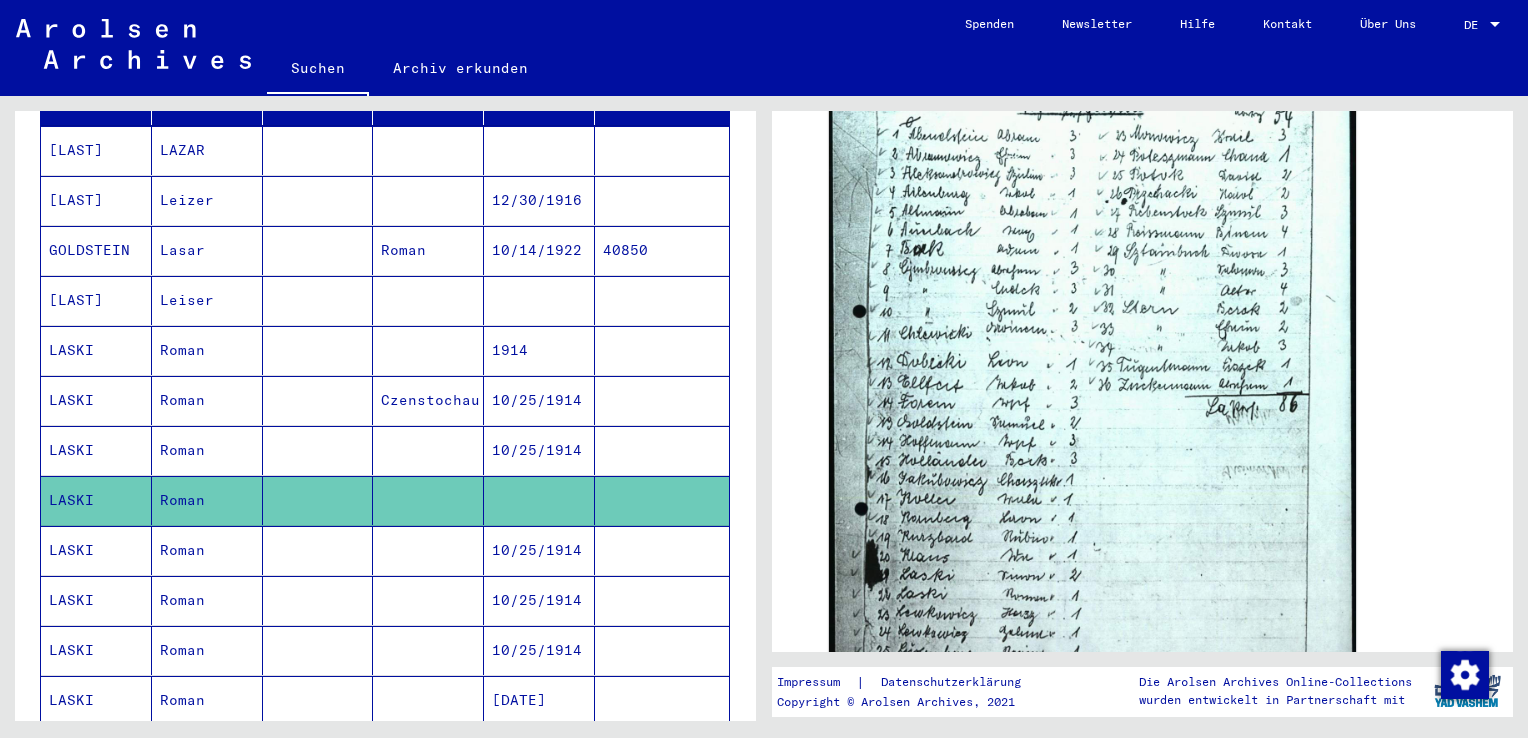 scroll, scrollTop: 900, scrollLeft: 0, axis: vertical 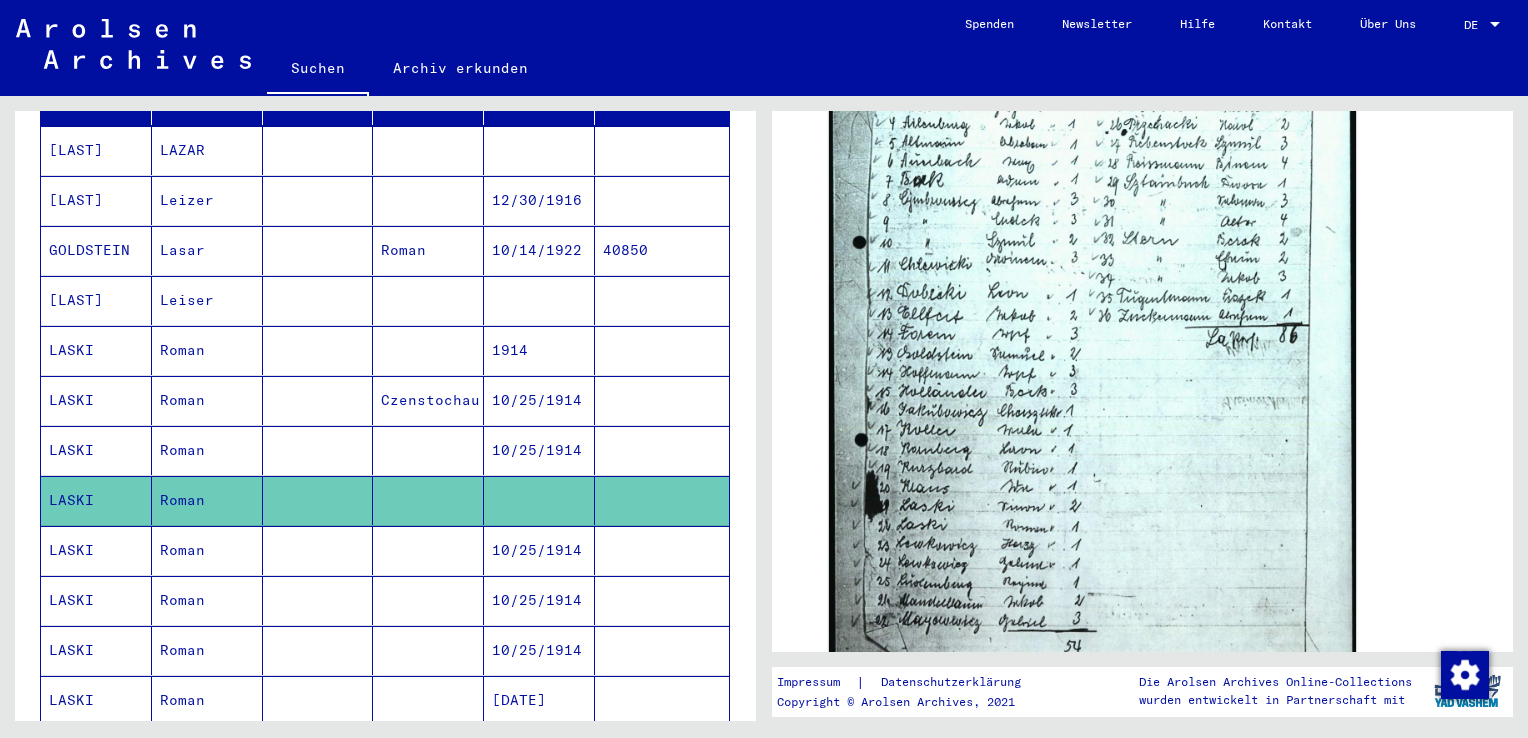 click on "10/25/1914" at bounding box center [539, 600] 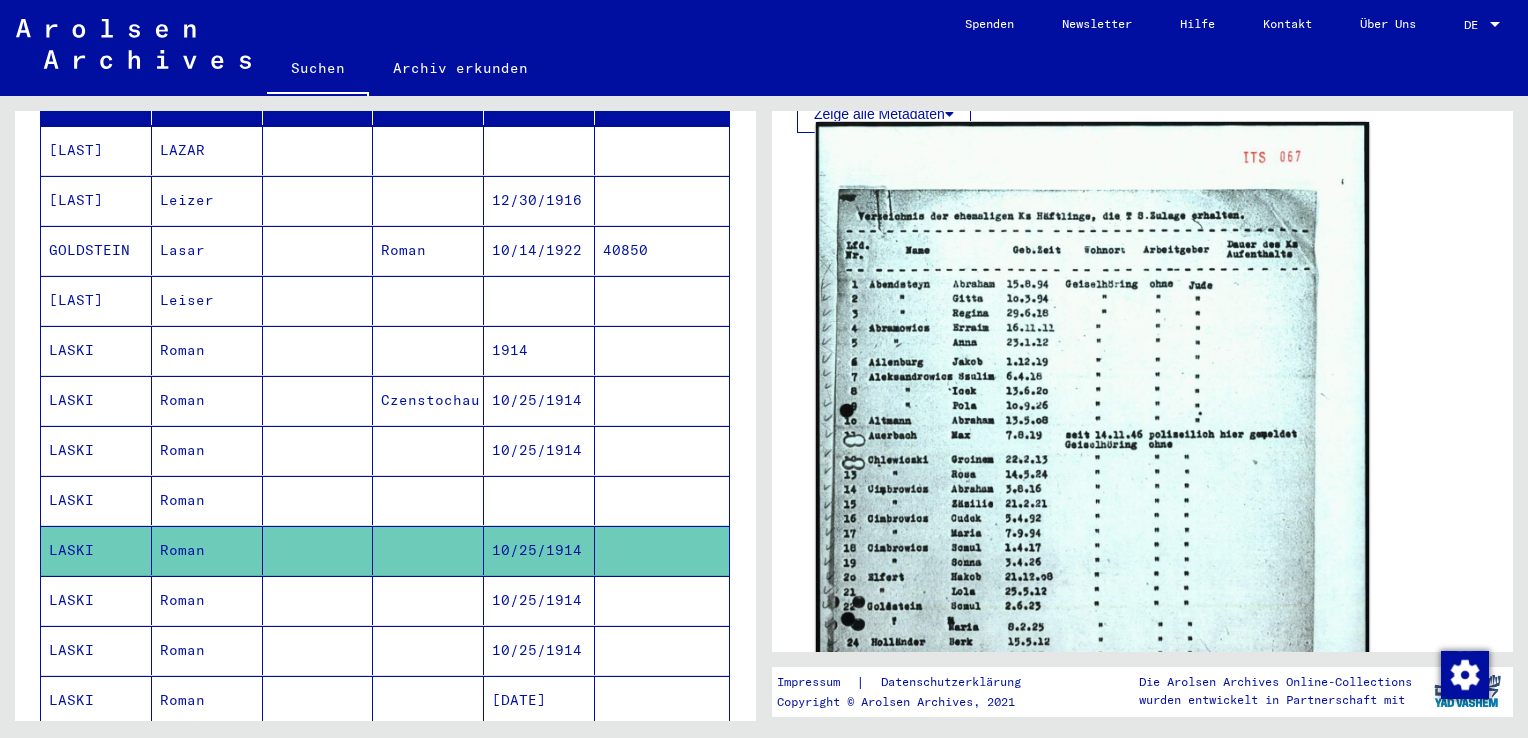 scroll, scrollTop: 800, scrollLeft: 0, axis: vertical 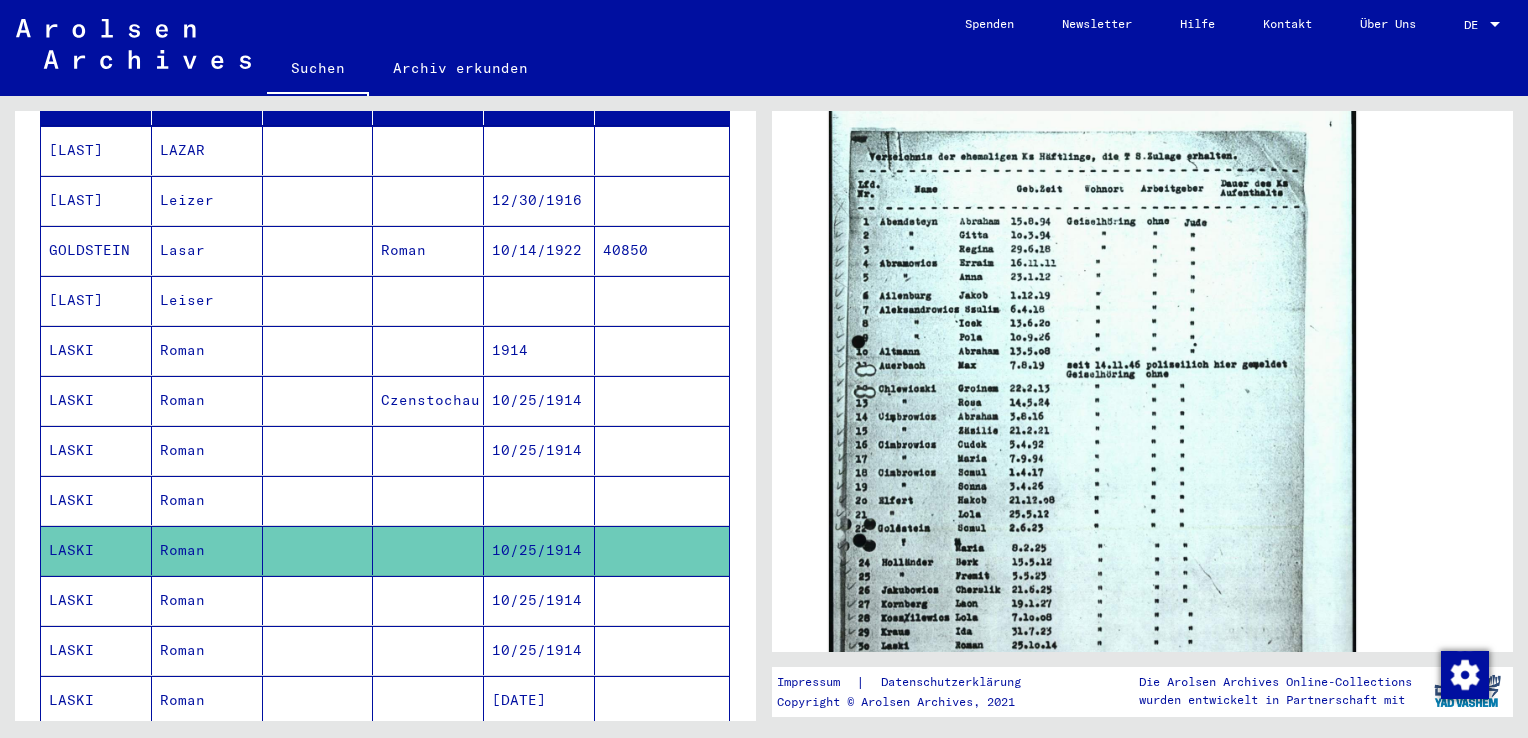 click on "10/25/1914" at bounding box center (539, 650) 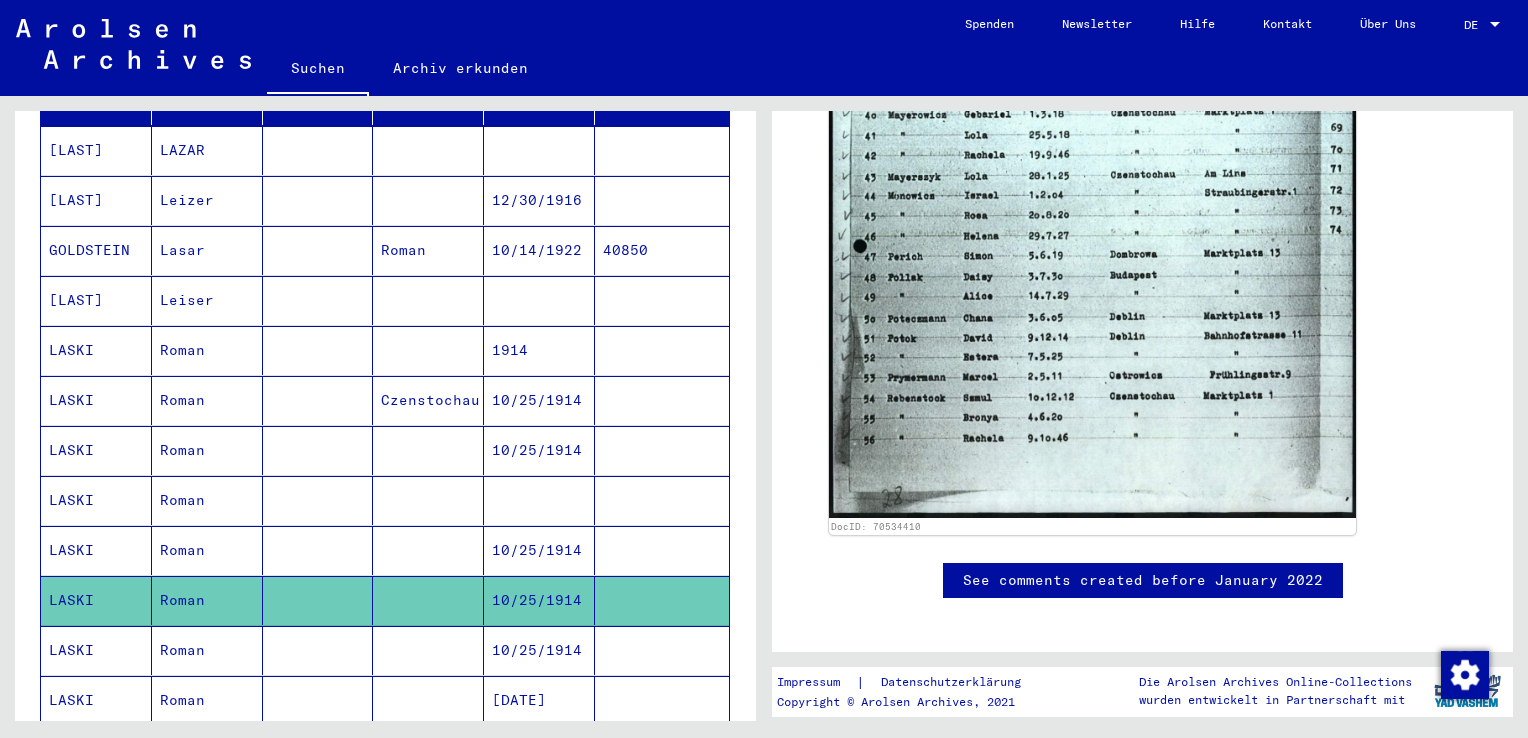 scroll, scrollTop: 1100, scrollLeft: 0, axis: vertical 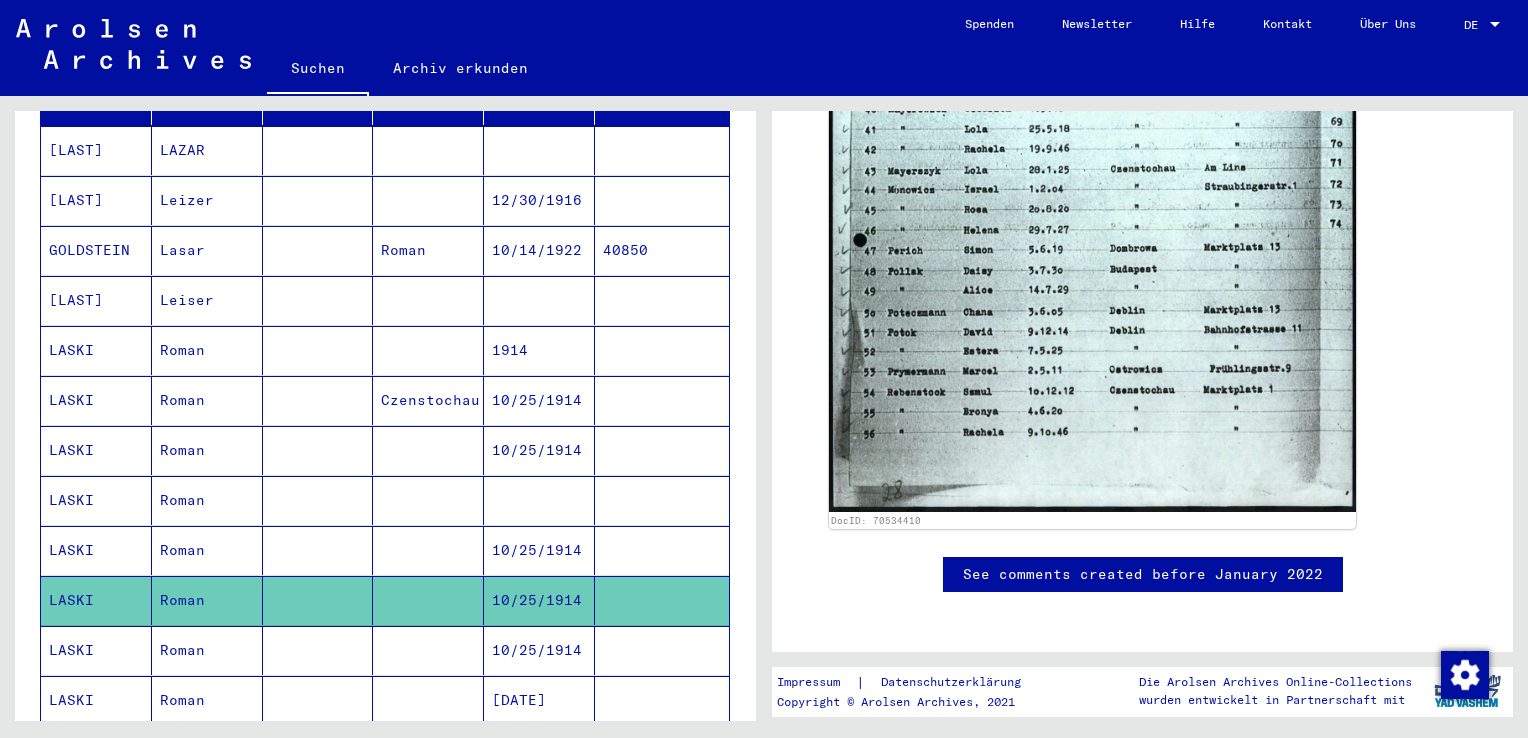 click on "10/25/1914" at bounding box center [539, 700] 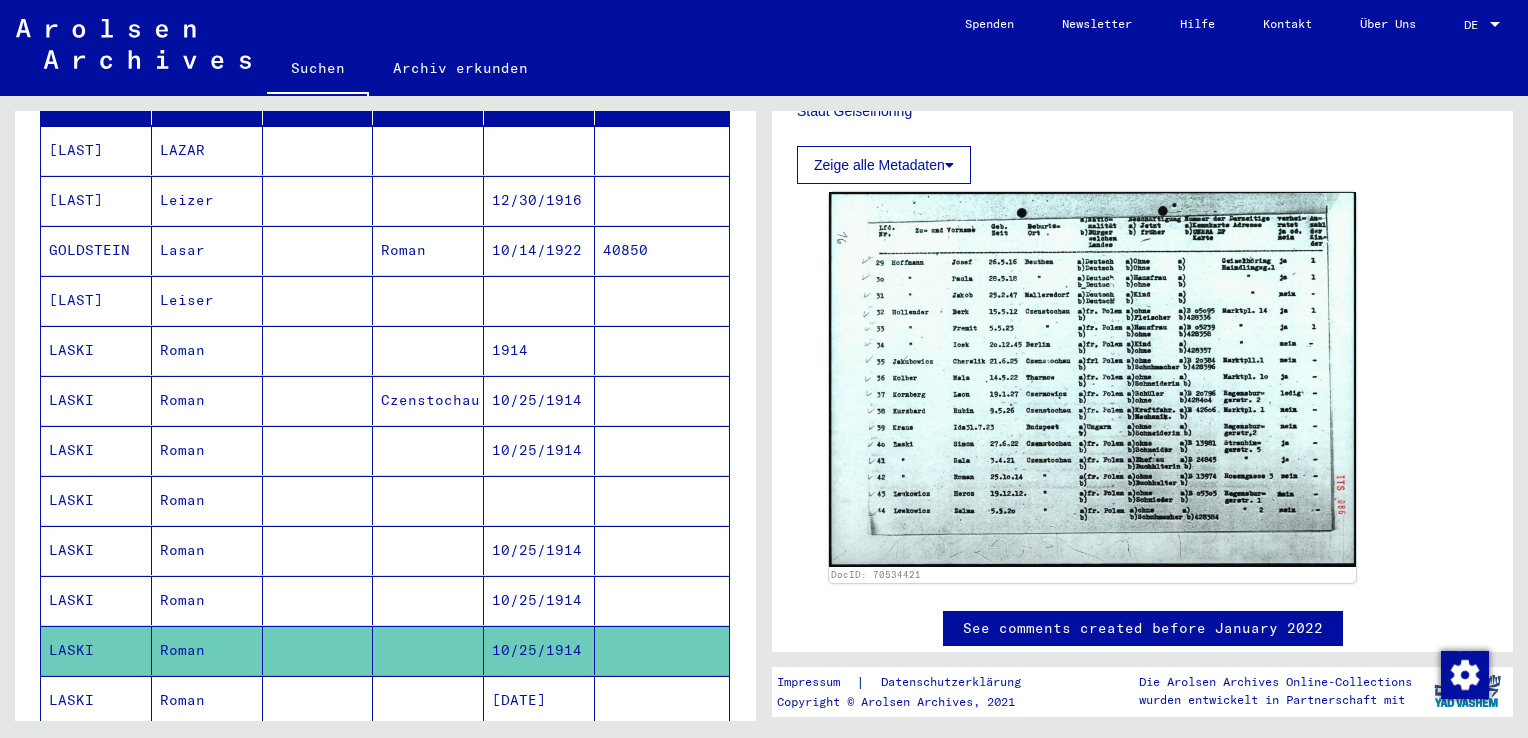 scroll, scrollTop: 700, scrollLeft: 0, axis: vertical 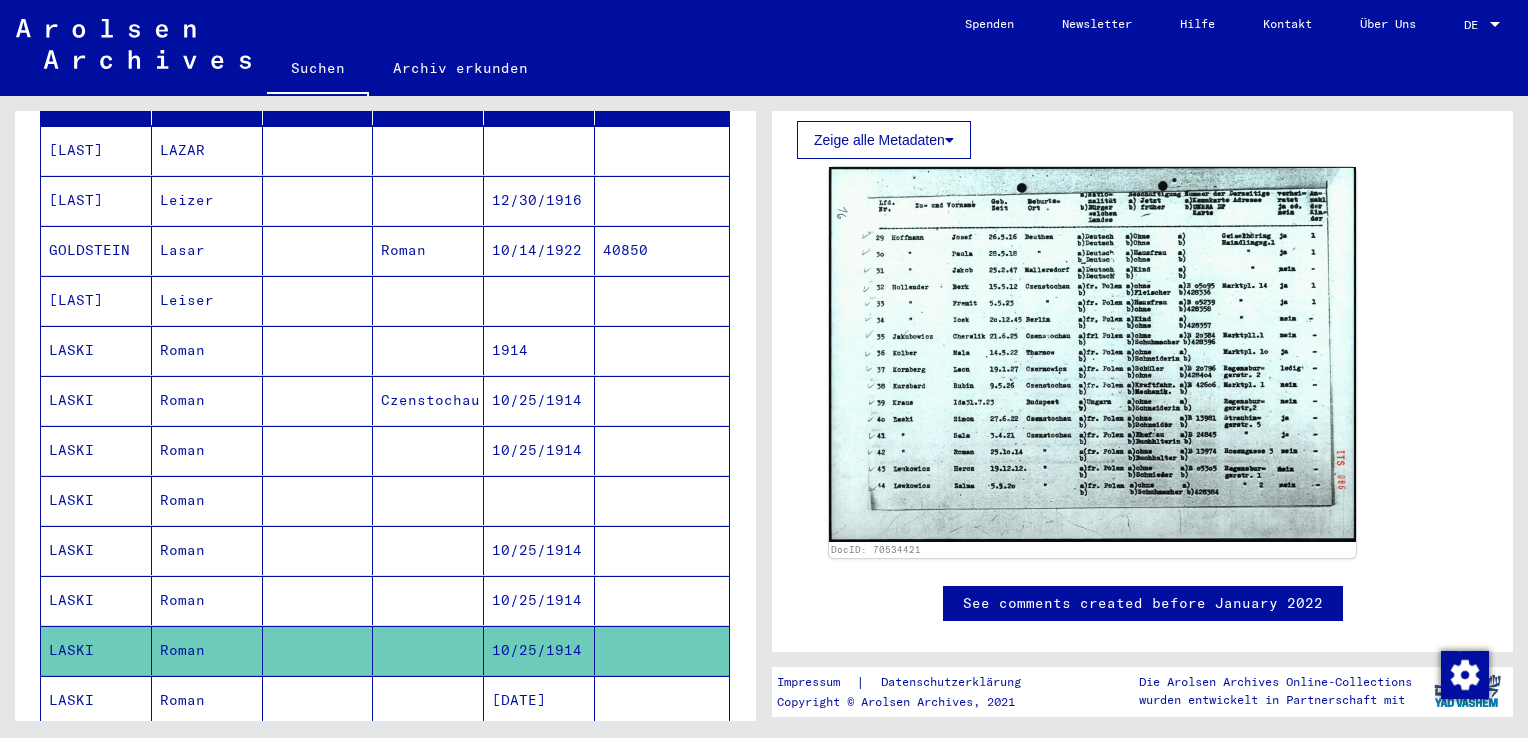 drag, startPoint x: 525, startPoint y: 670, endPoint x: 536, endPoint y: 665, distance: 12.083046 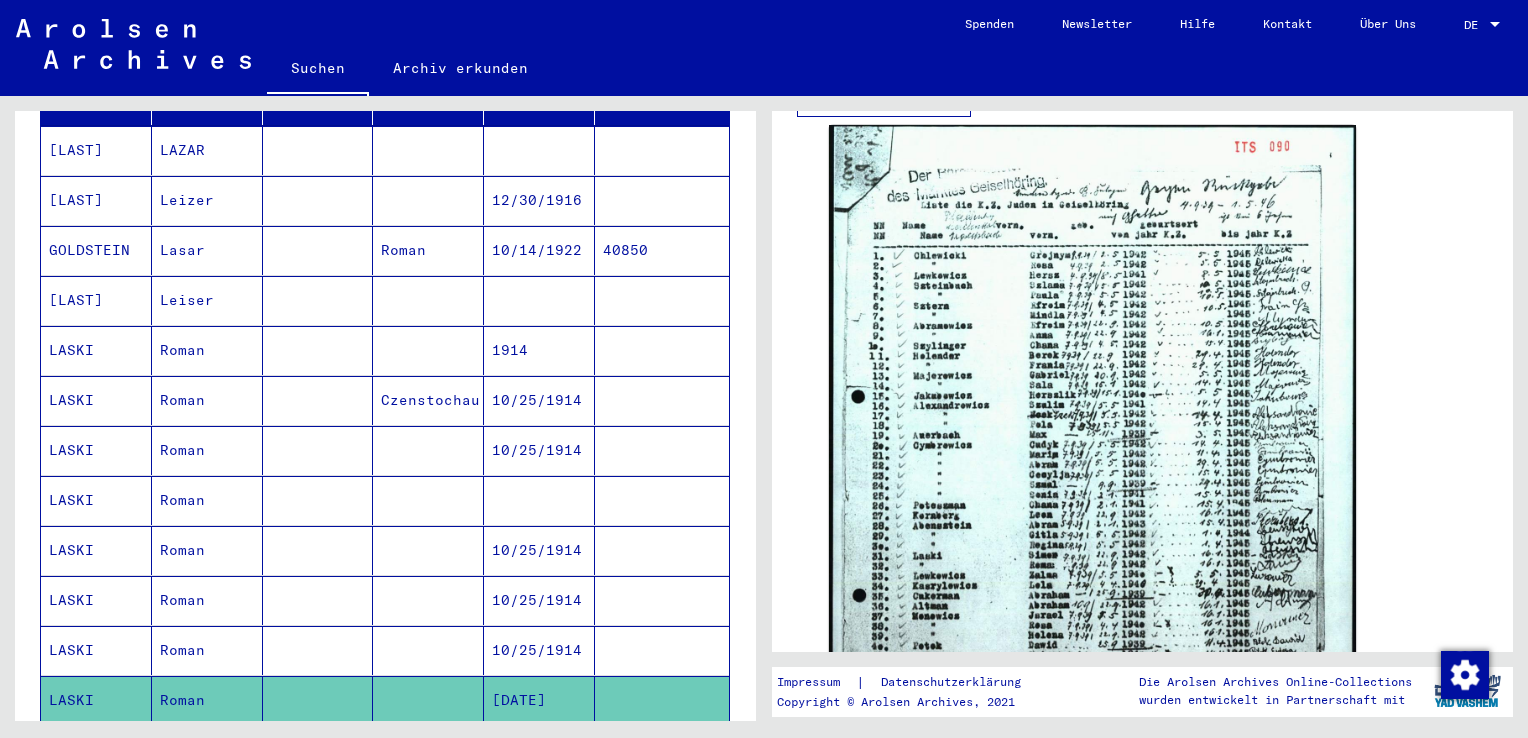 scroll, scrollTop: 800, scrollLeft: 0, axis: vertical 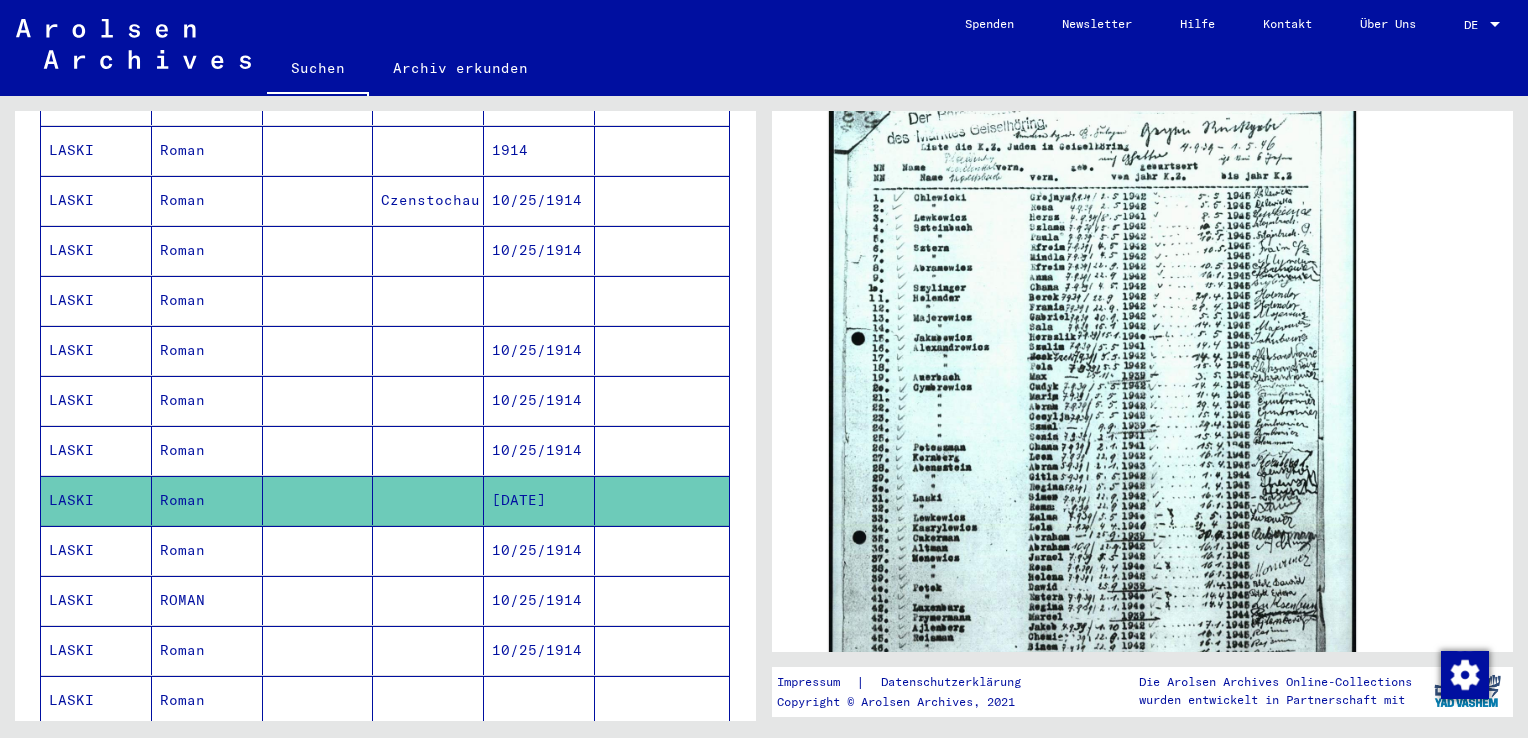 click on "10/25/1914" at bounding box center [539, 600] 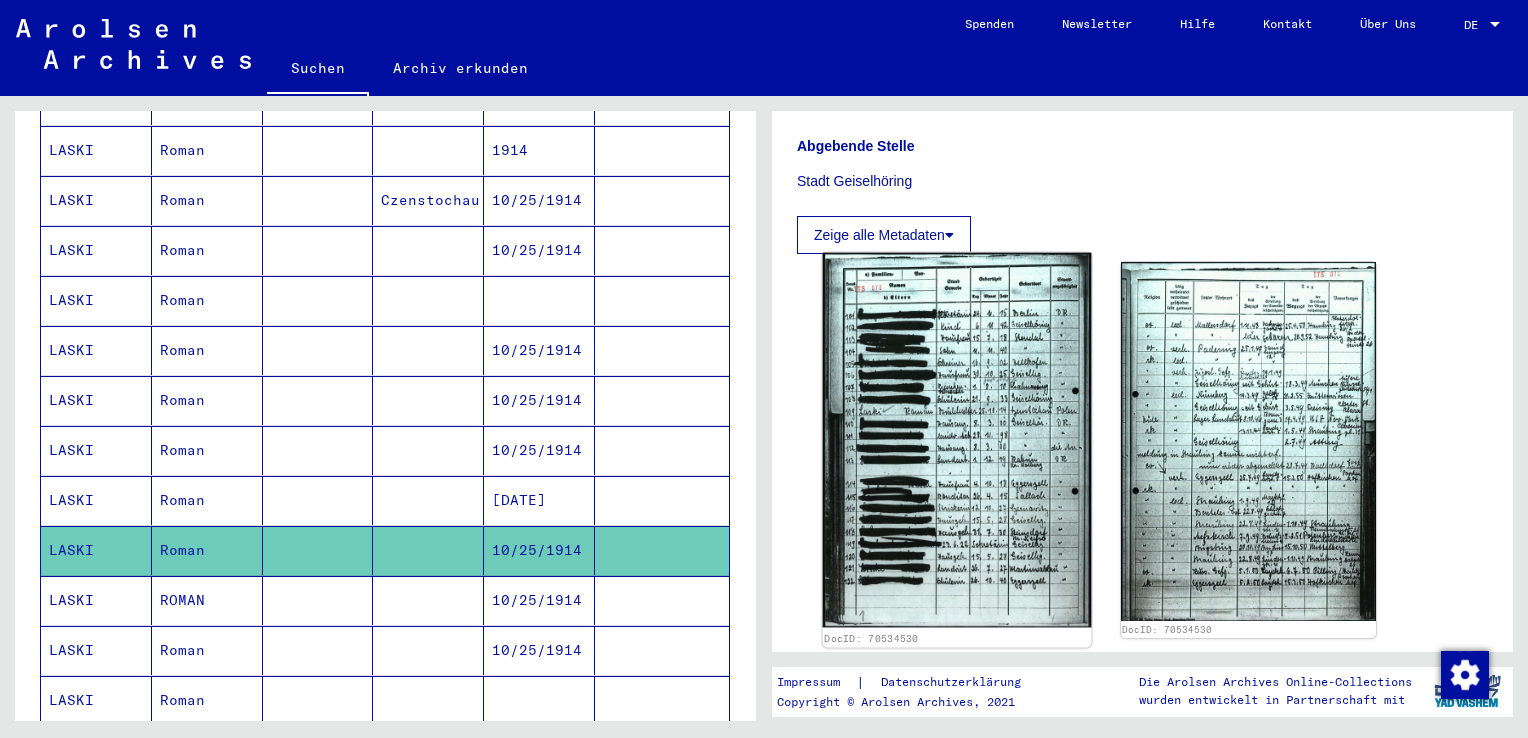 scroll, scrollTop: 600, scrollLeft: 0, axis: vertical 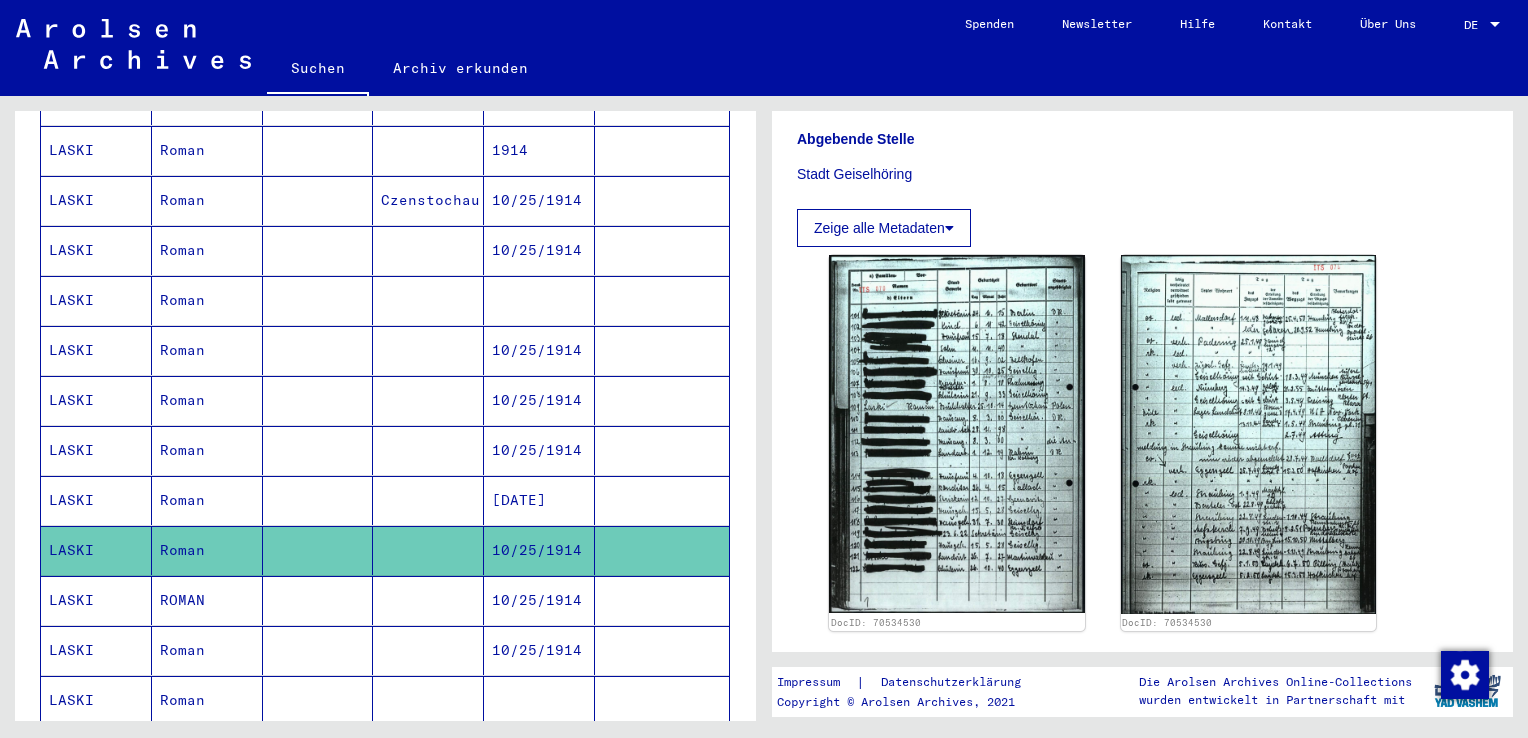 click at bounding box center (662, 650) 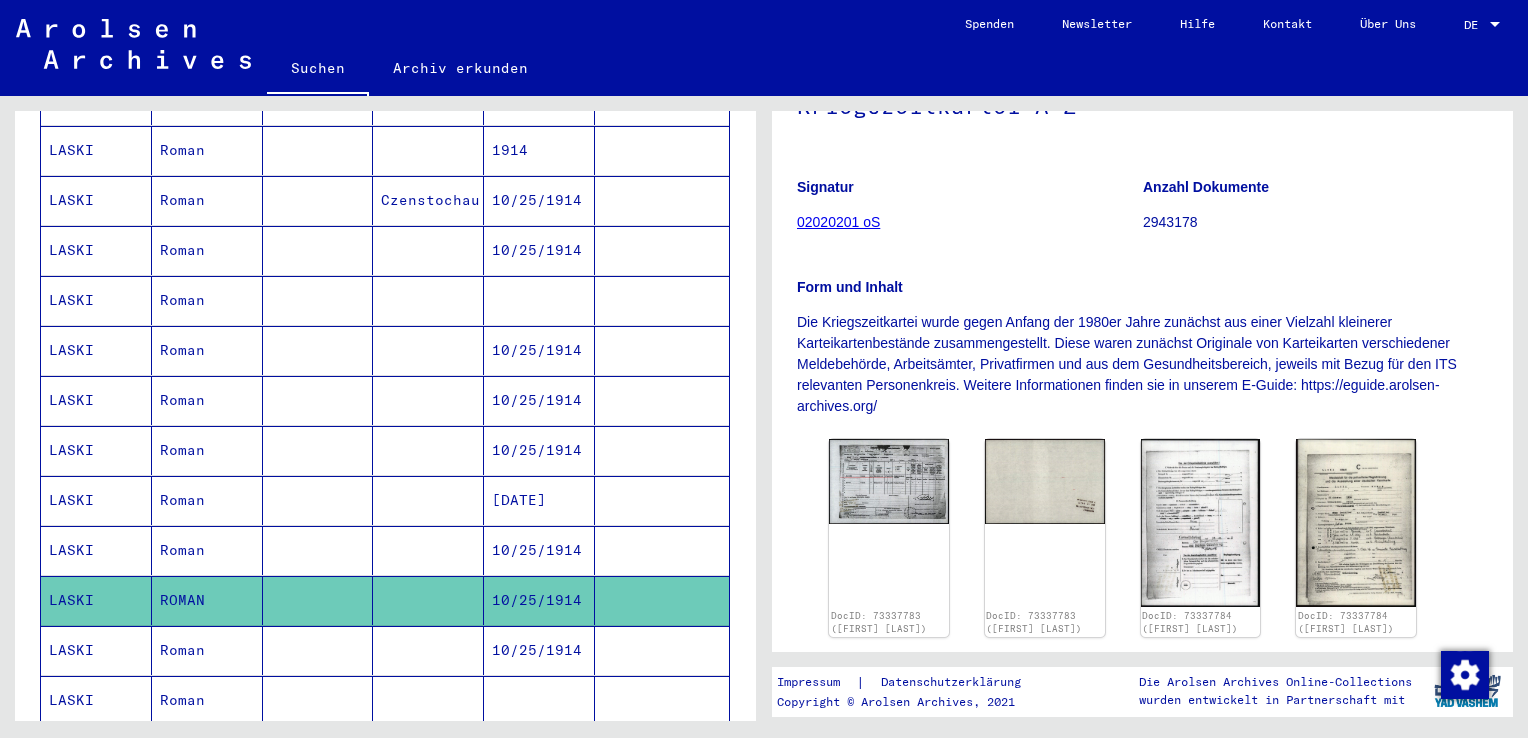 scroll, scrollTop: 300, scrollLeft: 0, axis: vertical 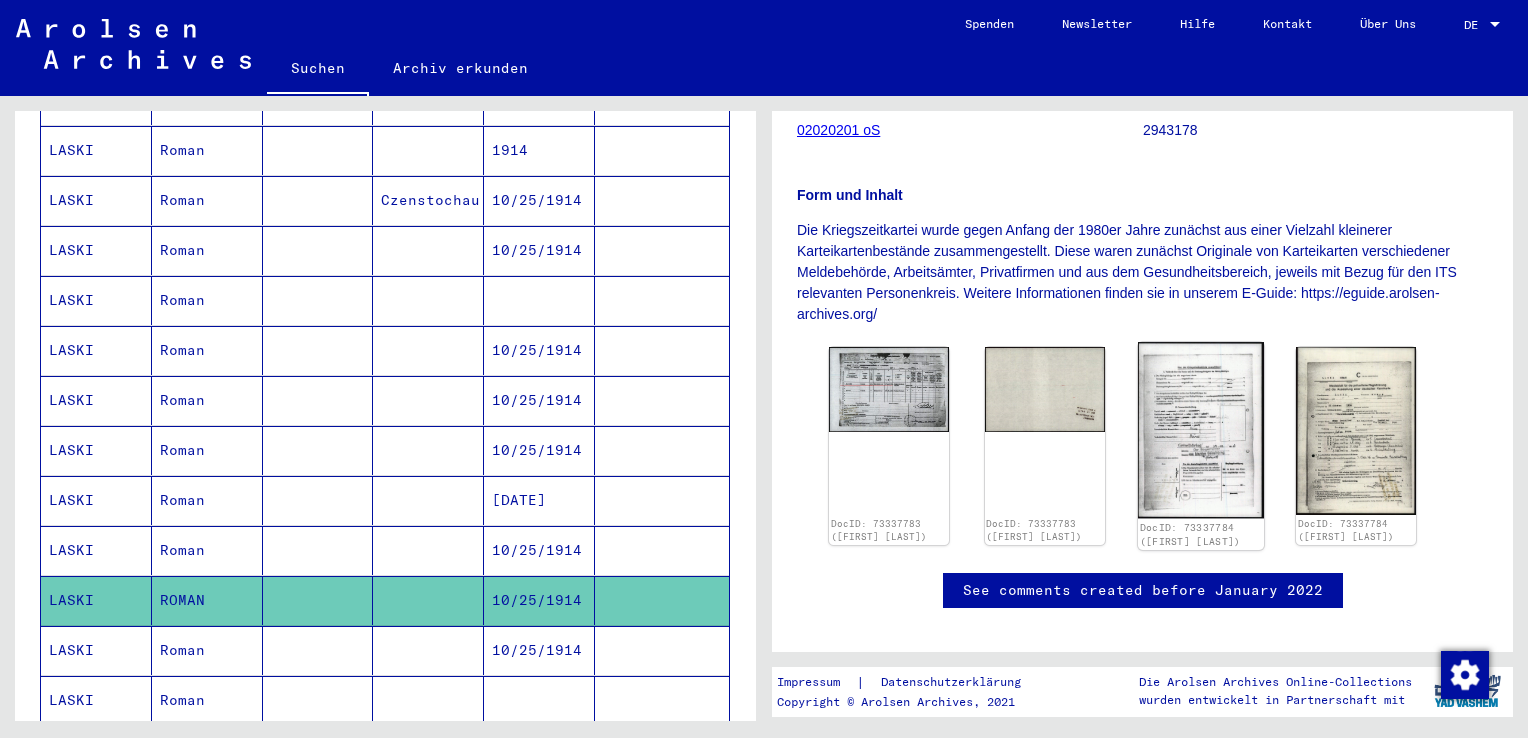 click 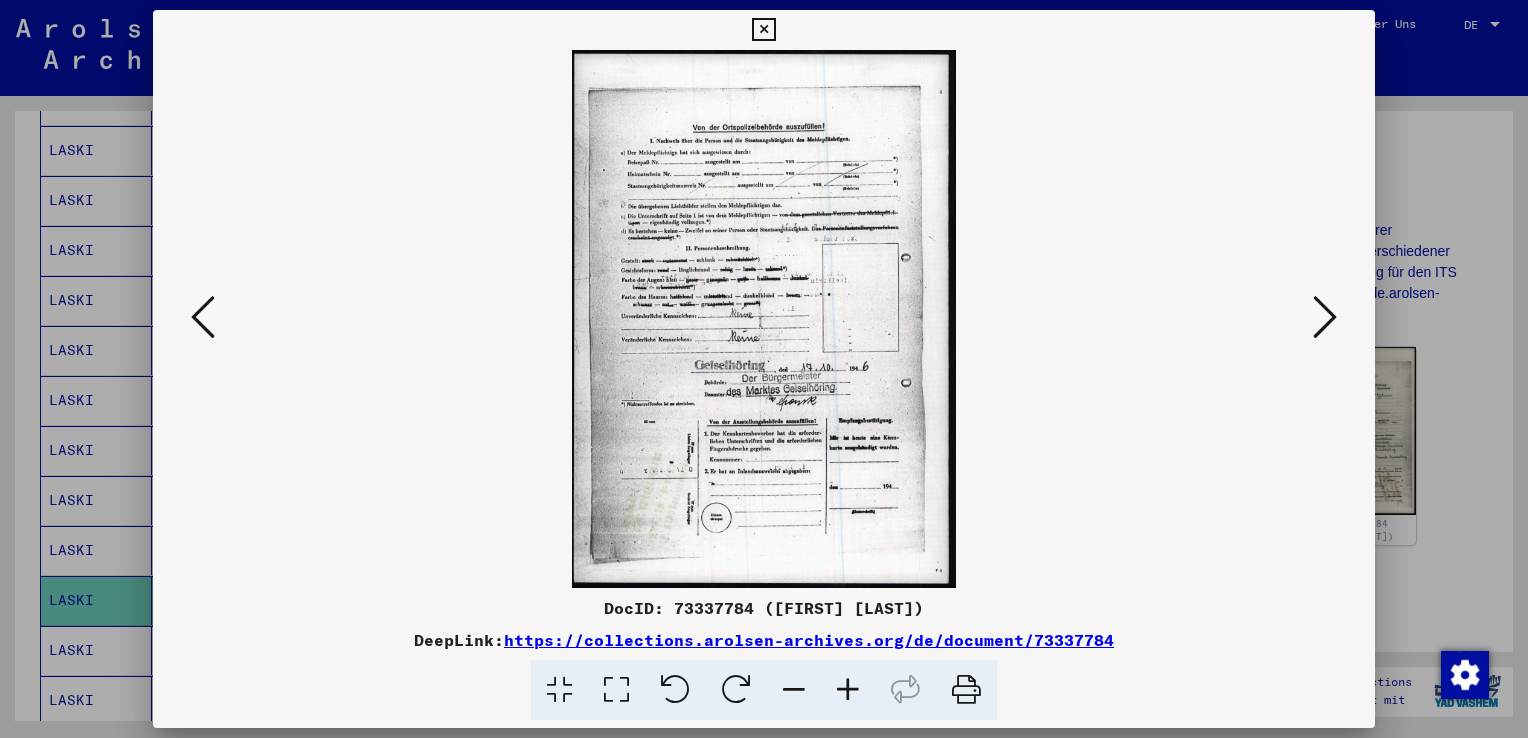 click at bounding box center (1325, 318) 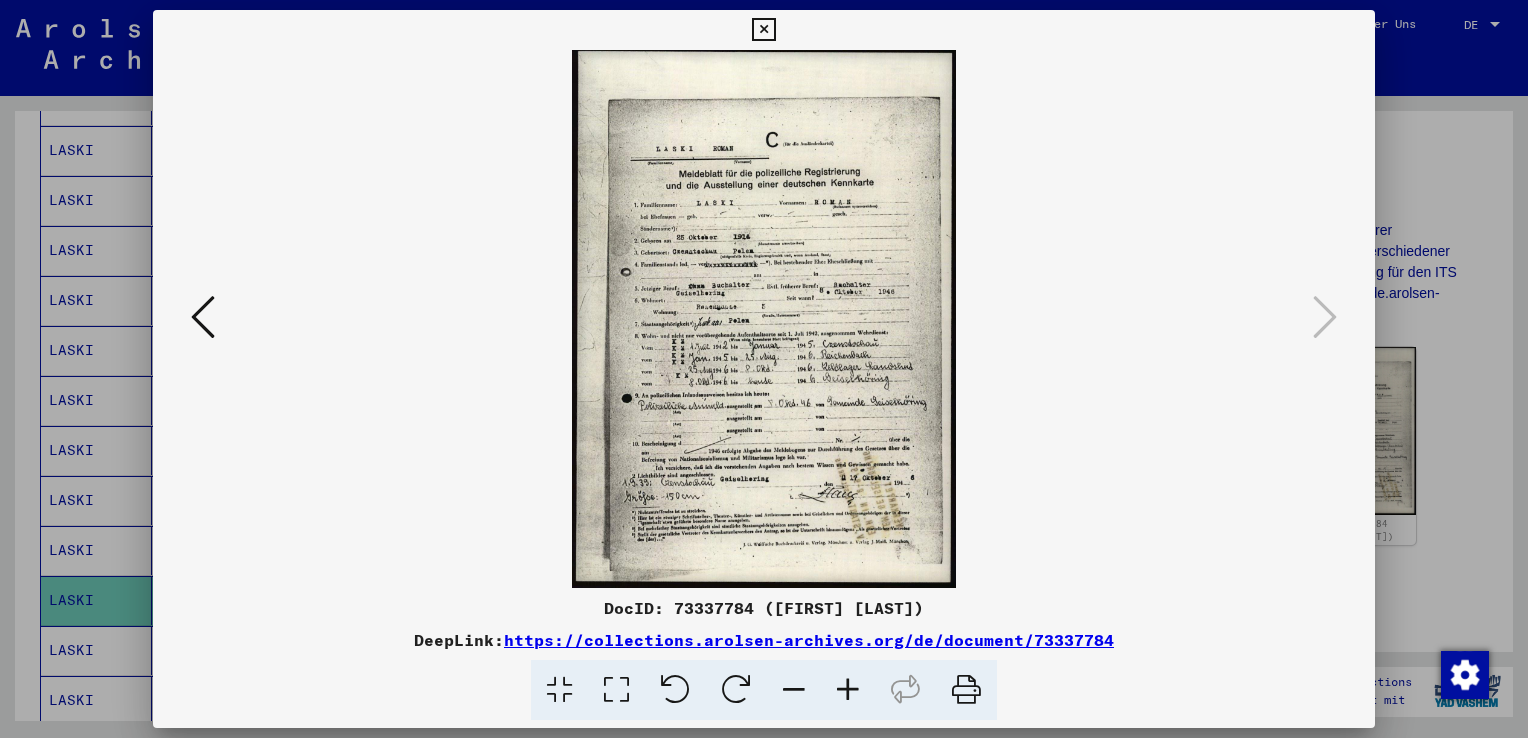 click at bounding box center [848, 690] 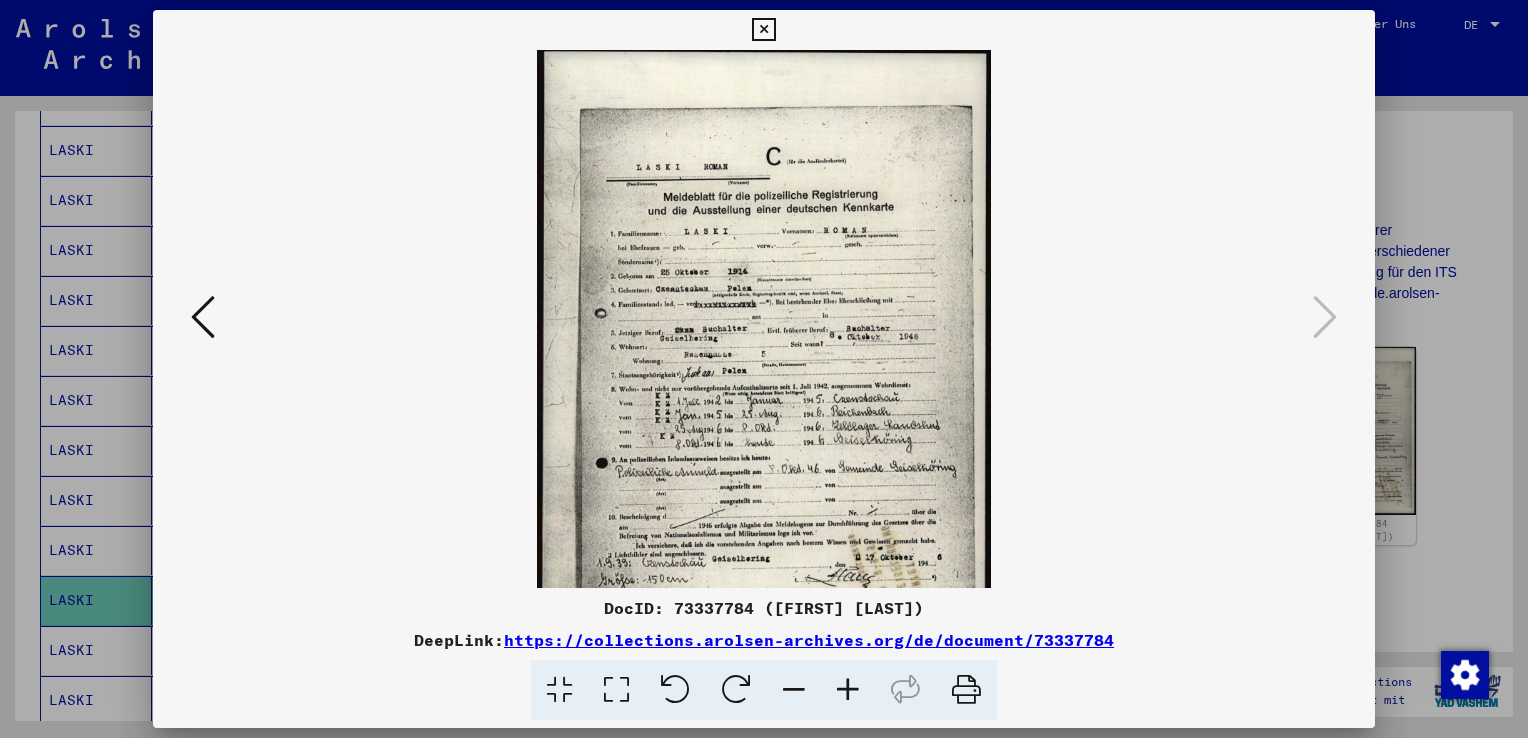 click at bounding box center [848, 690] 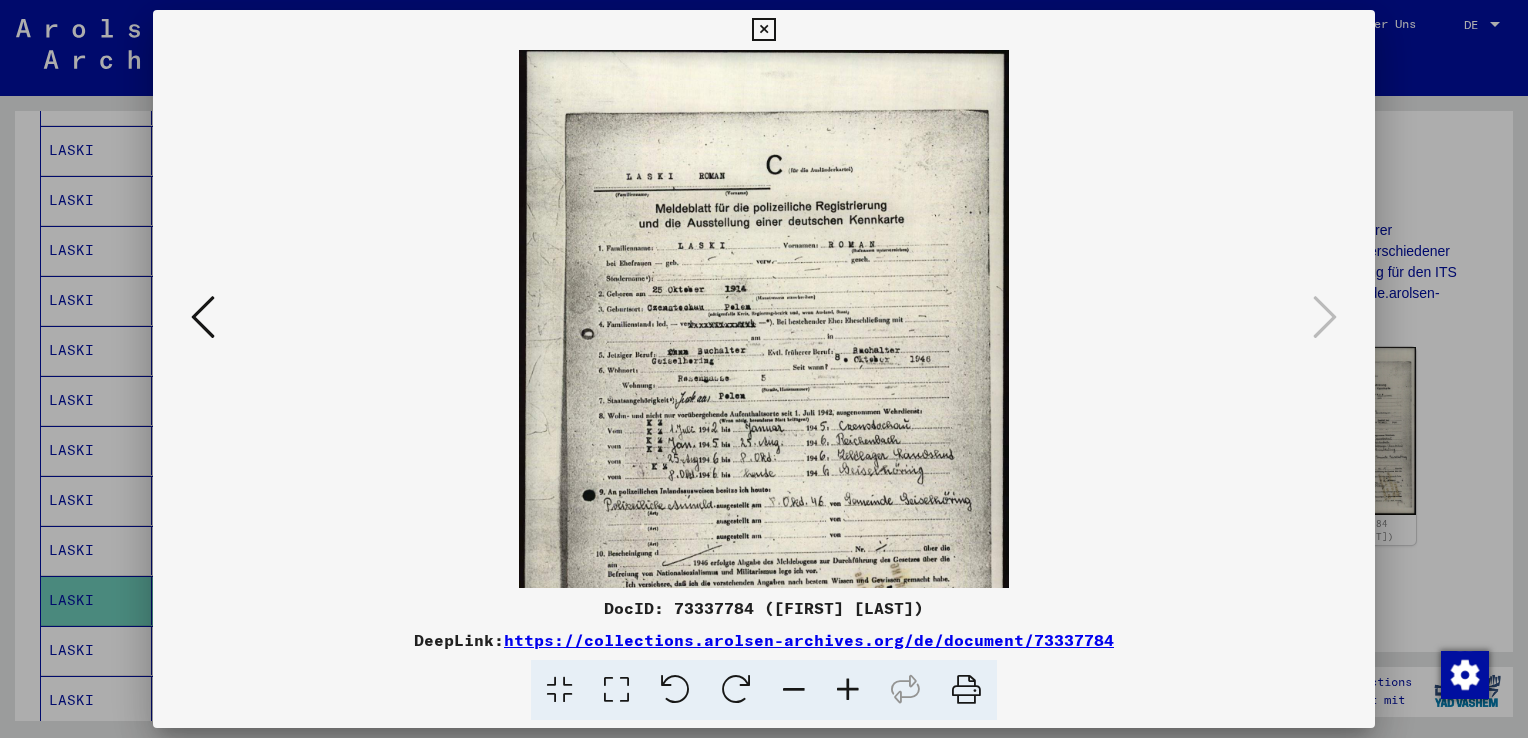 click at bounding box center [848, 690] 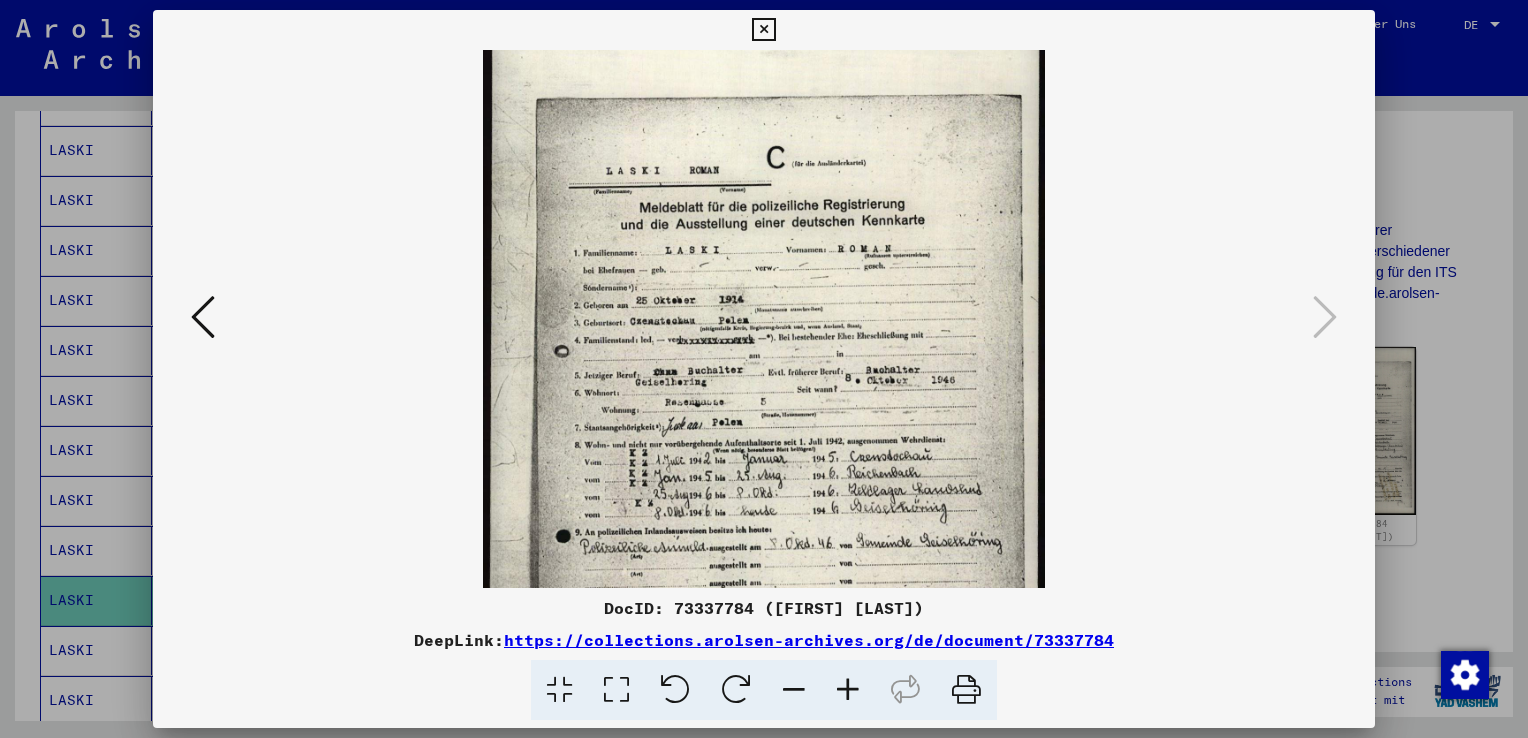 scroll, scrollTop: 74, scrollLeft: 0, axis: vertical 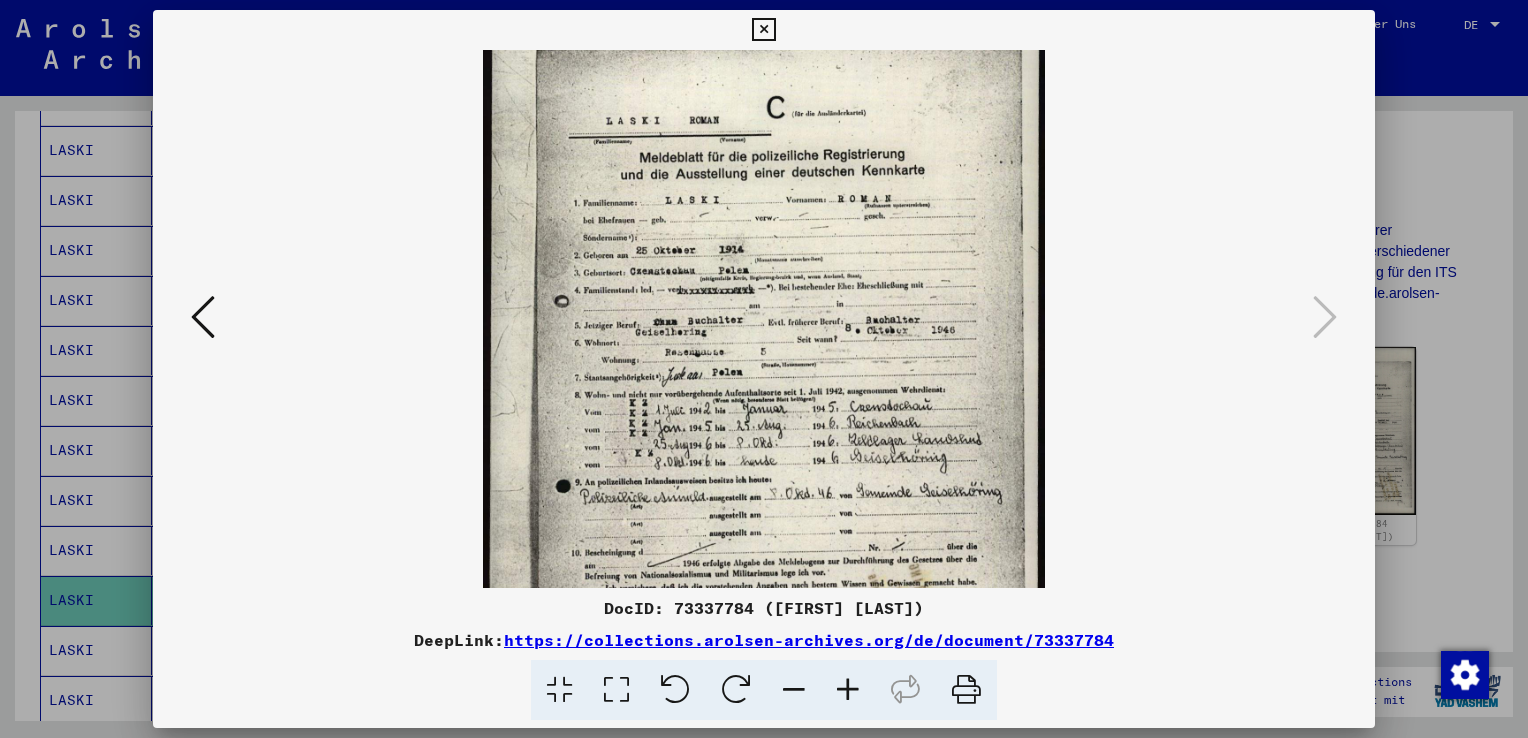 drag, startPoint x: 856, startPoint y: 463, endPoint x: 857, endPoint y: 402, distance: 61.008198 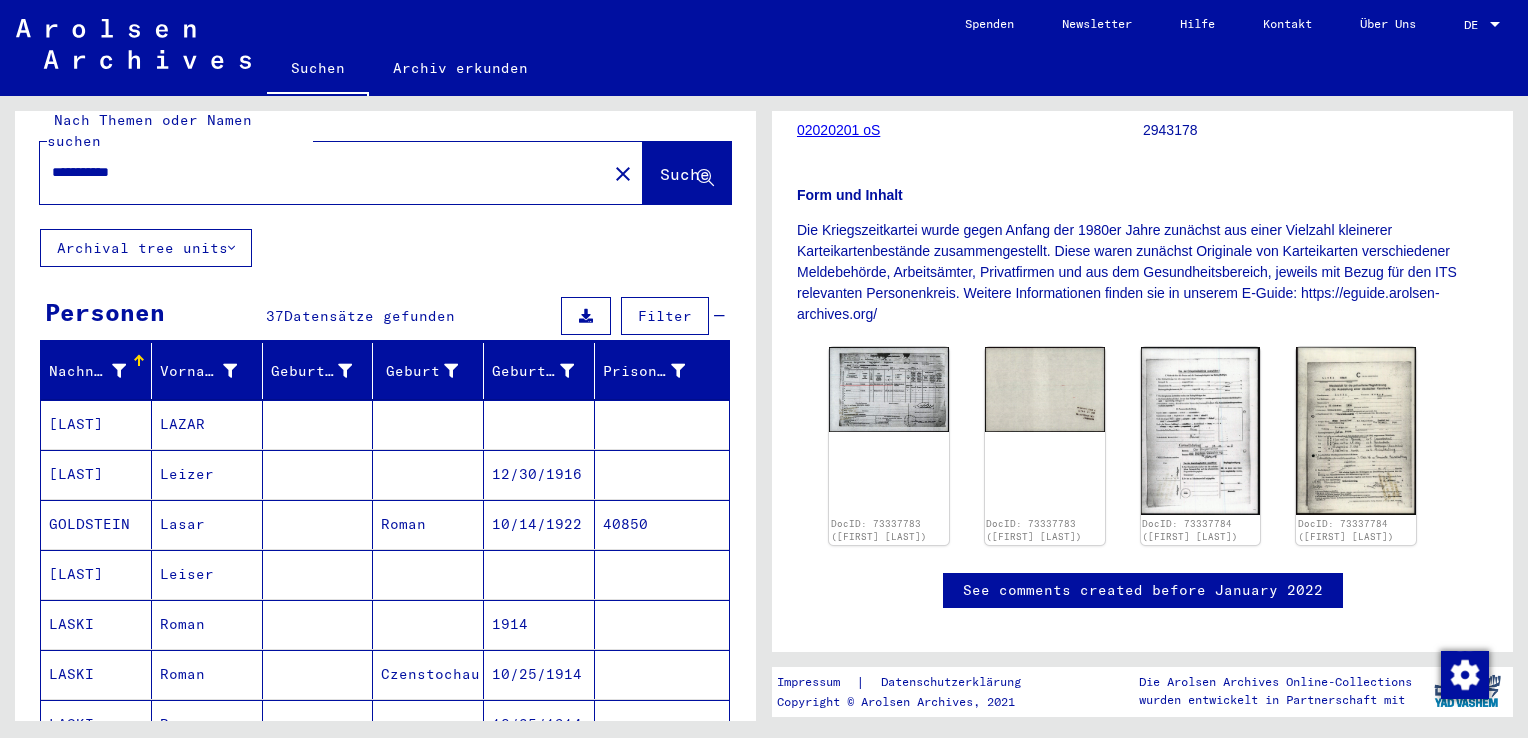 scroll, scrollTop: 0, scrollLeft: 0, axis: both 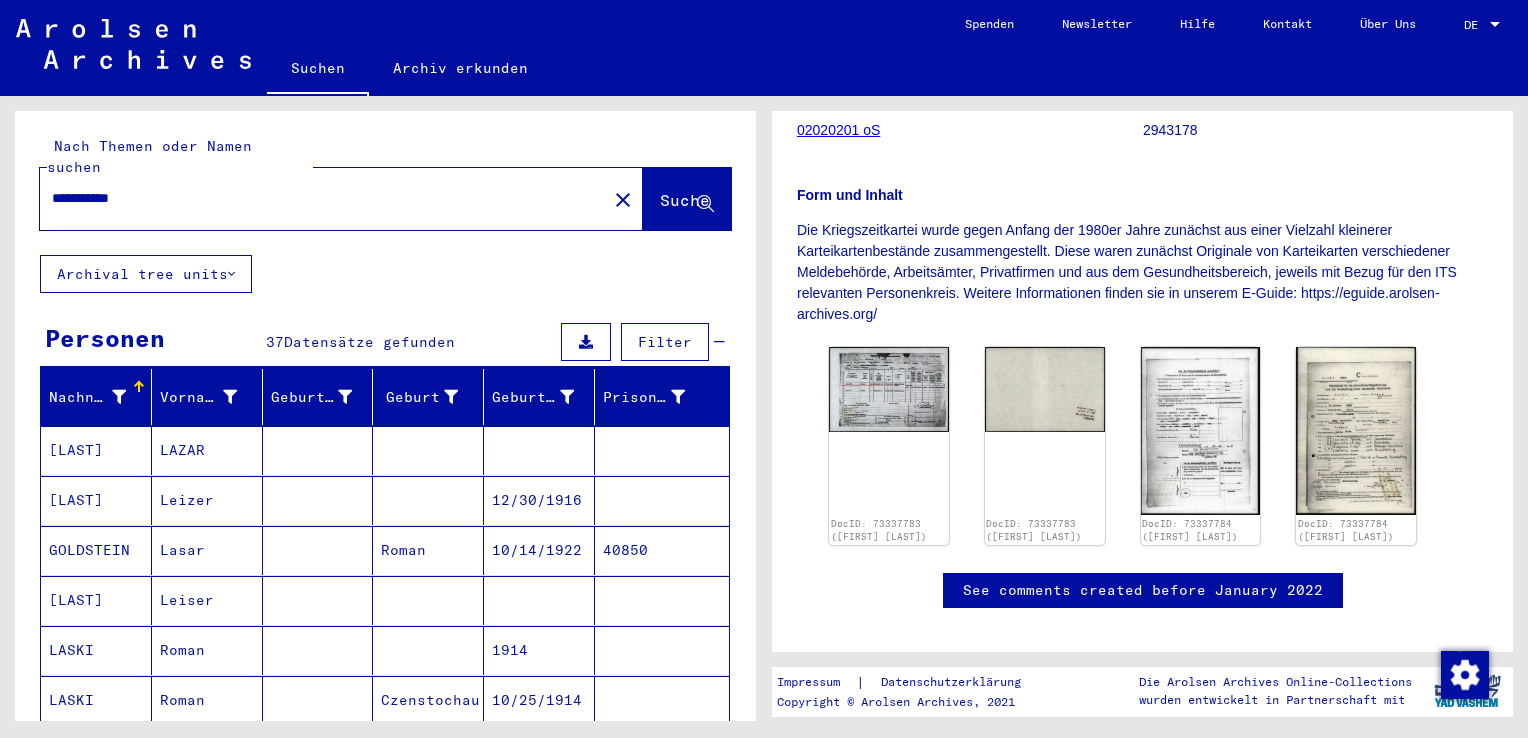 drag, startPoint x: 193, startPoint y: 184, endPoint x: 57, endPoint y: 187, distance: 136.03308 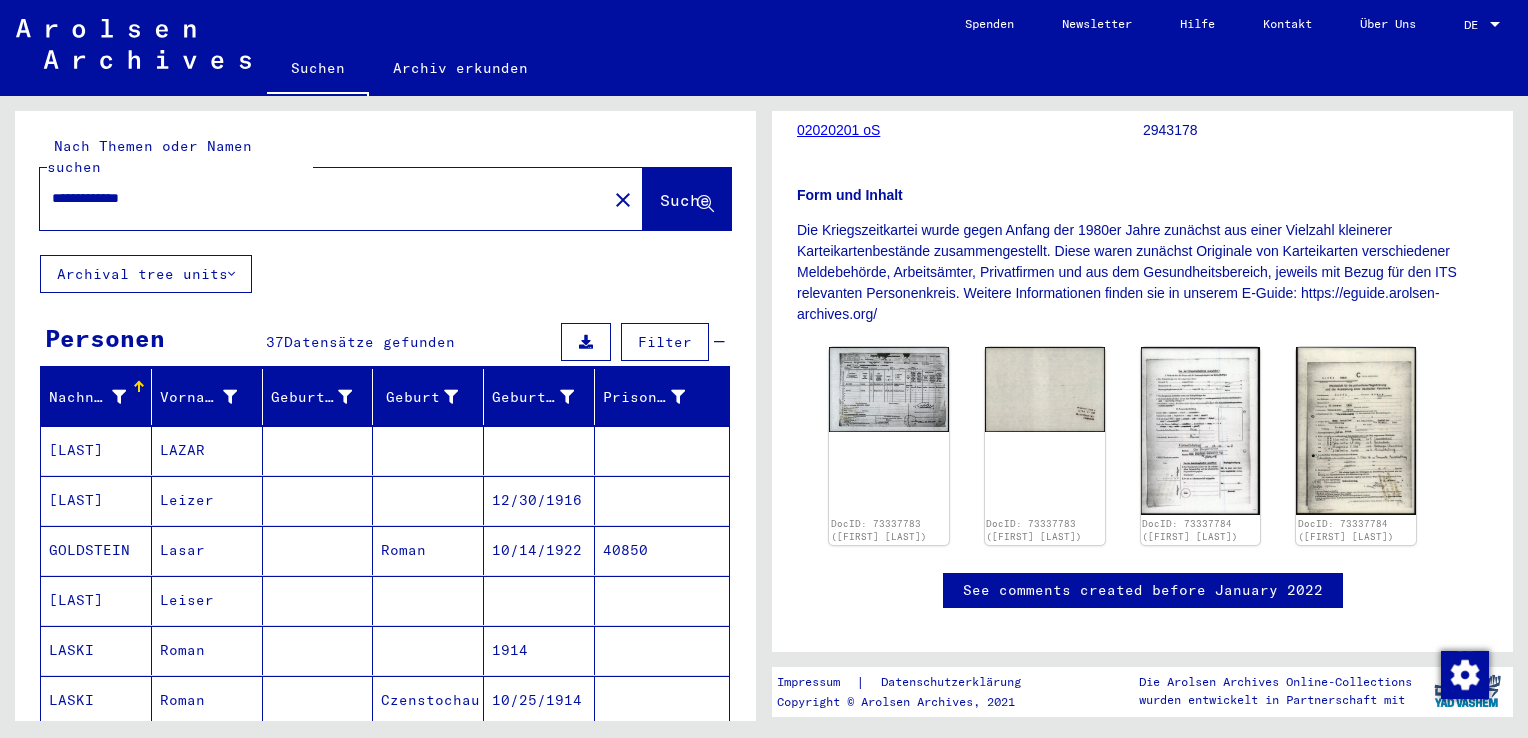 type on "**********" 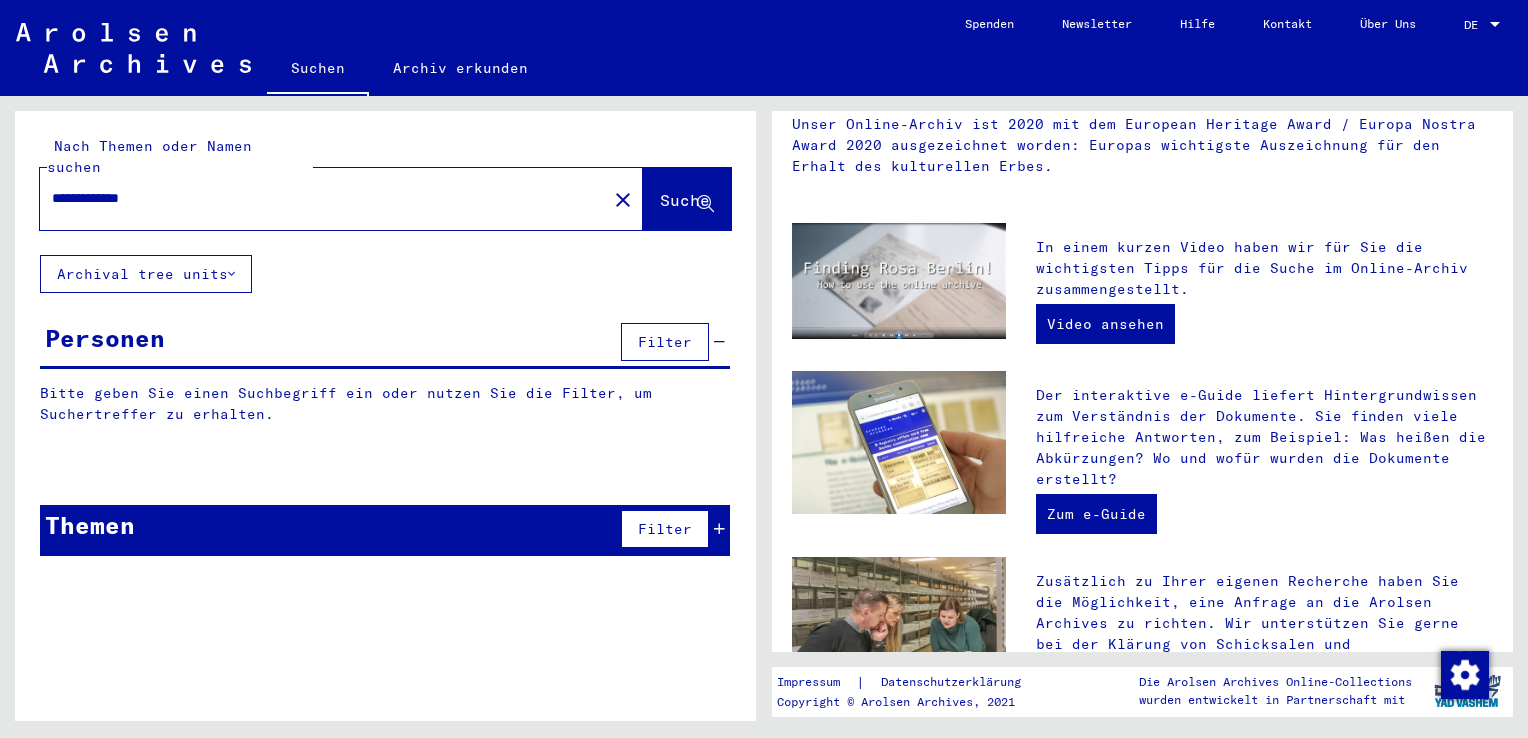 scroll, scrollTop: 0, scrollLeft: 0, axis: both 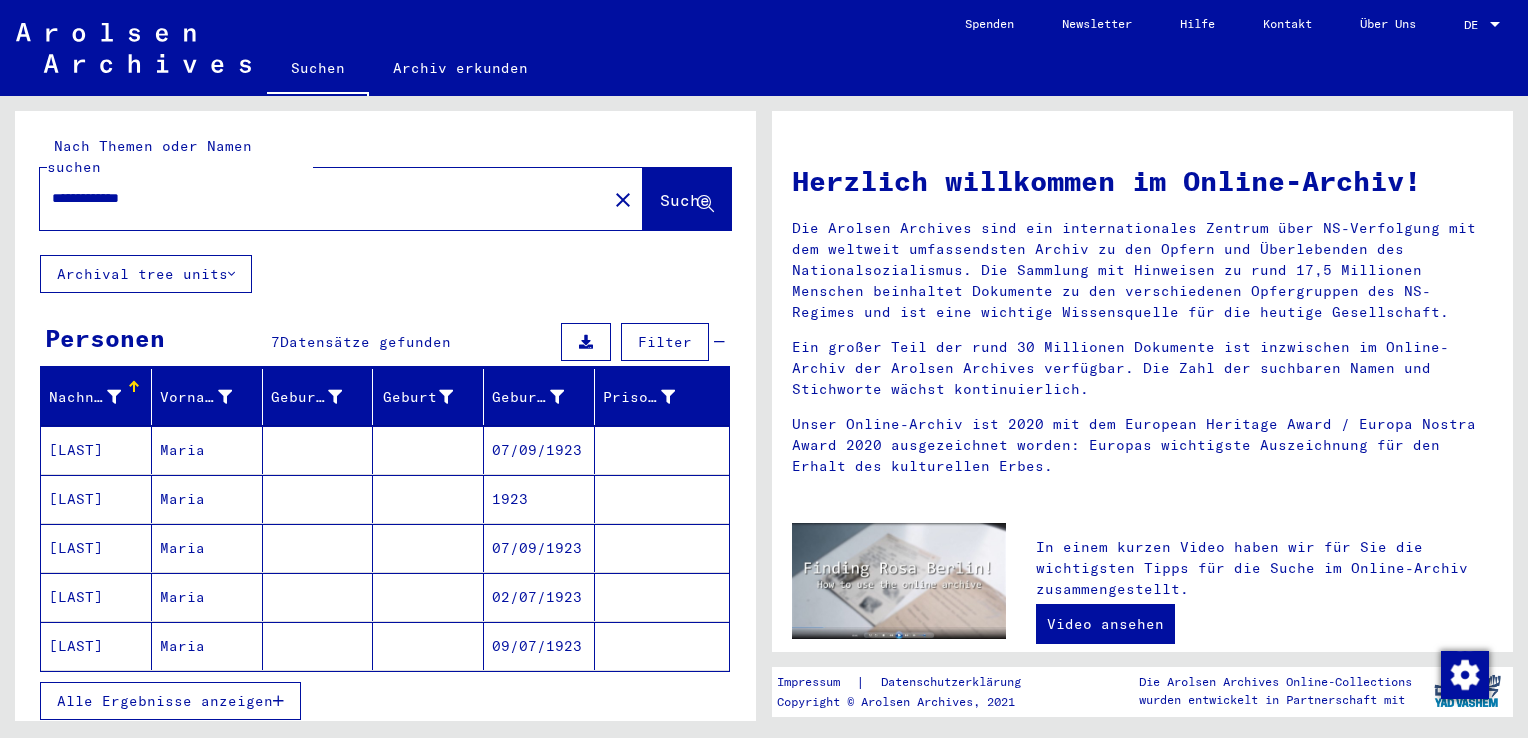 click at bounding box center [428, 499] 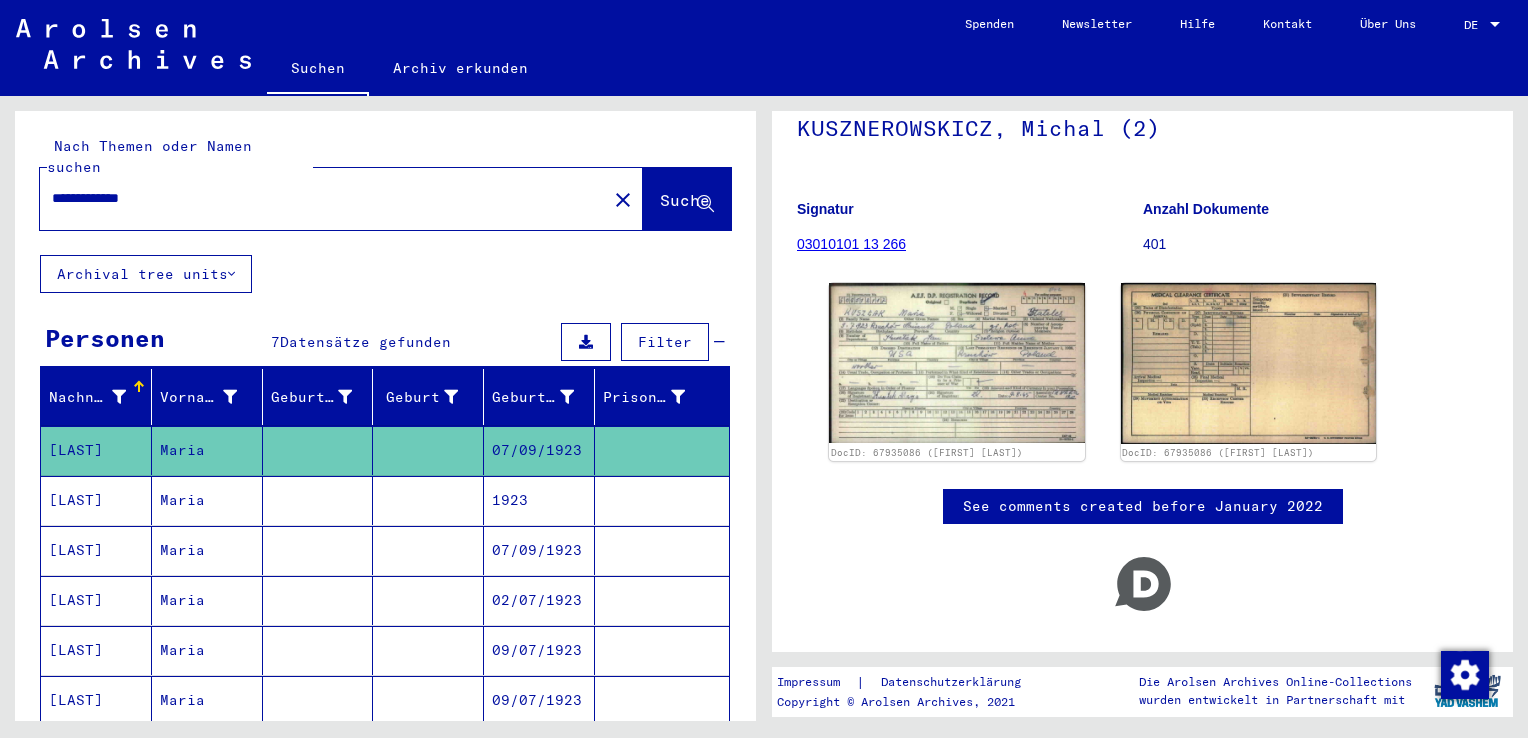 scroll, scrollTop: 200, scrollLeft: 0, axis: vertical 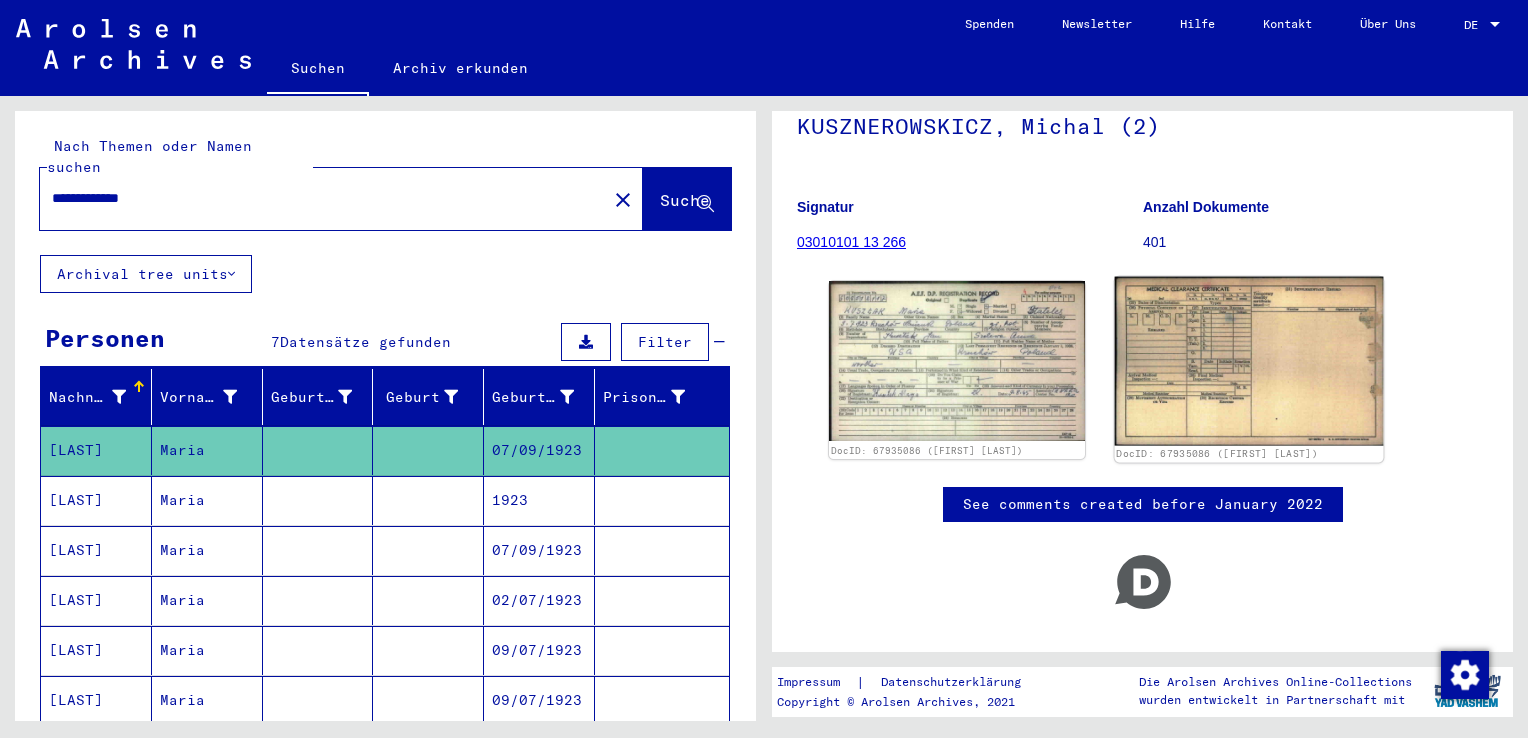 click 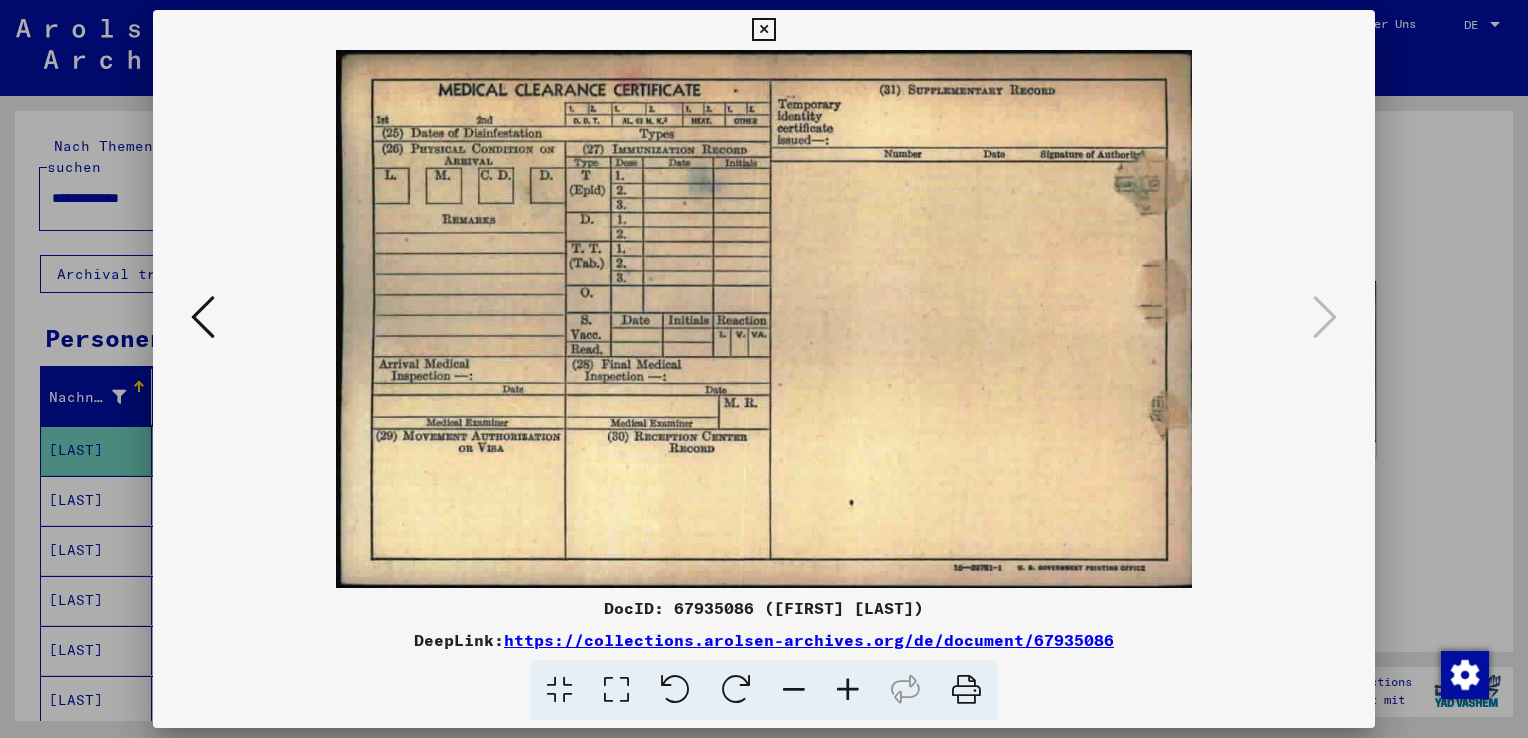 click at bounding box center (764, 369) 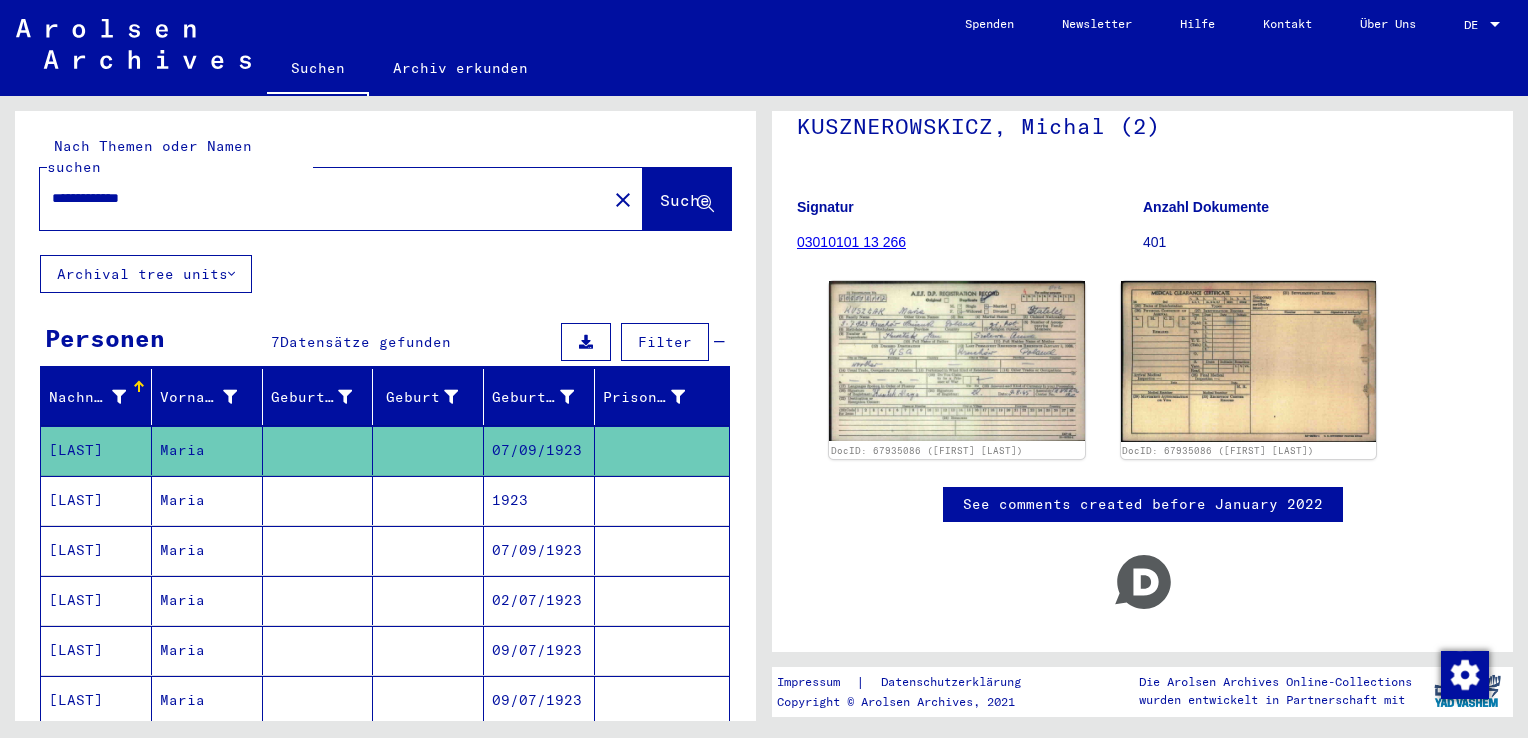 click at bounding box center (318, 550) 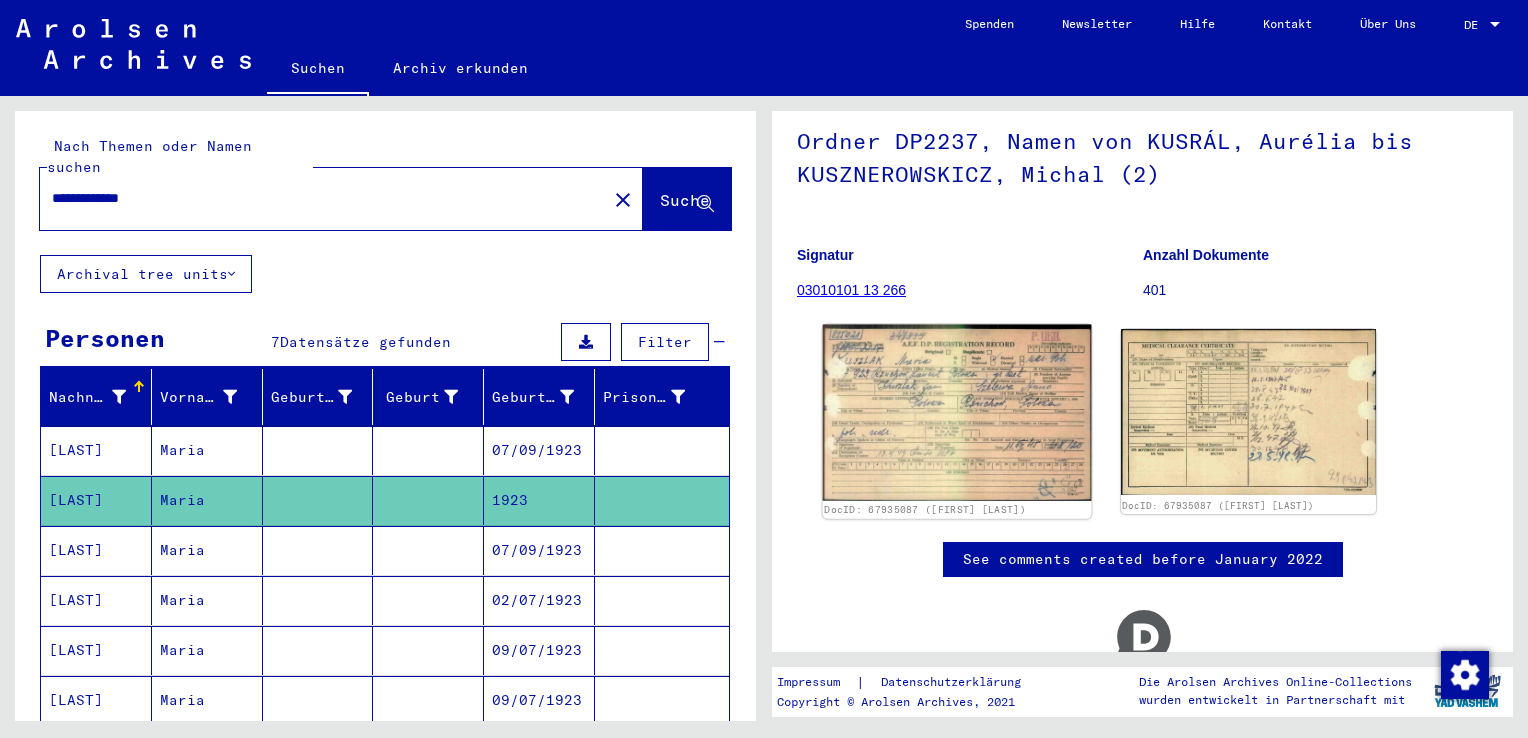 scroll, scrollTop: 200, scrollLeft: 0, axis: vertical 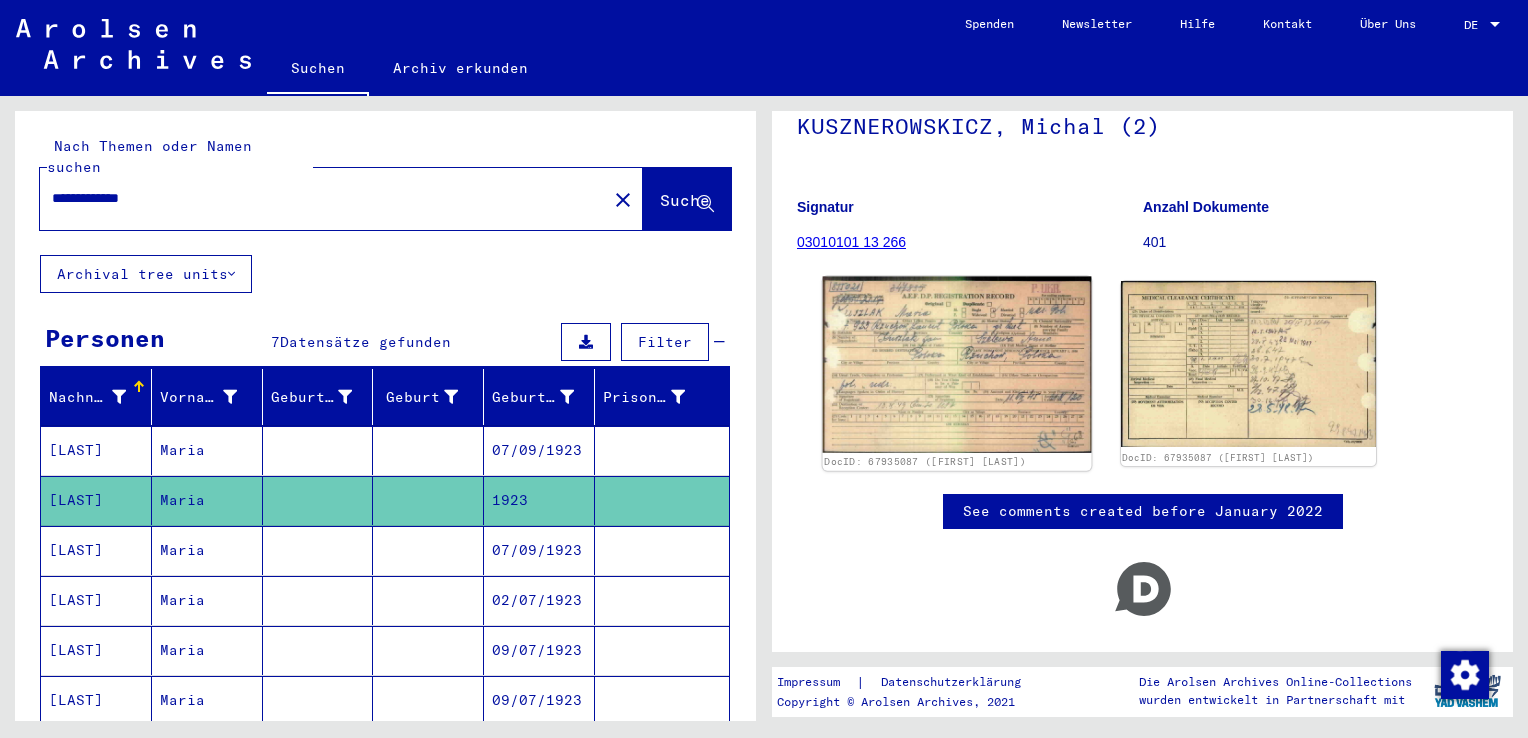 click 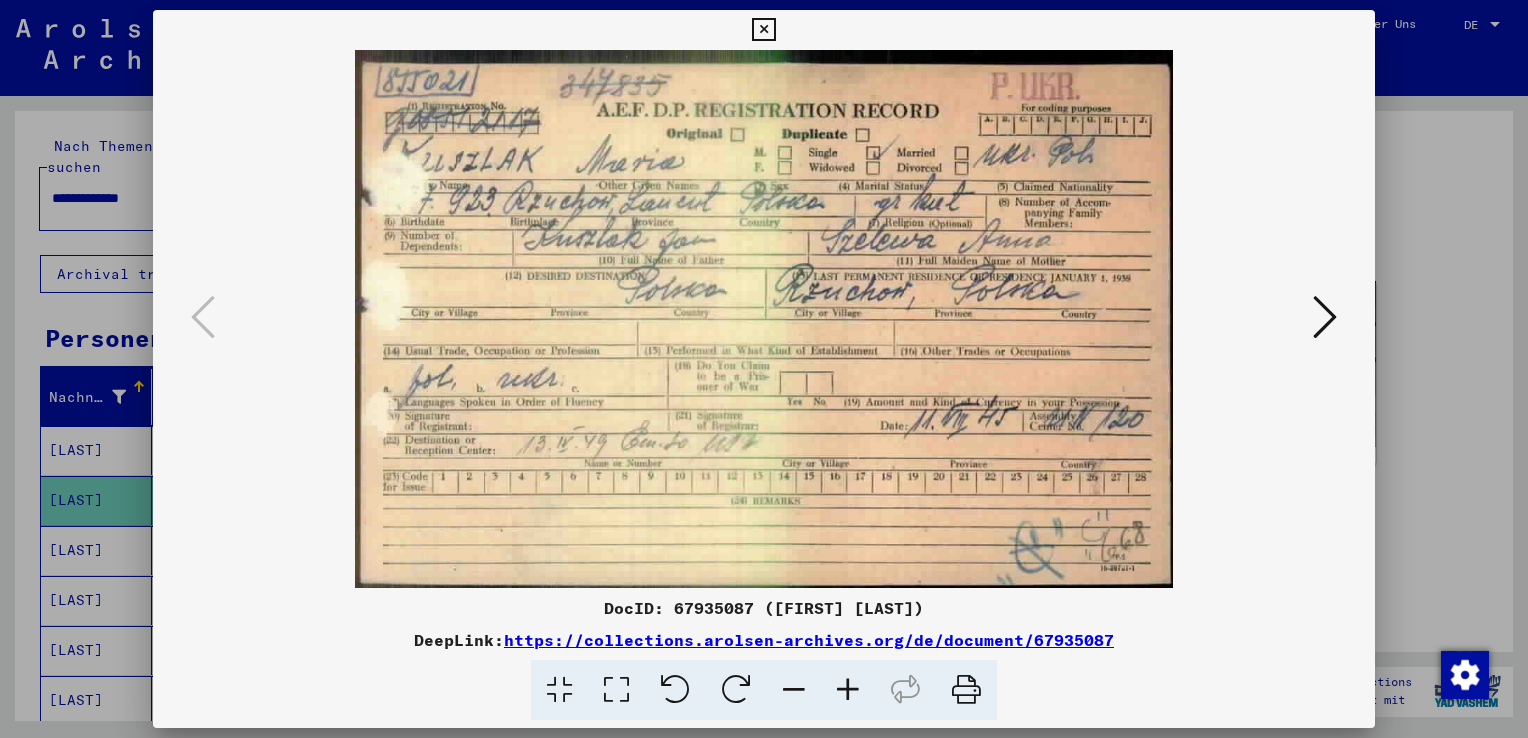 click at bounding box center [1325, 318] 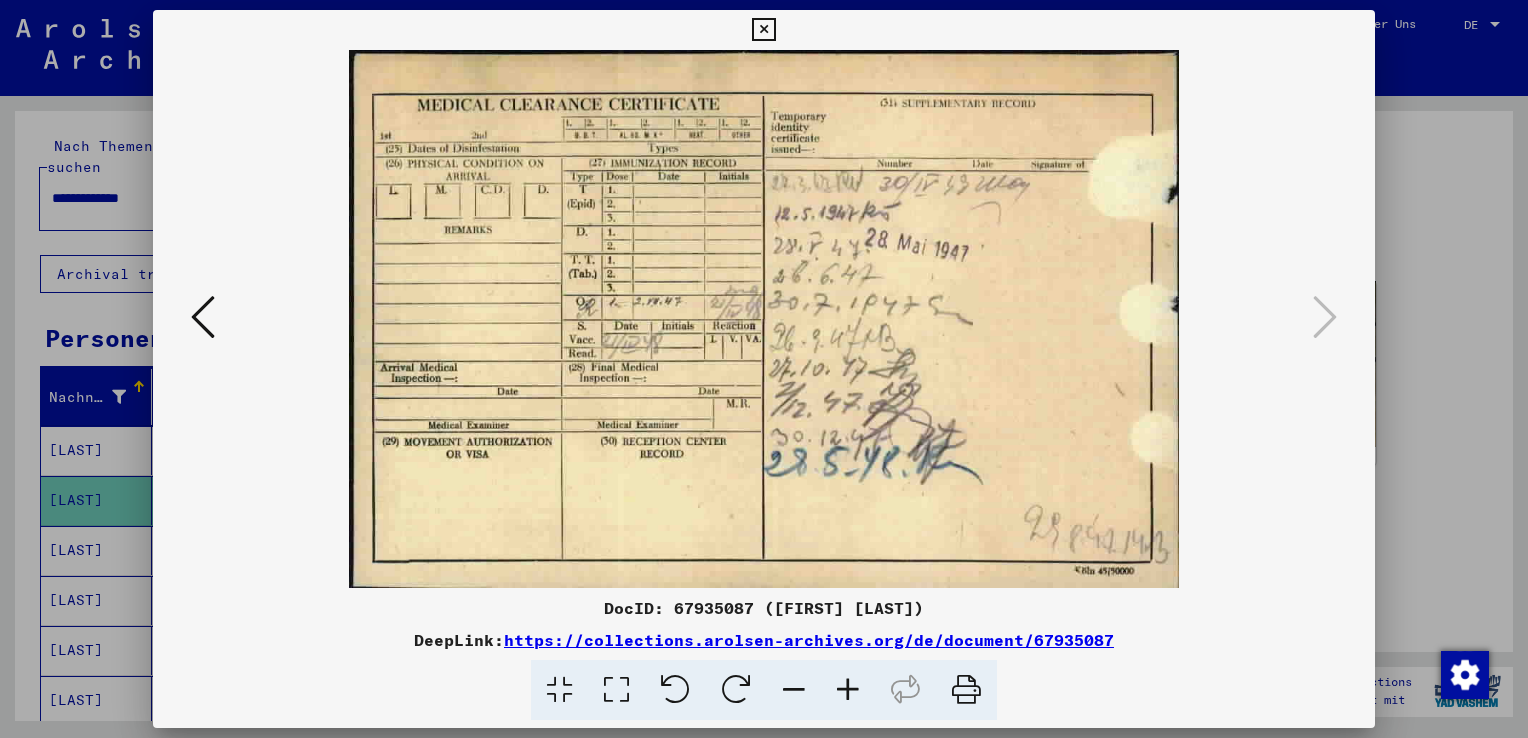 click at bounding box center [764, 369] 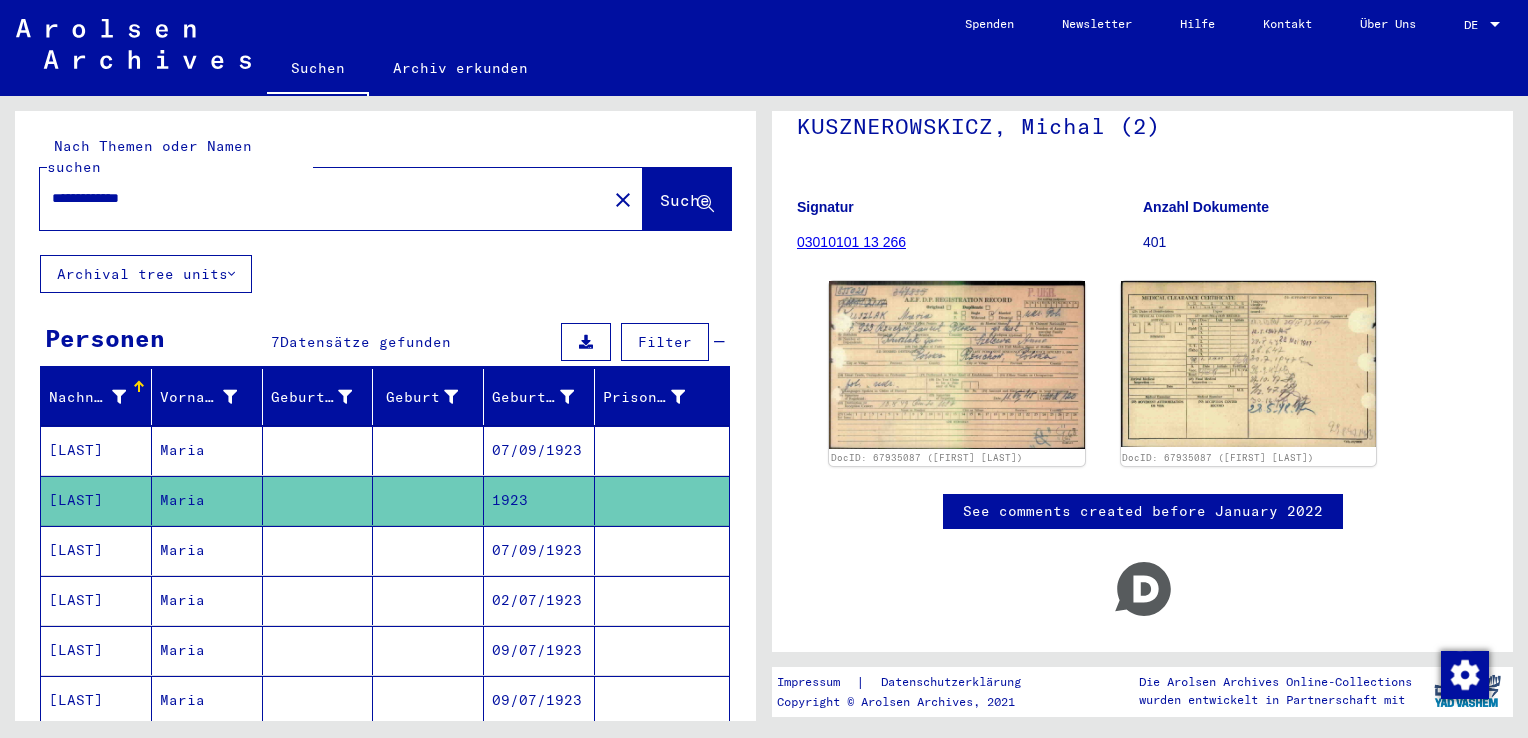 click at bounding box center (318, 600) 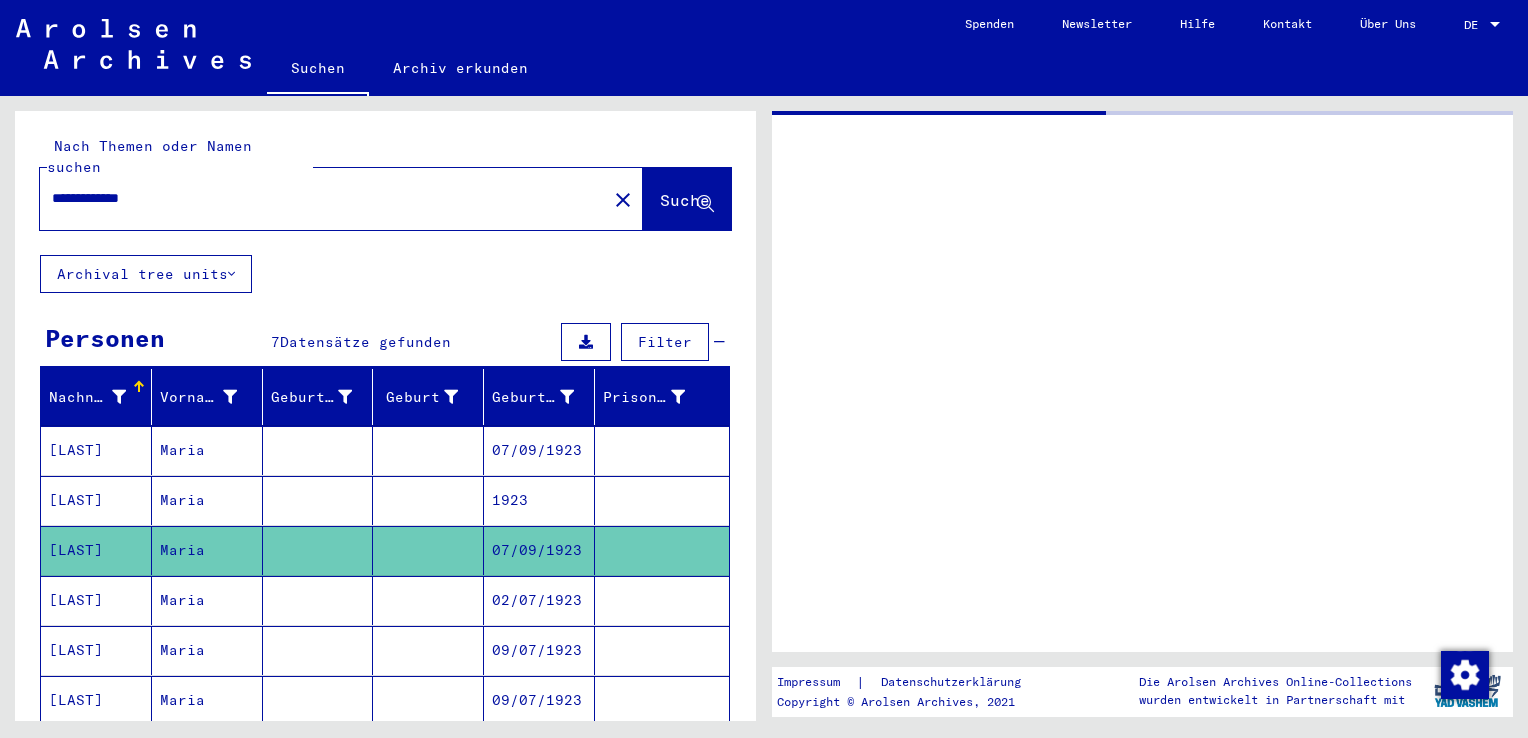 scroll, scrollTop: 0, scrollLeft: 0, axis: both 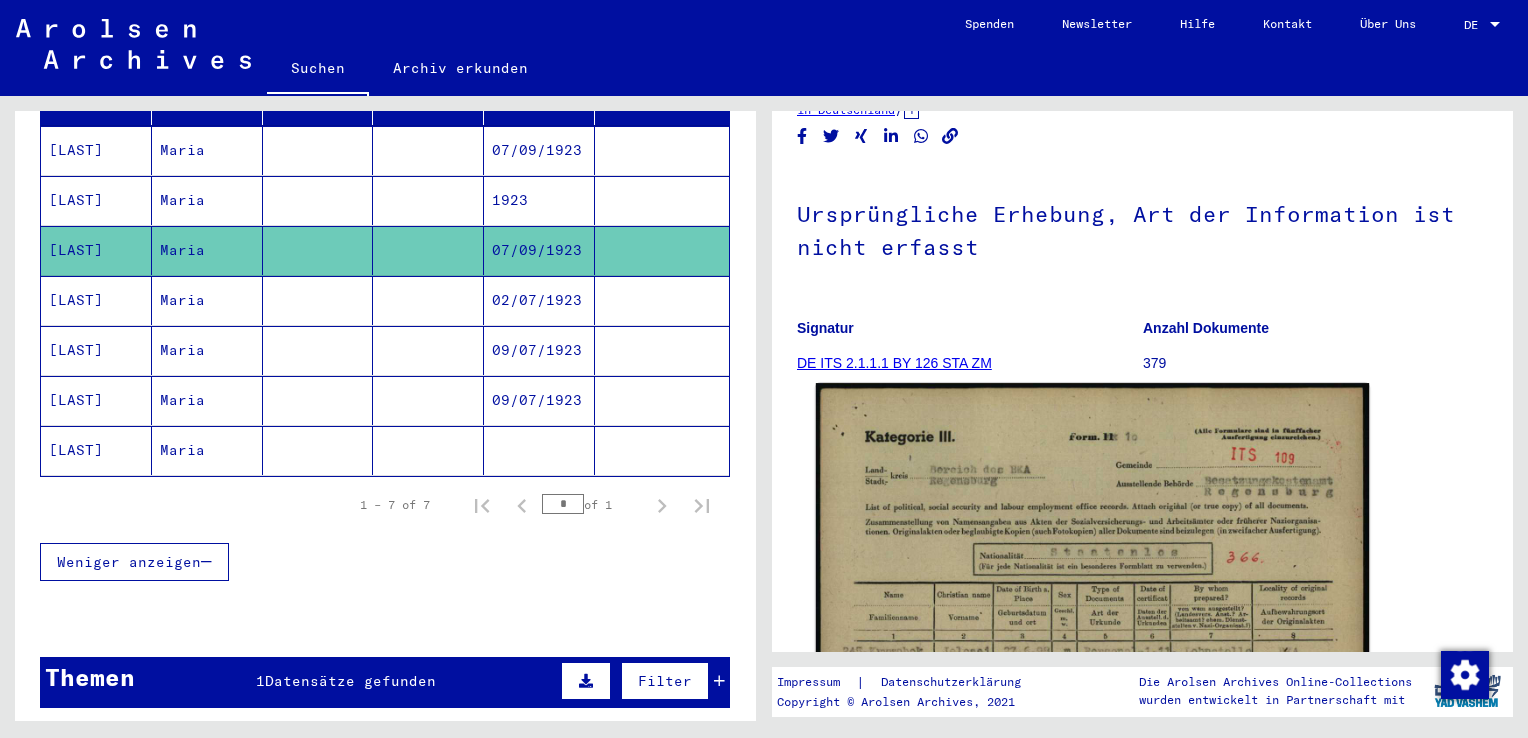 click 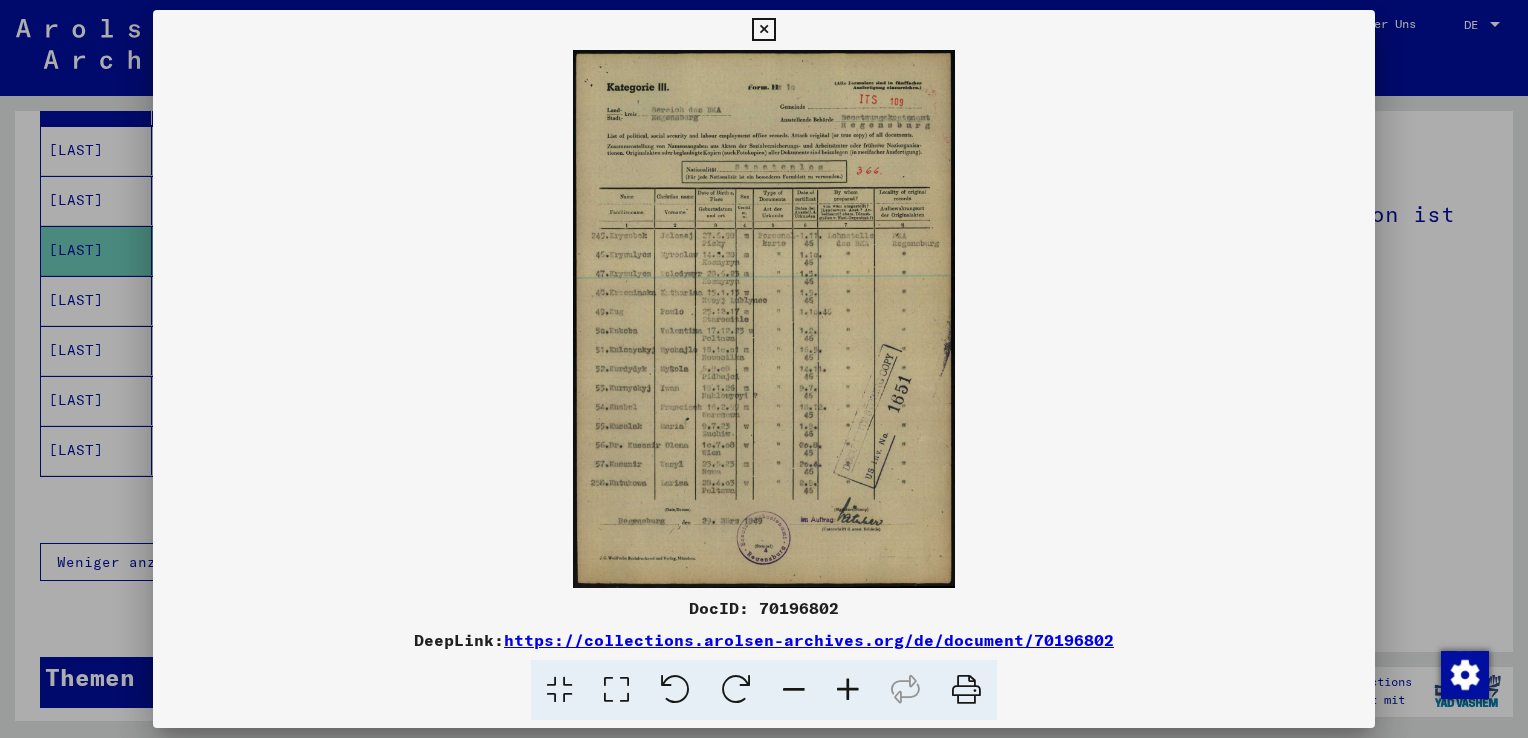 click at bounding box center [848, 690] 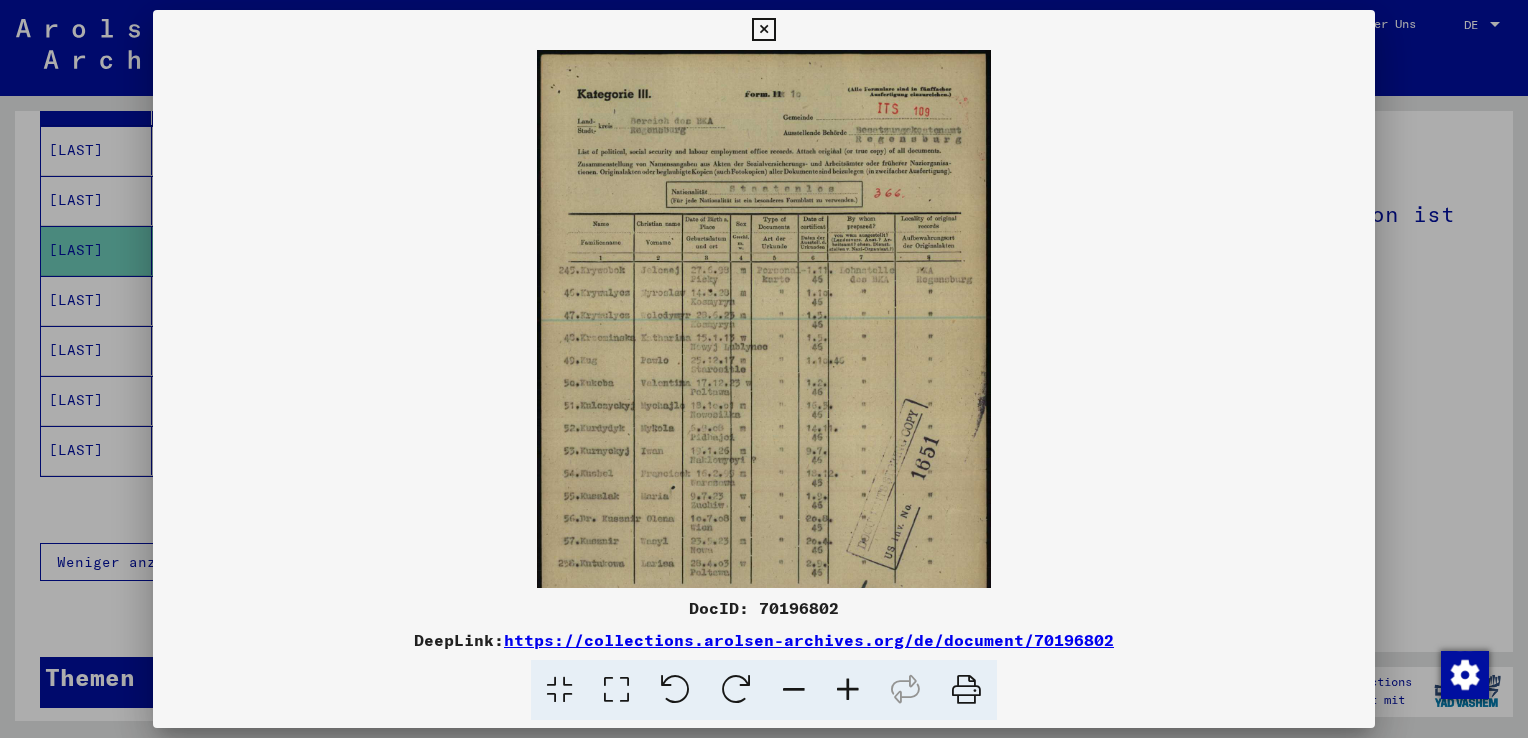 click at bounding box center [848, 690] 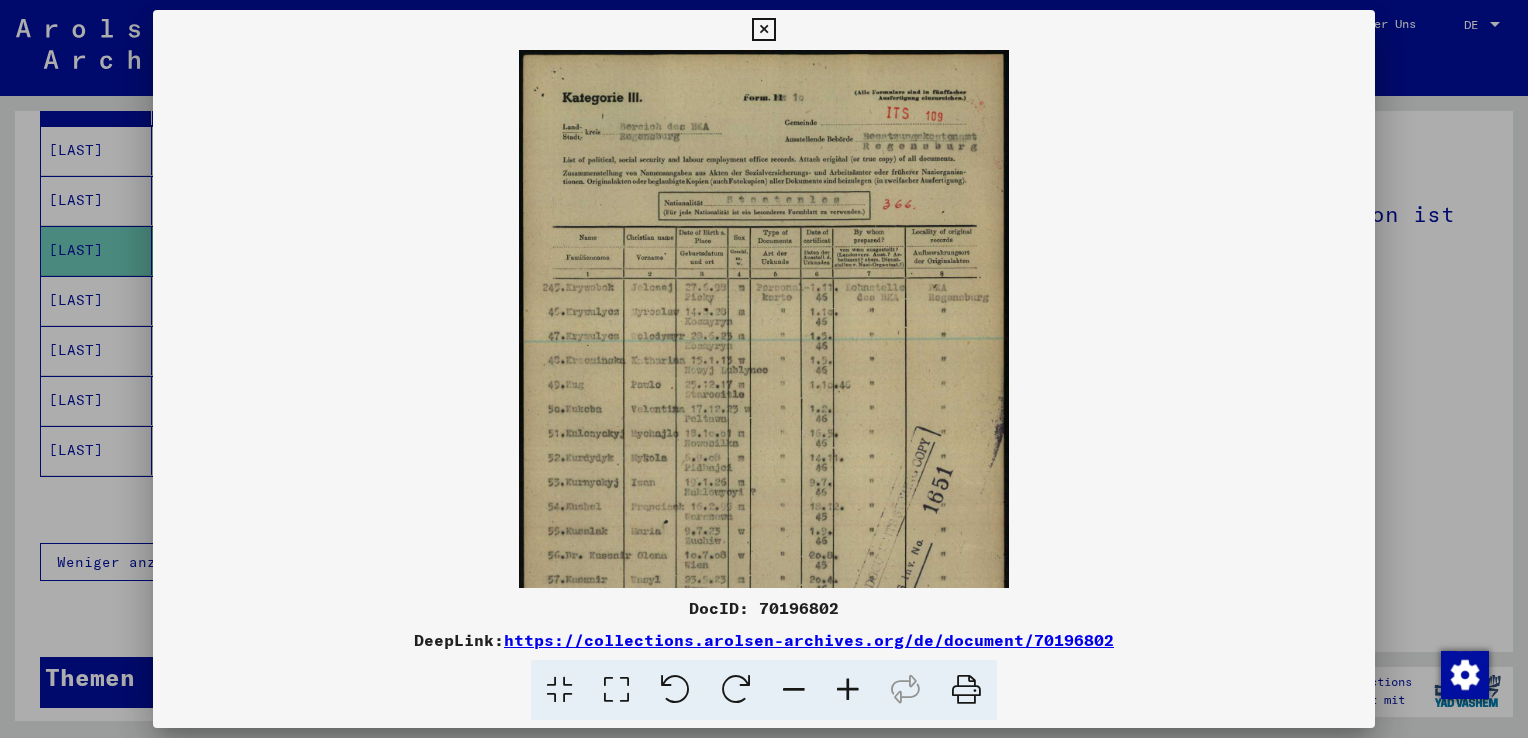 click at bounding box center [848, 690] 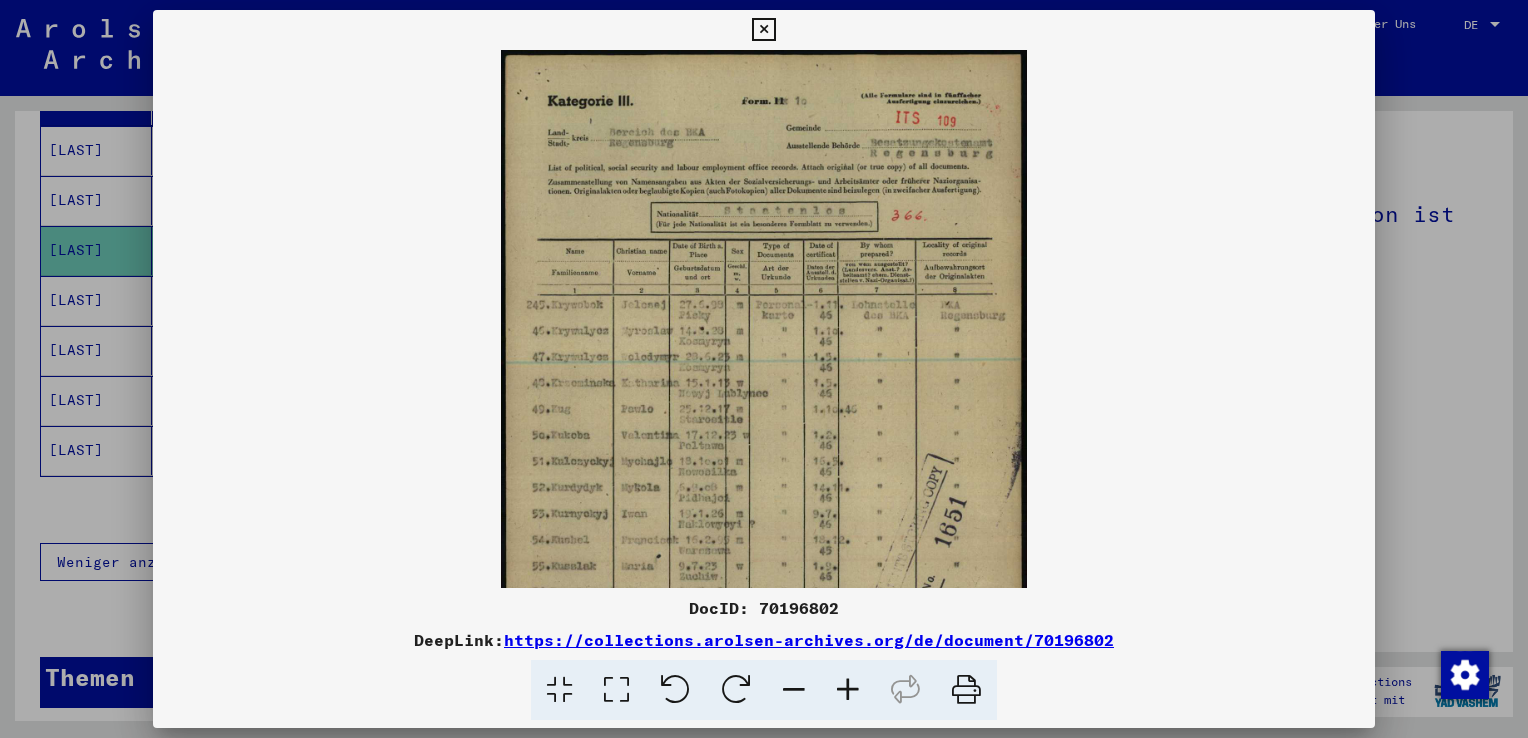click at bounding box center [848, 690] 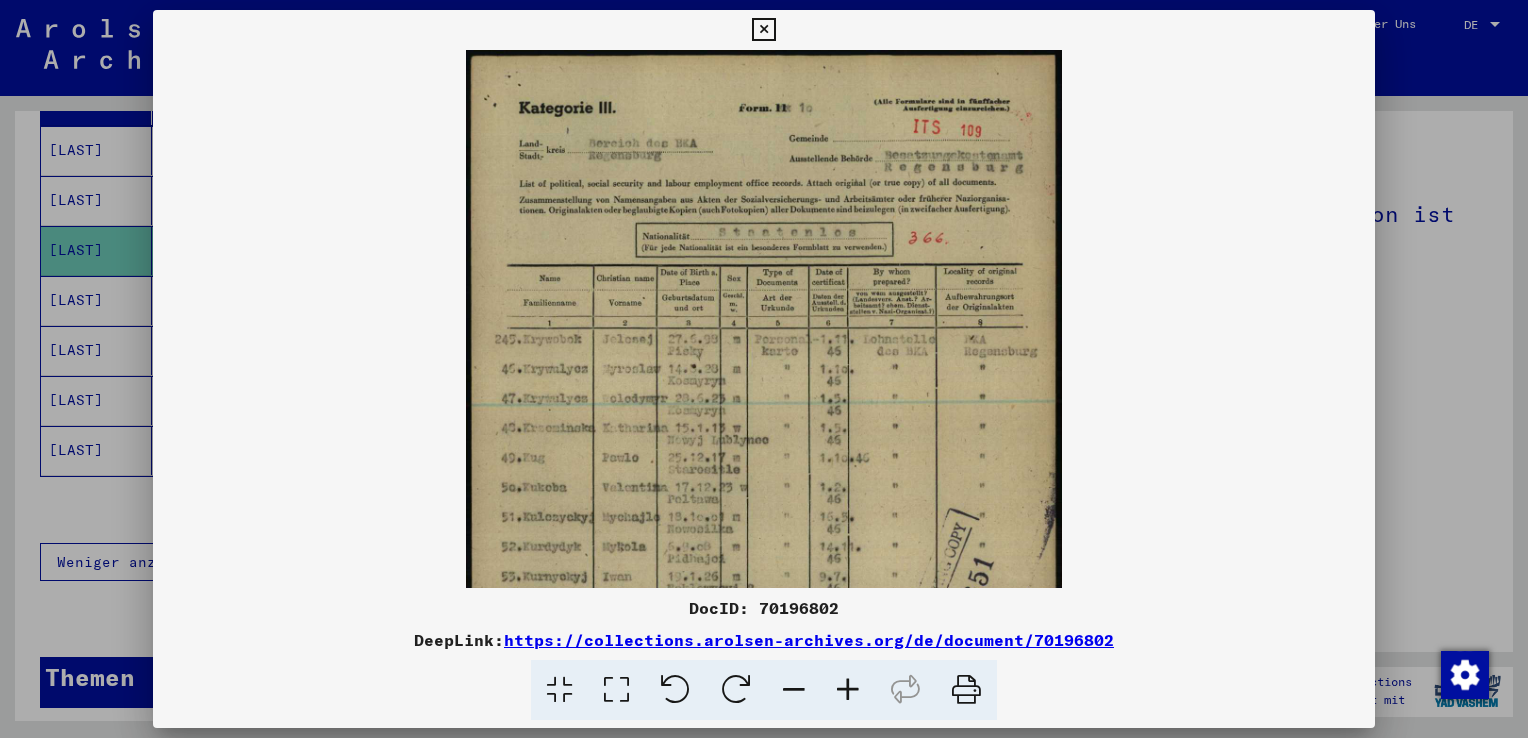 click at bounding box center (848, 690) 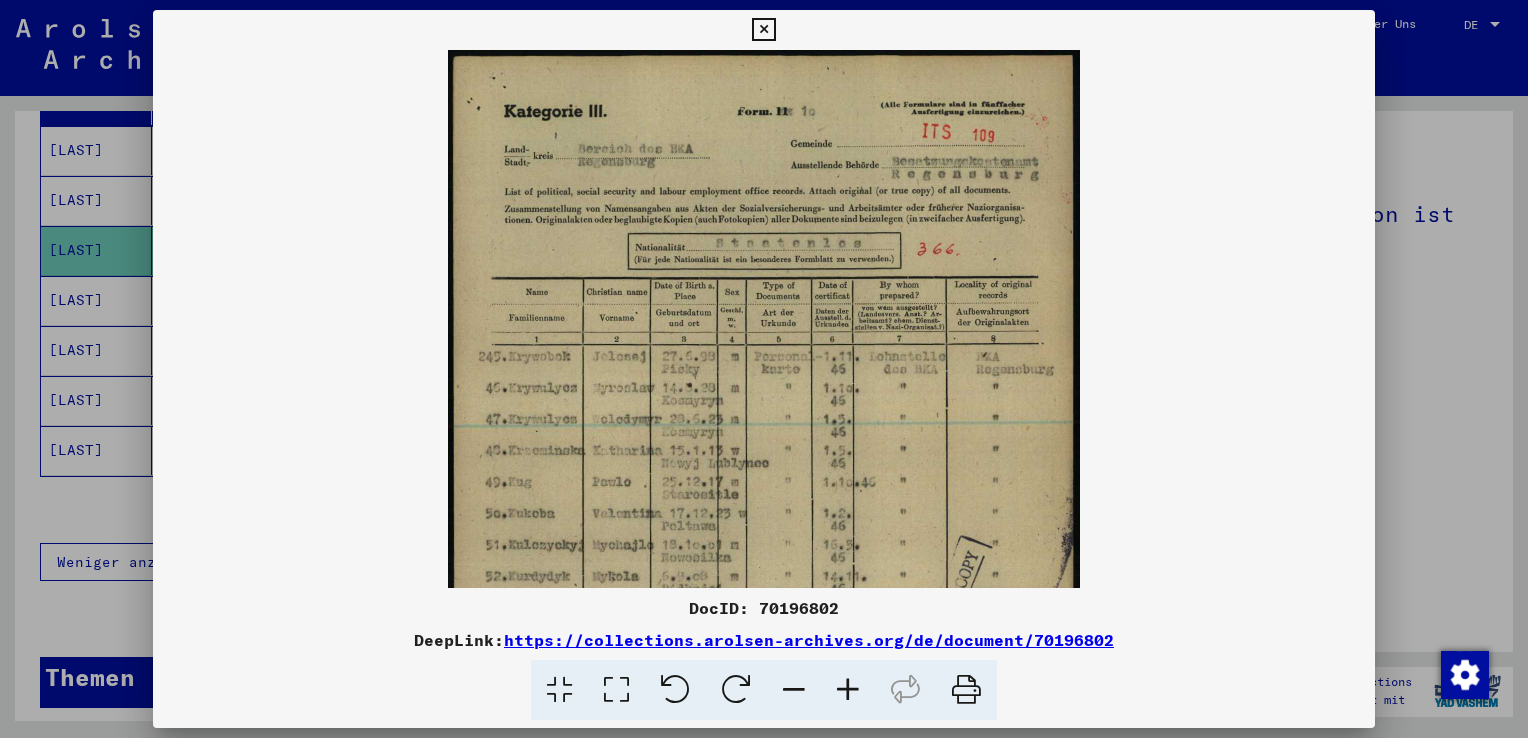 click at bounding box center [848, 690] 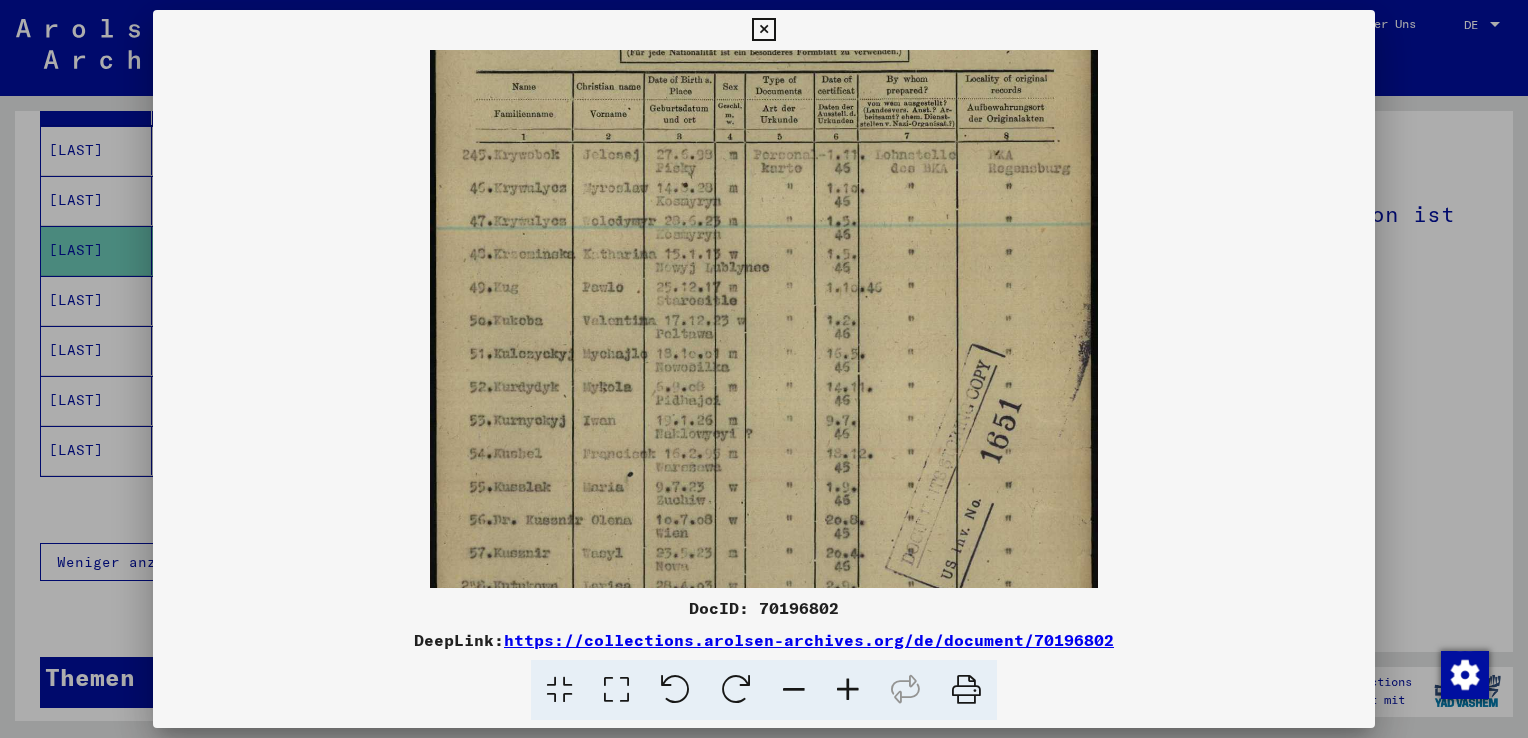 drag, startPoint x: 808, startPoint y: 448, endPoint x: 826, endPoint y: 237, distance: 211.76639 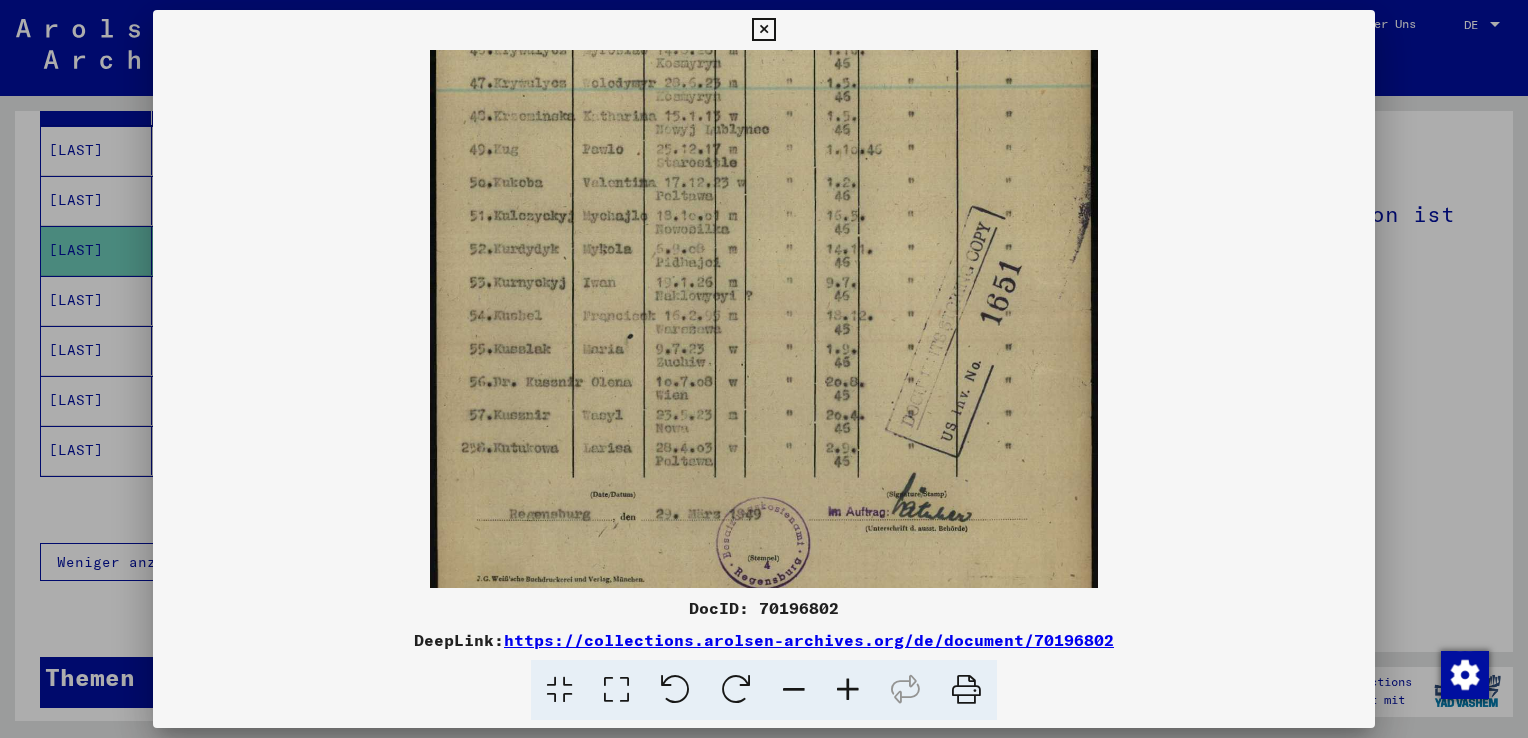 scroll, scrollTop: 375, scrollLeft: 0, axis: vertical 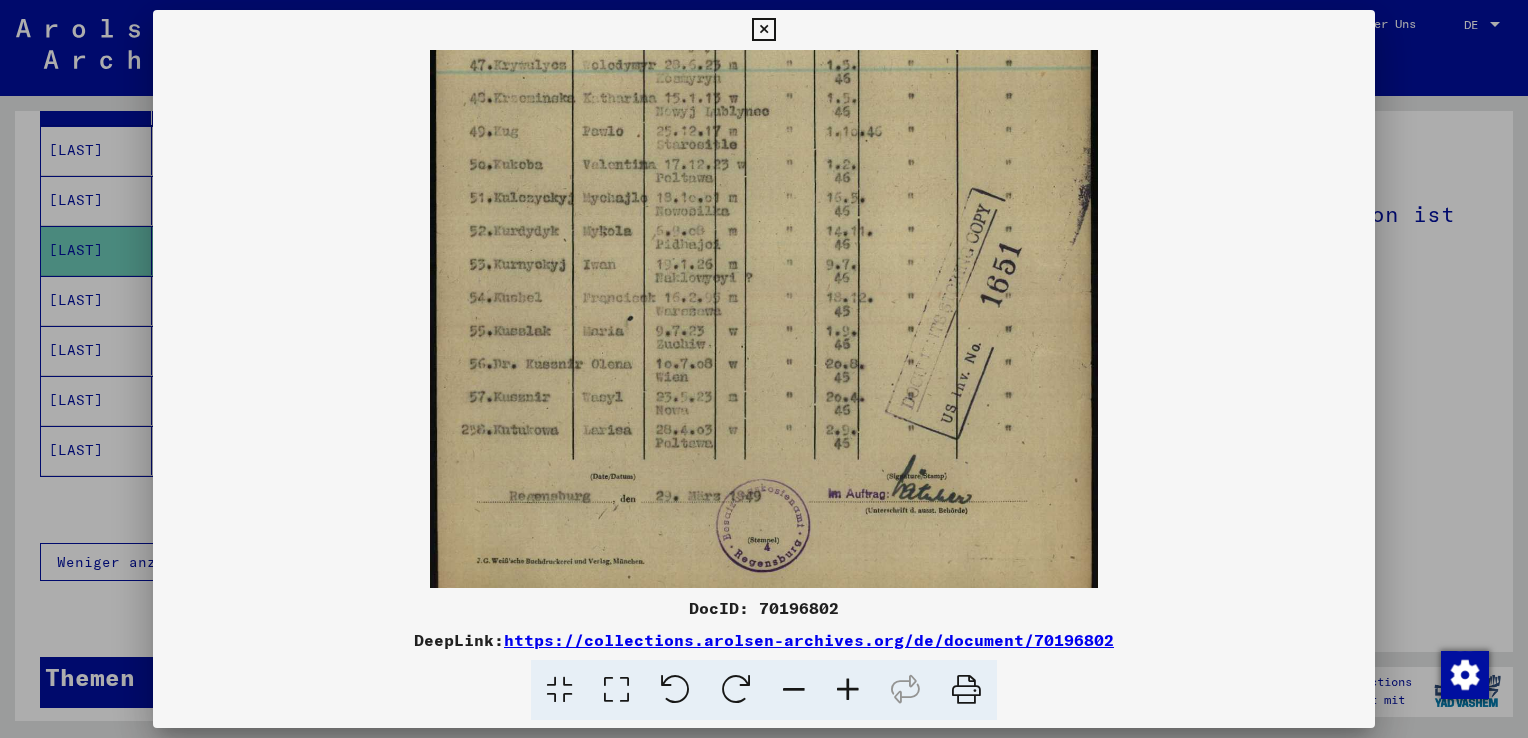 drag, startPoint x: 750, startPoint y: 432, endPoint x: 775, endPoint y: 284, distance: 150.09663 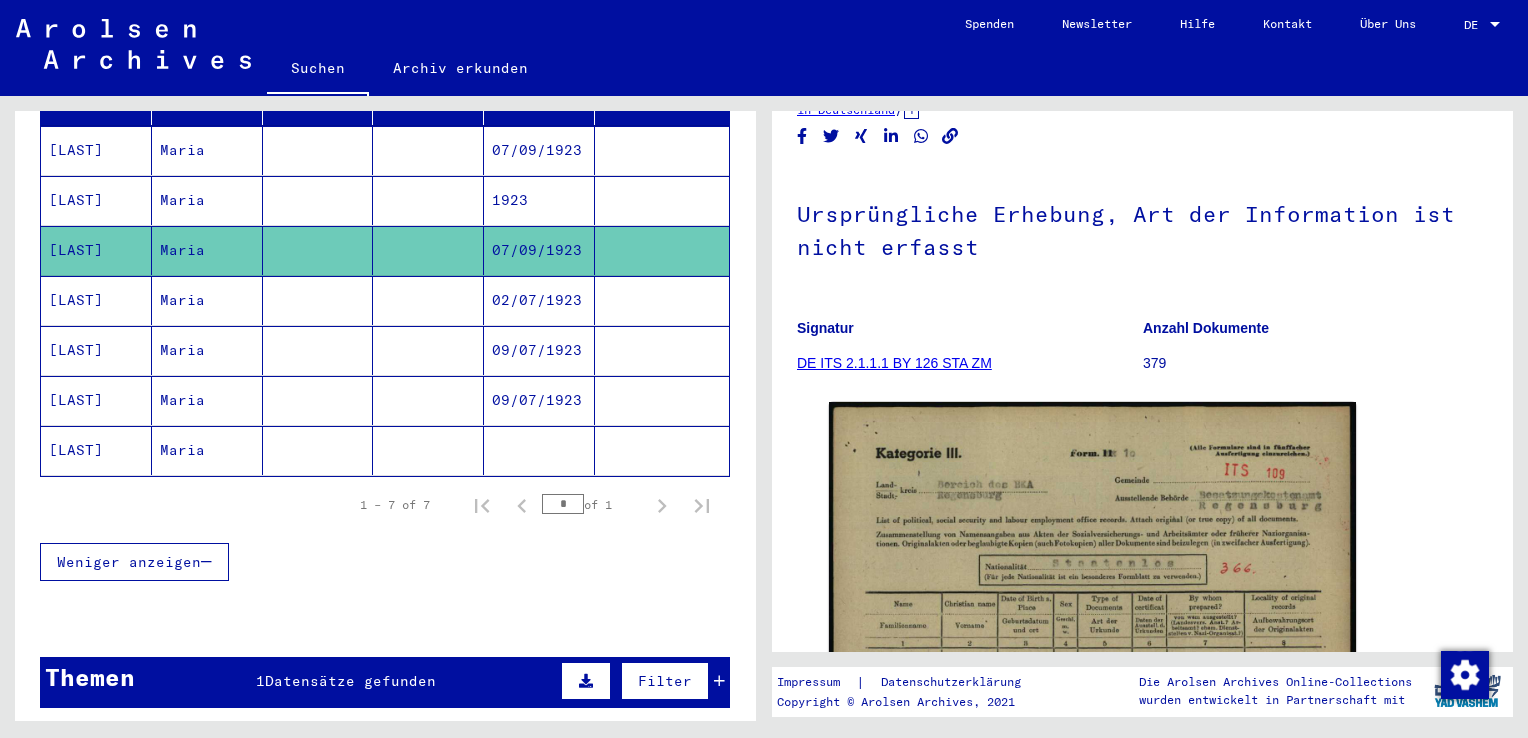 click at bounding box center [428, 350] 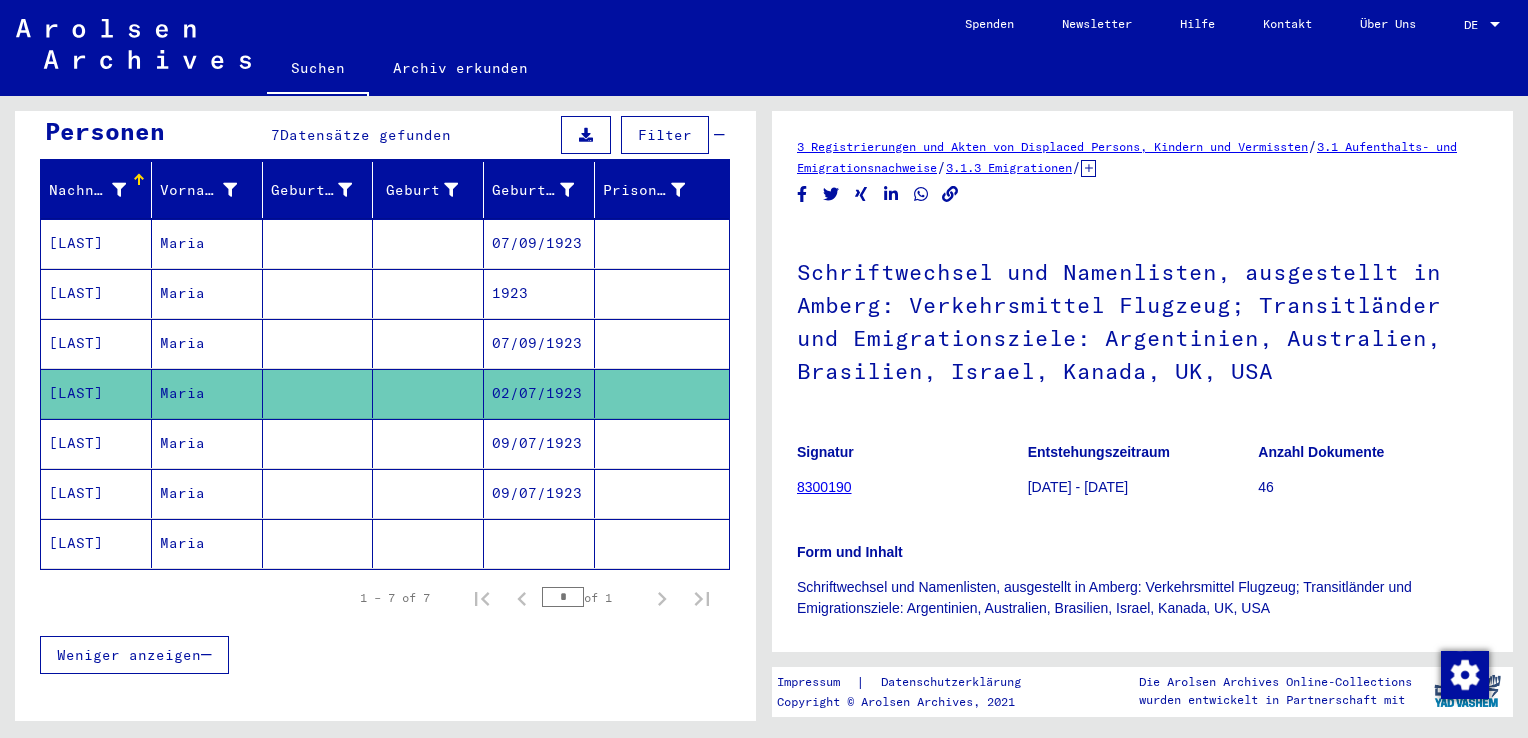 scroll, scrollTop: 200, scrollLeft: 0, axis: vertical 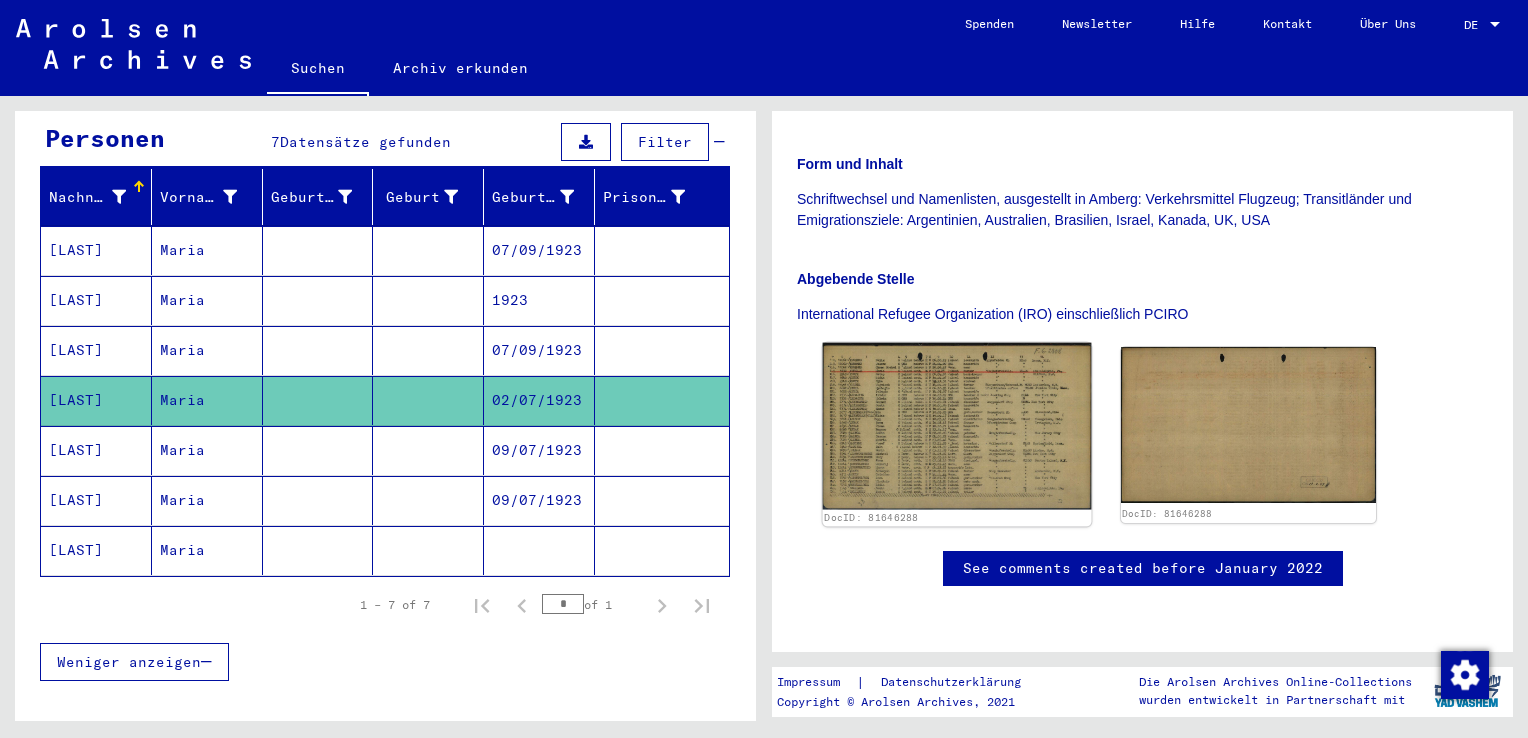 click 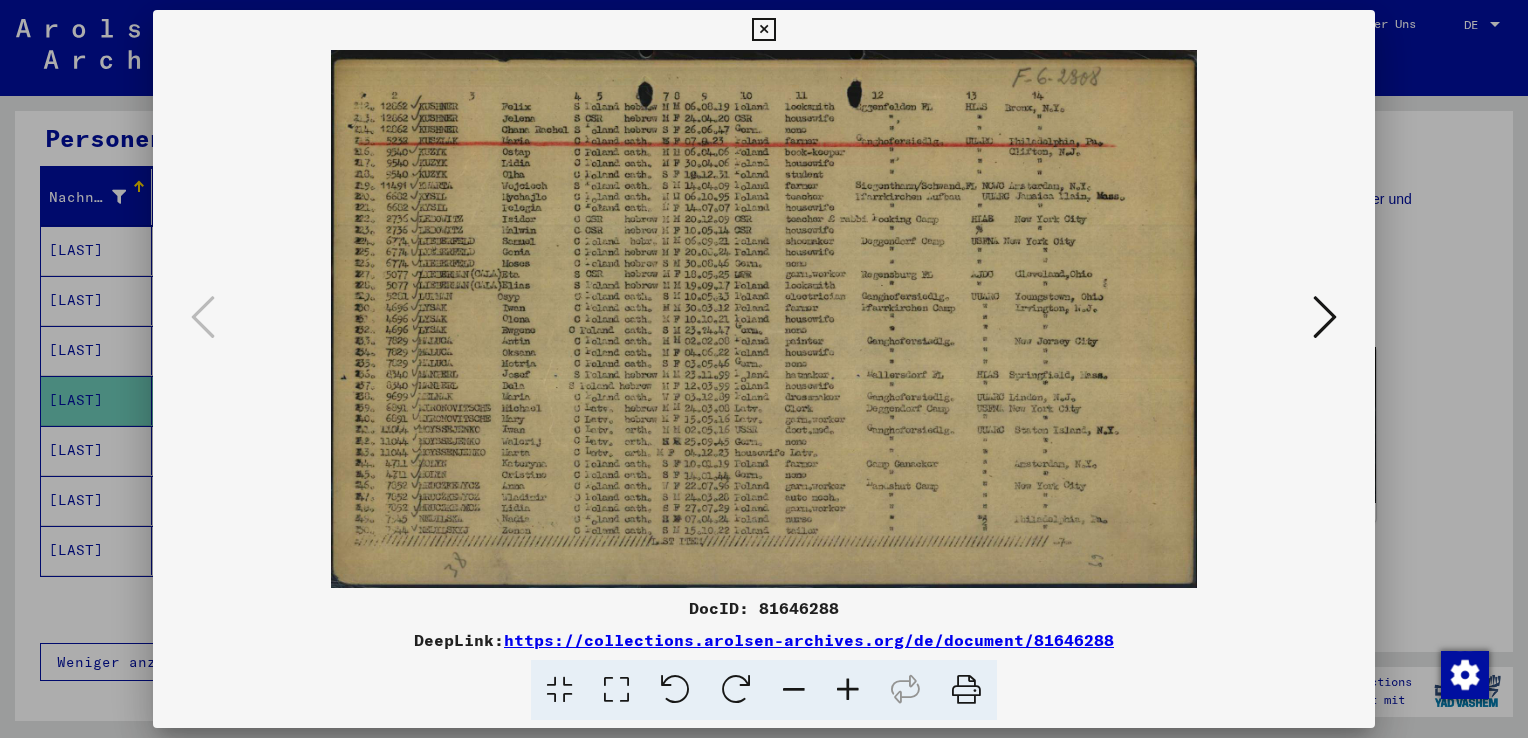 click at bounding box center (848, 690) 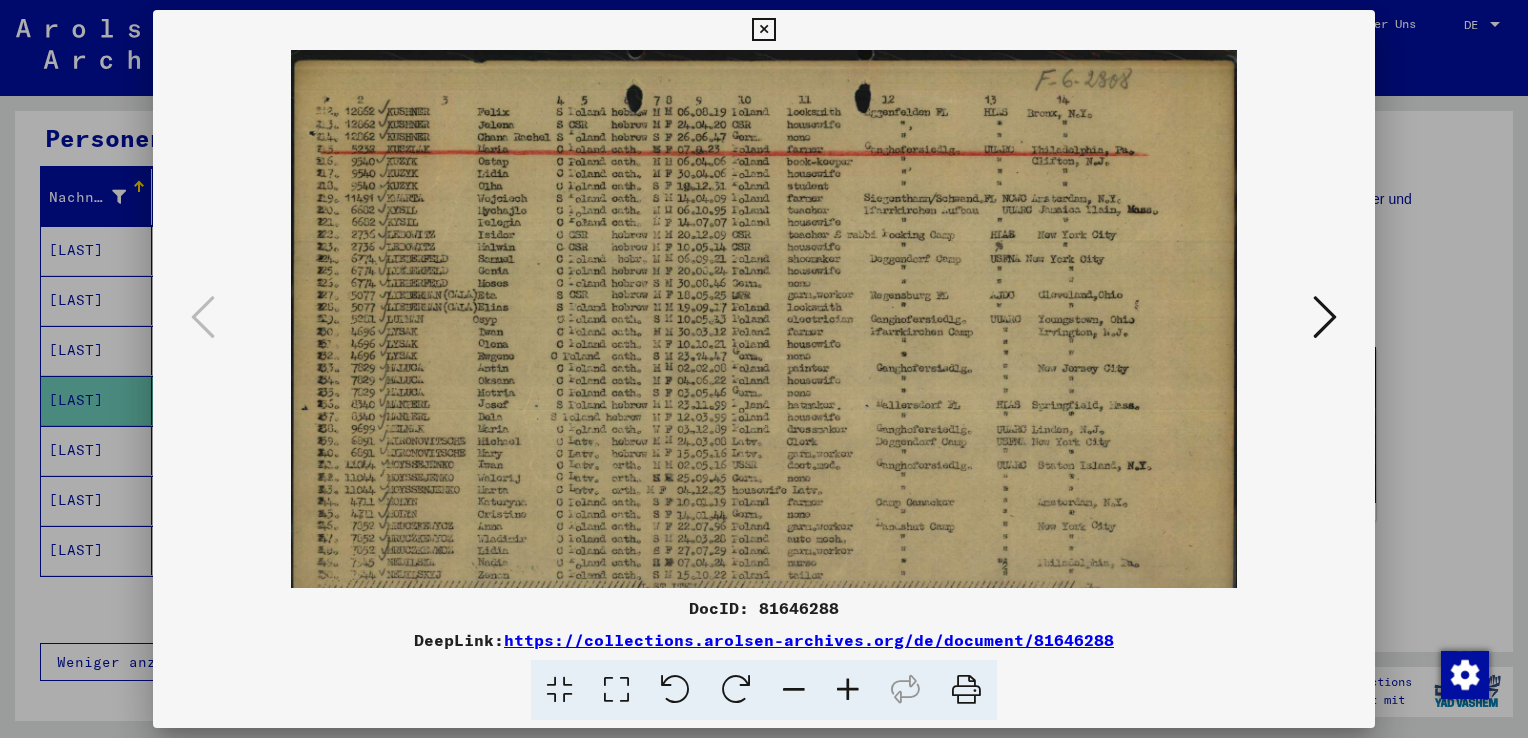 click at bounding box center [848, 690] 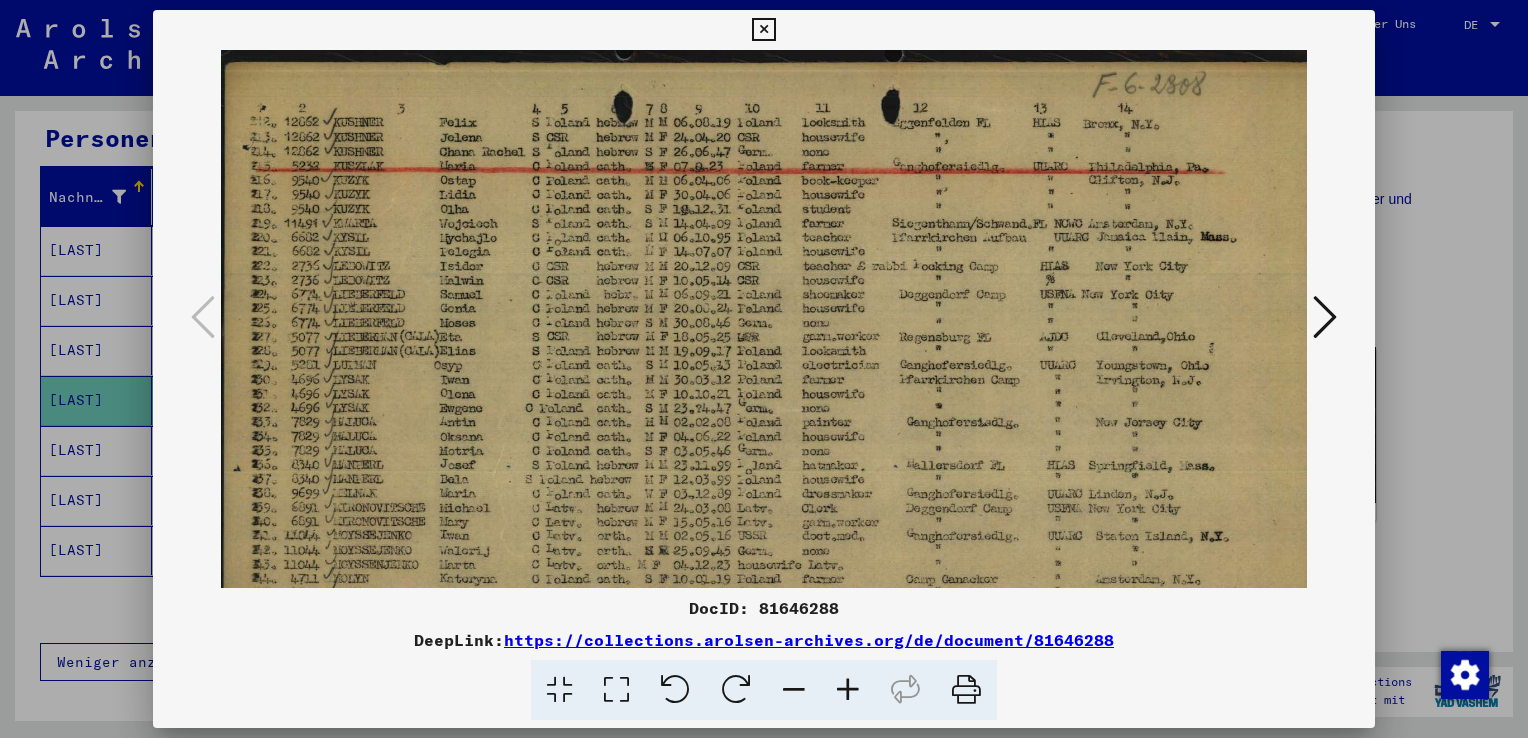 click at bounding box center (848, 690) 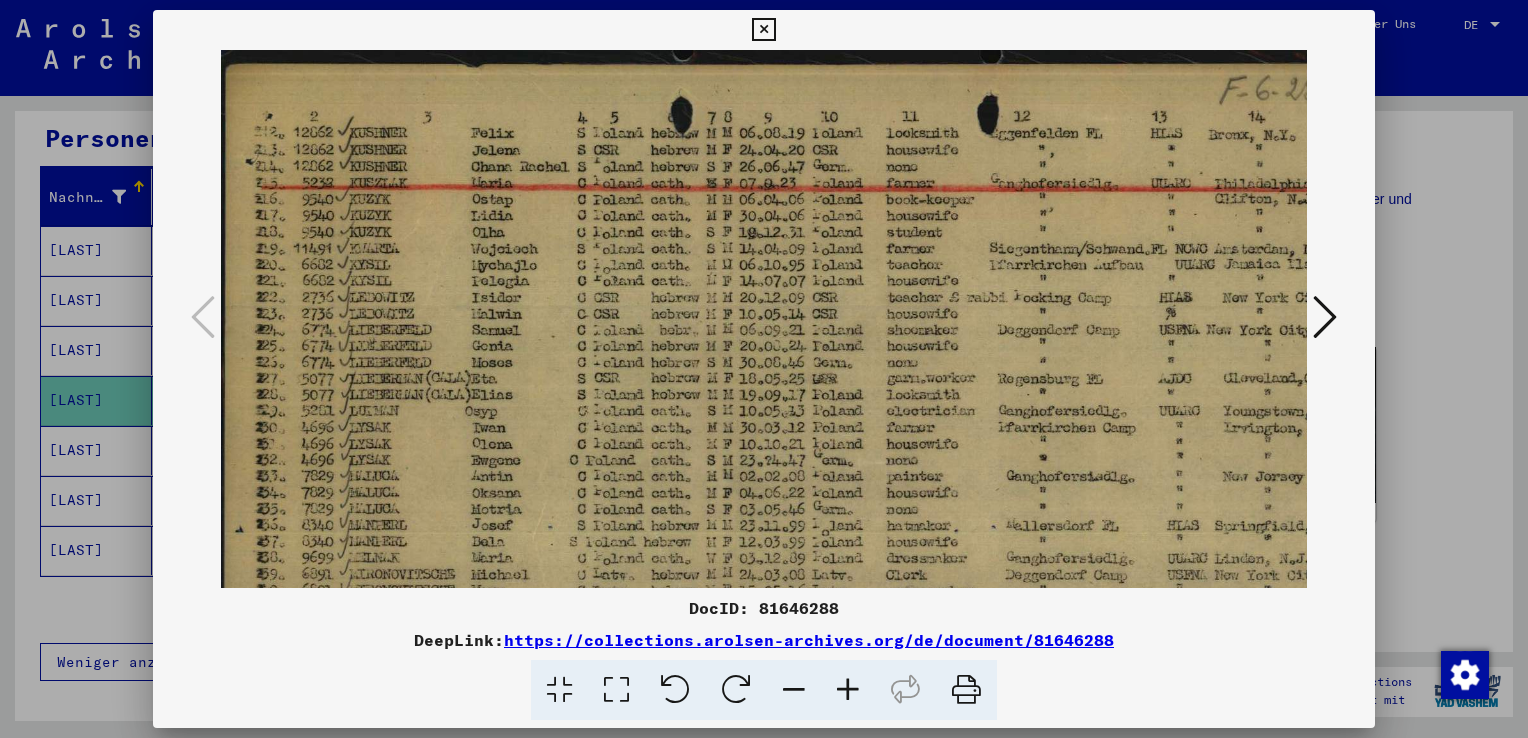 click at bounding box center (848, 690) 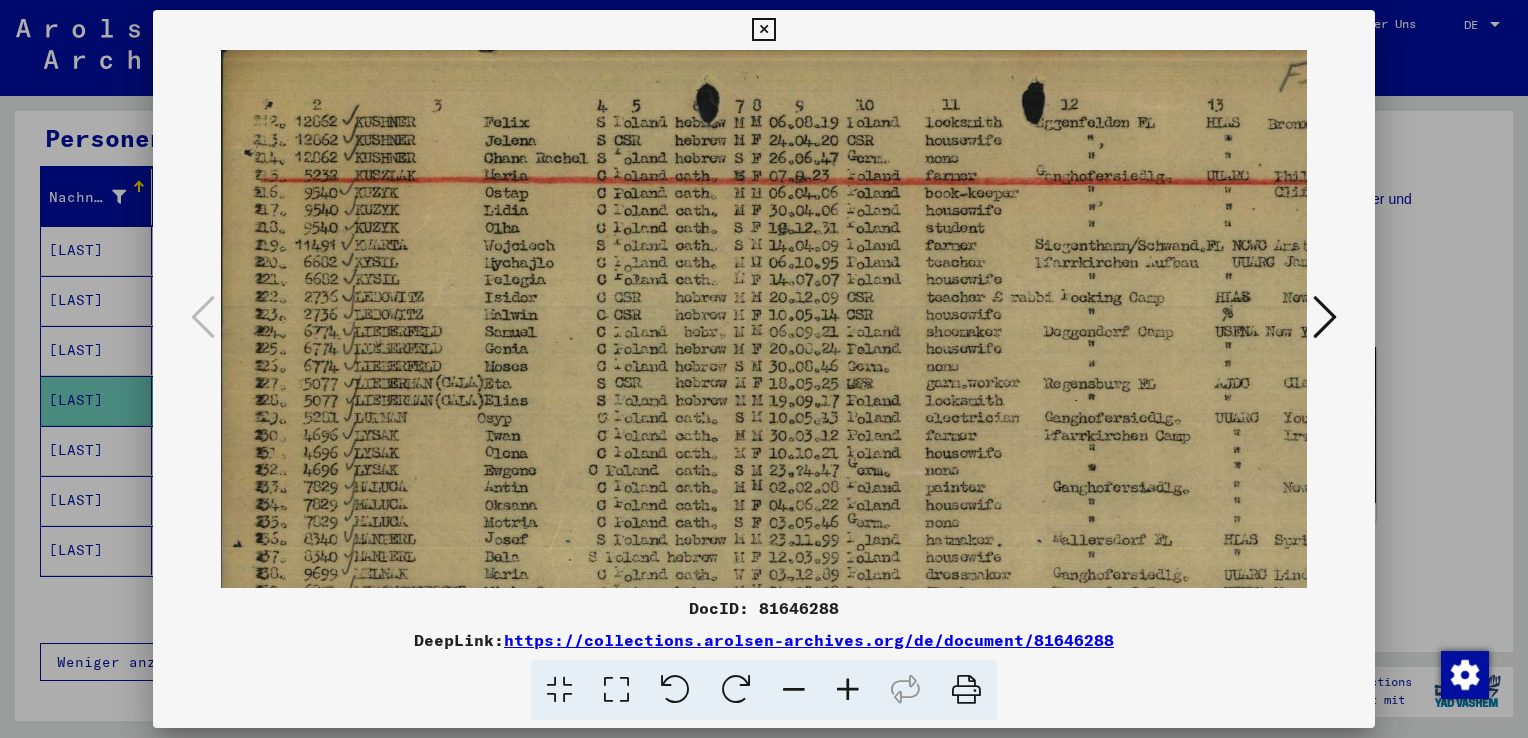 scroll, scrollTop: 16, scrollLeft: 4, axis: both 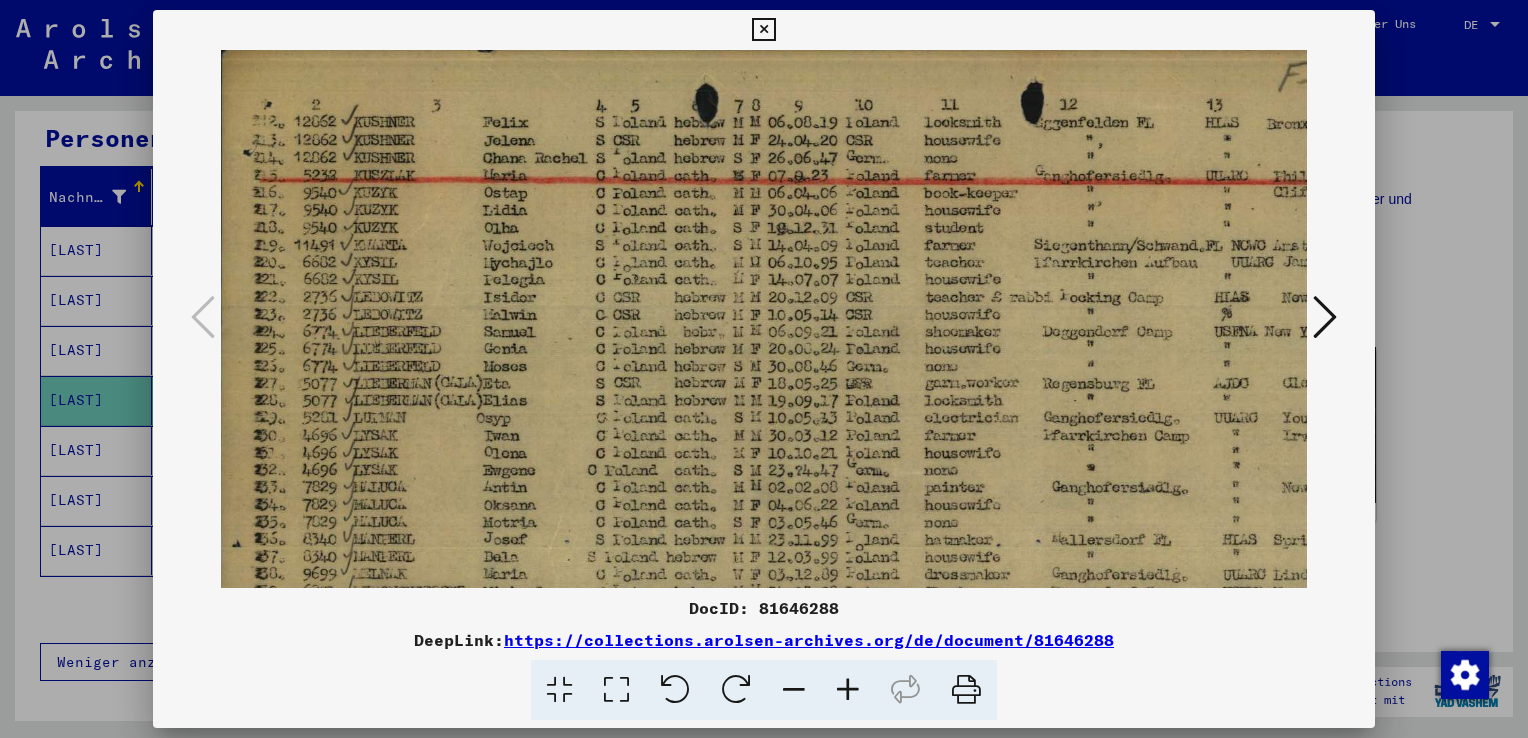 drag, startPoint x: 700, startPoint y: 404, endPoint x: 695, endPoint y: 390, distance: 14.866069 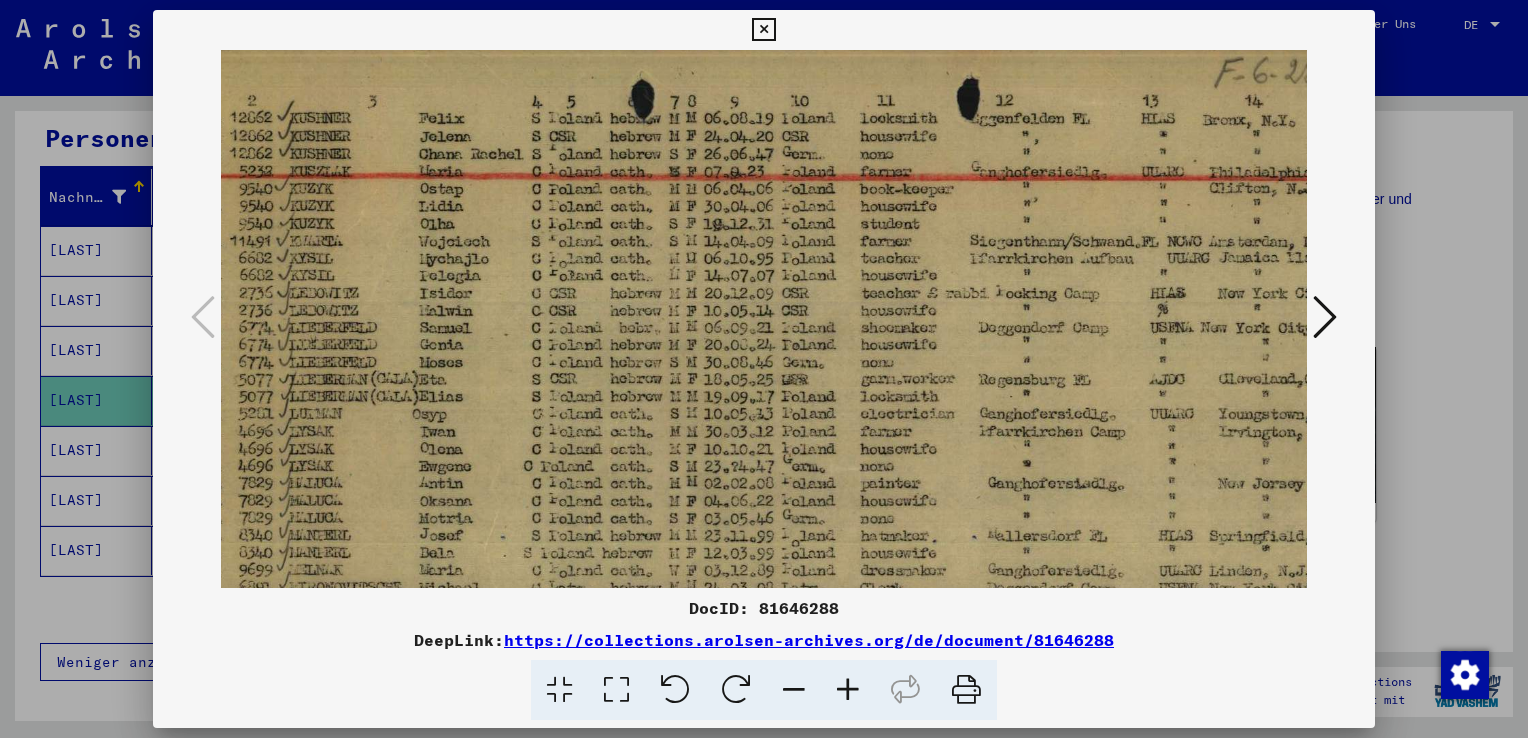 drag, startPoint x: 864, startPoint y: 359, endPoint x: 799, endPoint y: 356, distance: 65.06919 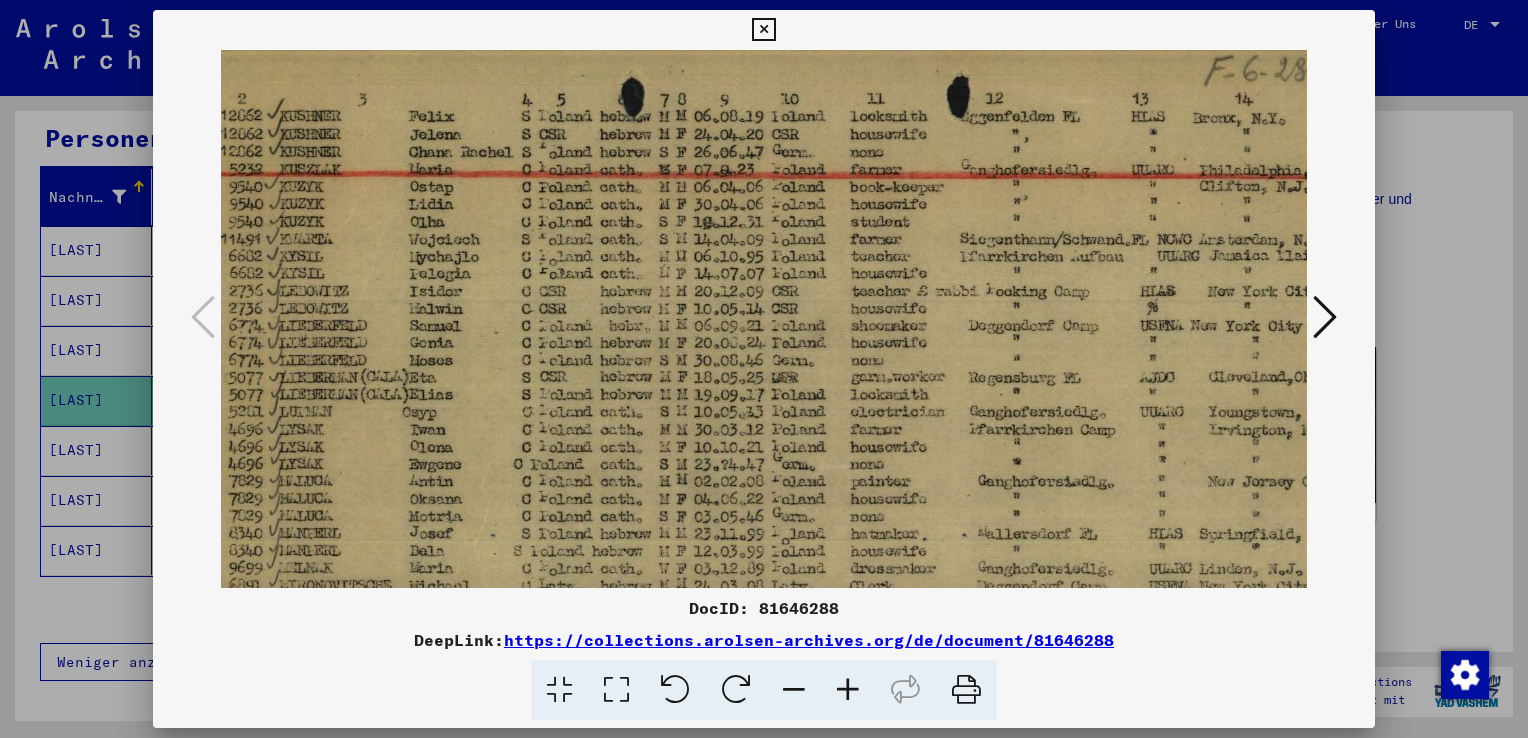 scroll, scrollTop: 22, scrollLeft: 77, axis: both 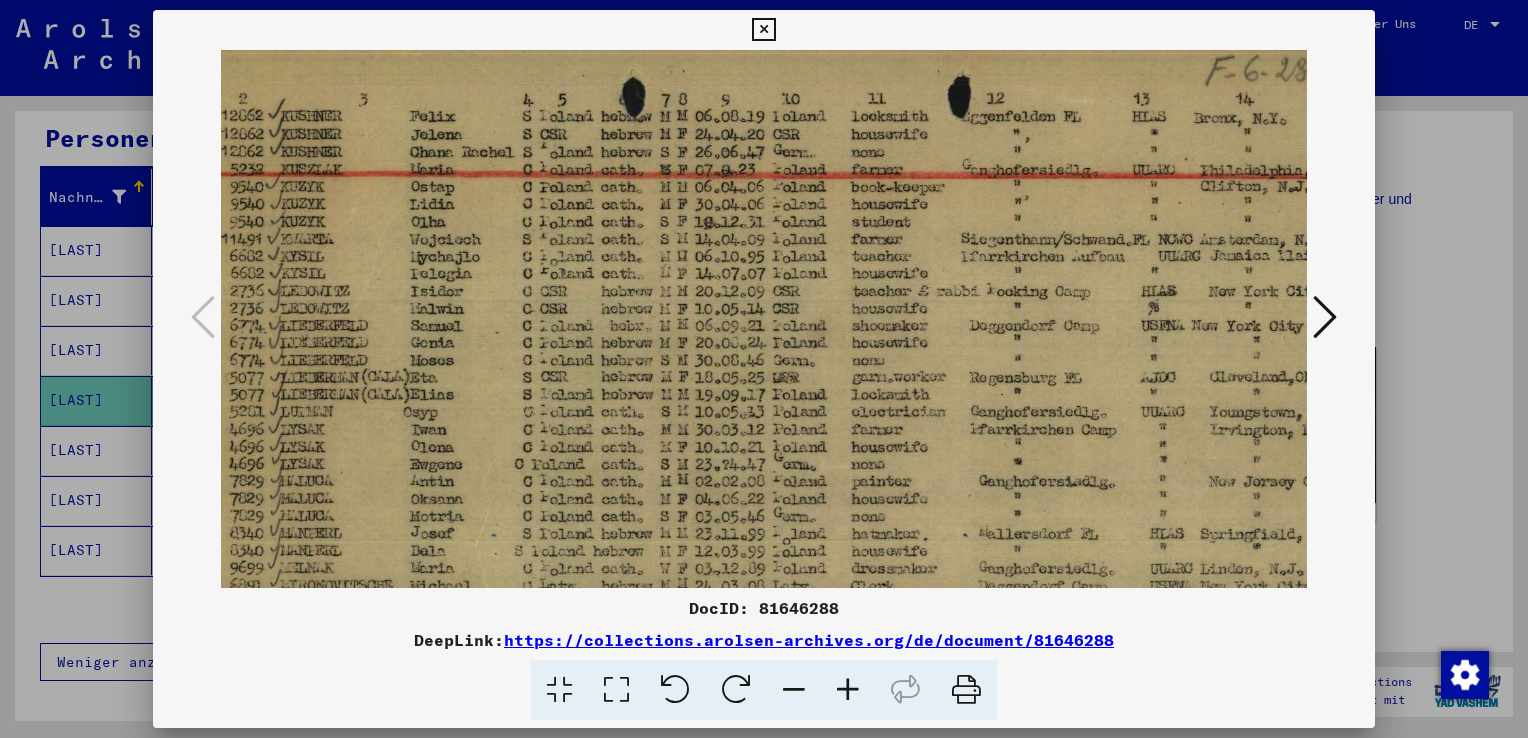 click at bounding box center [819, 447] 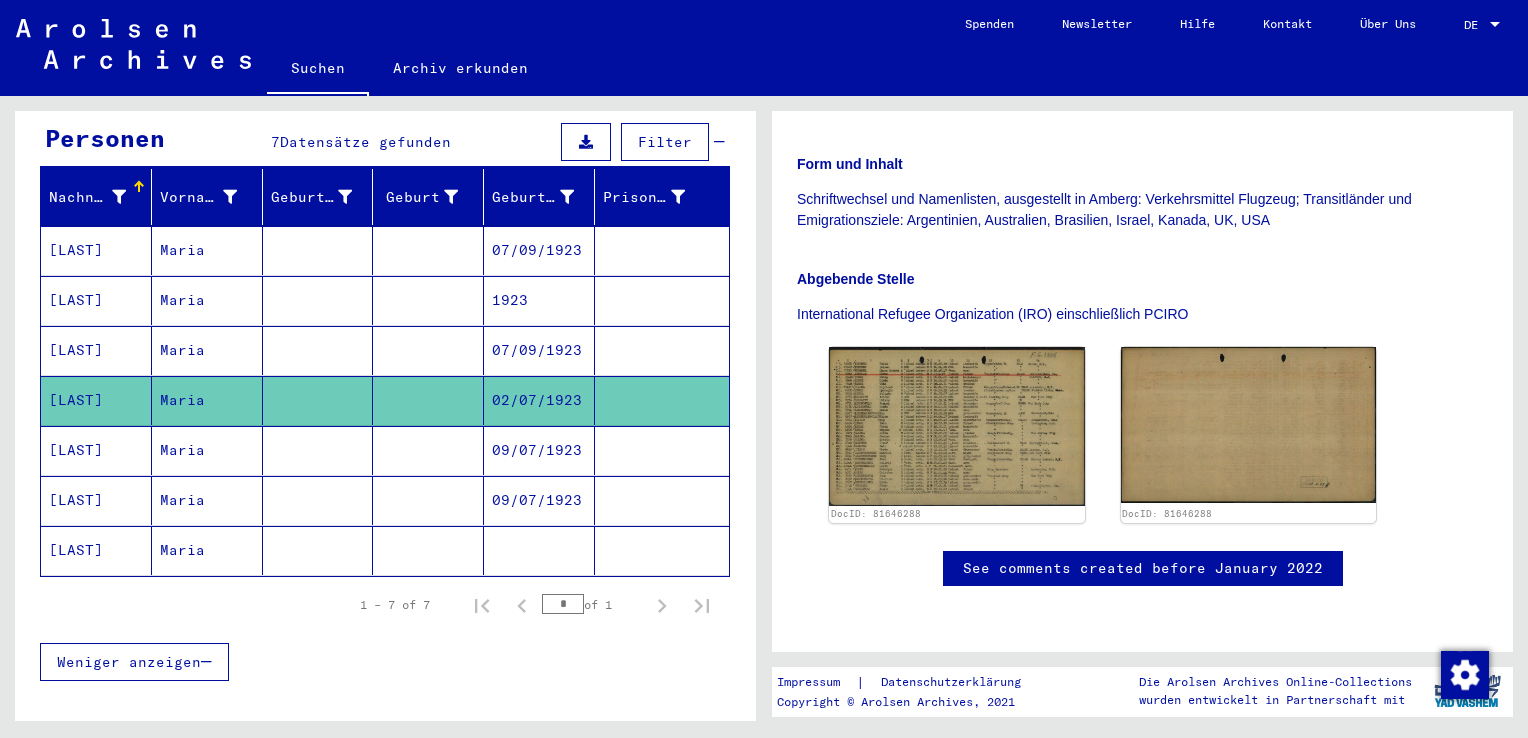 click on "09/07/1923" at bounding box center (539, 500) 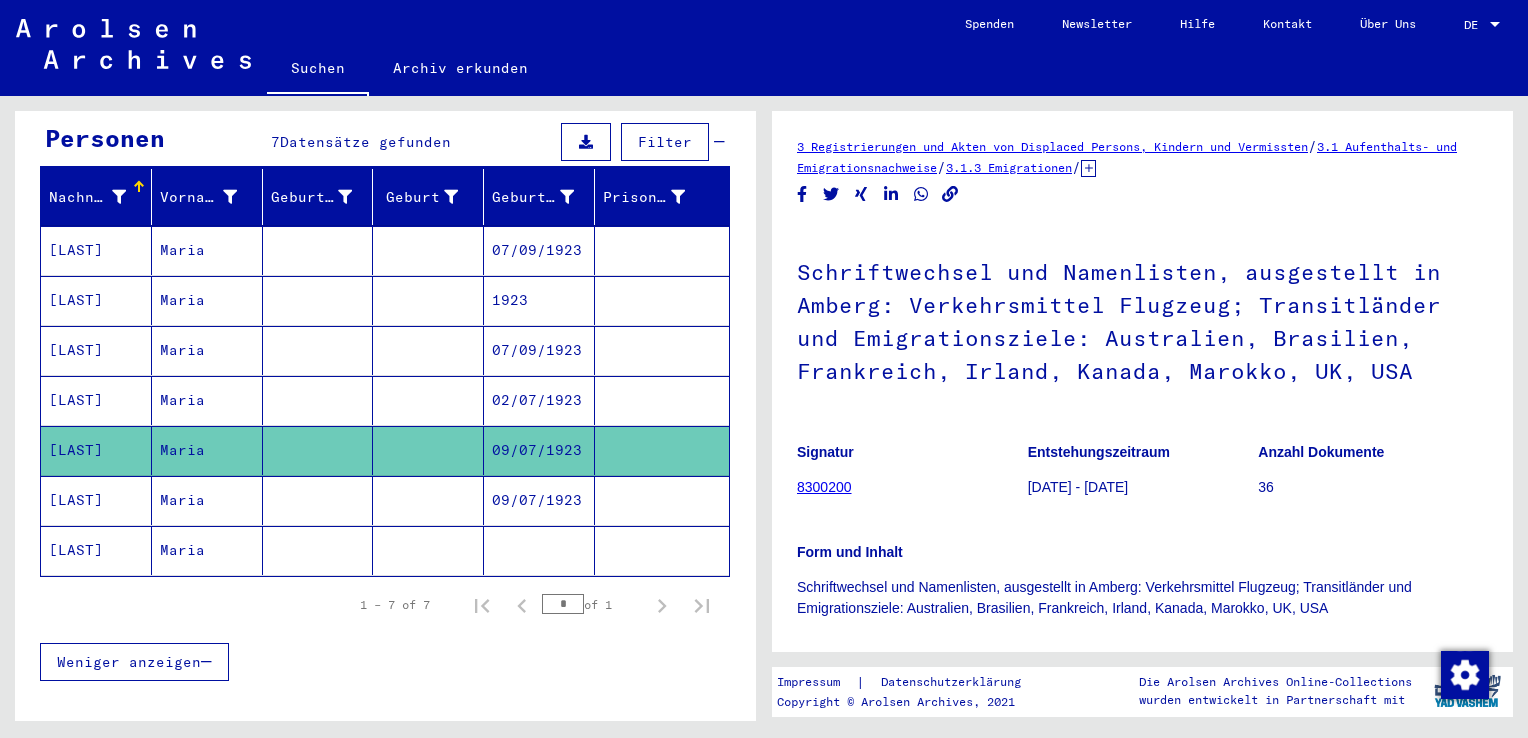 click on "09/07/1923" at bounding box center [539, 550] 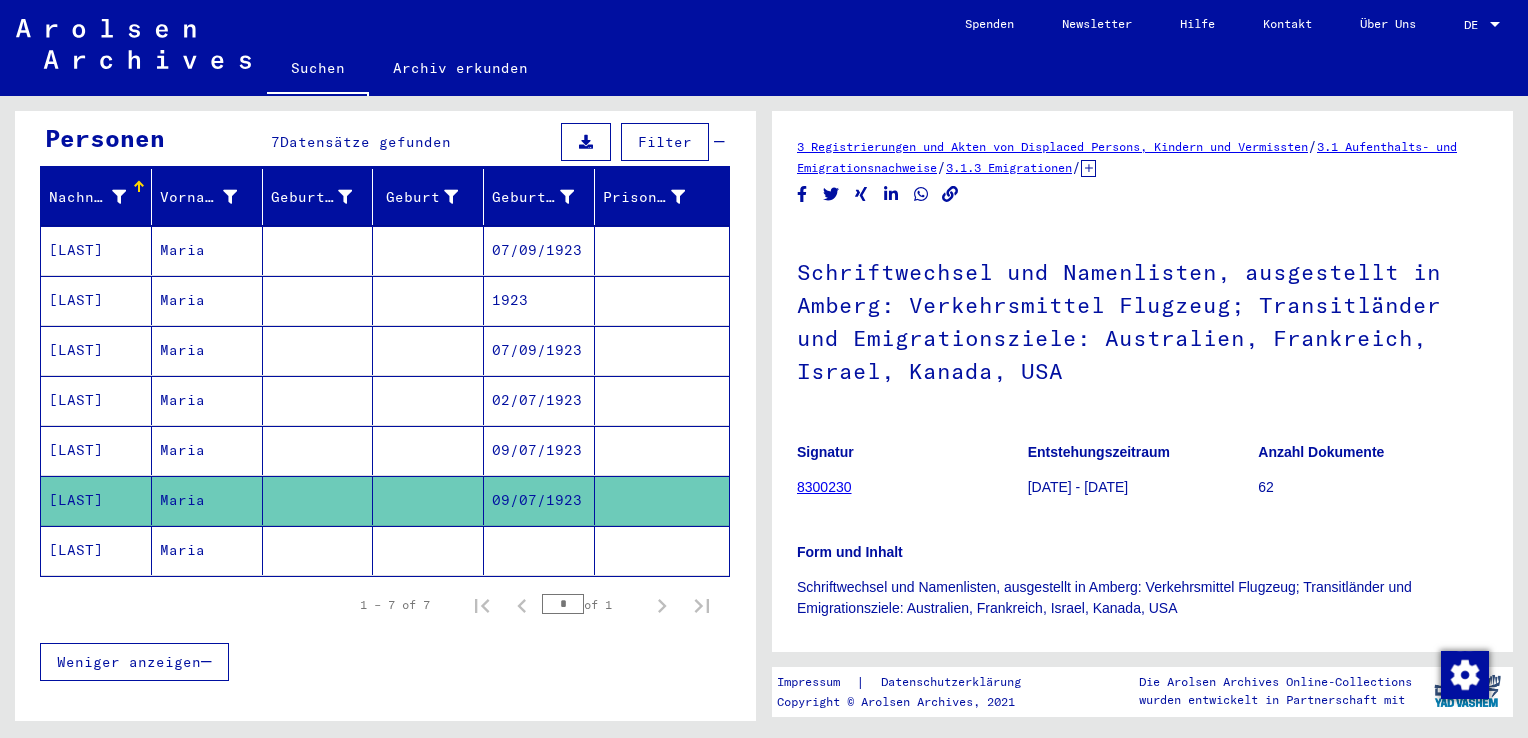 drag, startPoint x: 964, startPoint y: 530, endPoint x: 970, endPoint y: 343, distance: 187.09624 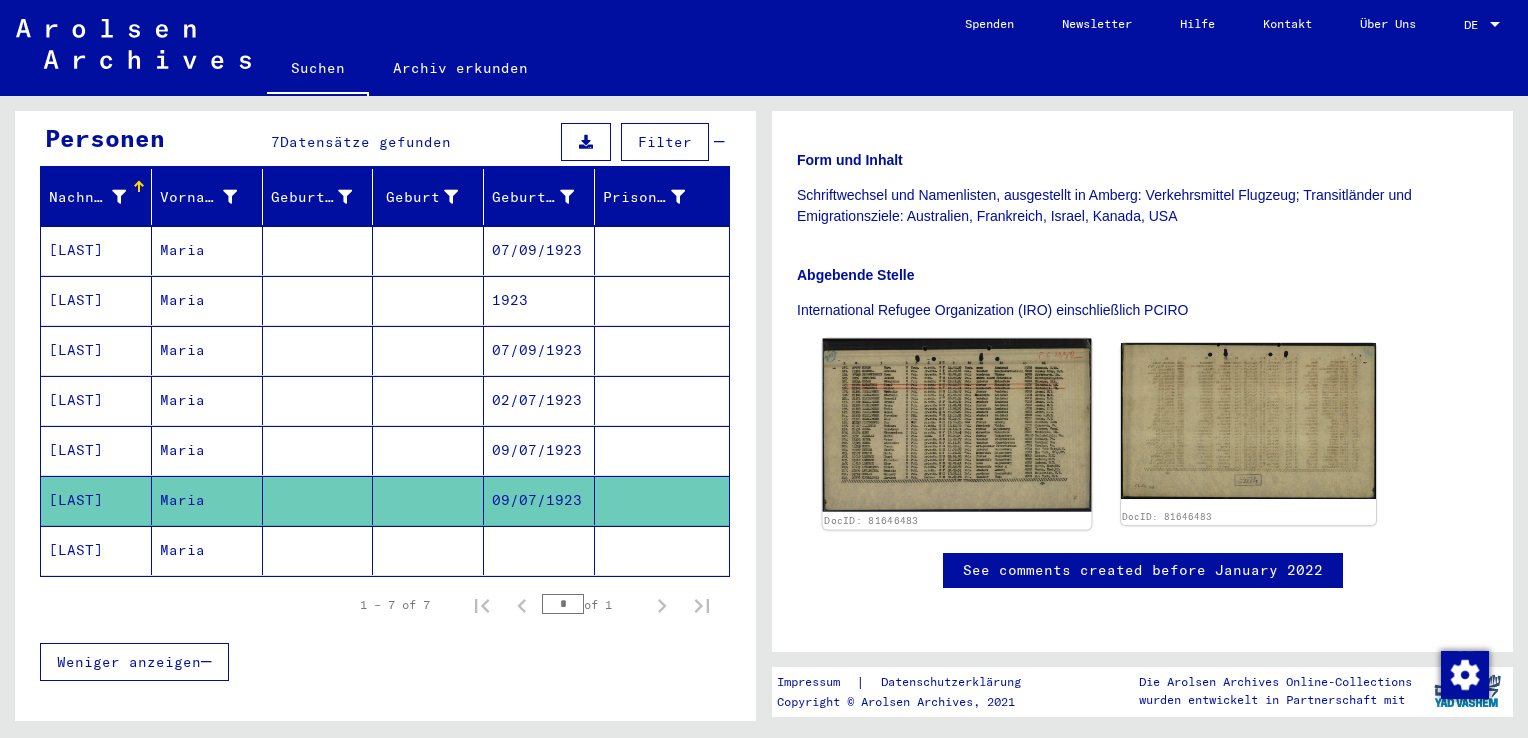 scroll, scrollTop: 400, scrollLeft: 0, axis: vertical 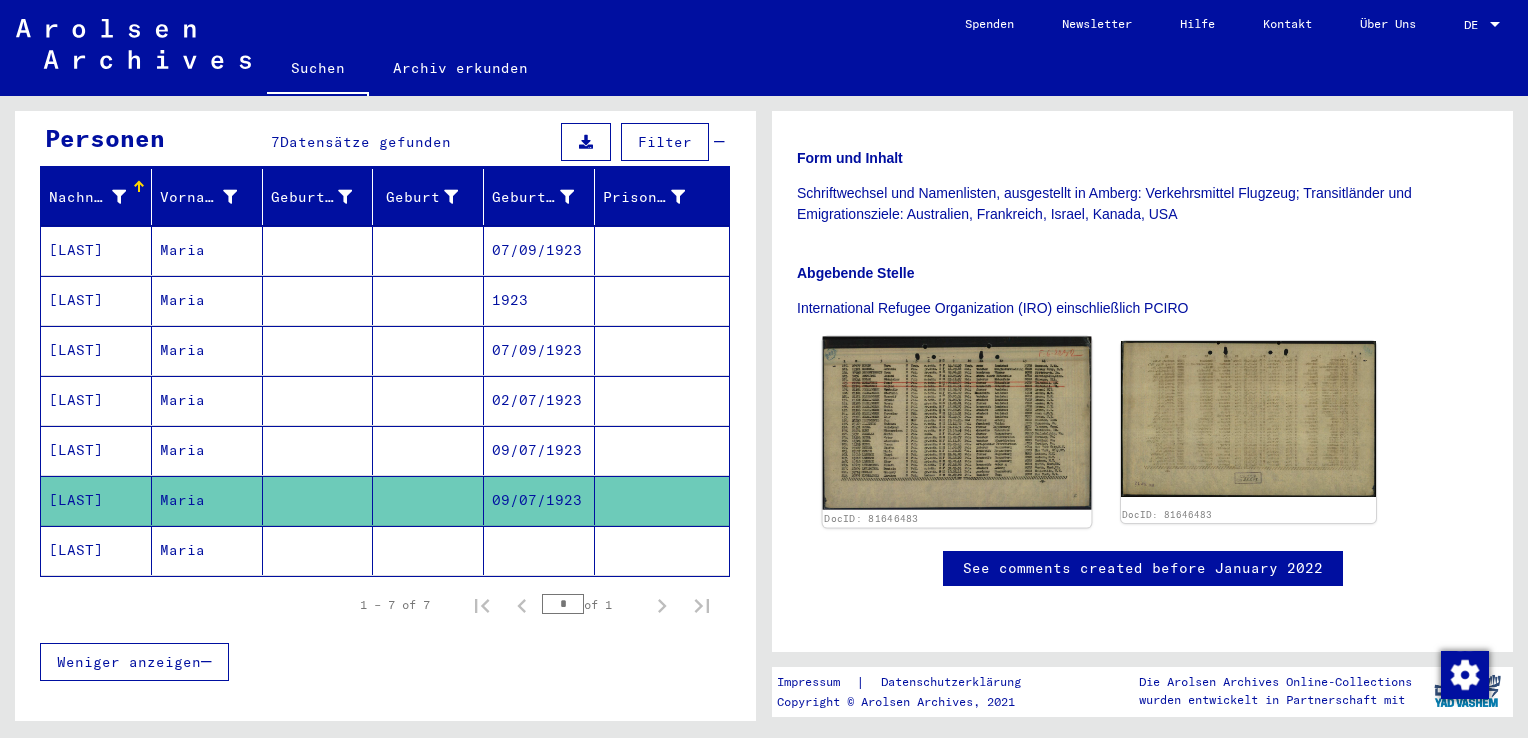 click 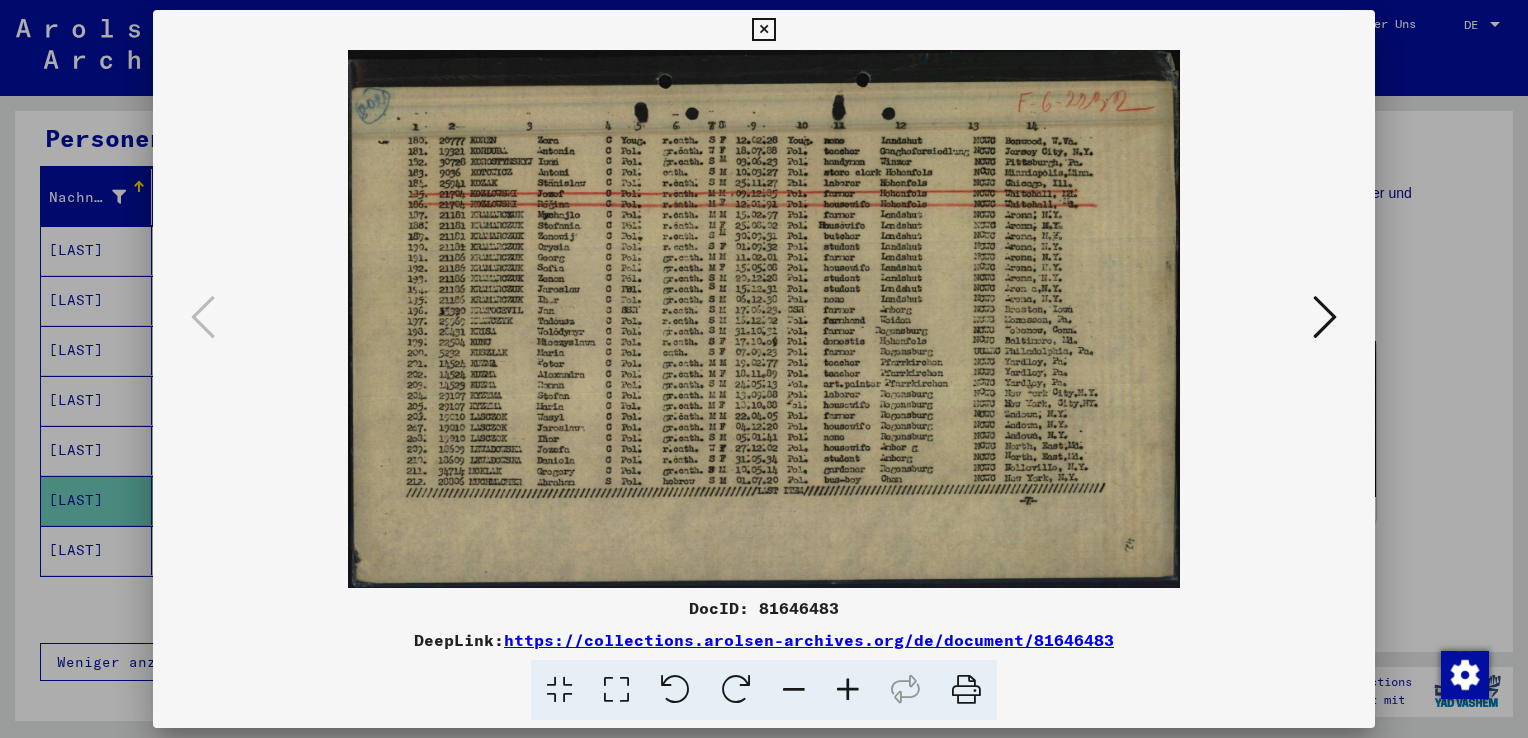 click at bounding box center [848, 690] 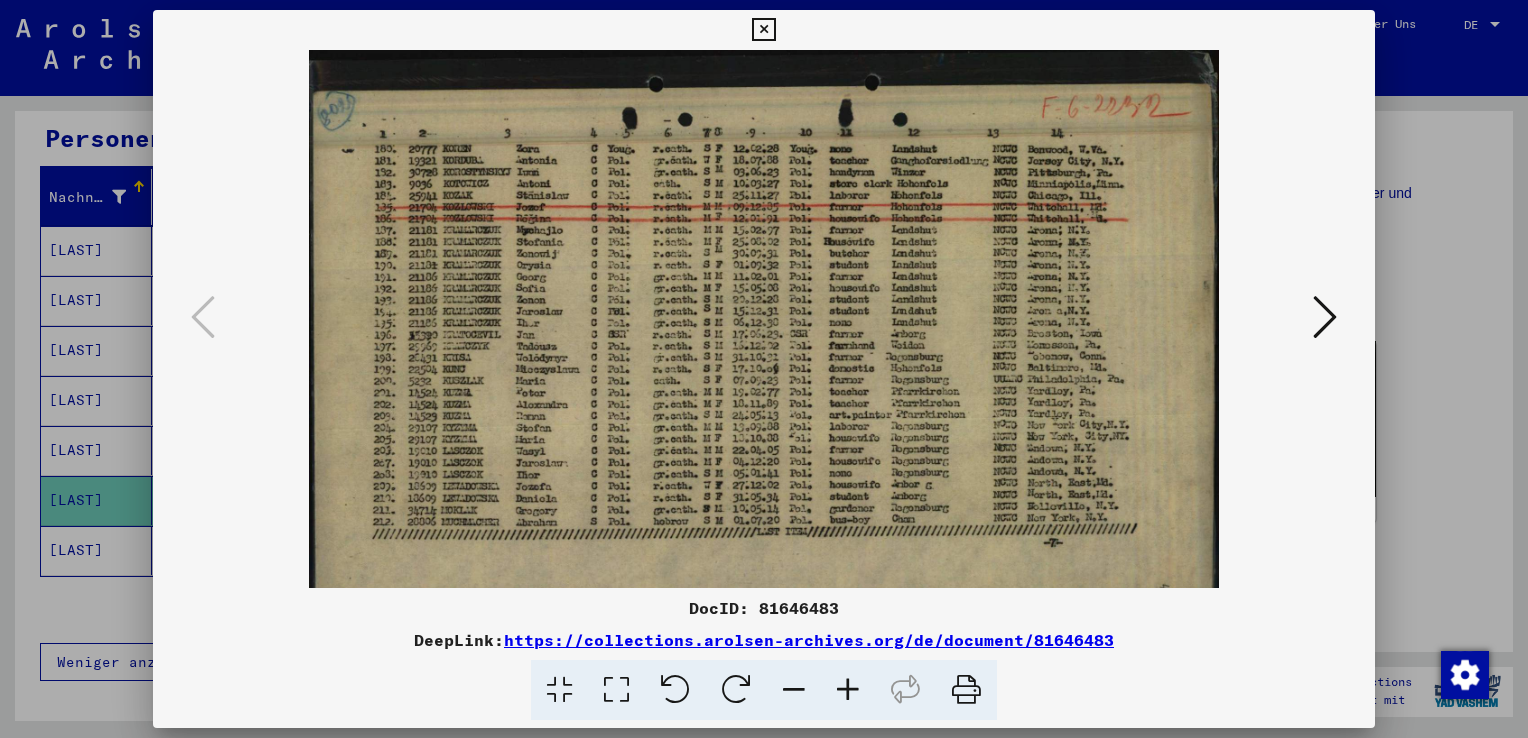 click at bounding box center [848, 690] 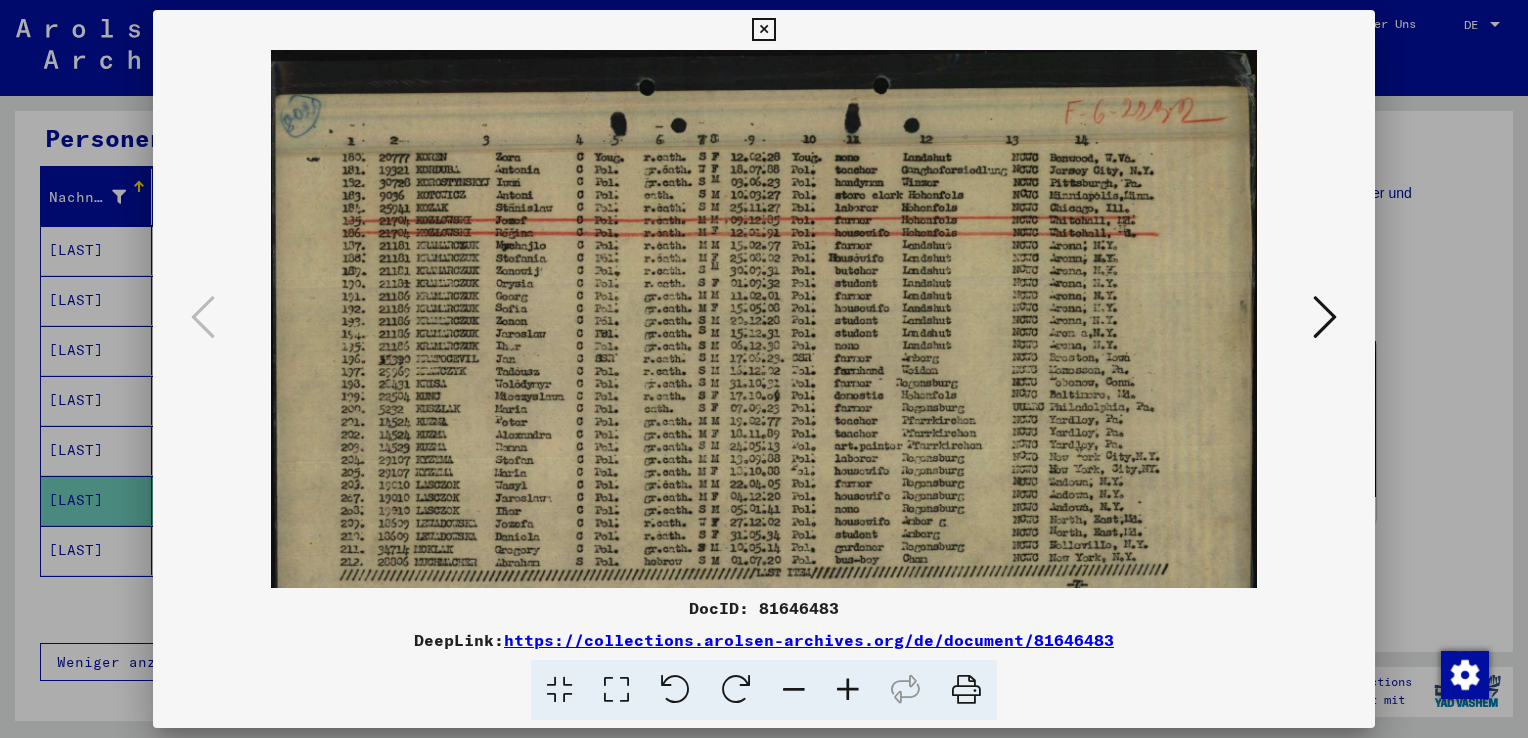 click at bounding box center [848, 690] 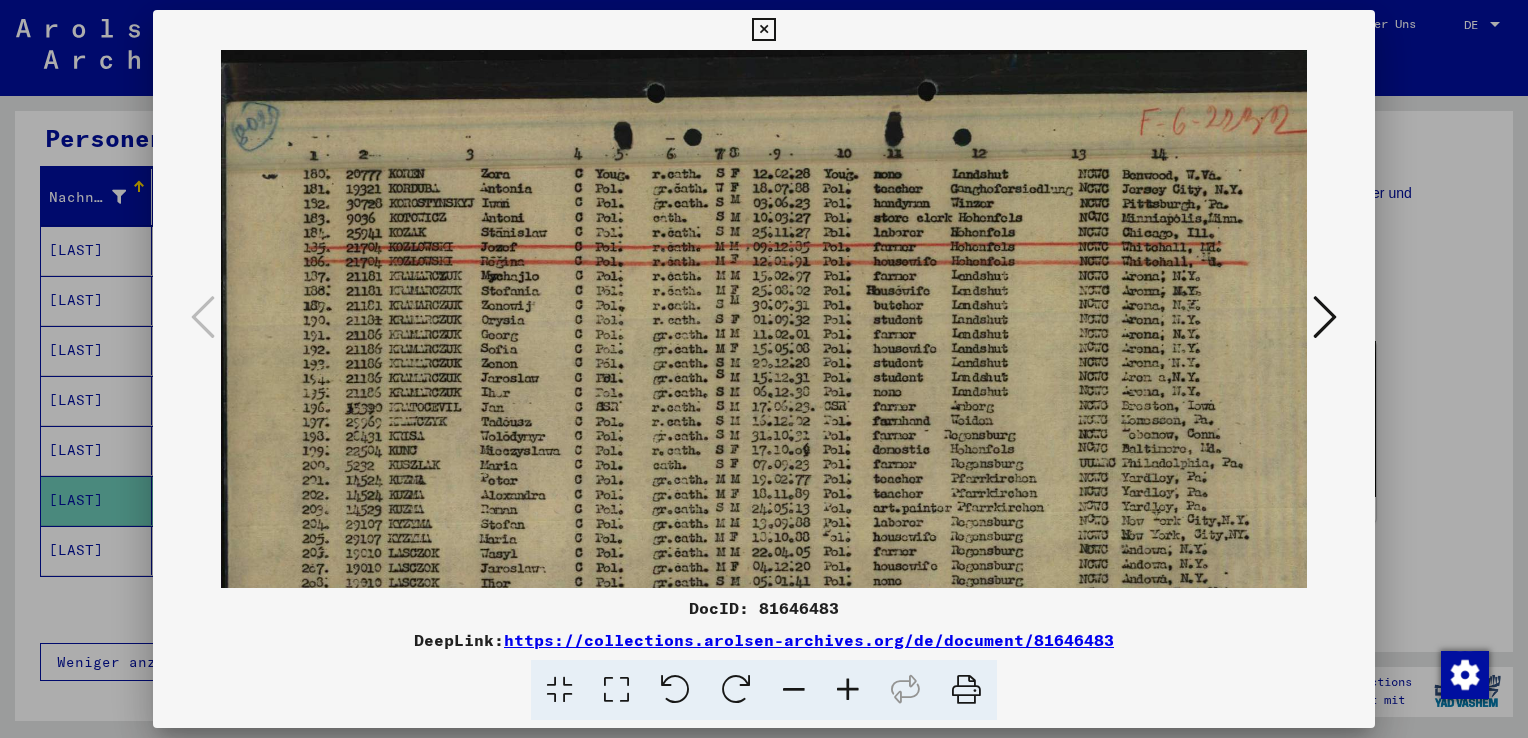 click at bounding box center (848, 690) 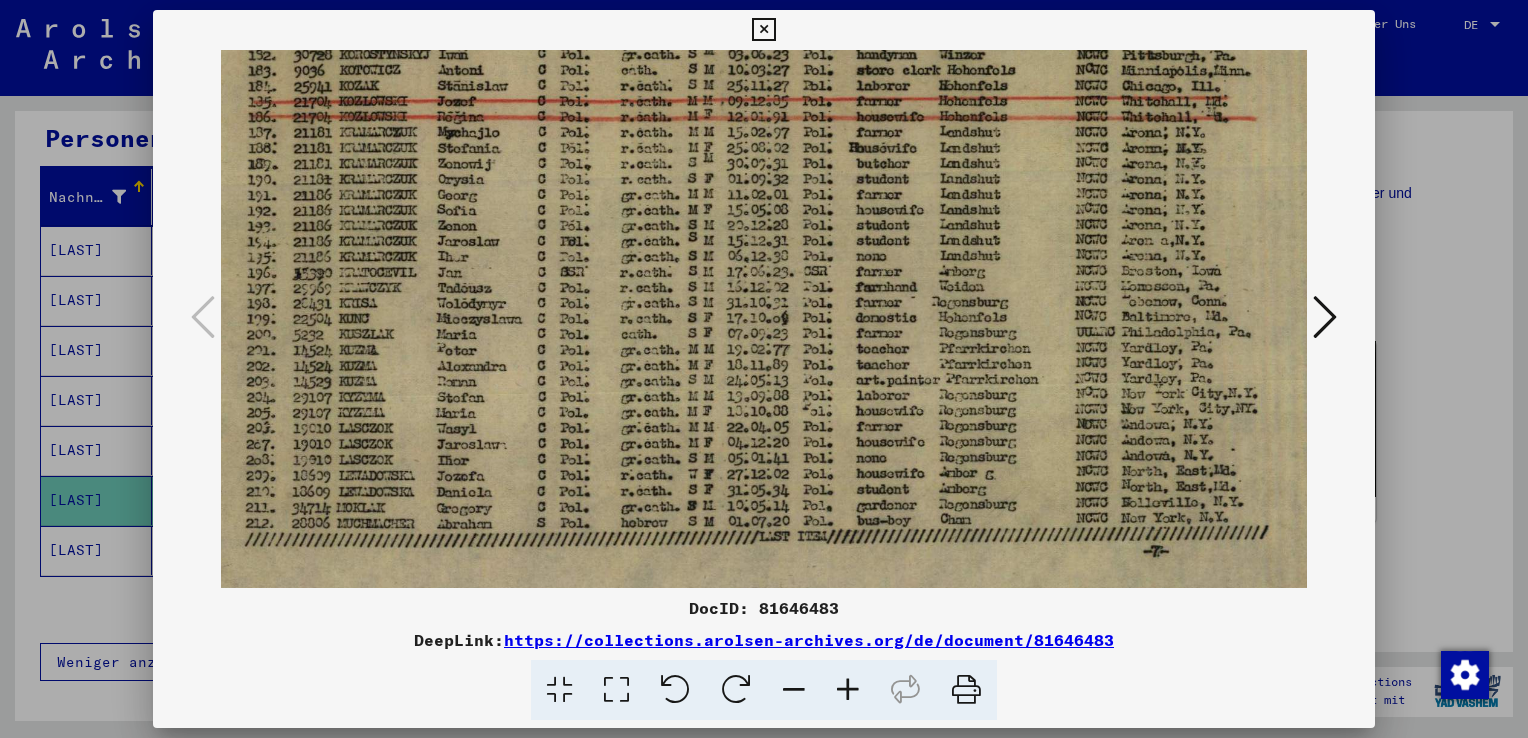 scroll, scrollTop: 159, scrollLeft: 62, axis: both 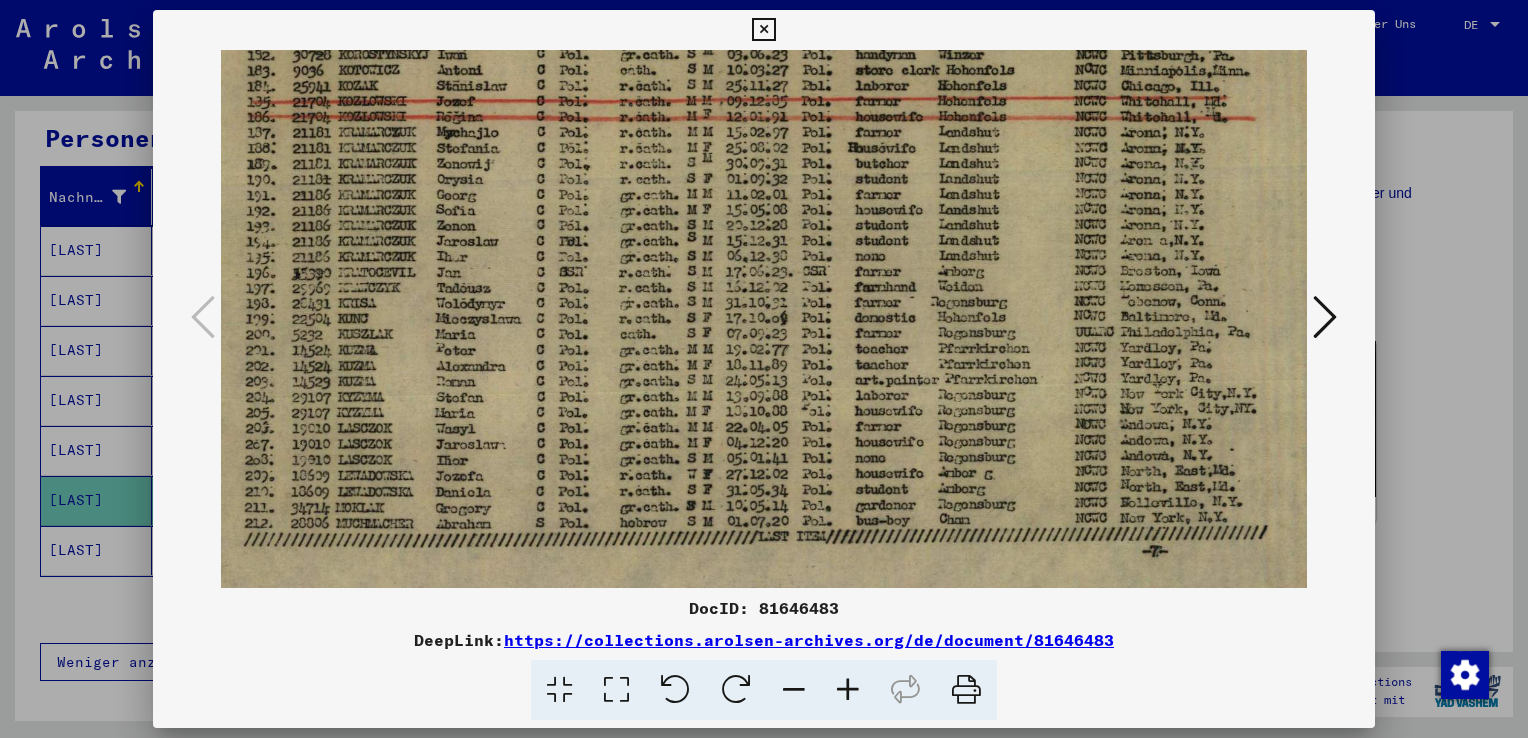 drag, startPoint x: 891, startPoint y: 444, endPoint x: 814, endPoint y: 284, distance: 177.56407 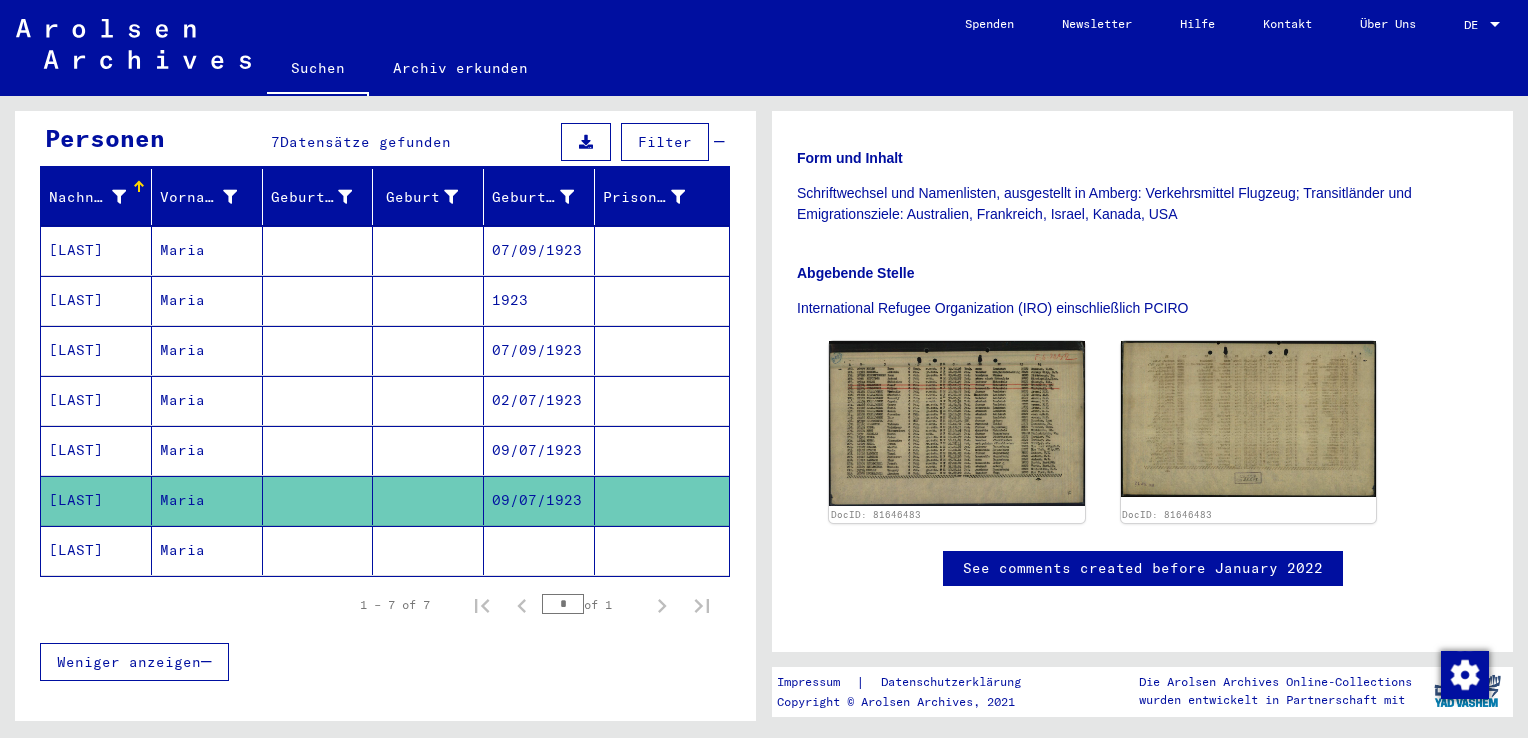 click 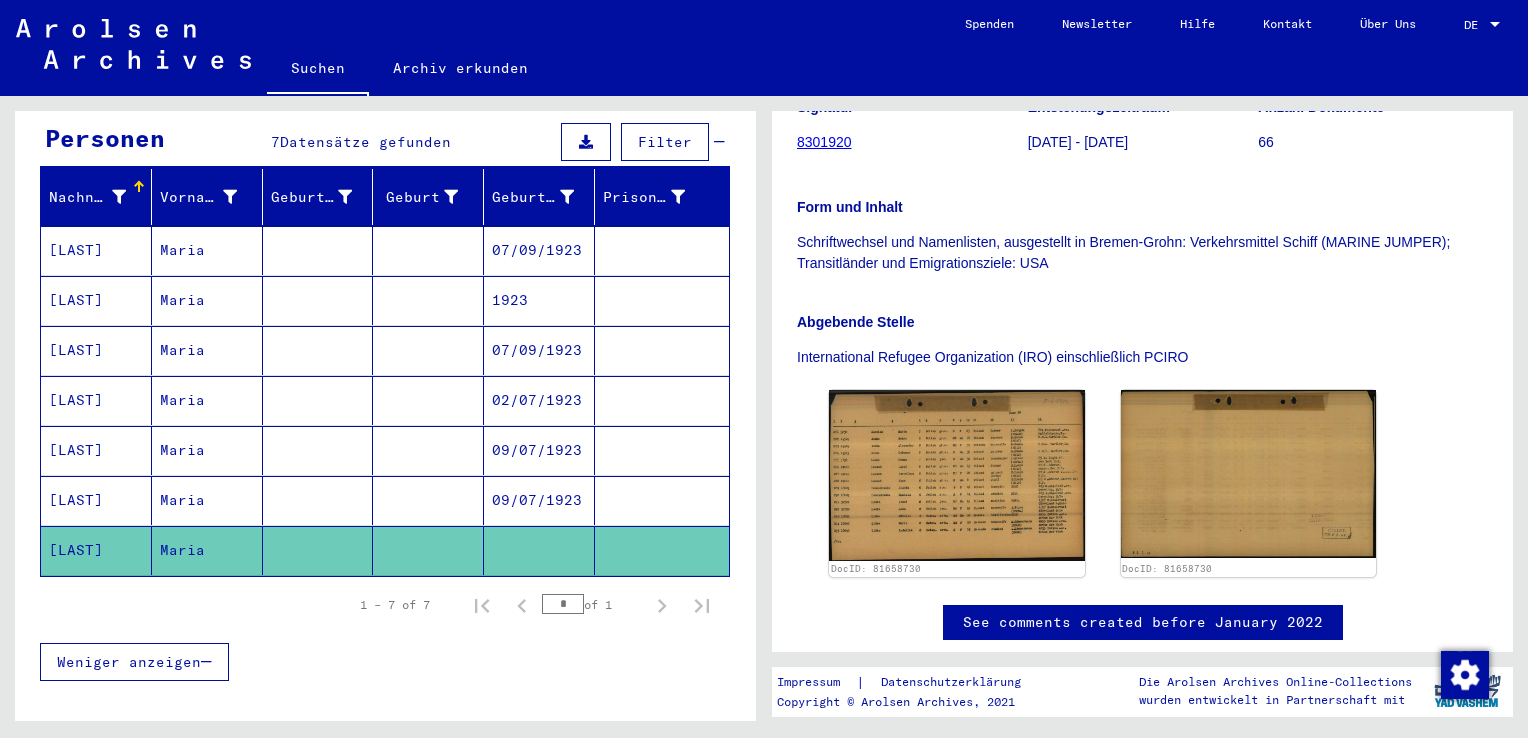 scroll, scrollTop: 393, scrollLeft: 0, axis: vertical 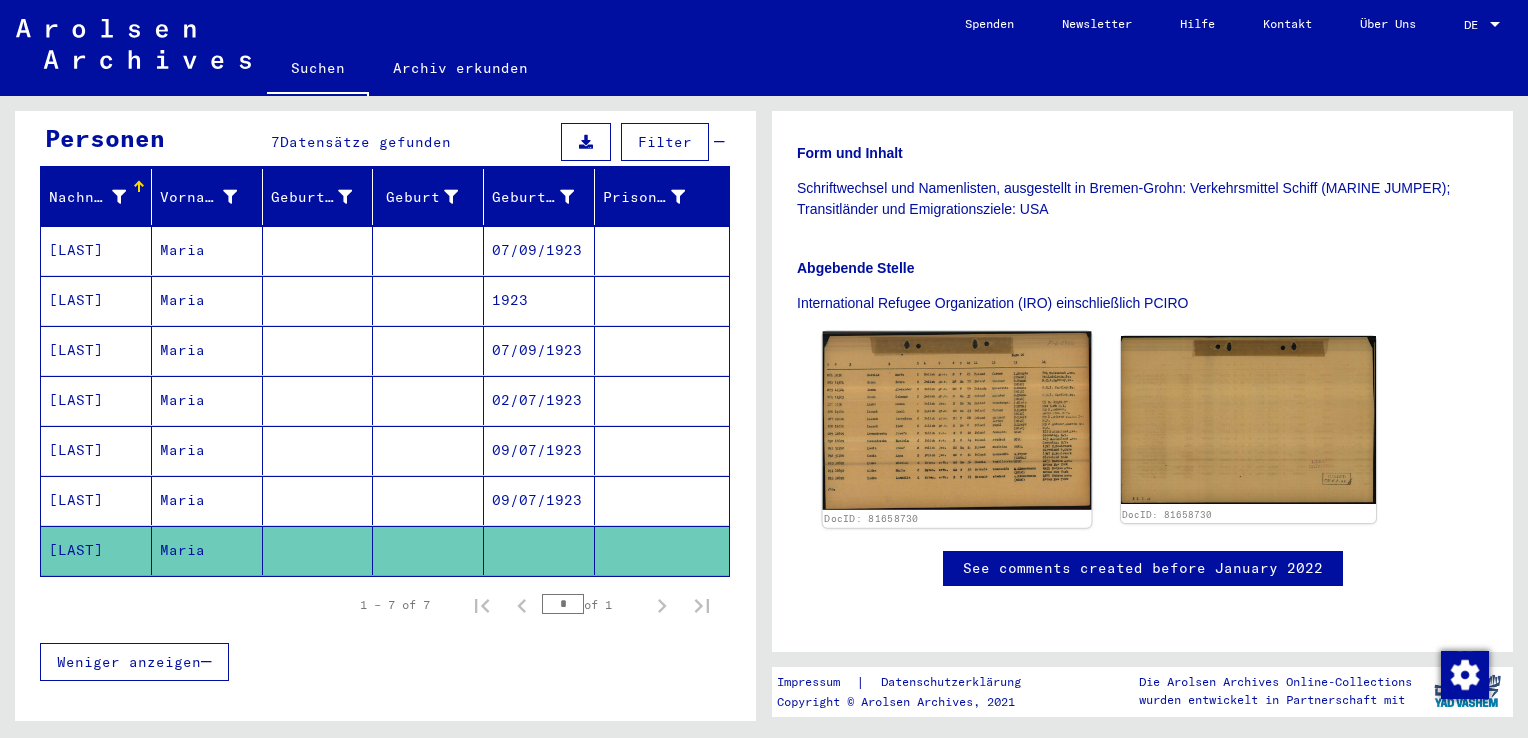 click 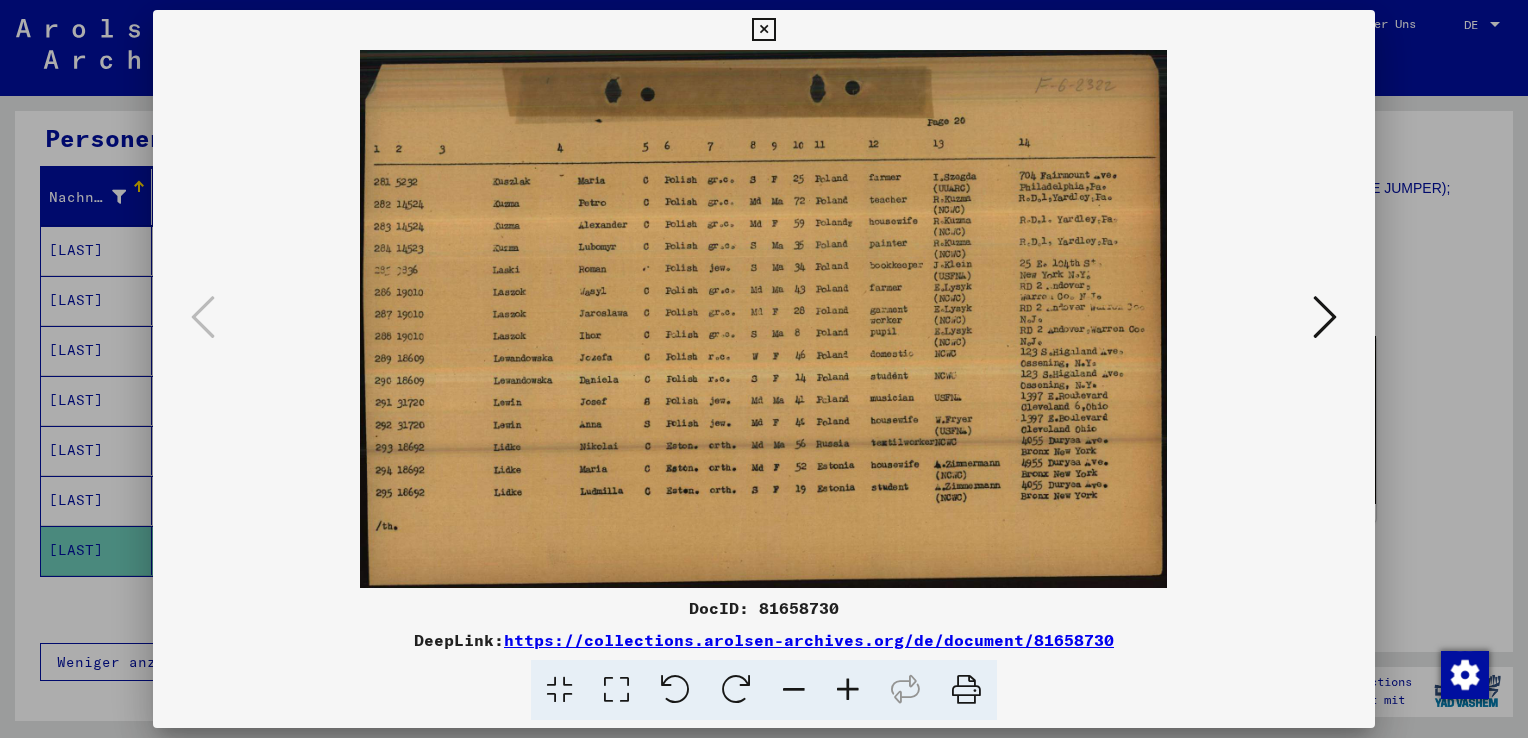 click at bounding box center [764, 369] 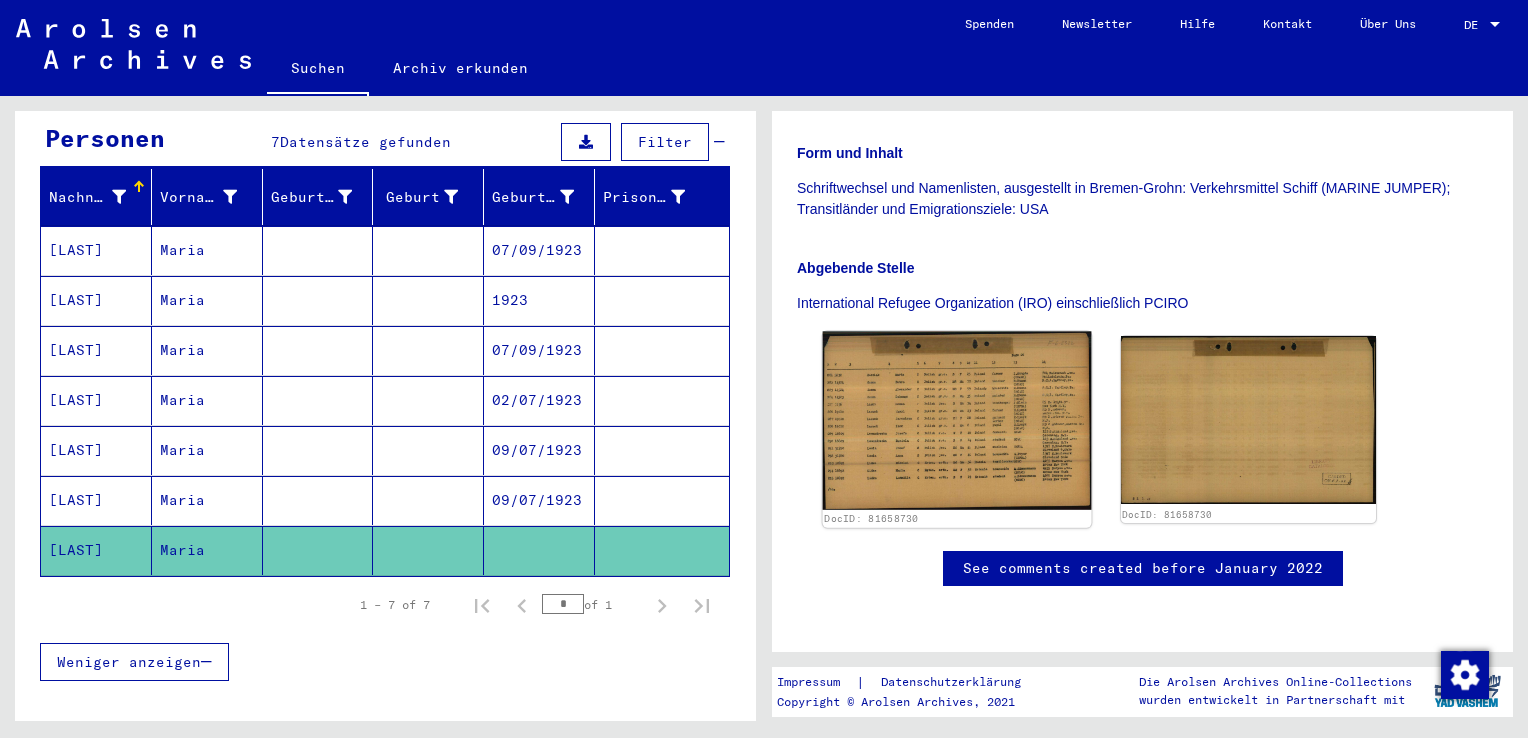 click 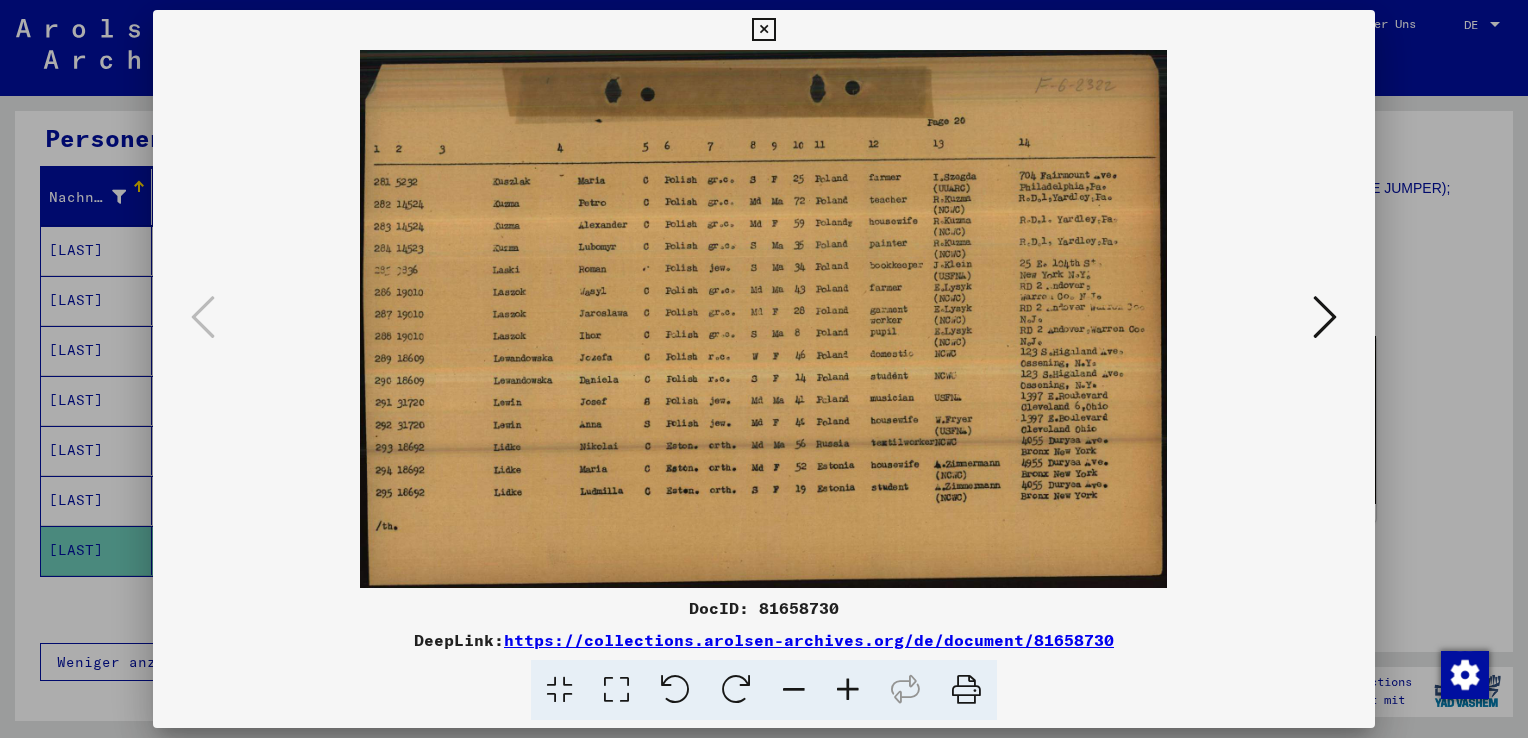 click at bounding box center (764, 319) 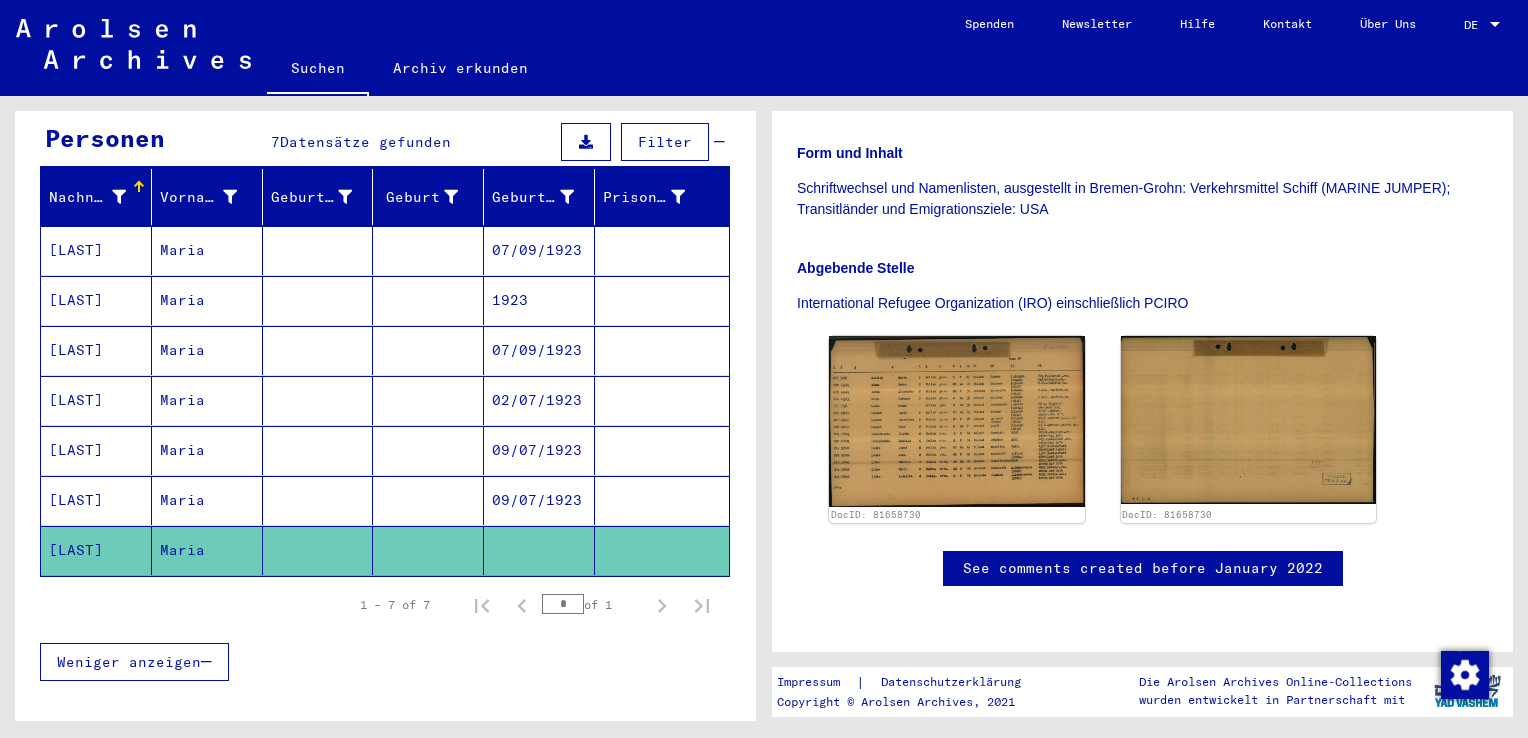 click at bounding box center (428, 500) 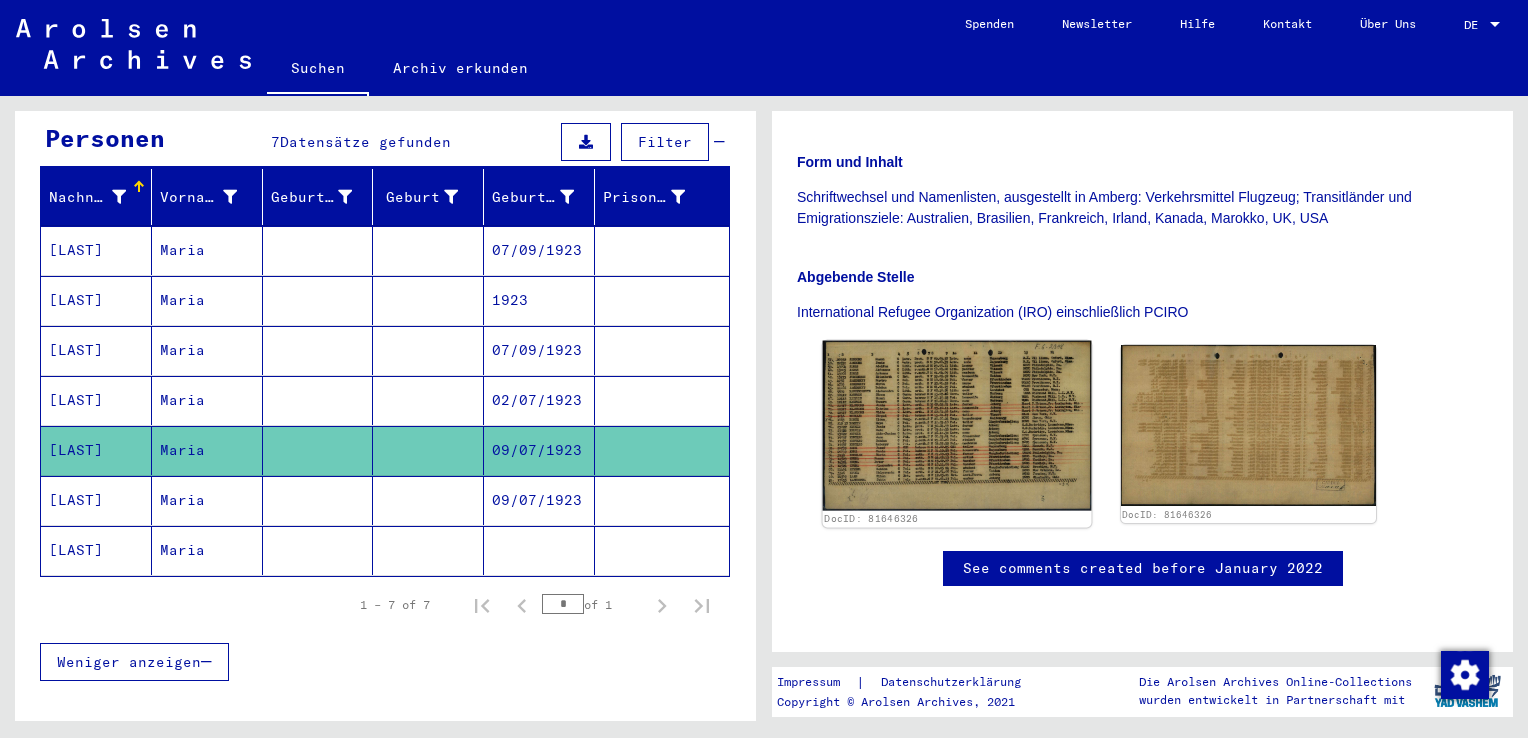 scroll, scrollTop: 400, scrollLeft: 0, axis: vertical 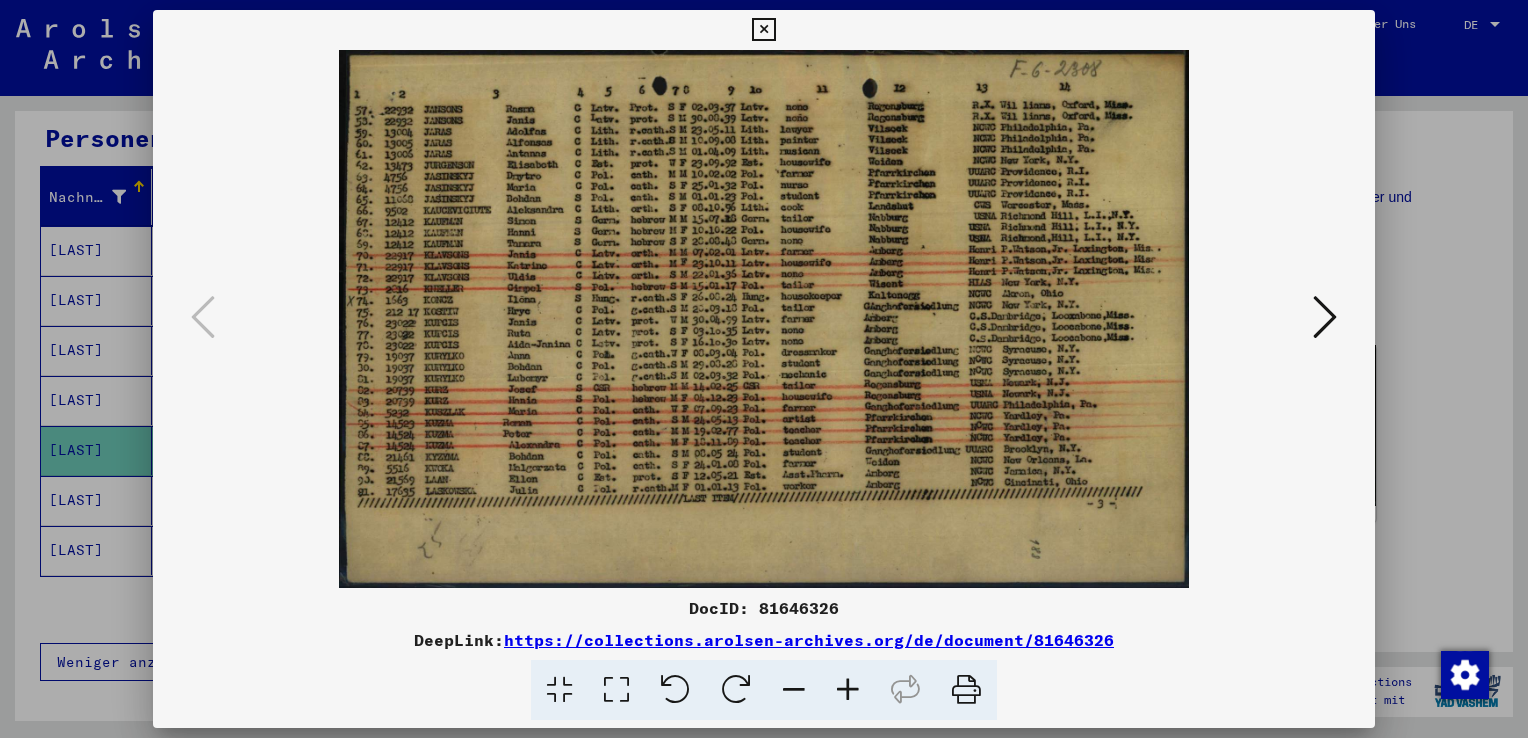 click at bounding box center (848, 690) 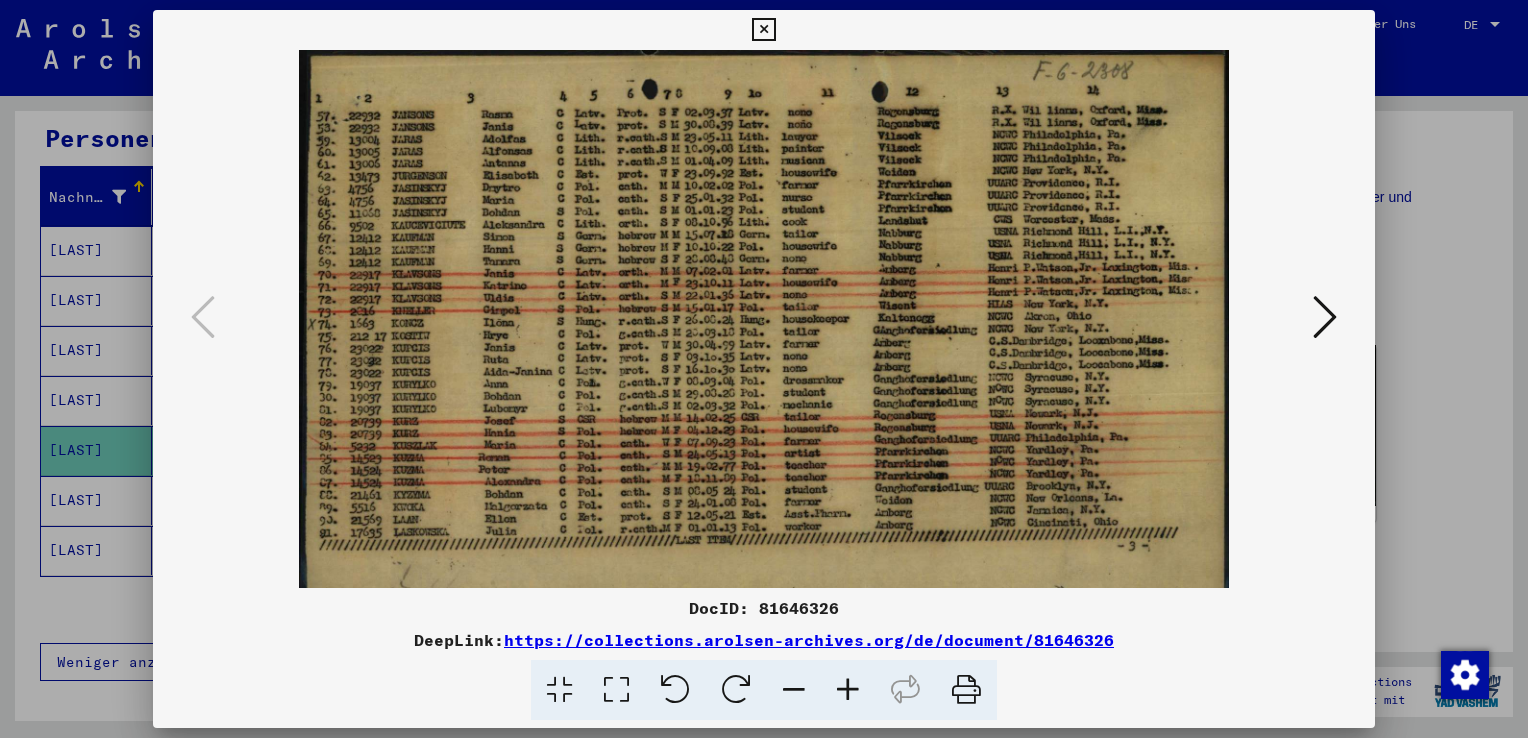 click at bounding box center [848, 690] 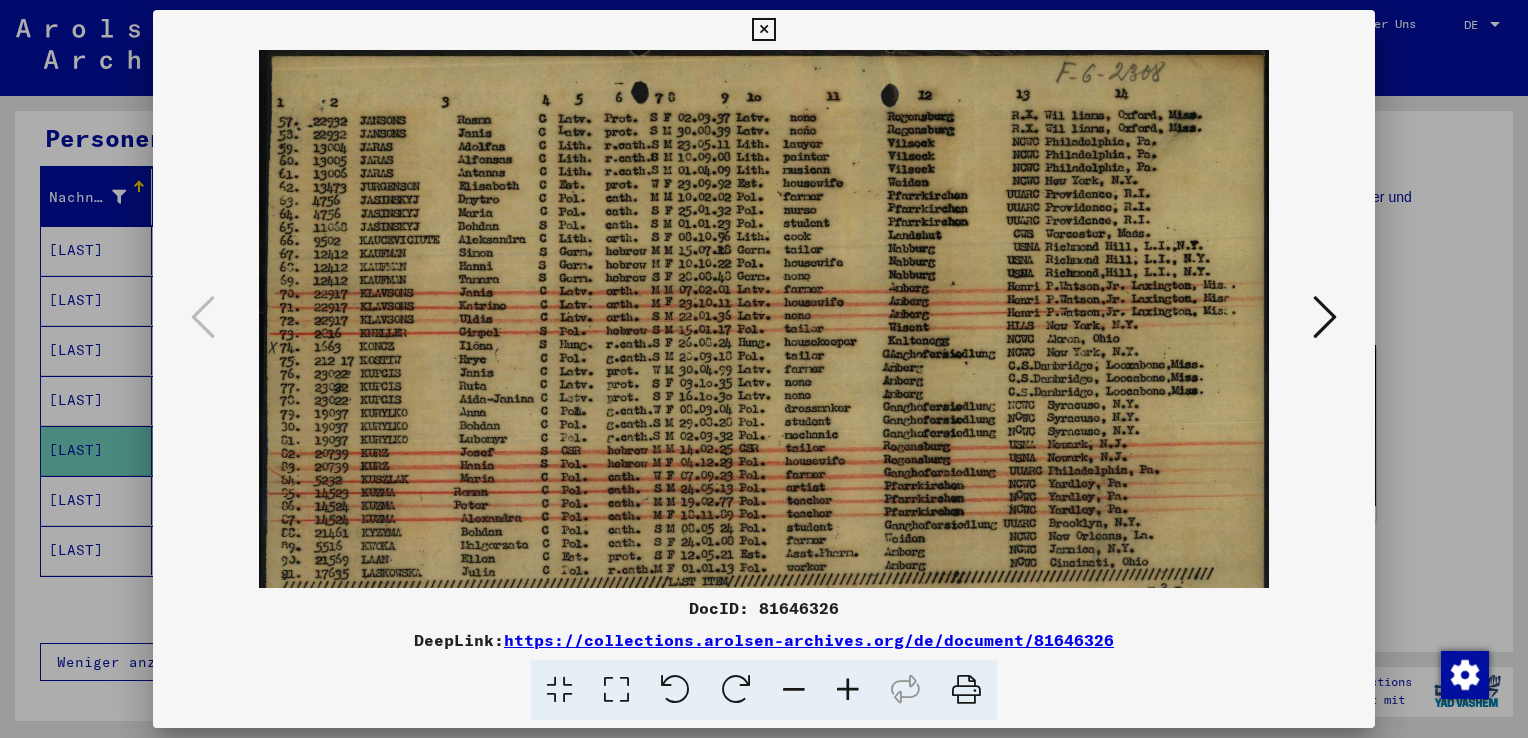 click at bounding box center [848, 690] 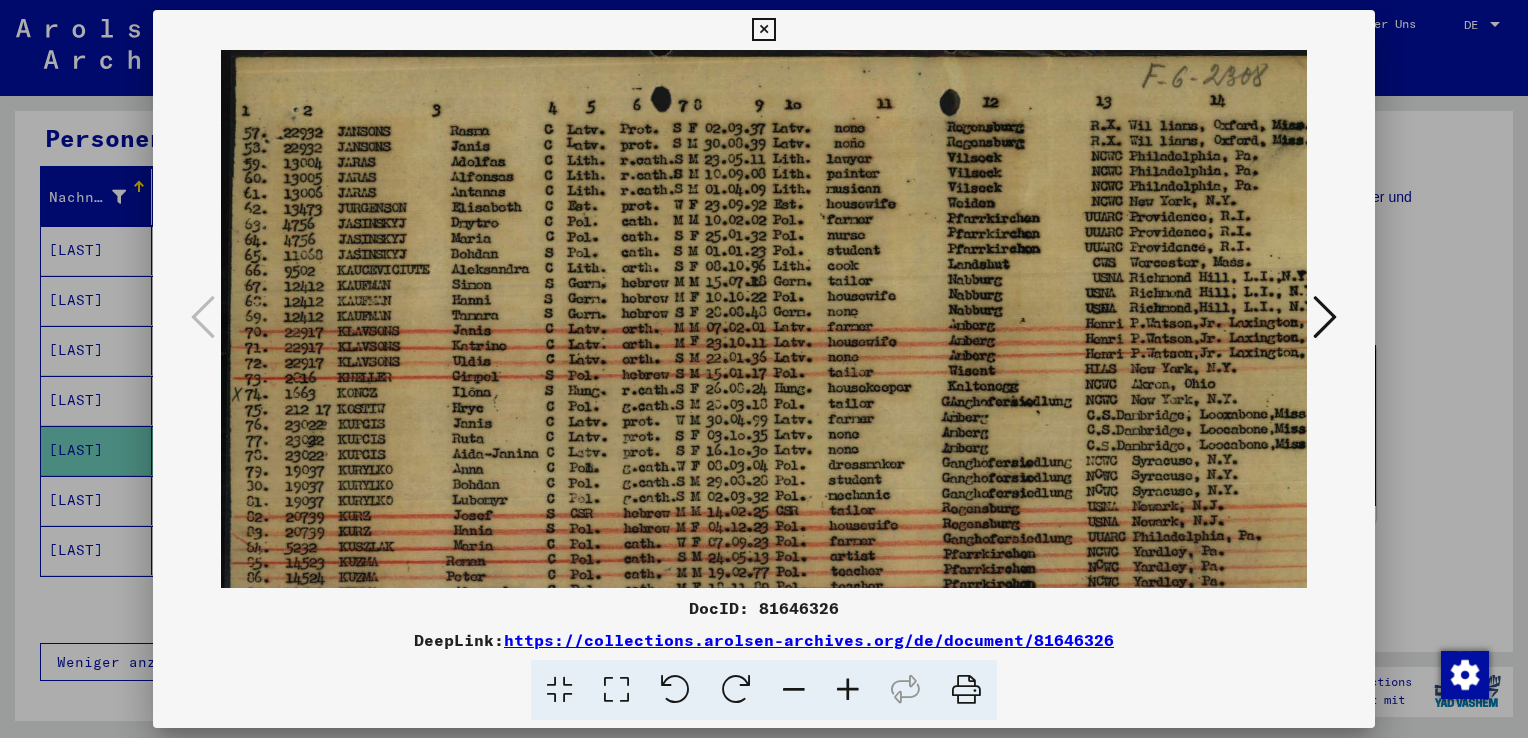 click at bounding box center [848, 690] 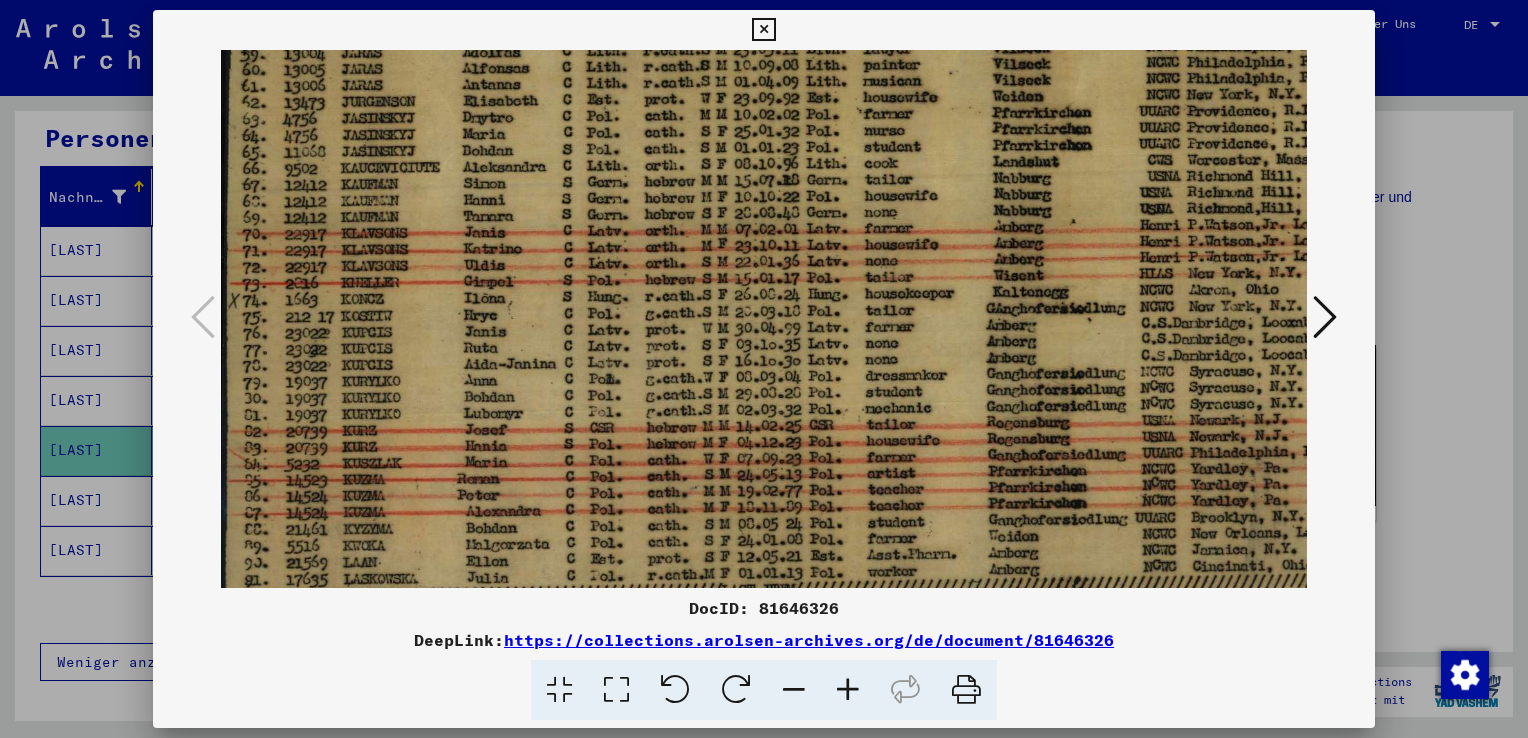 scroll, scrollTop: 118, scrollLeft: 4, axis: both 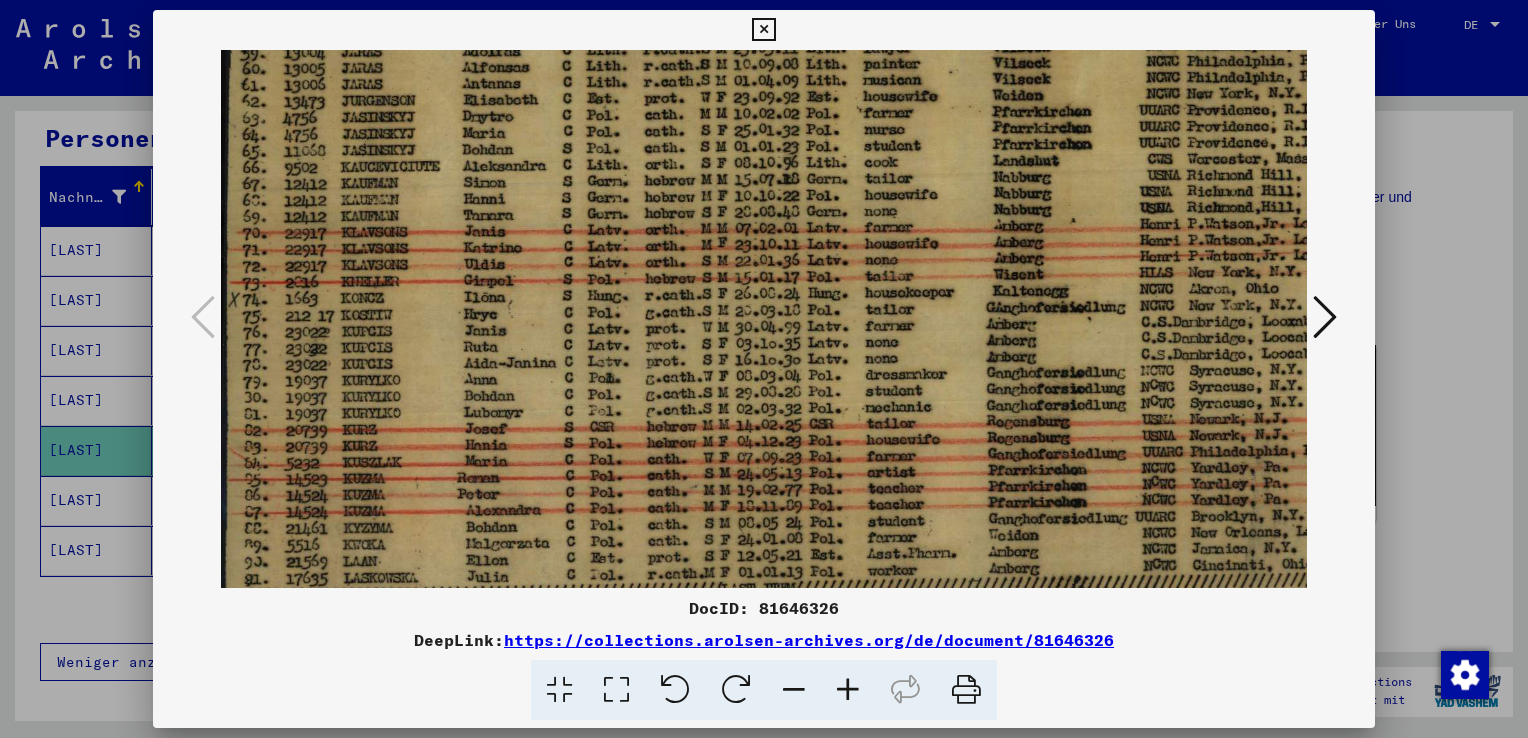 drag, startPoint x: 596, startPoint y: 394, endPoint x: 592, endPoint y: 273, distance: 121.0661 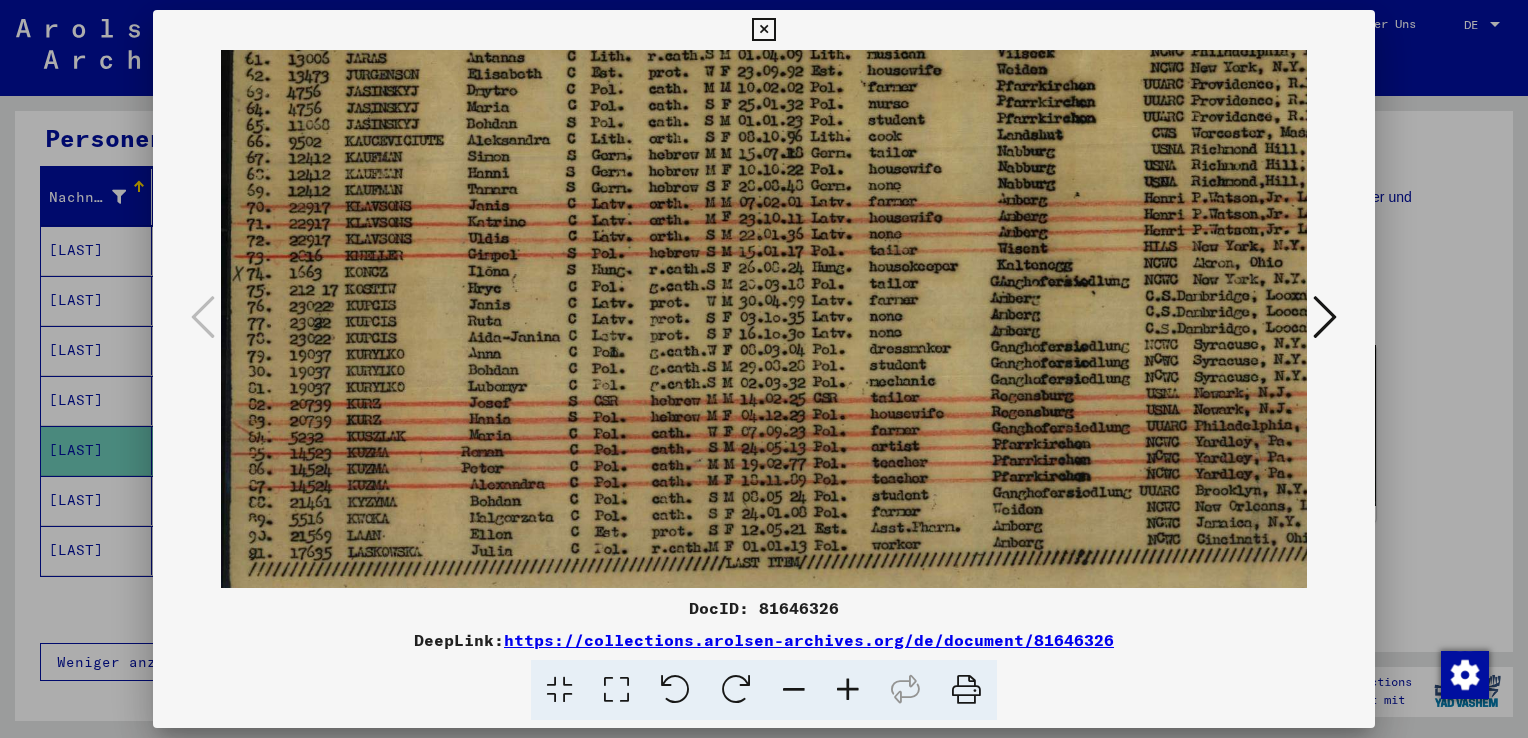 scroll, scrollTop: 145, scrollLeft: 0, axis: vertical 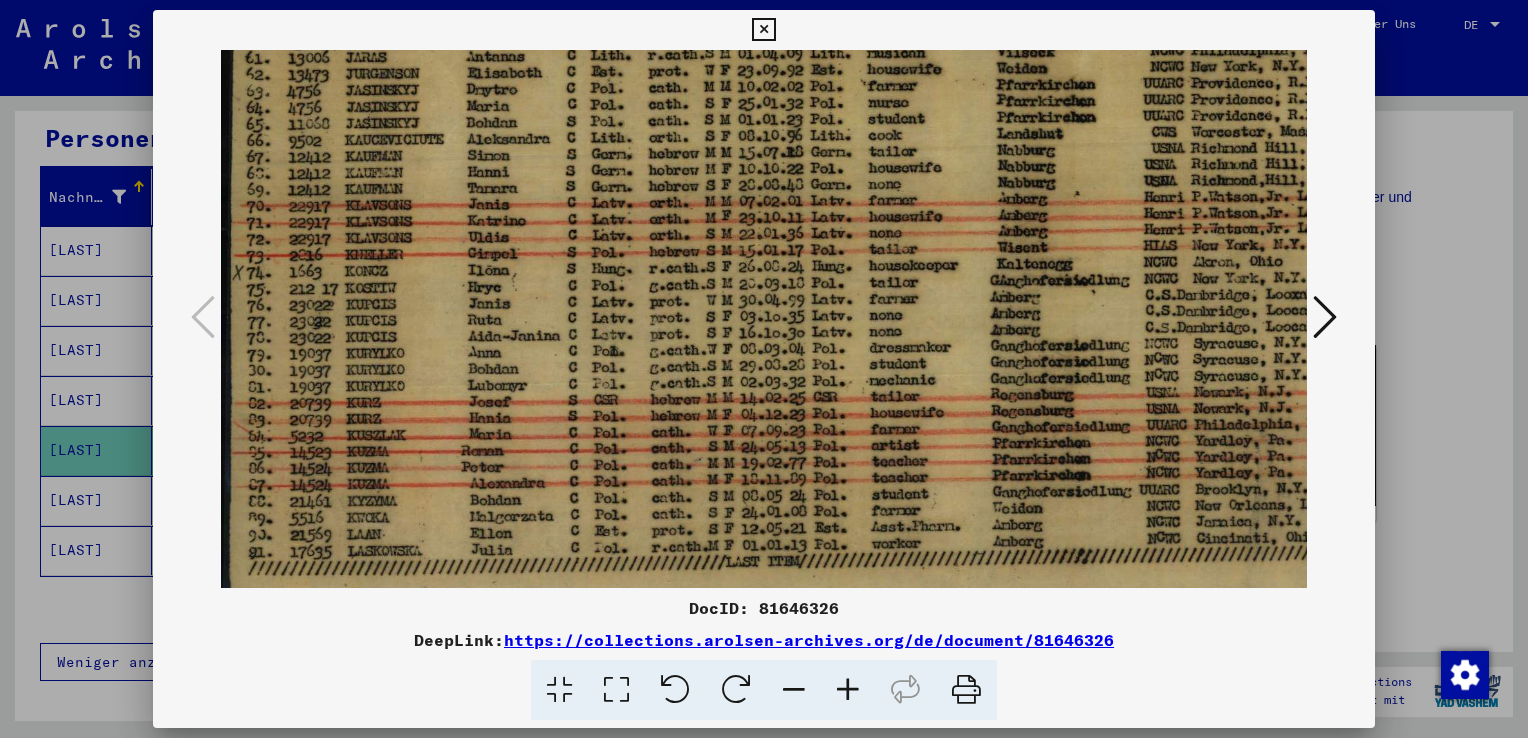 click at bounding box center [844, 299] 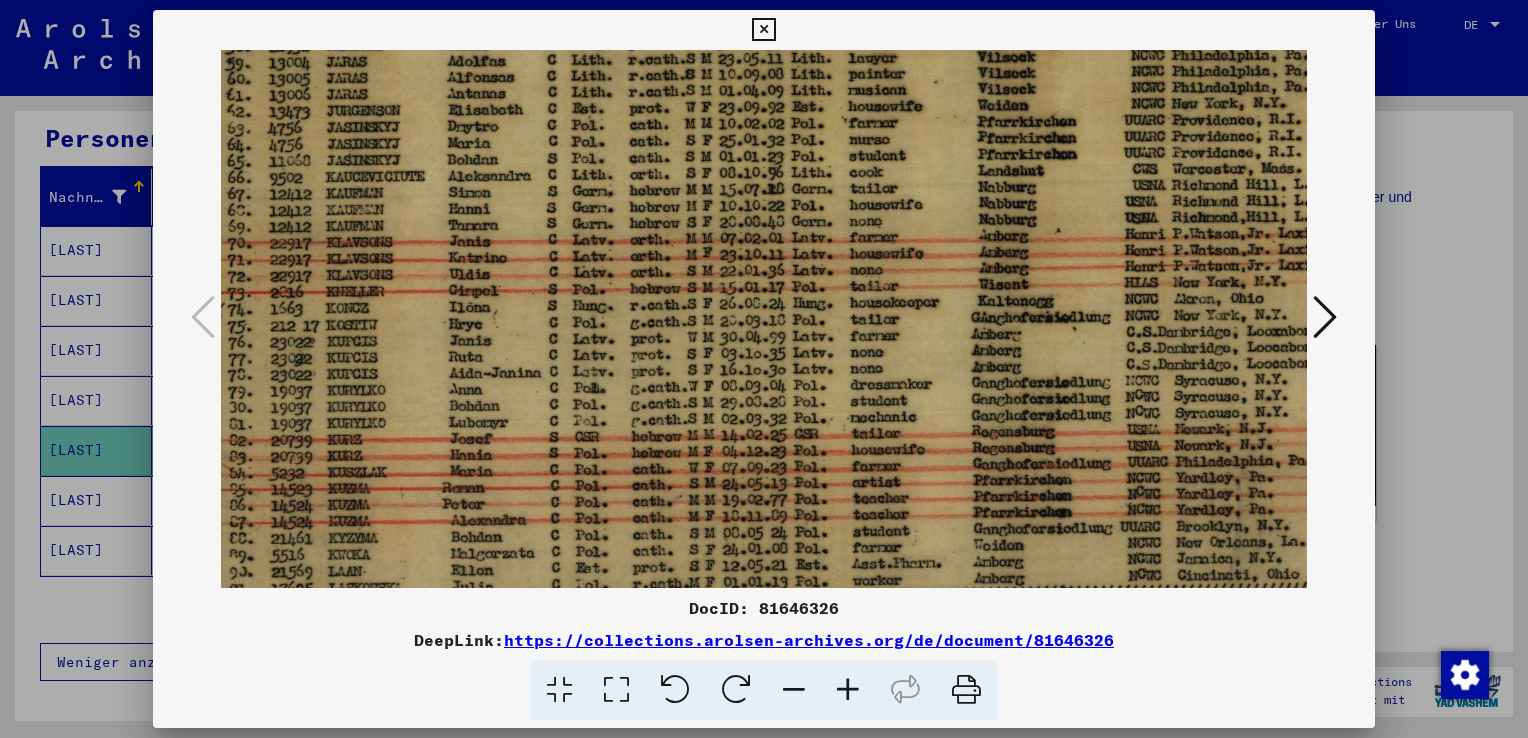 scroll, scrollTop: 108, scrollLeft: 20, axis: both 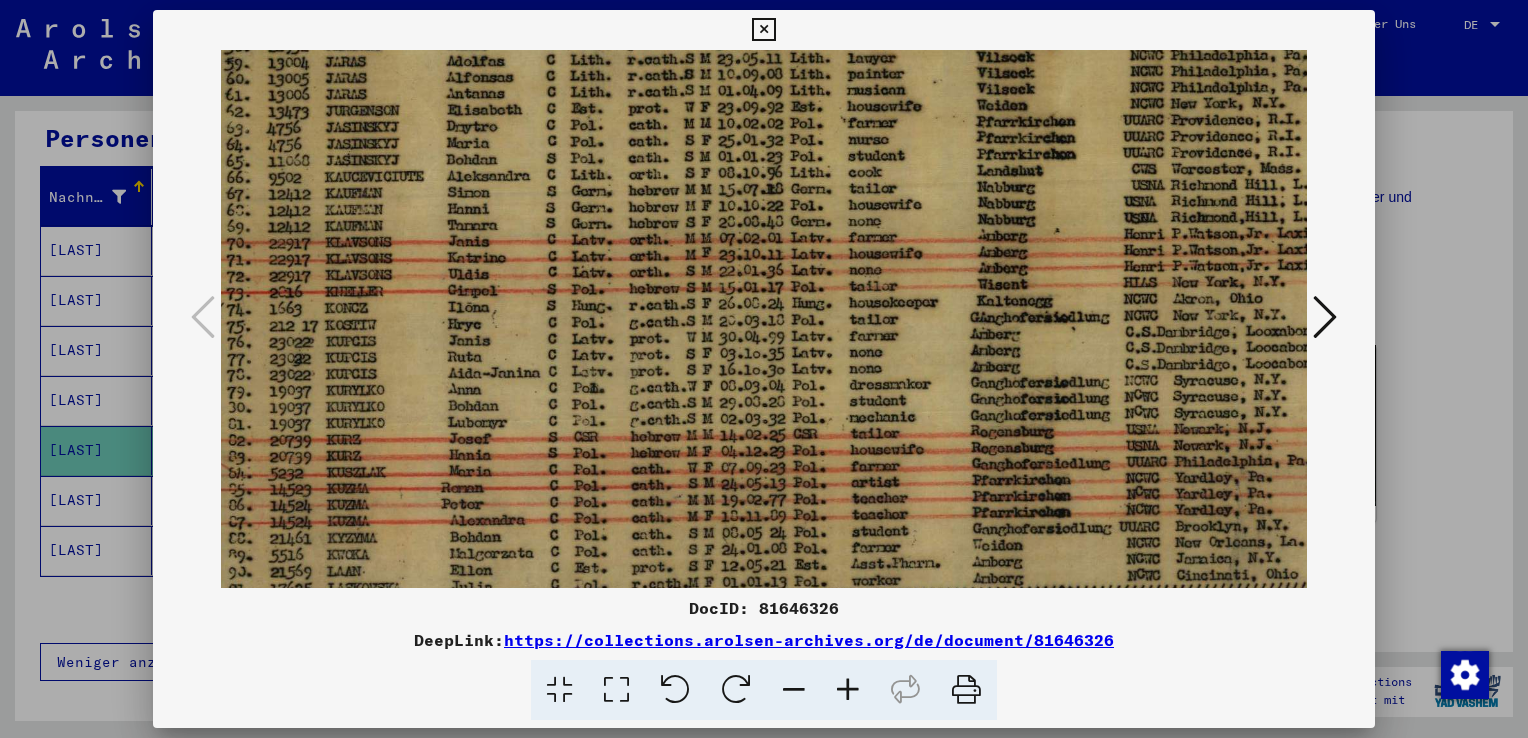 drag, startPoint x: 436, startPoint y: 361, endPoint x: 417, endPoint y: 395, distance: 38.948685 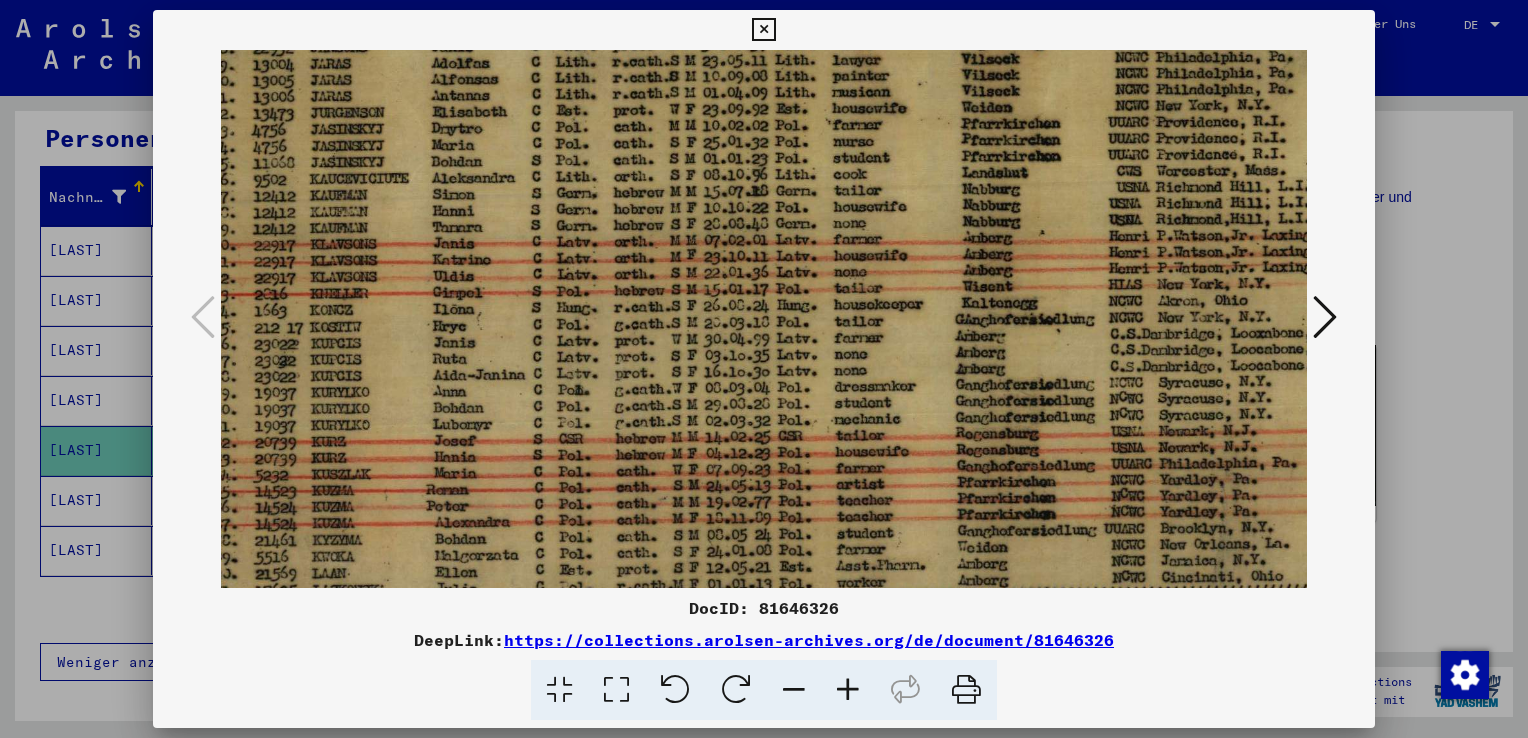 drag, startPoint x: 1105, startPoint y: 476, endPoint x: 1086, endPoint y: 479, distance: 19.235384 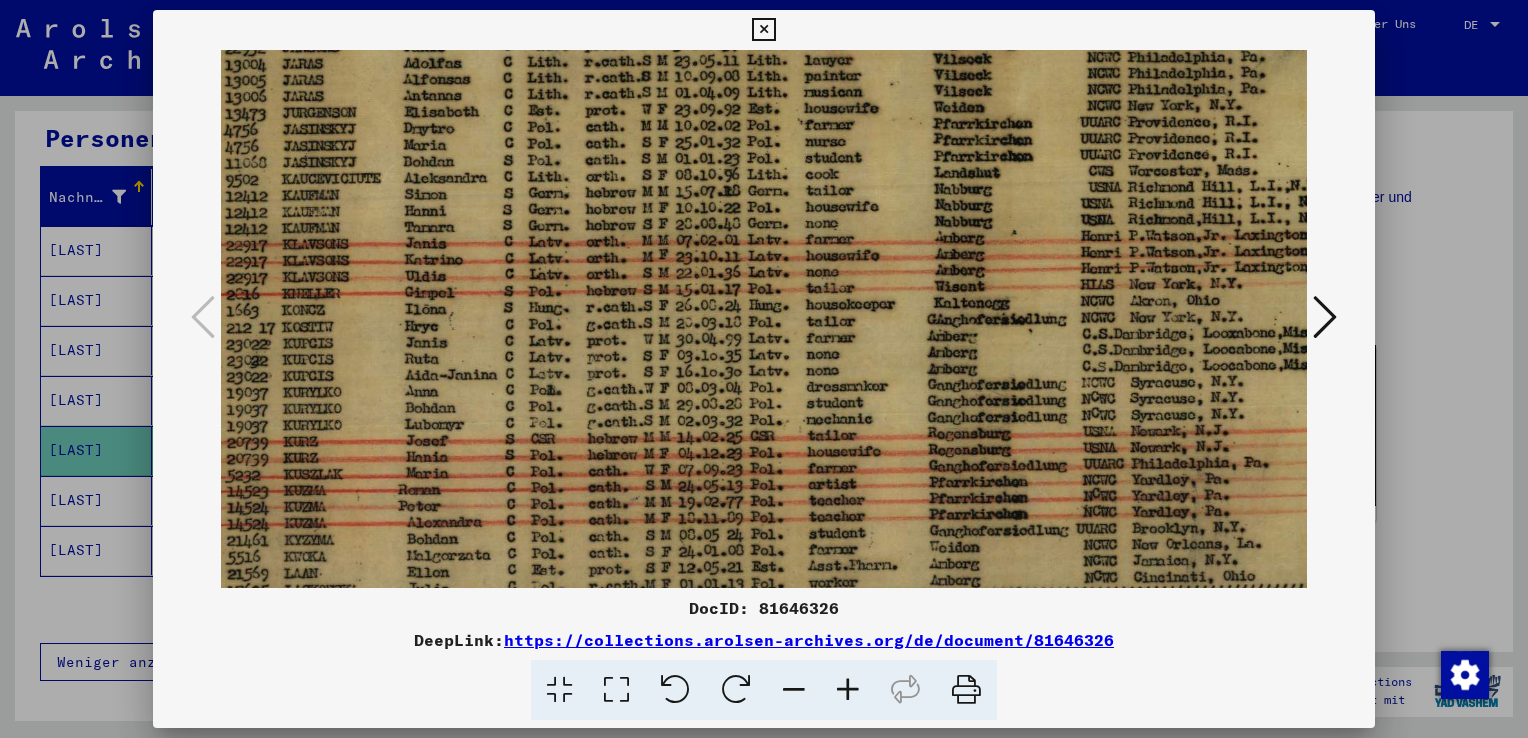 scroll, scrollTop: 106, scrollLeft: 65, axis: both 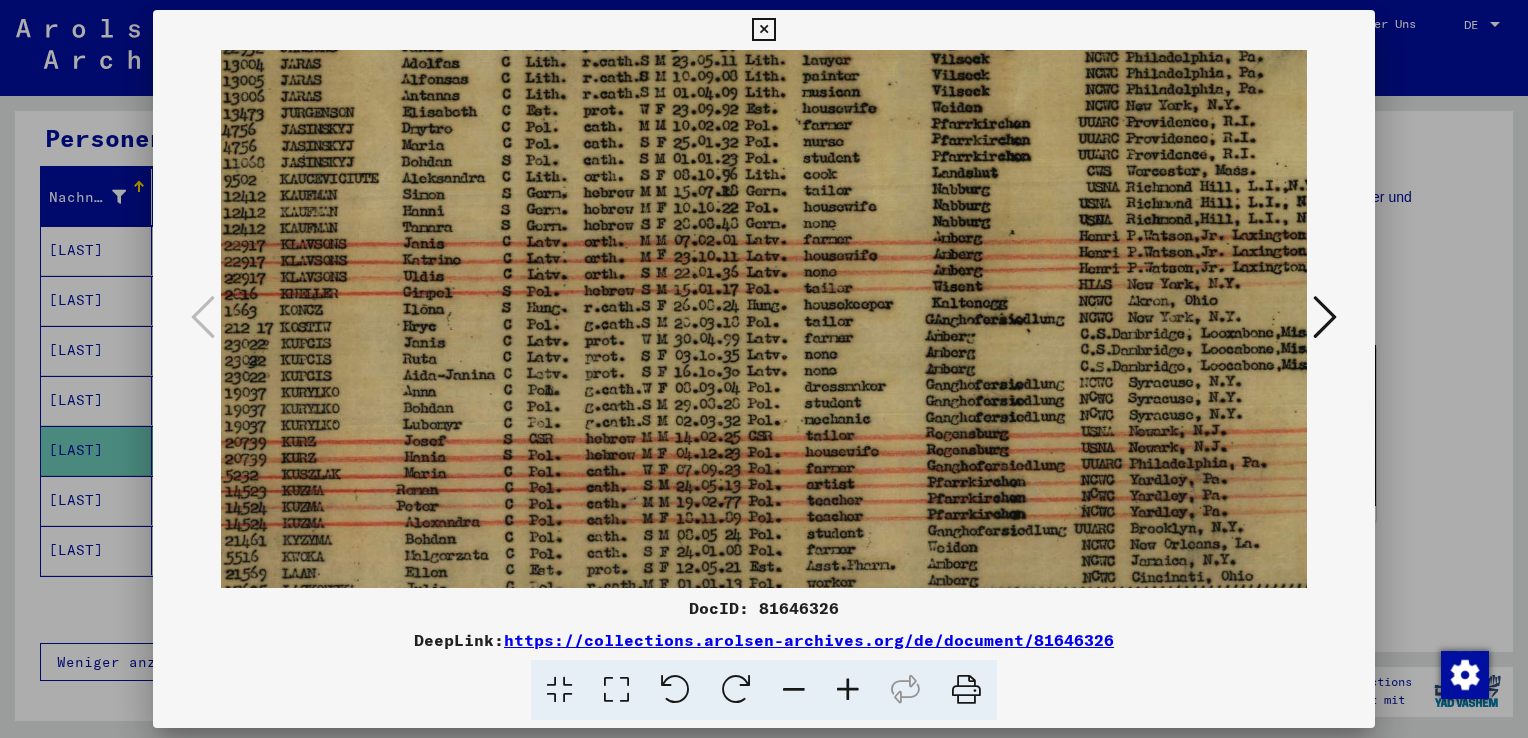 drag, startPoint x: 1213, startPoint y: 466, endPoint x: 1181, endPoint y: 466, distance: 32 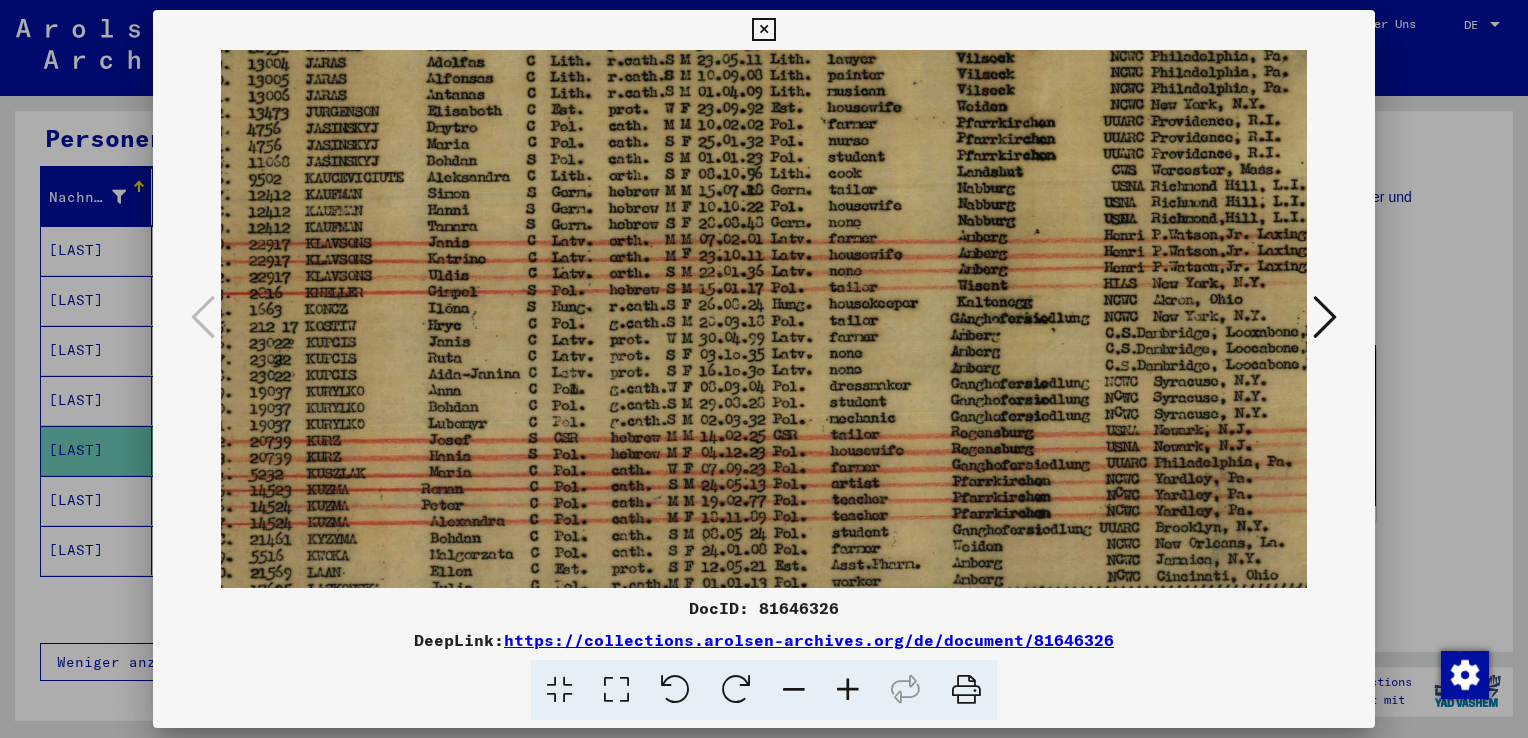 scroll, scrollTop: 108, scrollLeft: 39, axis: both 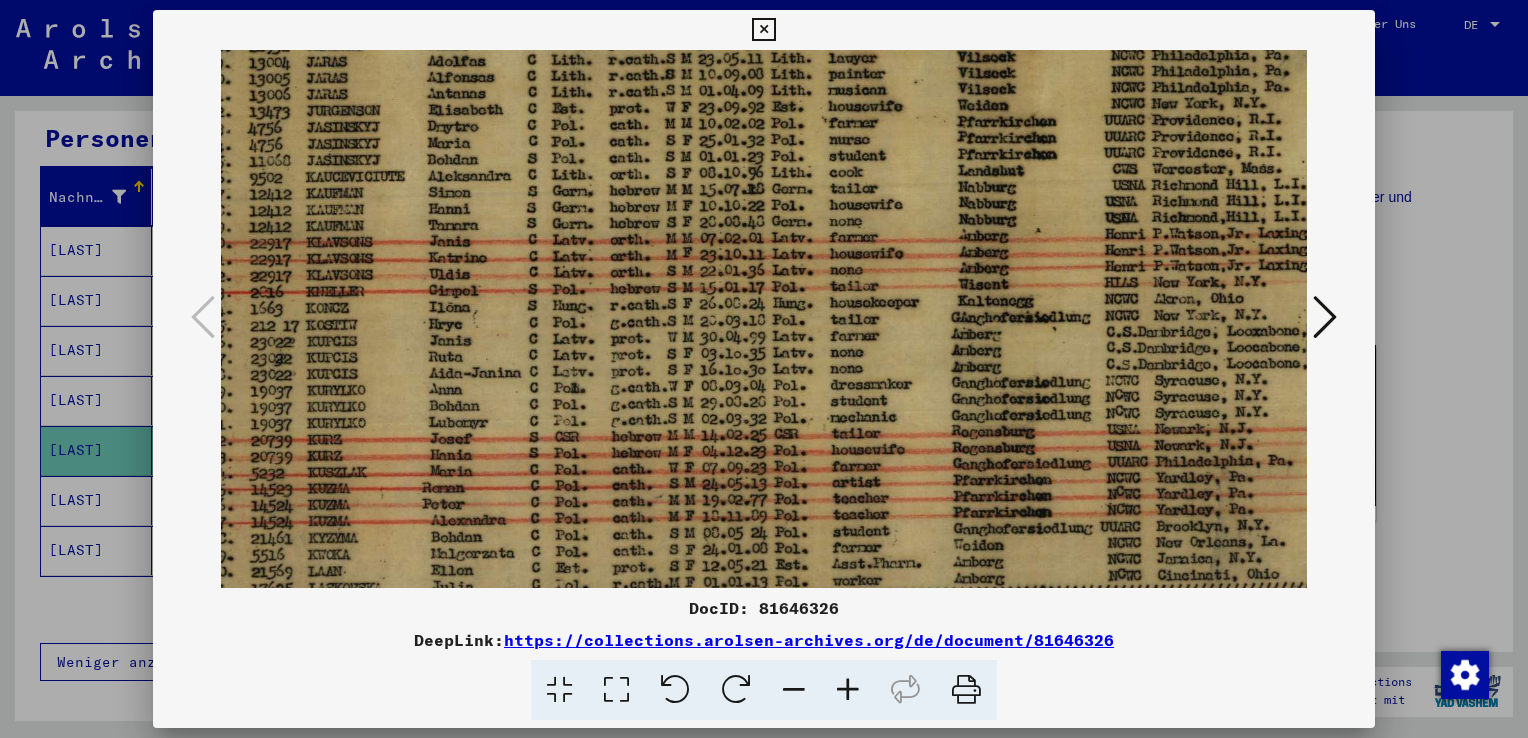 drag, startPoint x: 728, startPoint y: 451, endPoint x: 760, endPoint y: 449, distance: 32.06244 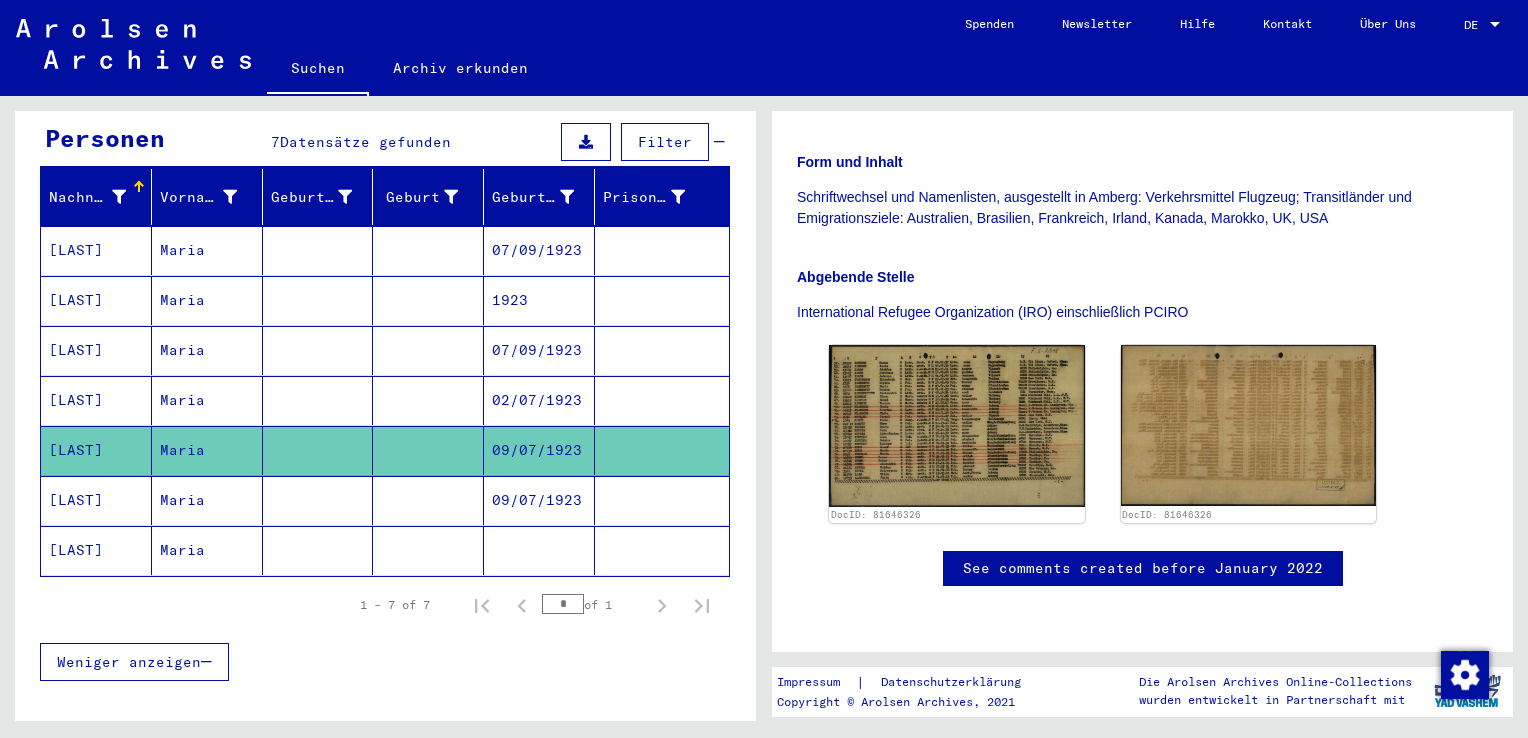 click on "07/09/1923" at bounding box center (539, 400) 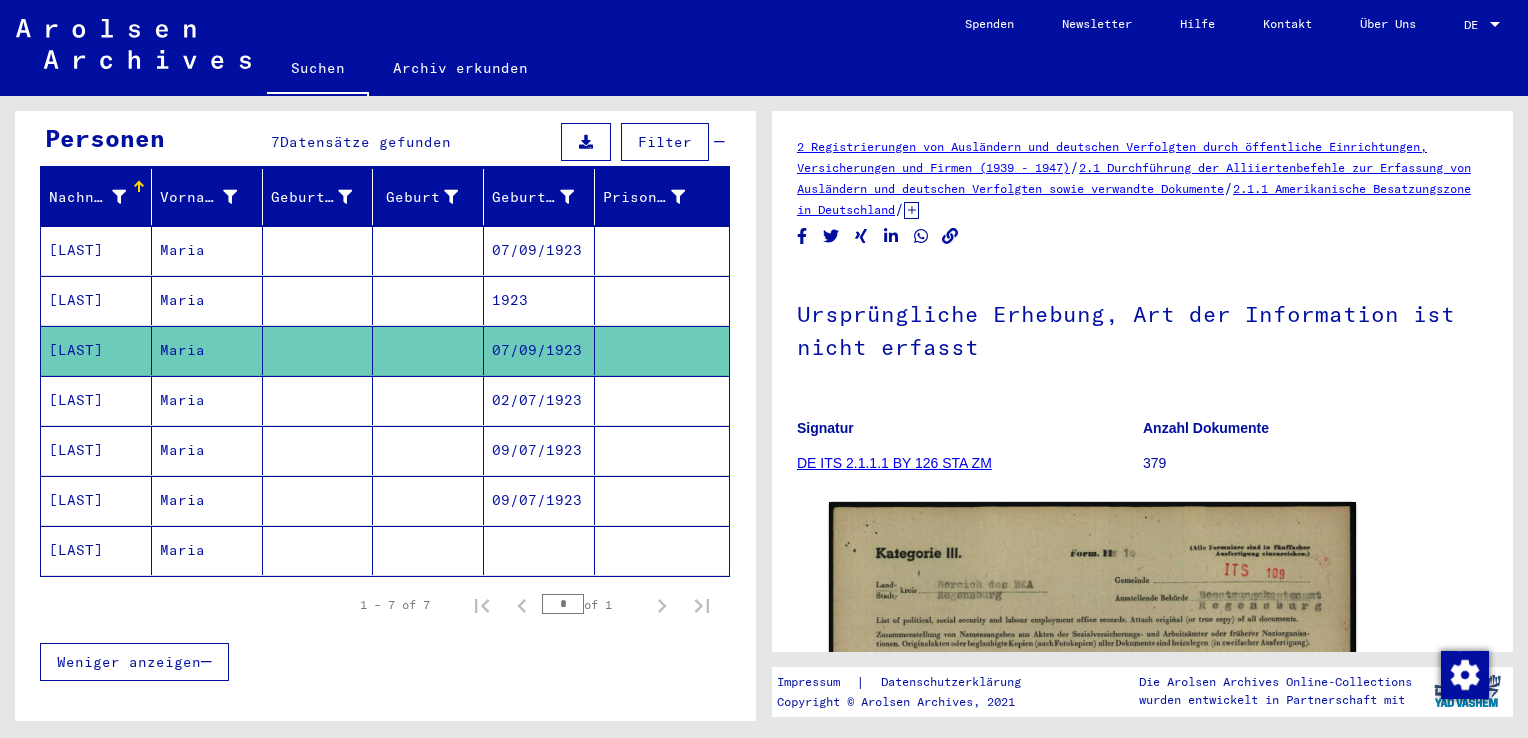 drag, startPoint x: 1084, startPoint y: 483, endPoint x: 1086, endPoint y: 356, distance: 127.01575 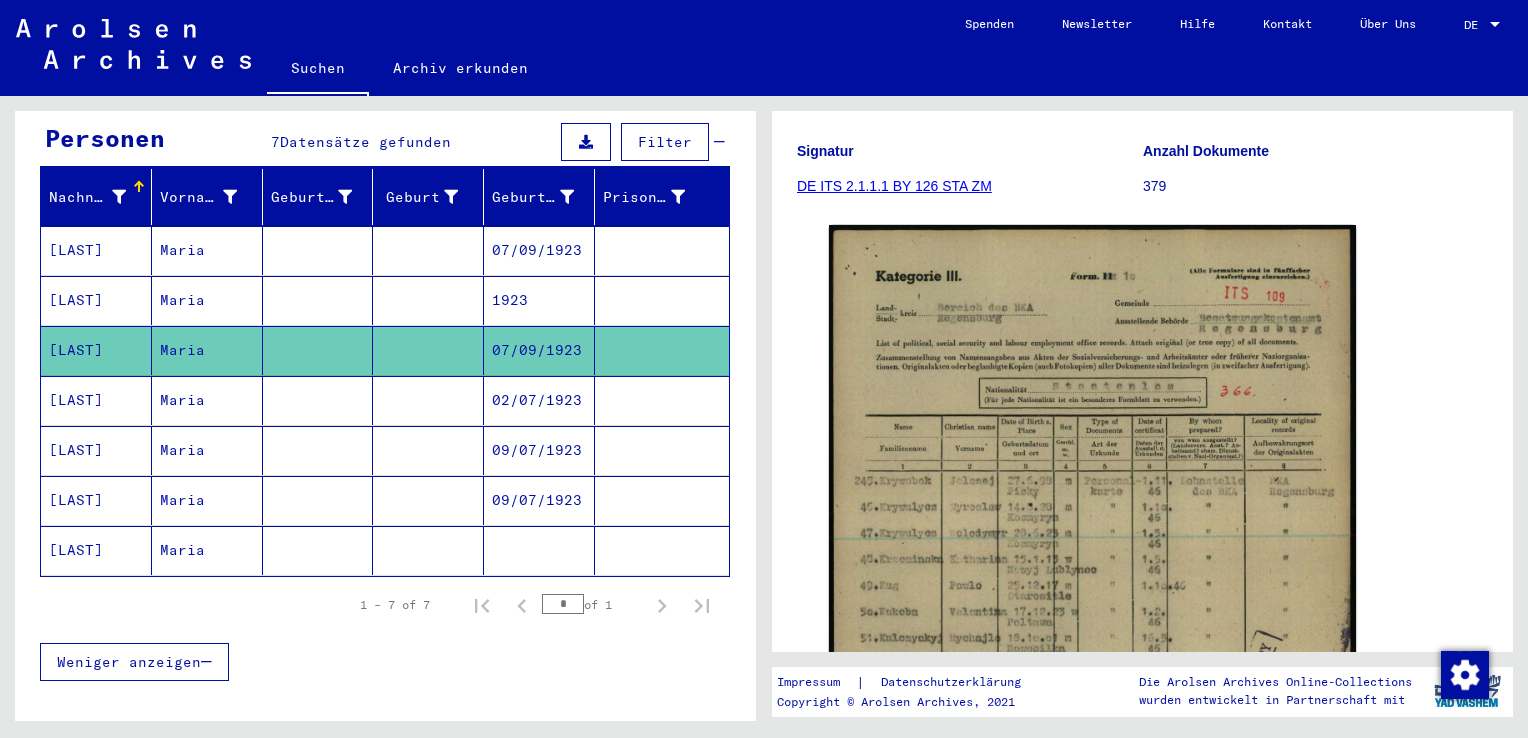 scroll, scrollTop: 300, scrollLeft: 0, axis: vertical 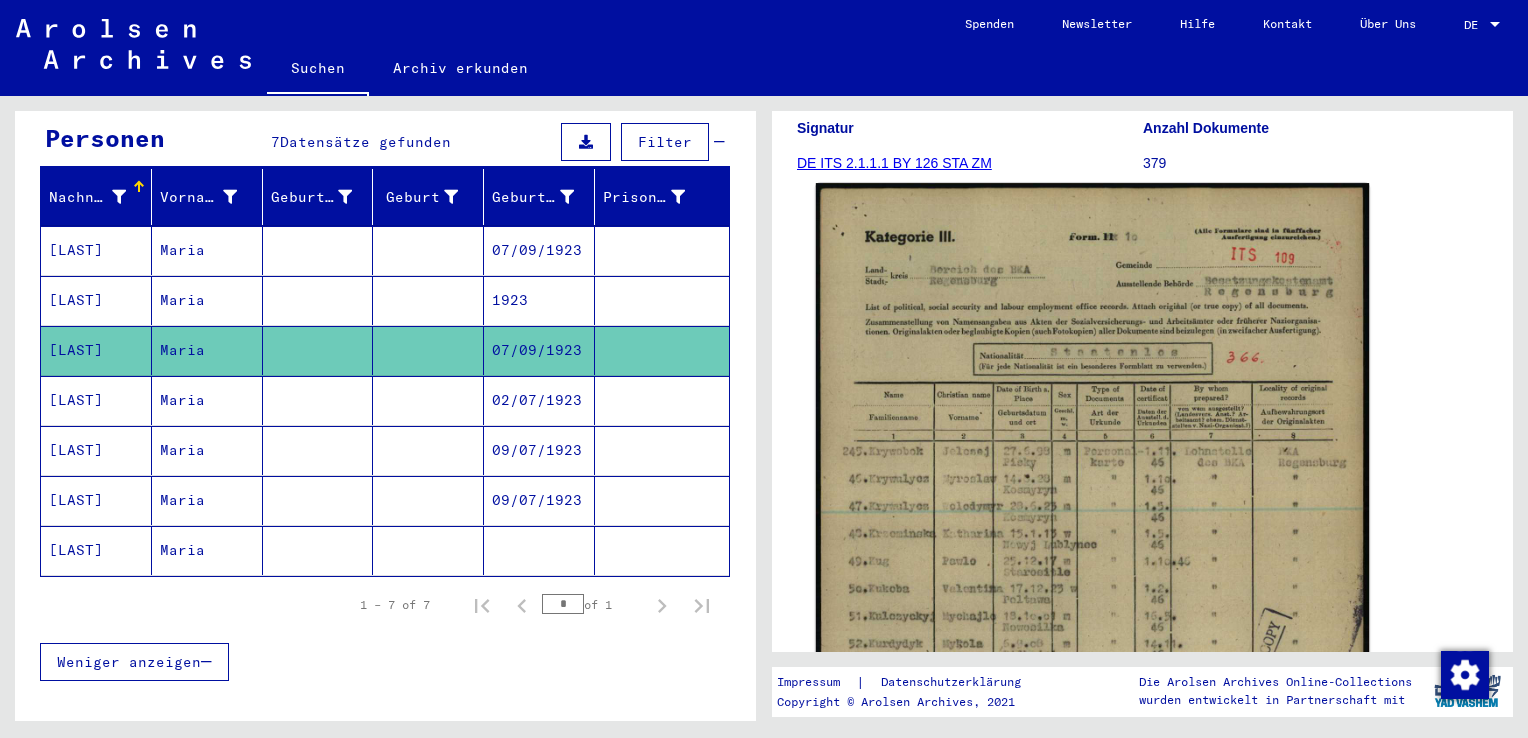 click 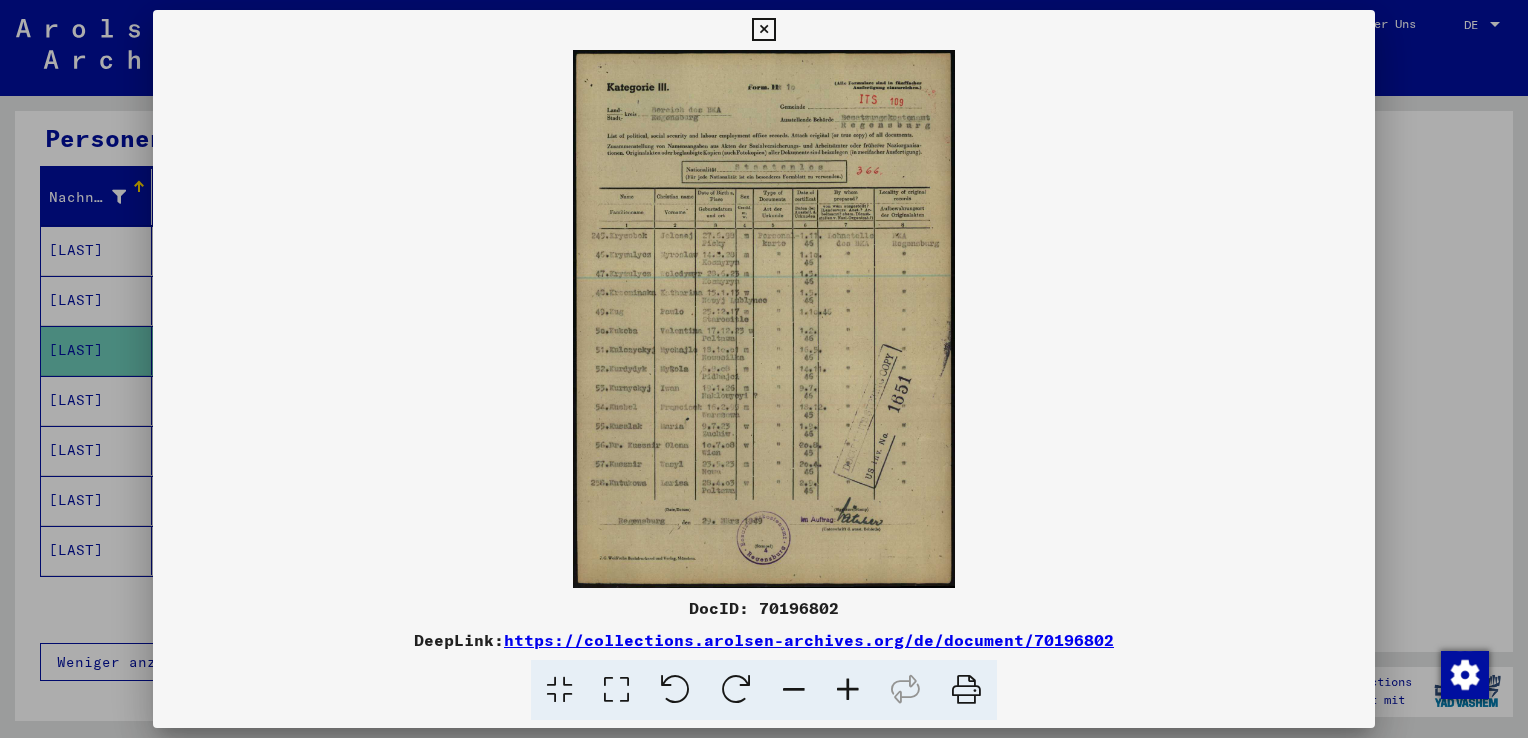 click at bounding box center (848, 690) 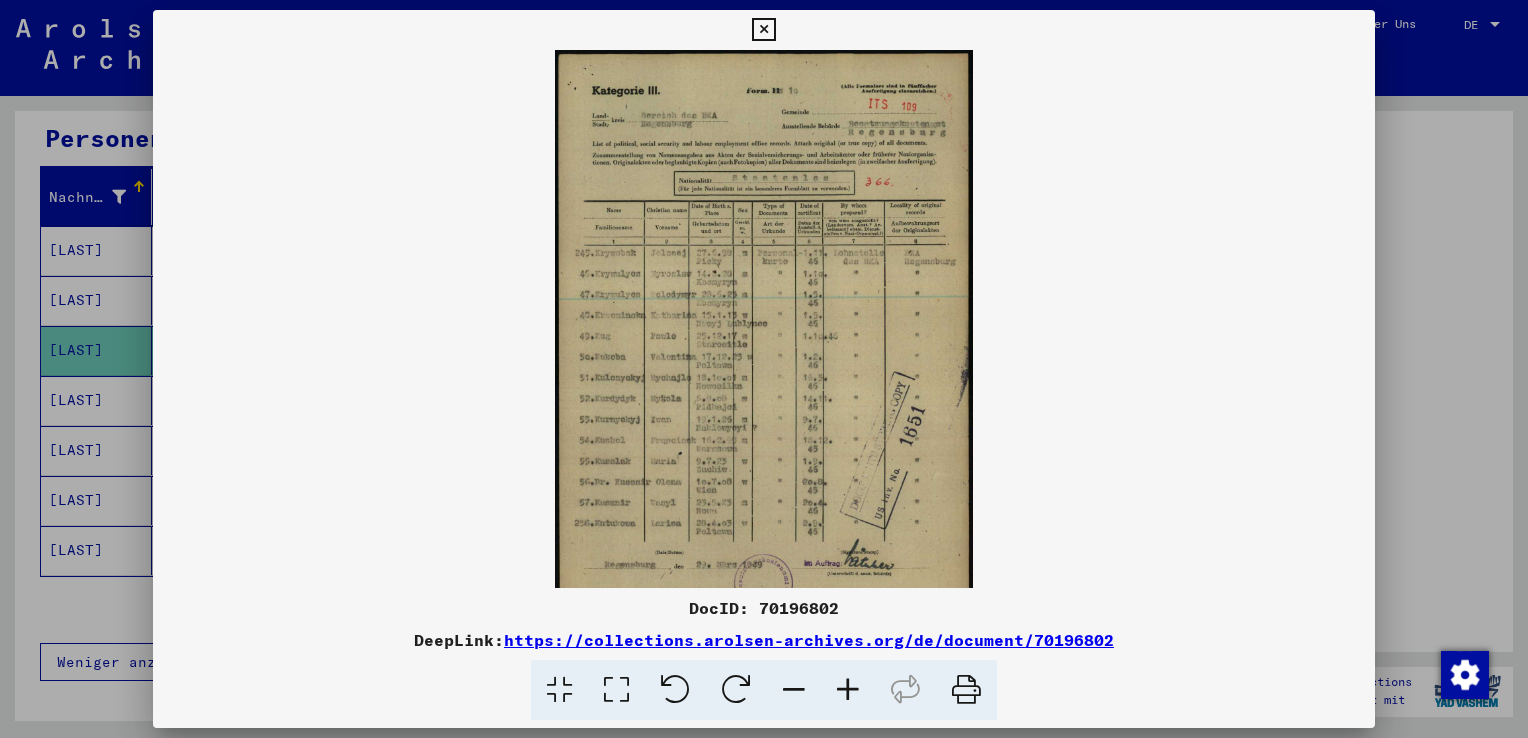 click at bounding box center (848, 690) 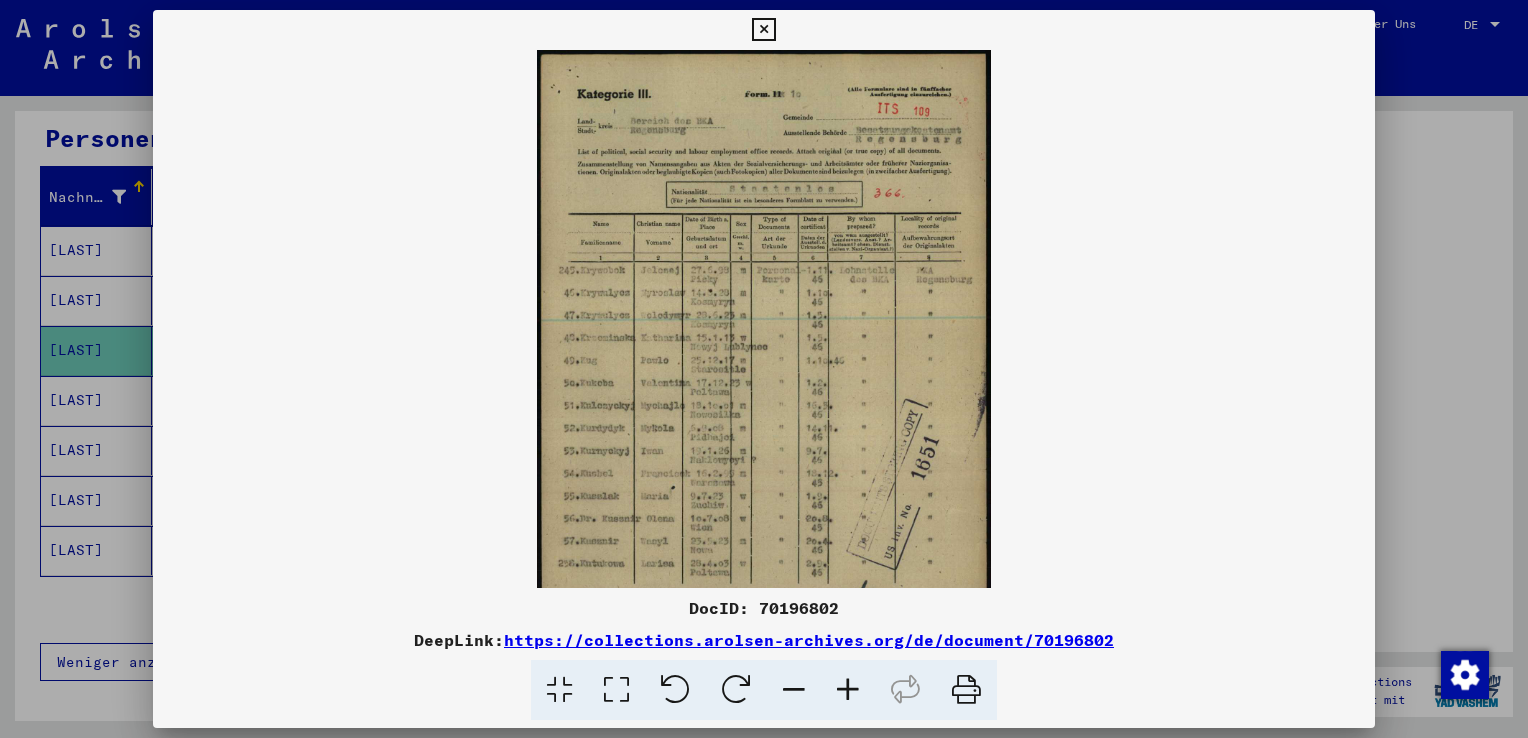 click at bounding box center (848, 690) 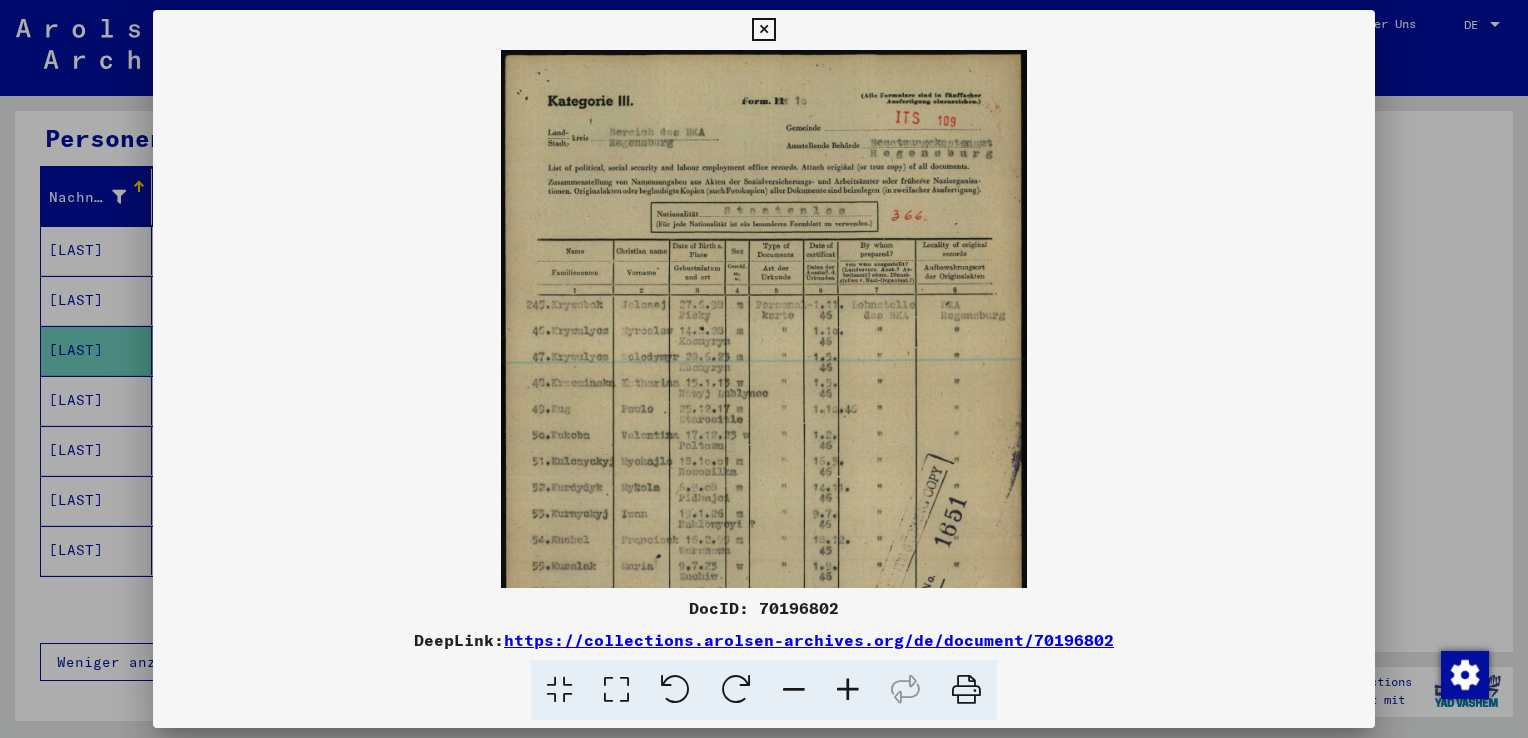 click at bounding box center (848, 690) 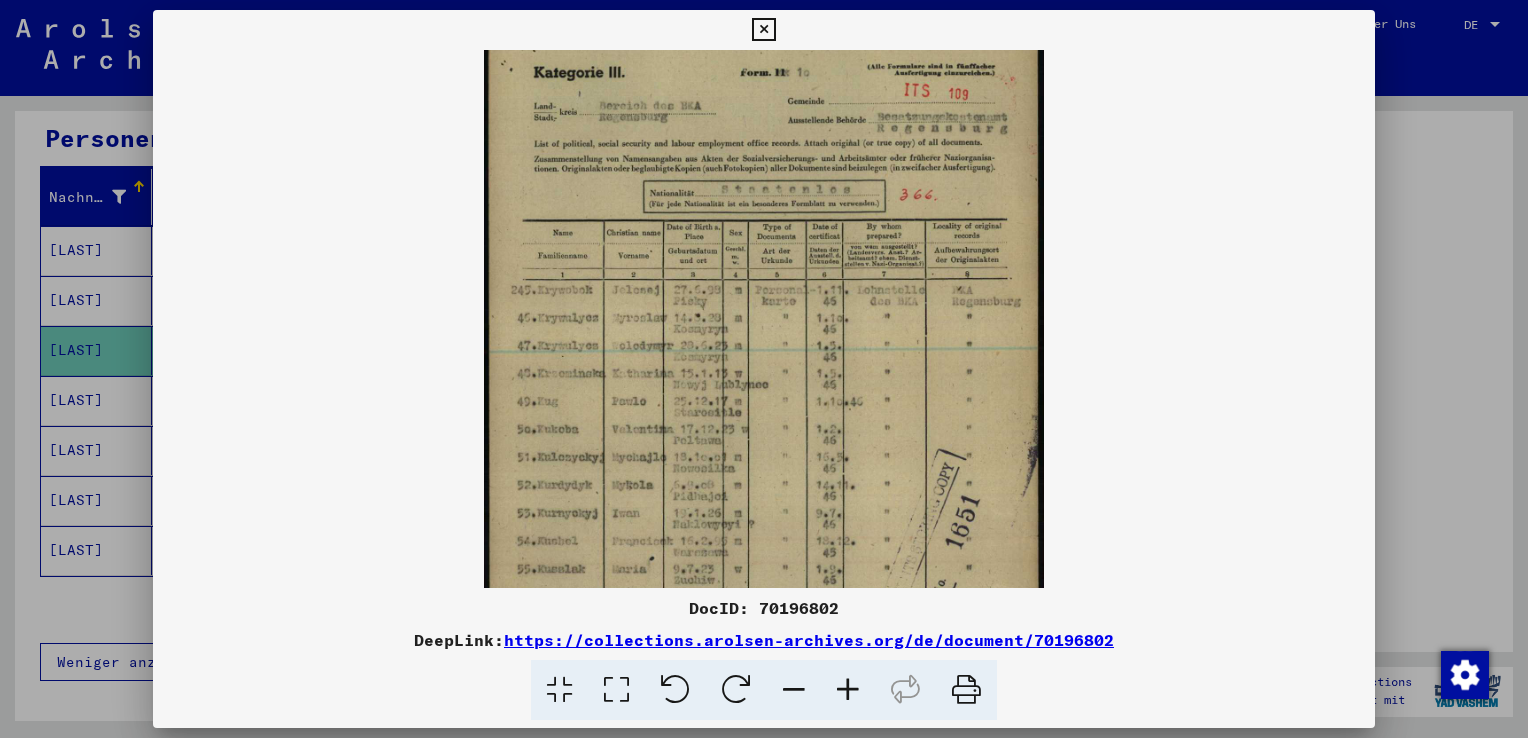 scroll, scrollTop: 75, scrollLeft: 0, axis: vertical 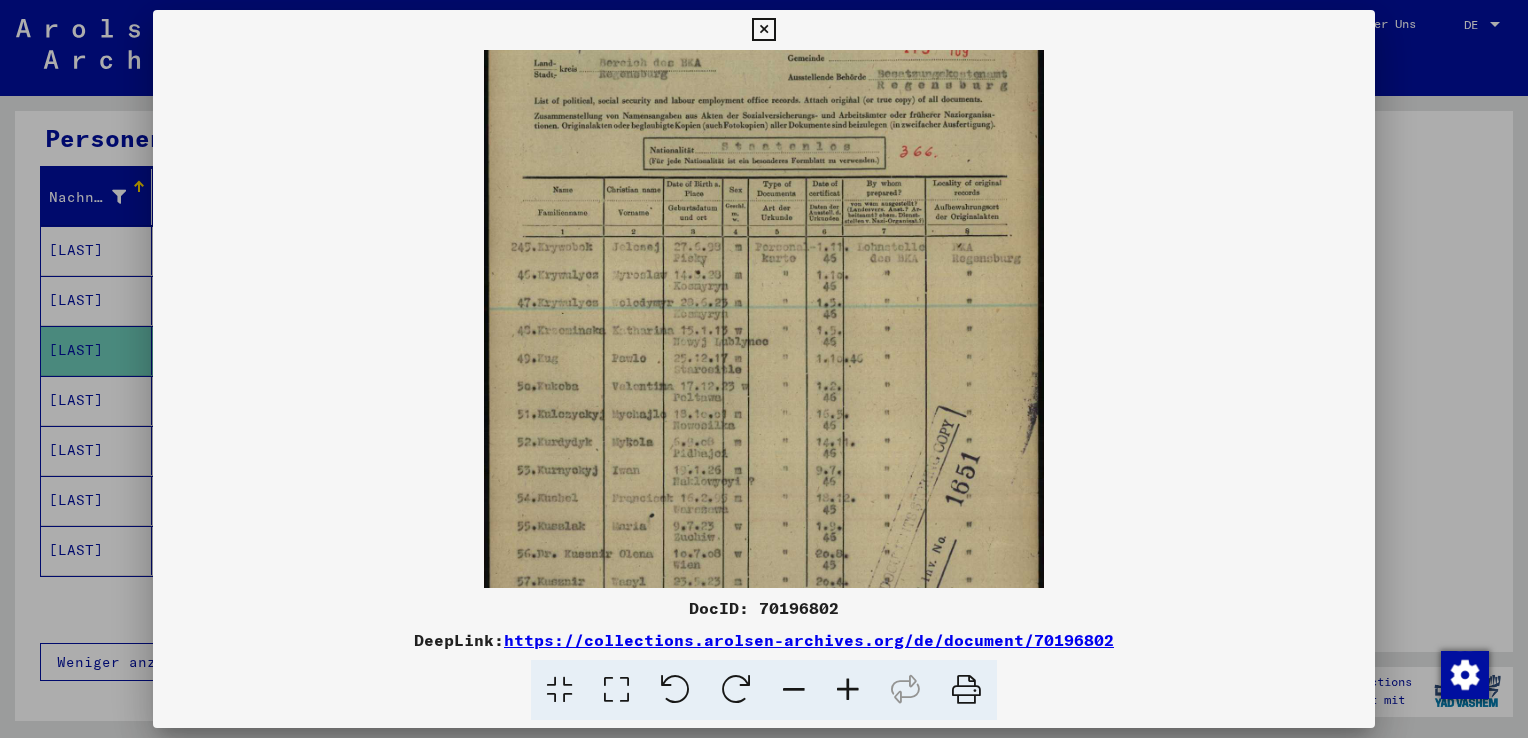 drag, startPoint x: 730, startPoint y: 454, endPoint x: 720, endPoint y: 382, distance: 72.691124 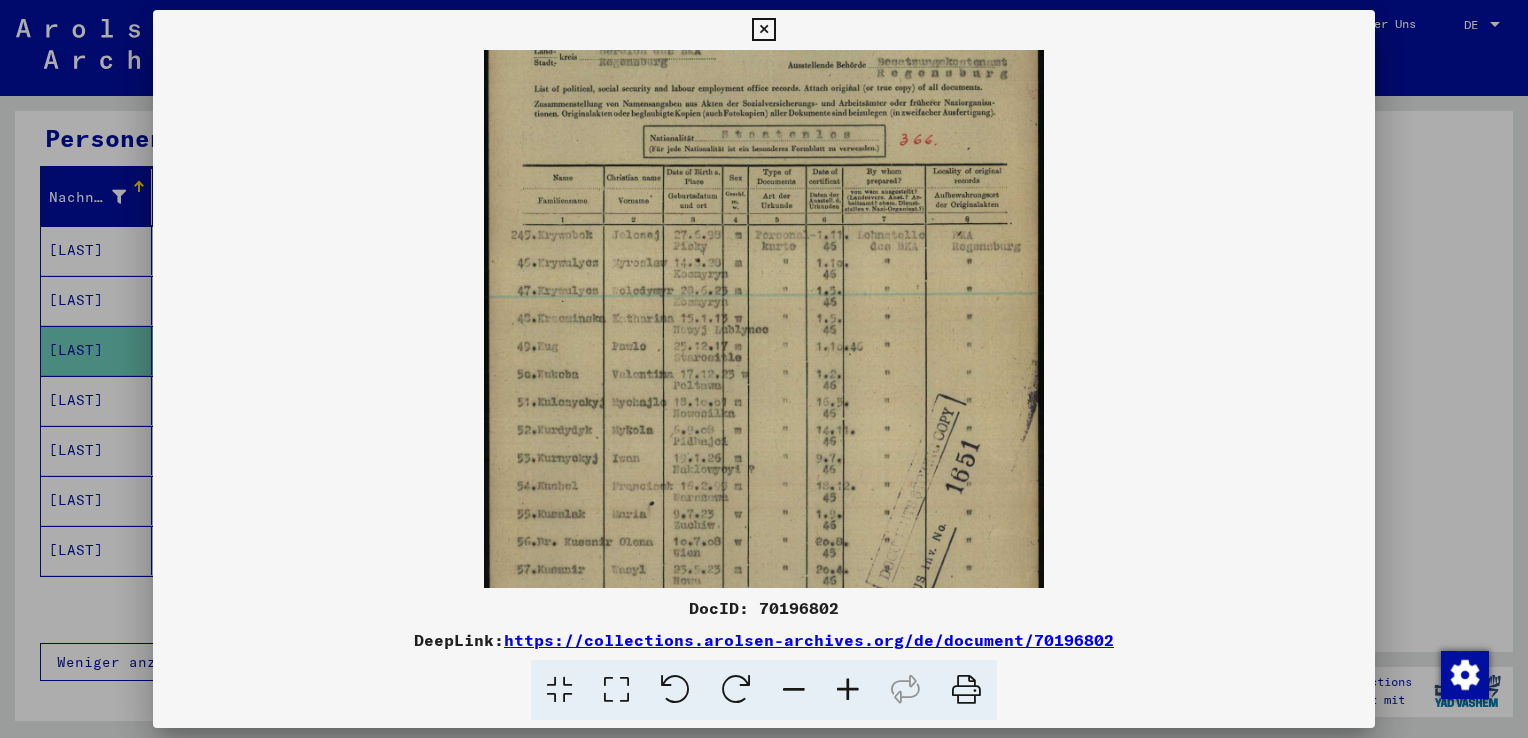 scroll, scrollTop: 88, scrollLeft: 0, axis: vertical 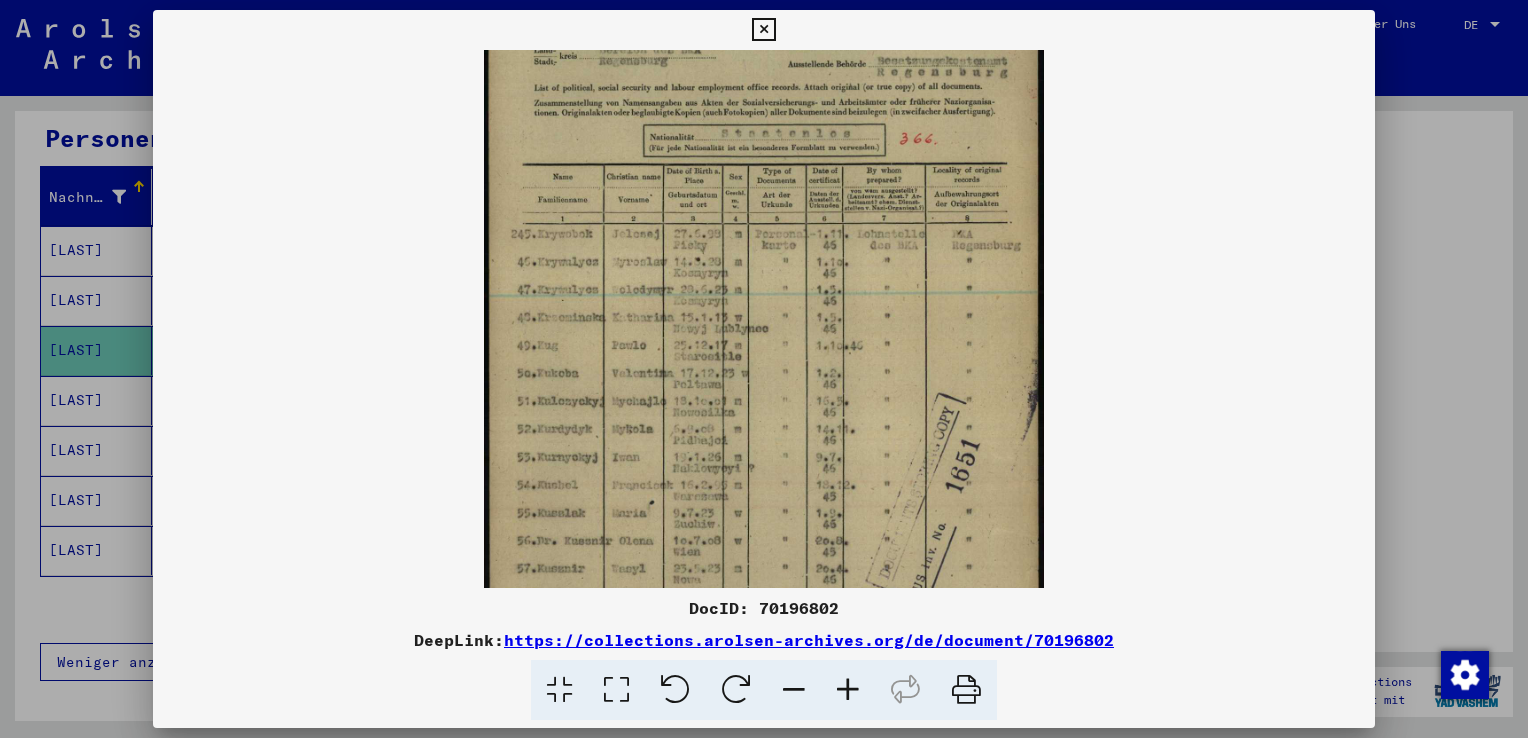 drag, startPoint x: 656, startPoint y: 405, endPoint x: 656, endPoint y: 390, distance: 15 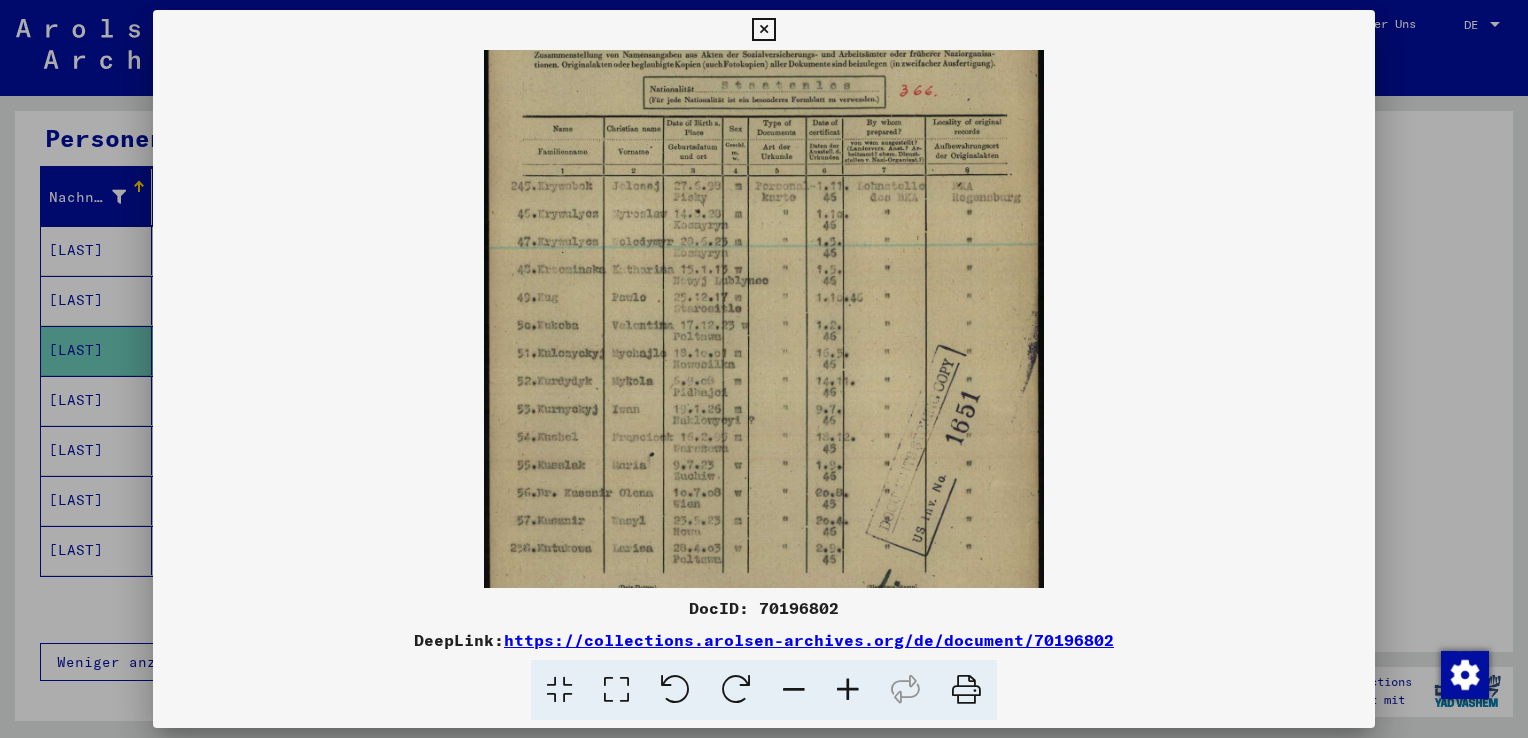 scroll, scrollTop: 140, scrollLeft: 0, axis: vertical 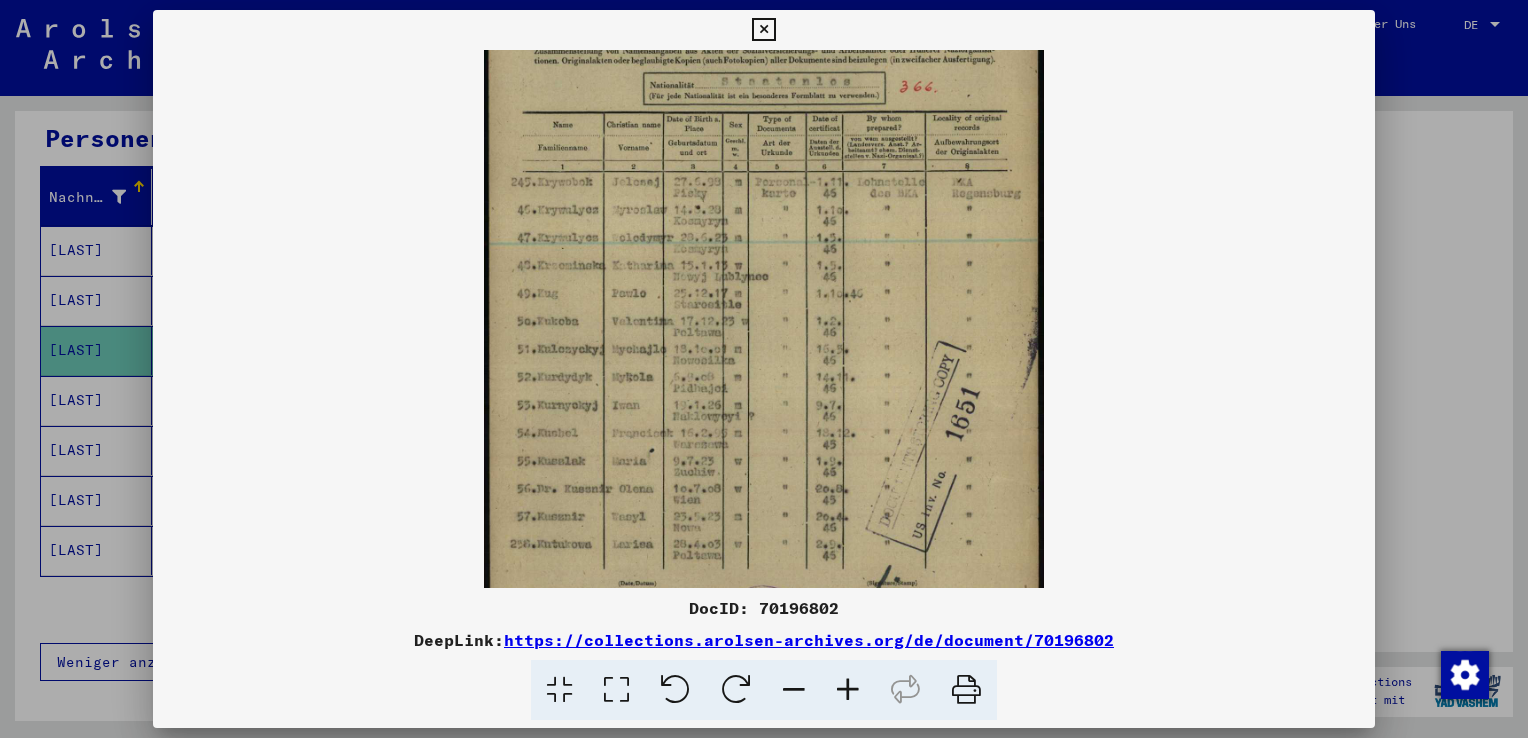 drag, startPoint x: 688, startPoint y: 403, endPoint x: 688, endPoint y: 352, distance: 51 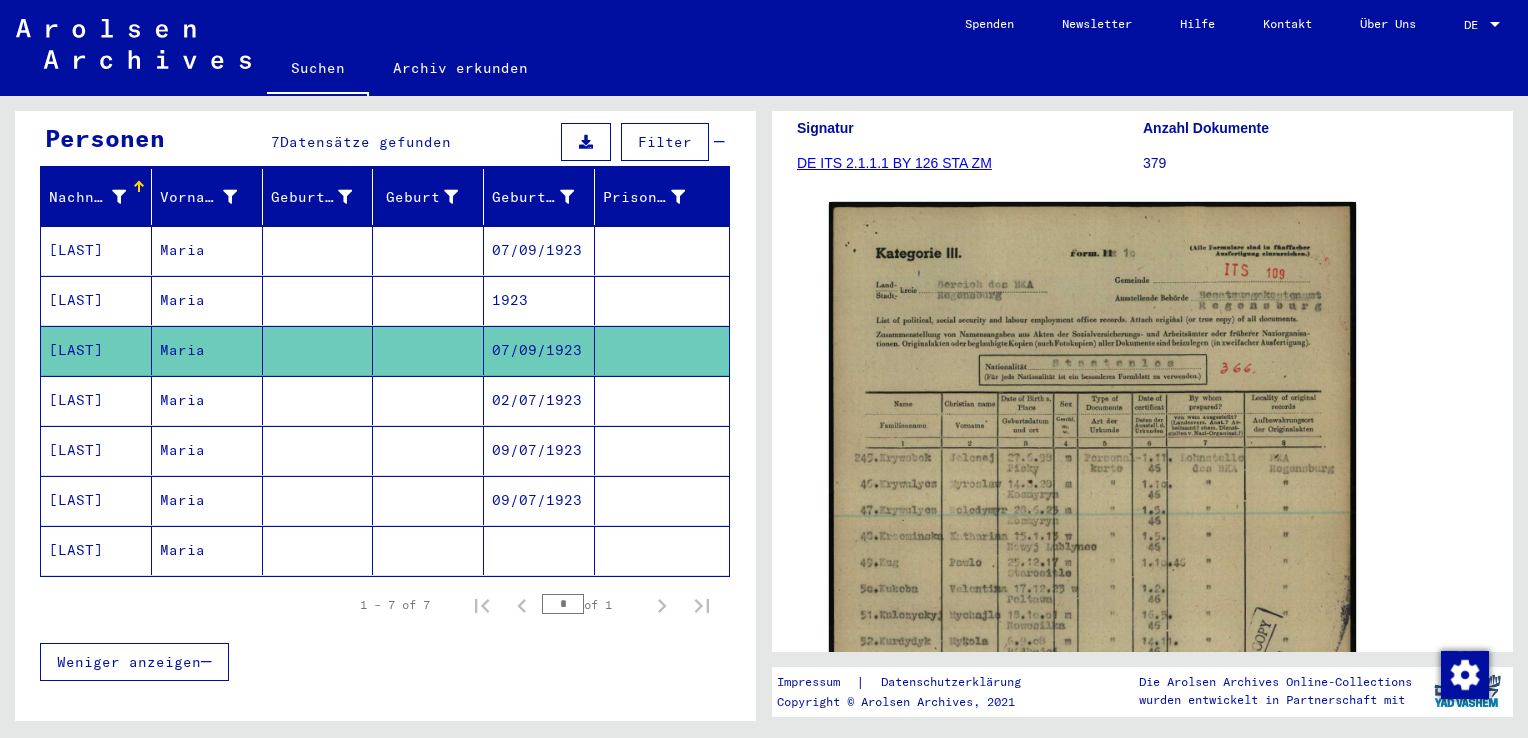 click on "1923" at bounding box center (539, 350) 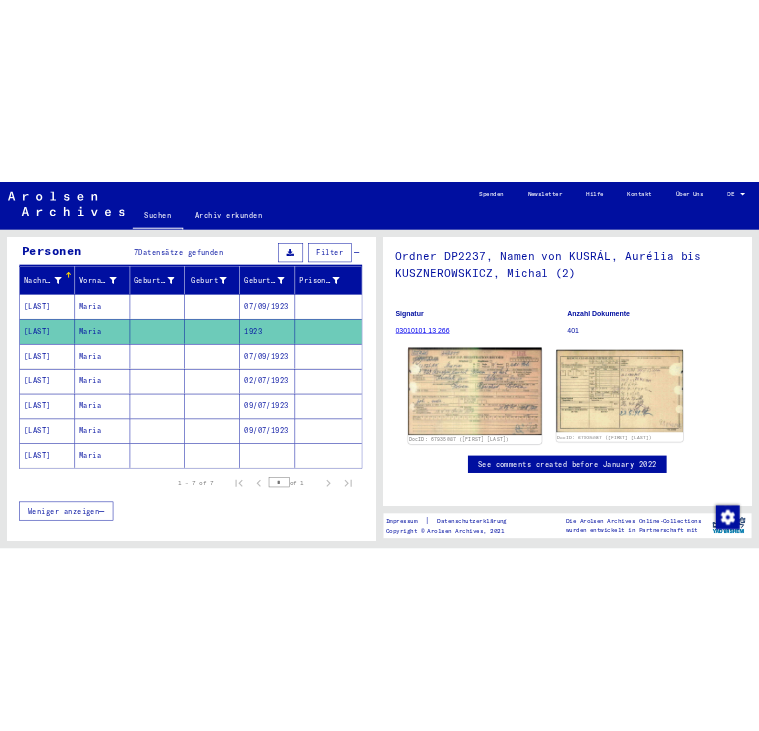 scroll, scrollTop: 170, scrollLeft: 0, axis: vertical 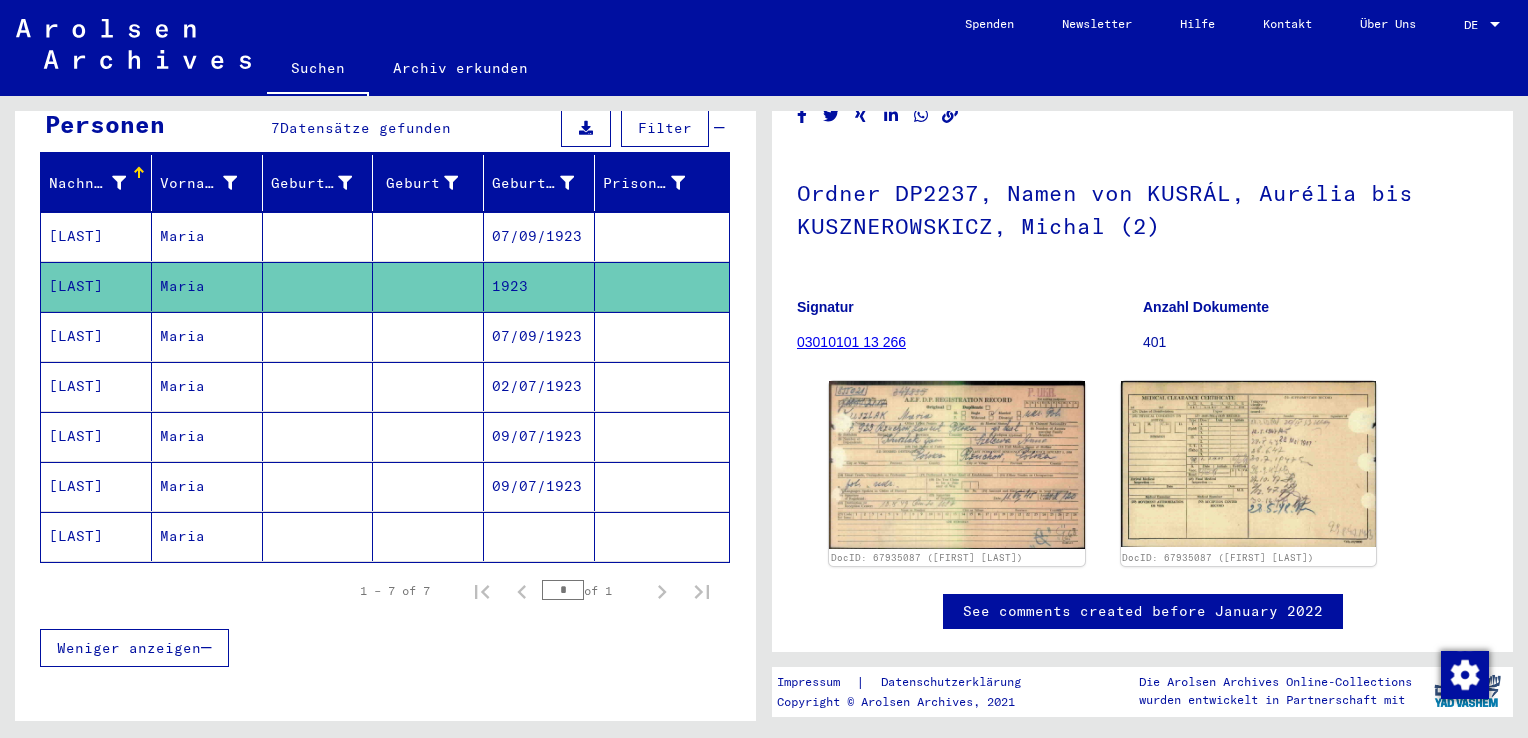 click at bounding box center (428, 386) 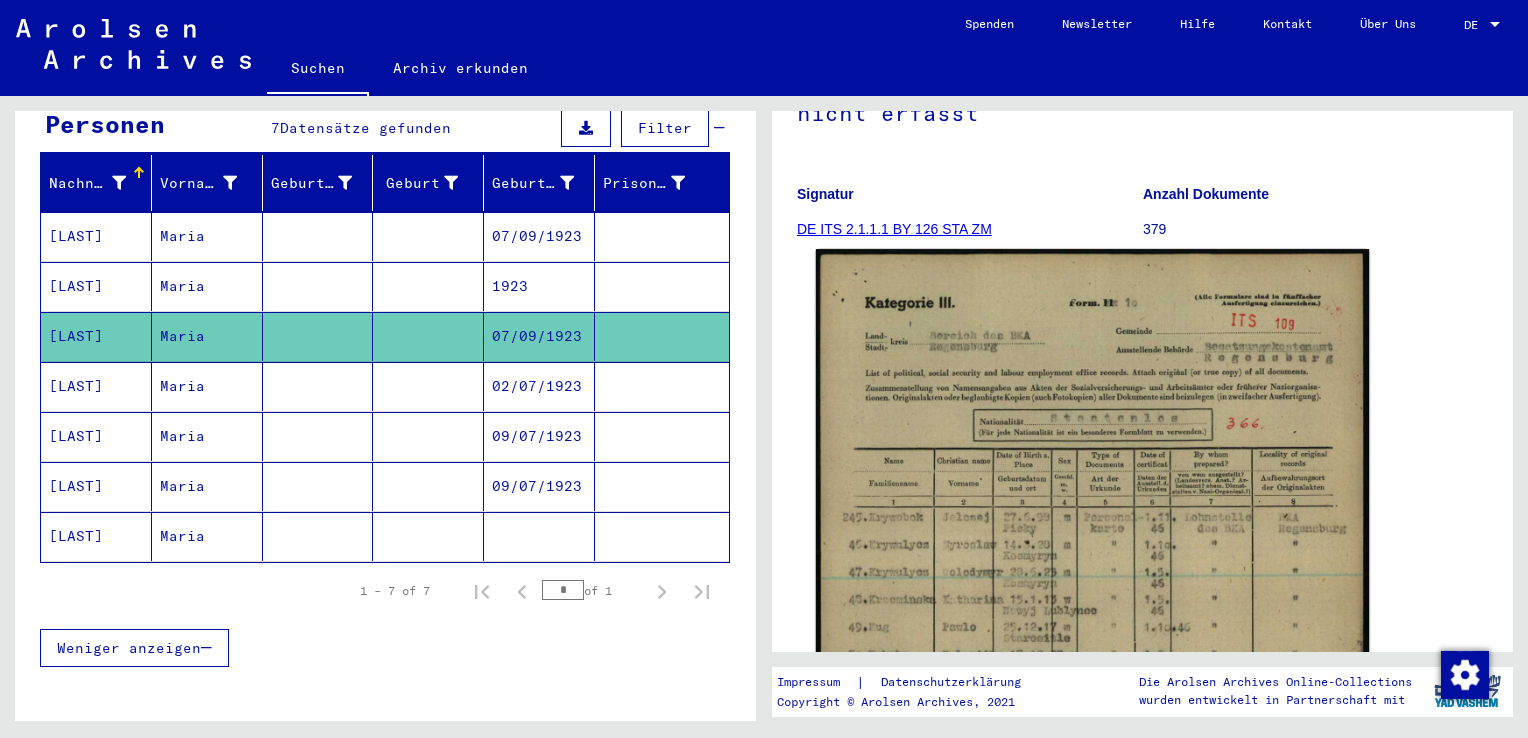 scroll, scrollTop: 400, scrollLeft: 0, axis: vertical 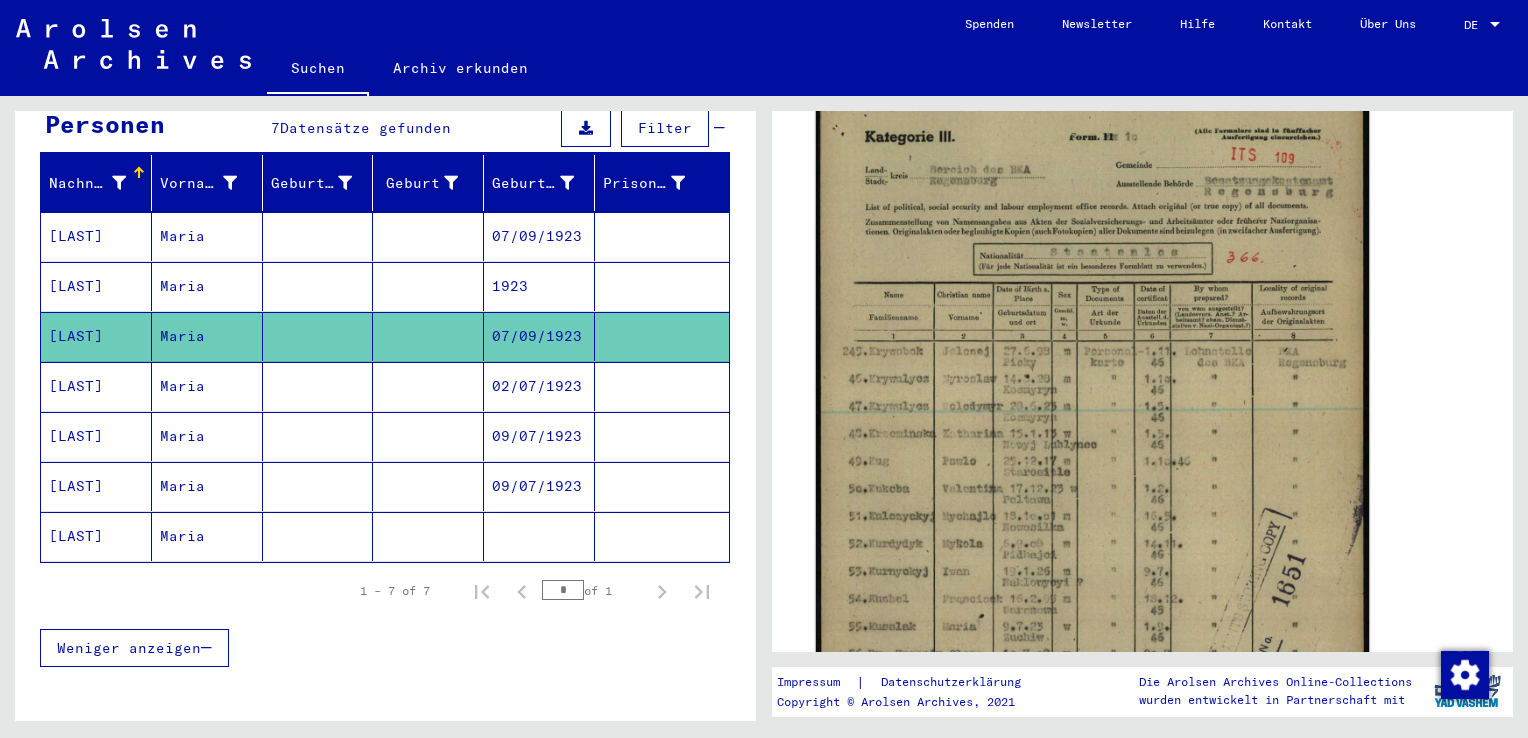 click 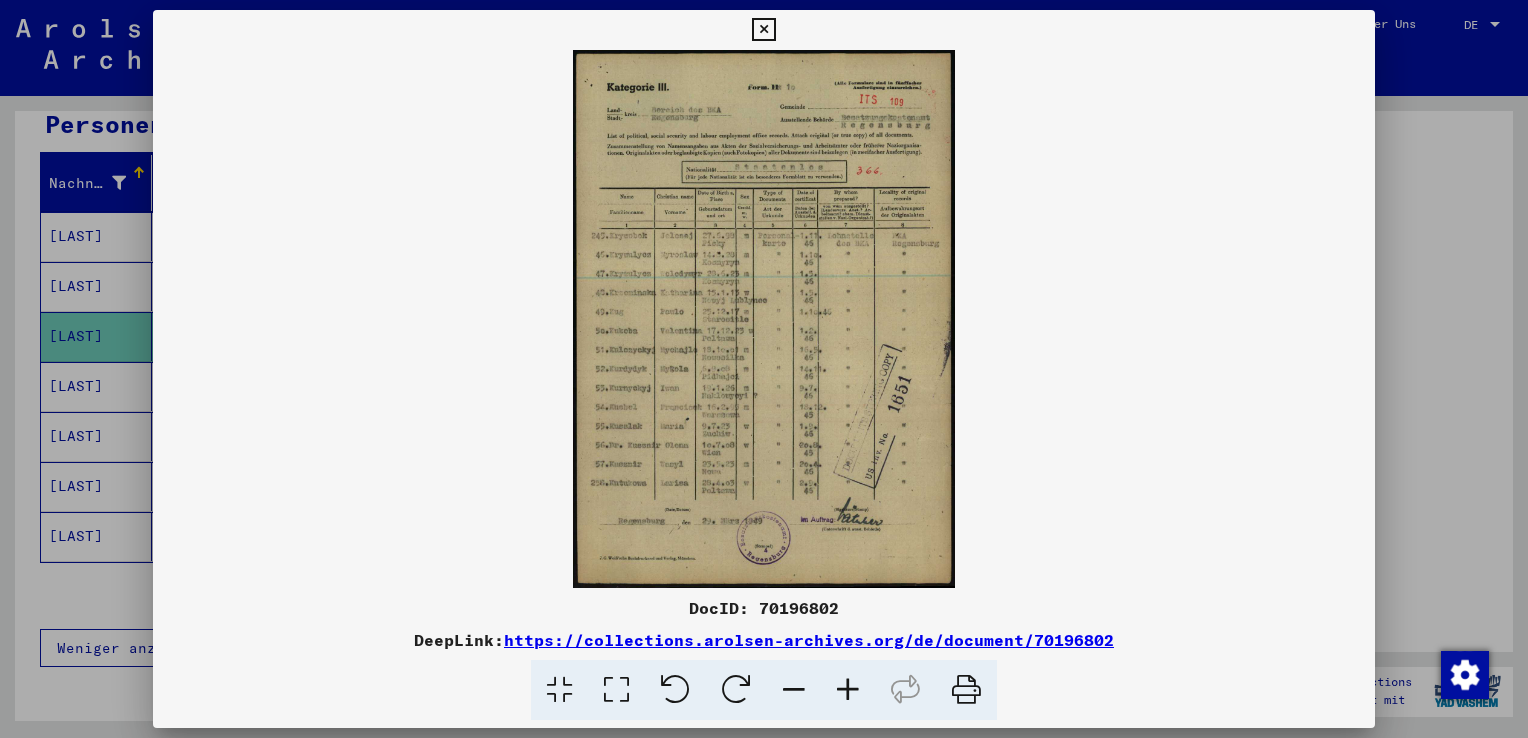 click at bounding box center (848, 690) 